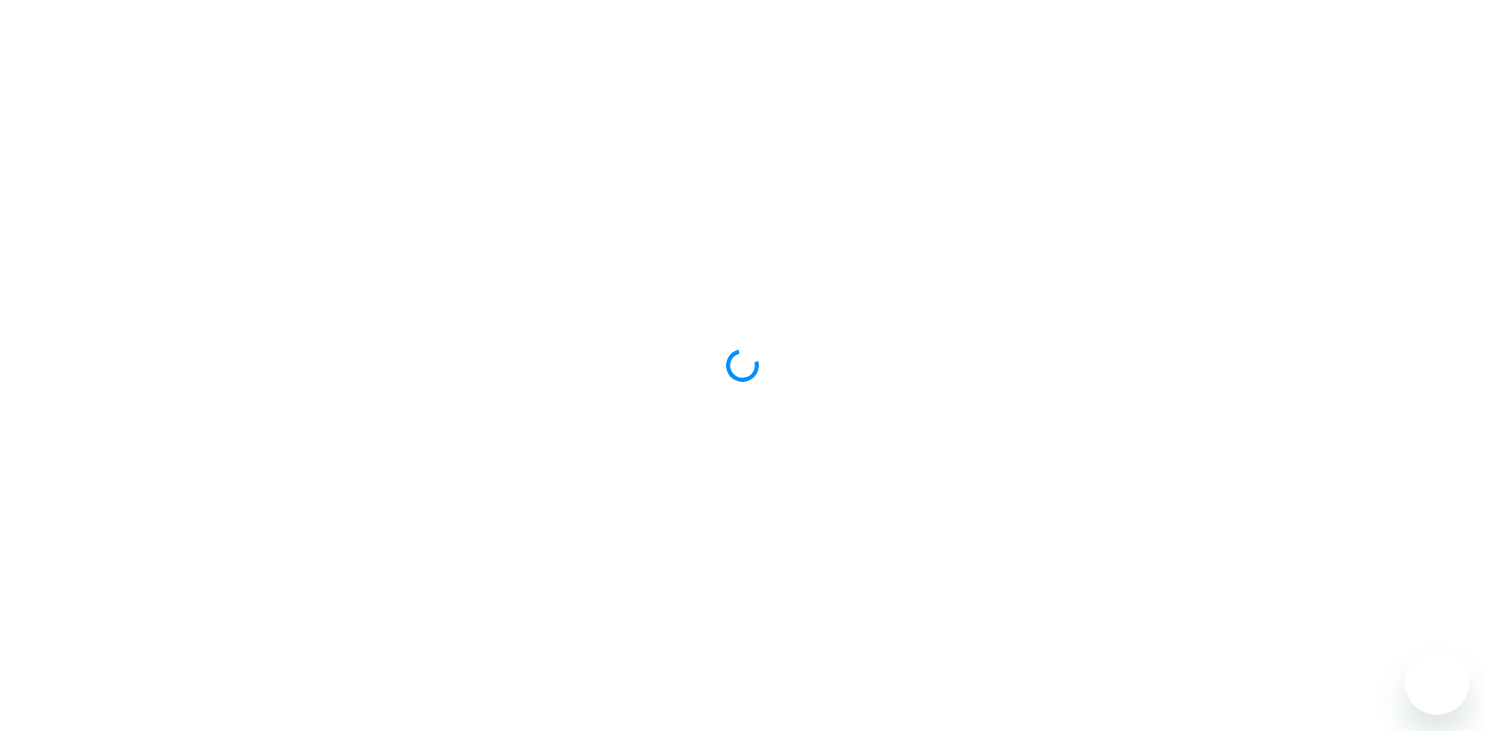 scroll, scrollTop: 0, scrollLeft: 0, axis: both 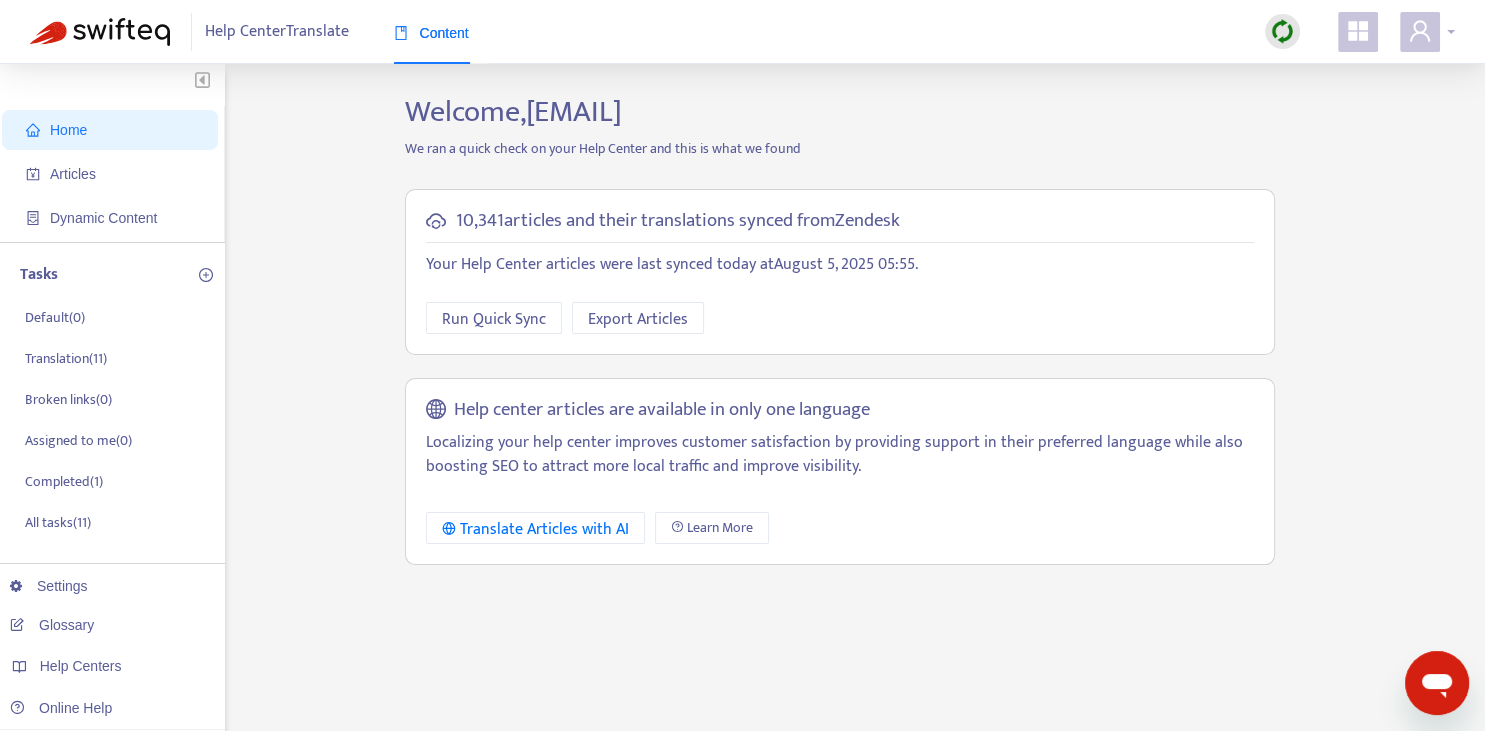 click on "Help Center  Translate Content" at bounding box center (742, 32) 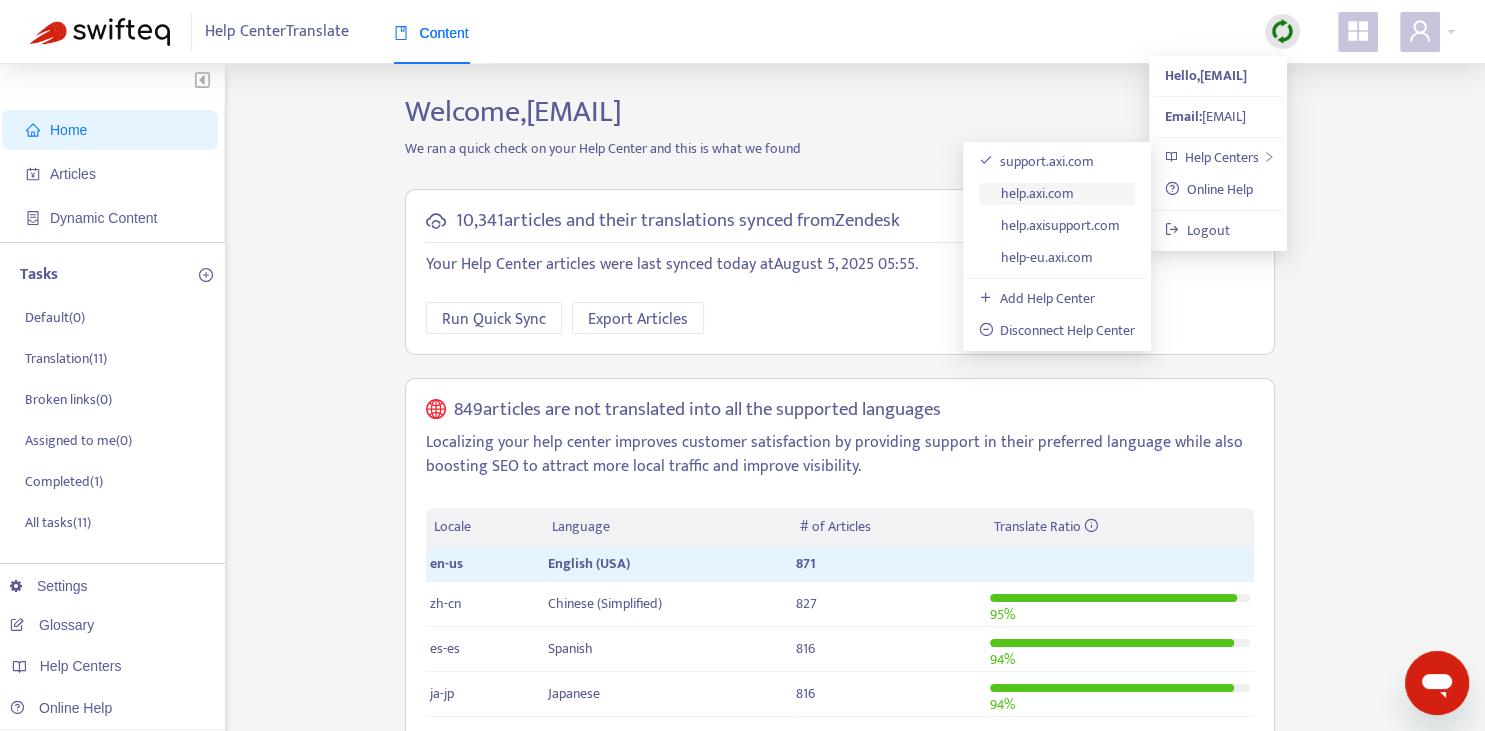click on "help.axi.com" at bounding box center (1027, 193) 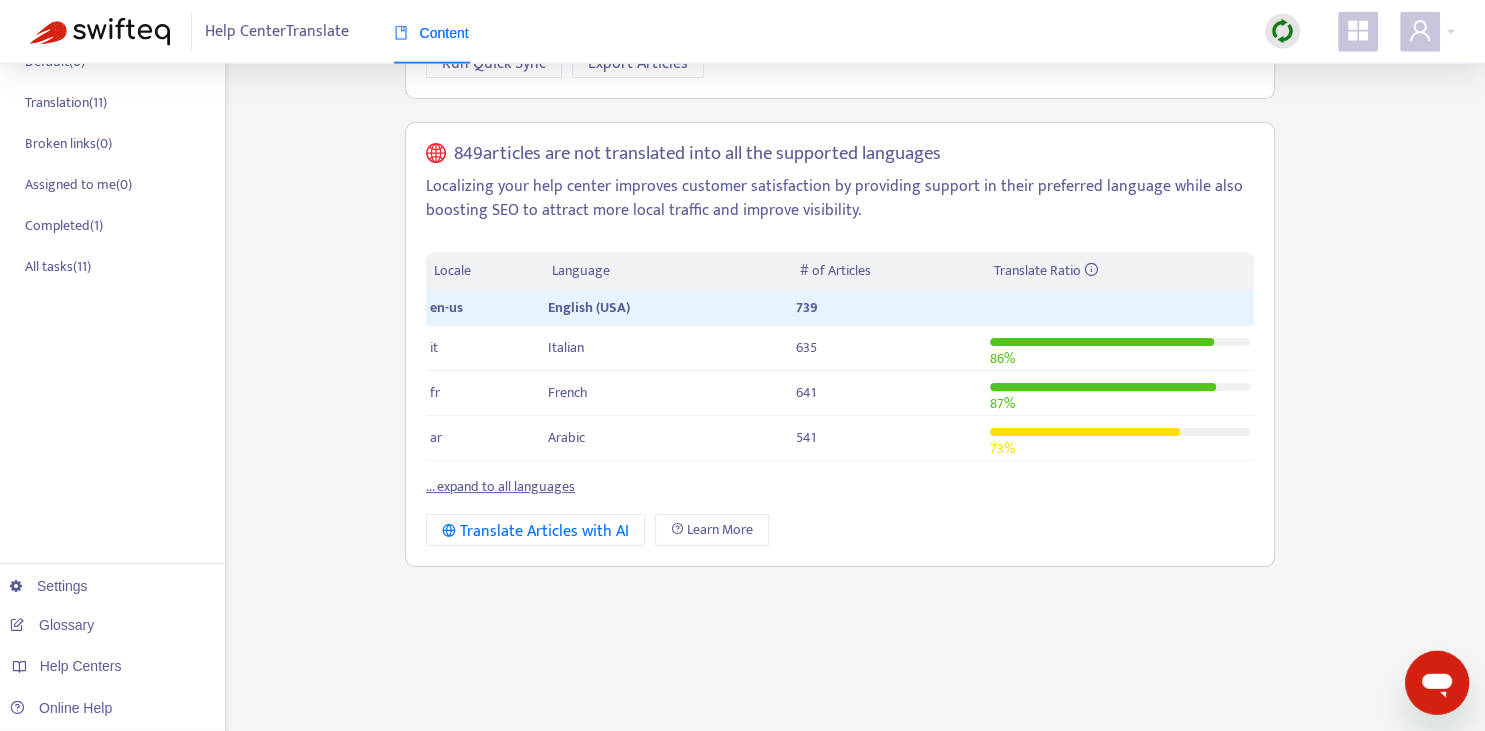 scroll, scrollTop: 281, scrollLeft: 0, axis: vertical 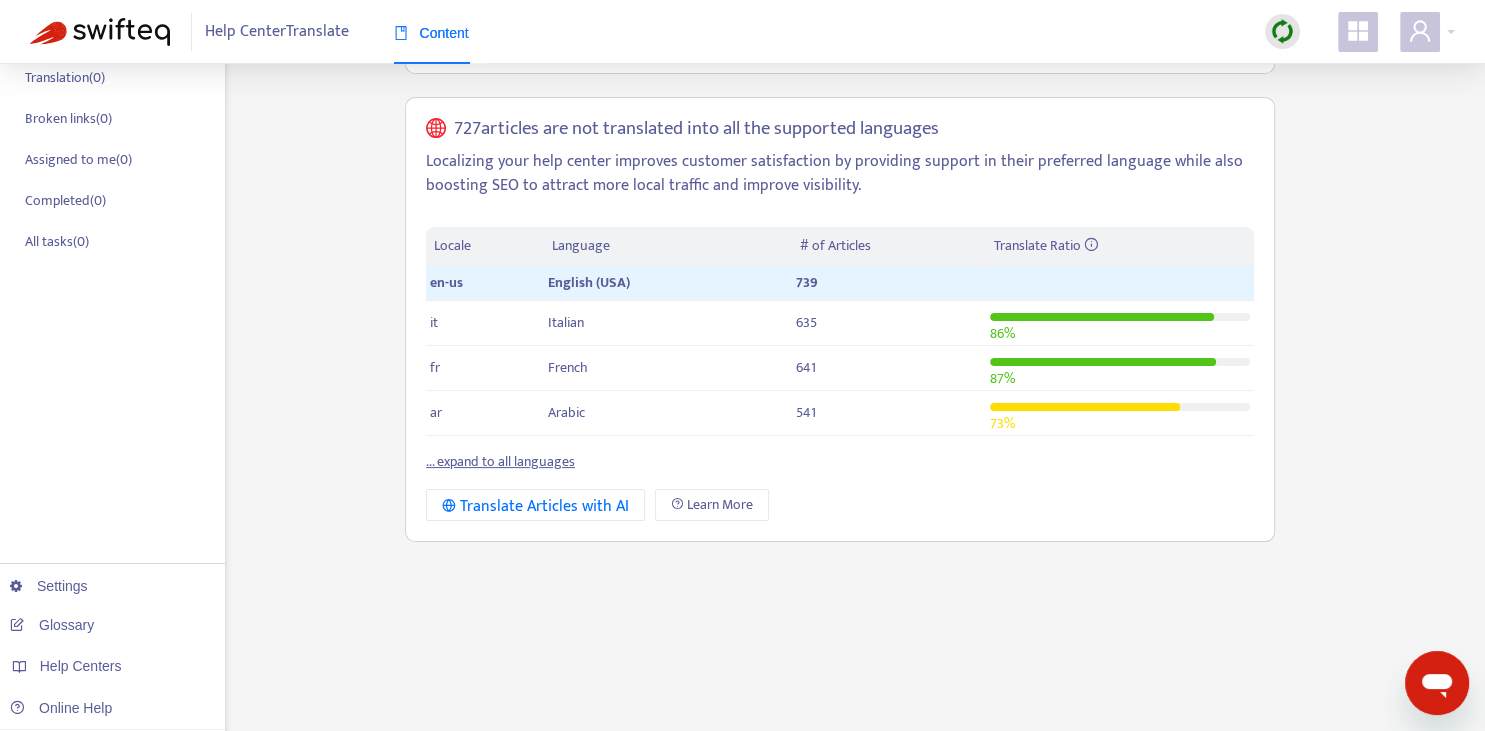 click on "... expand to all languages" at bounding box center (500, 461) 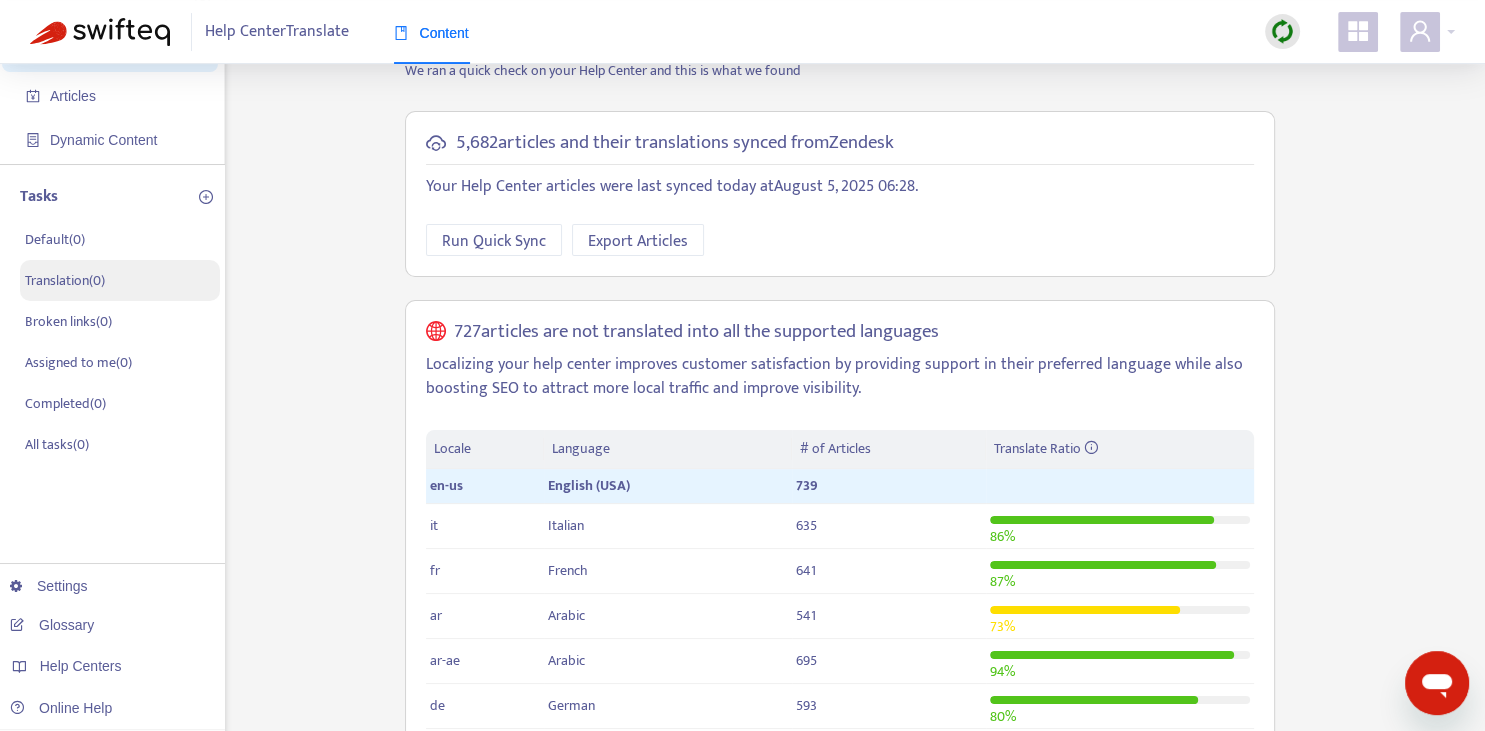 scroll, scrollTop: 0, scrollLeft: 0, axis: both 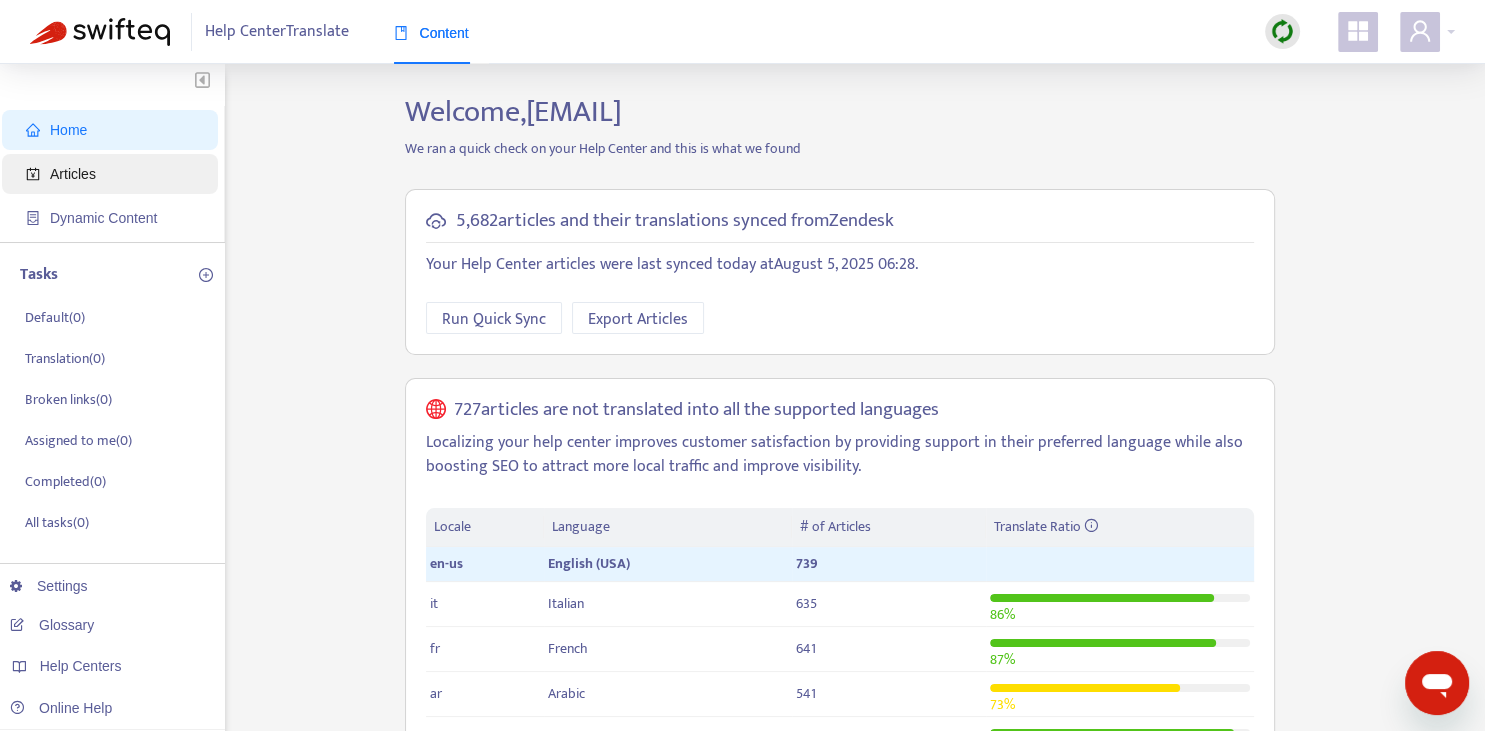 click on "Articles" at bounding box center (73, 174) 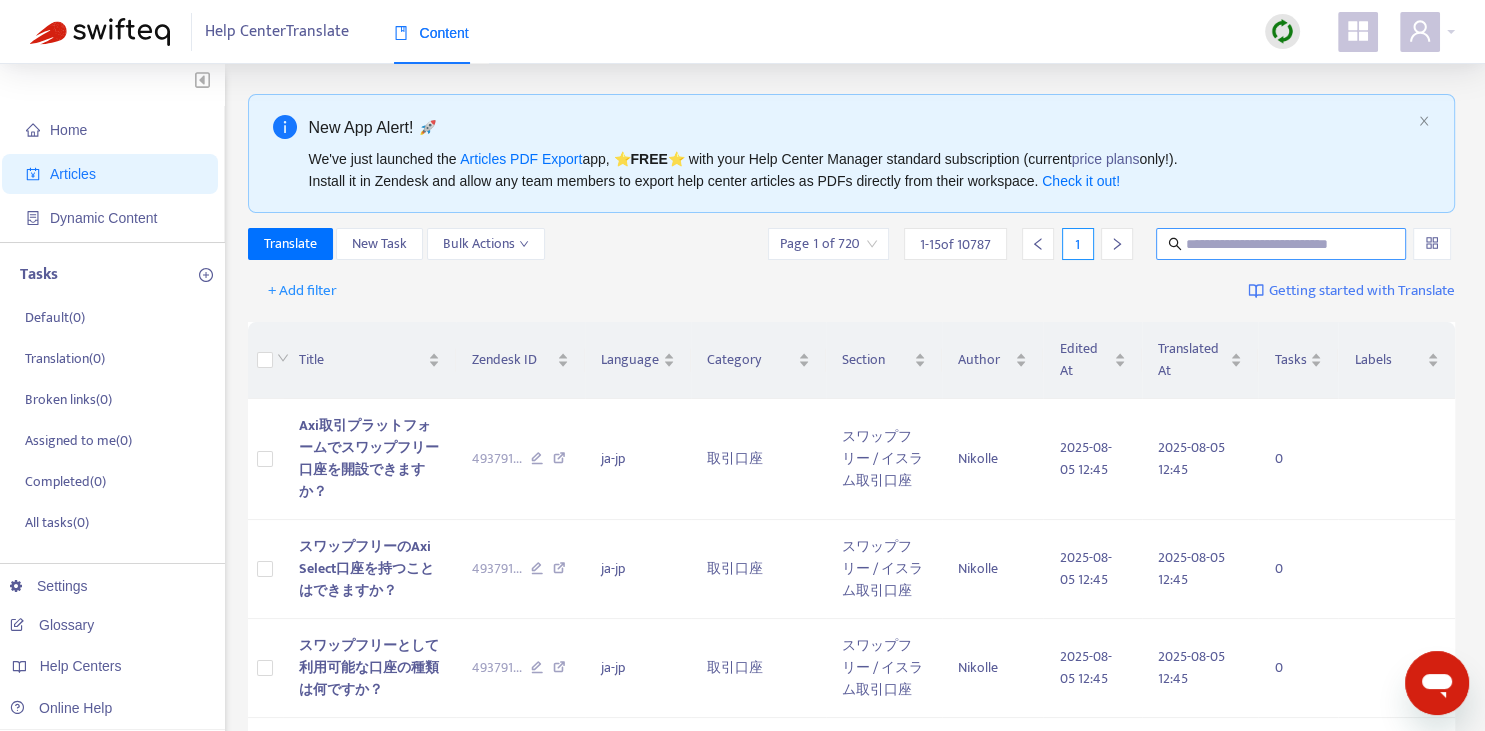 click at bounding box center [1281, 244] 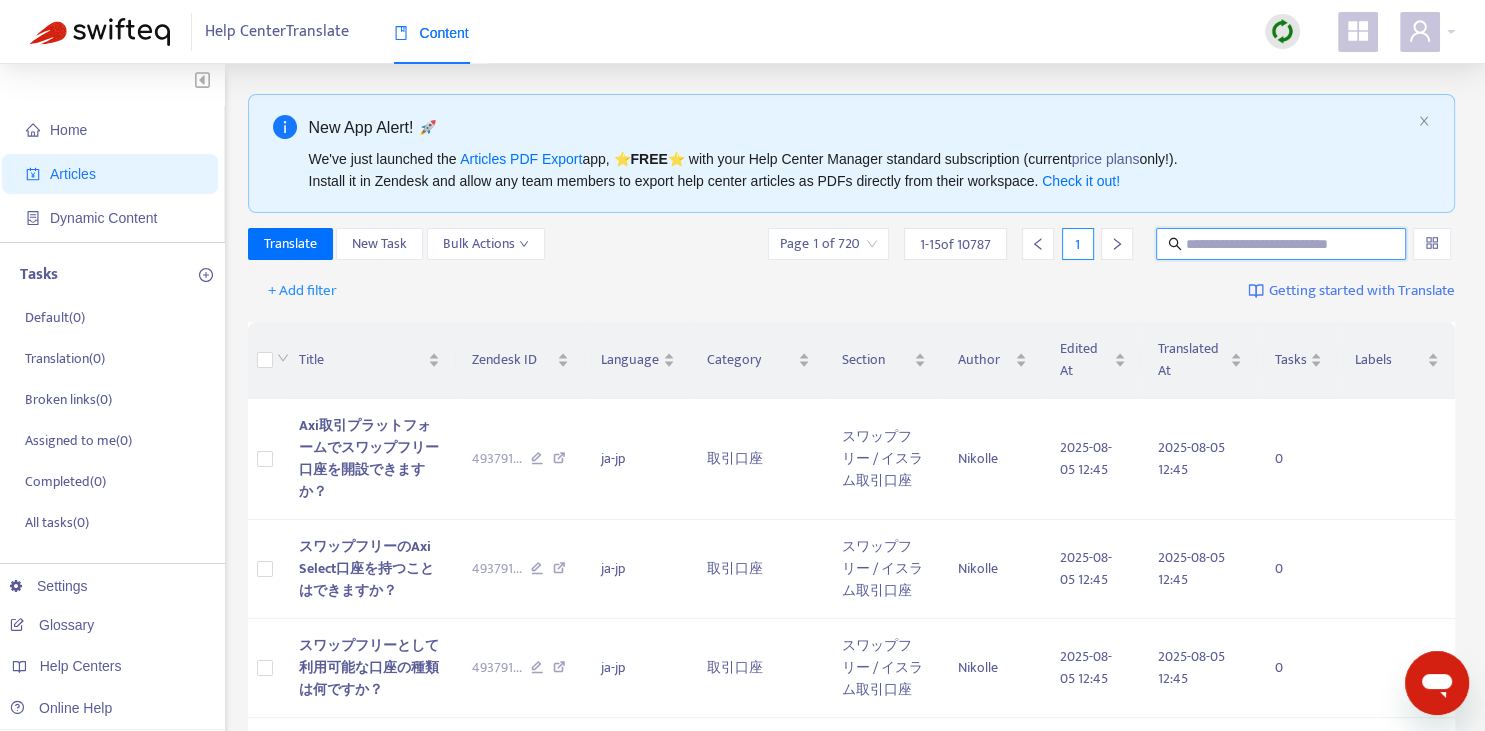 paste on "**********" 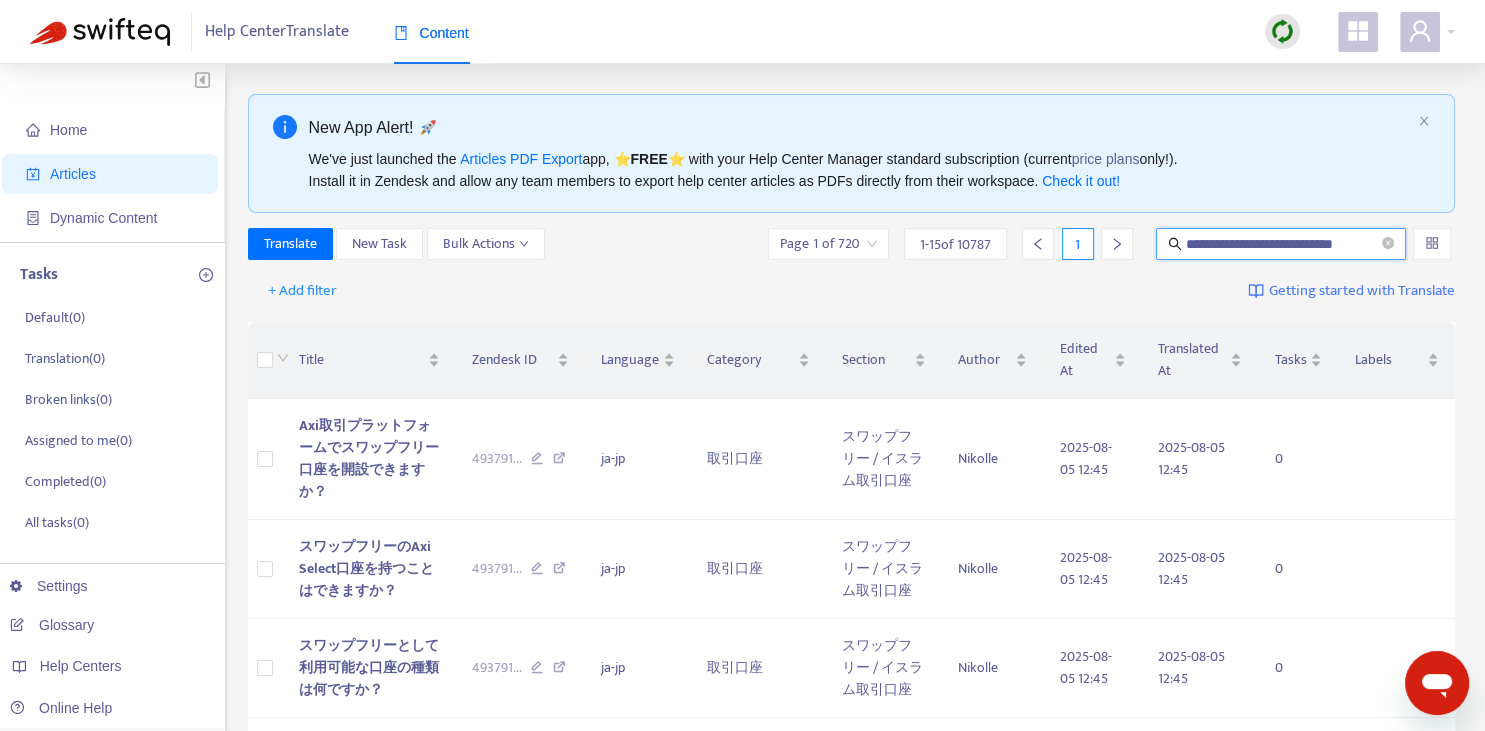 scroll, scrollTop: 0, scrollLeft: 4, axis: horizontal 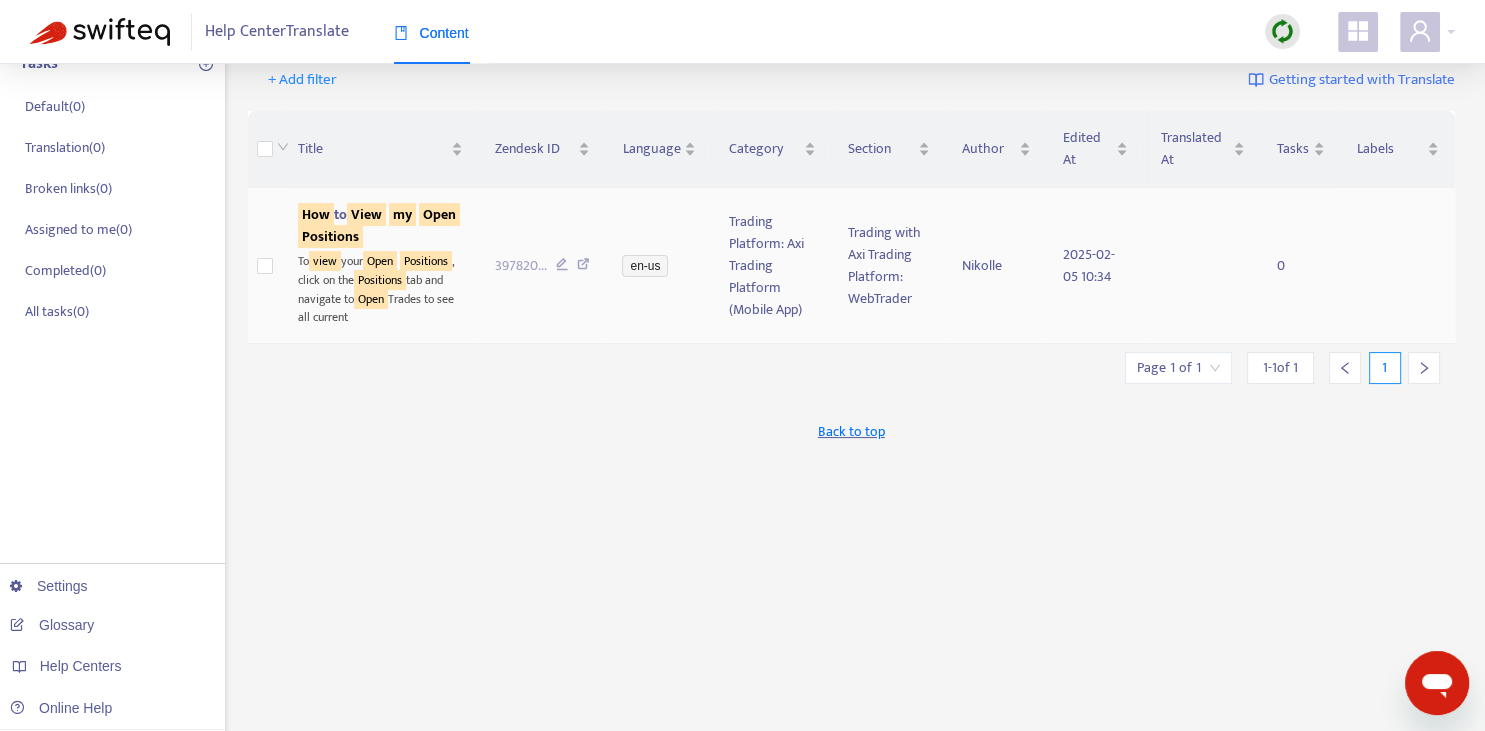 click on "Positions" at bounding box center (330, 236) 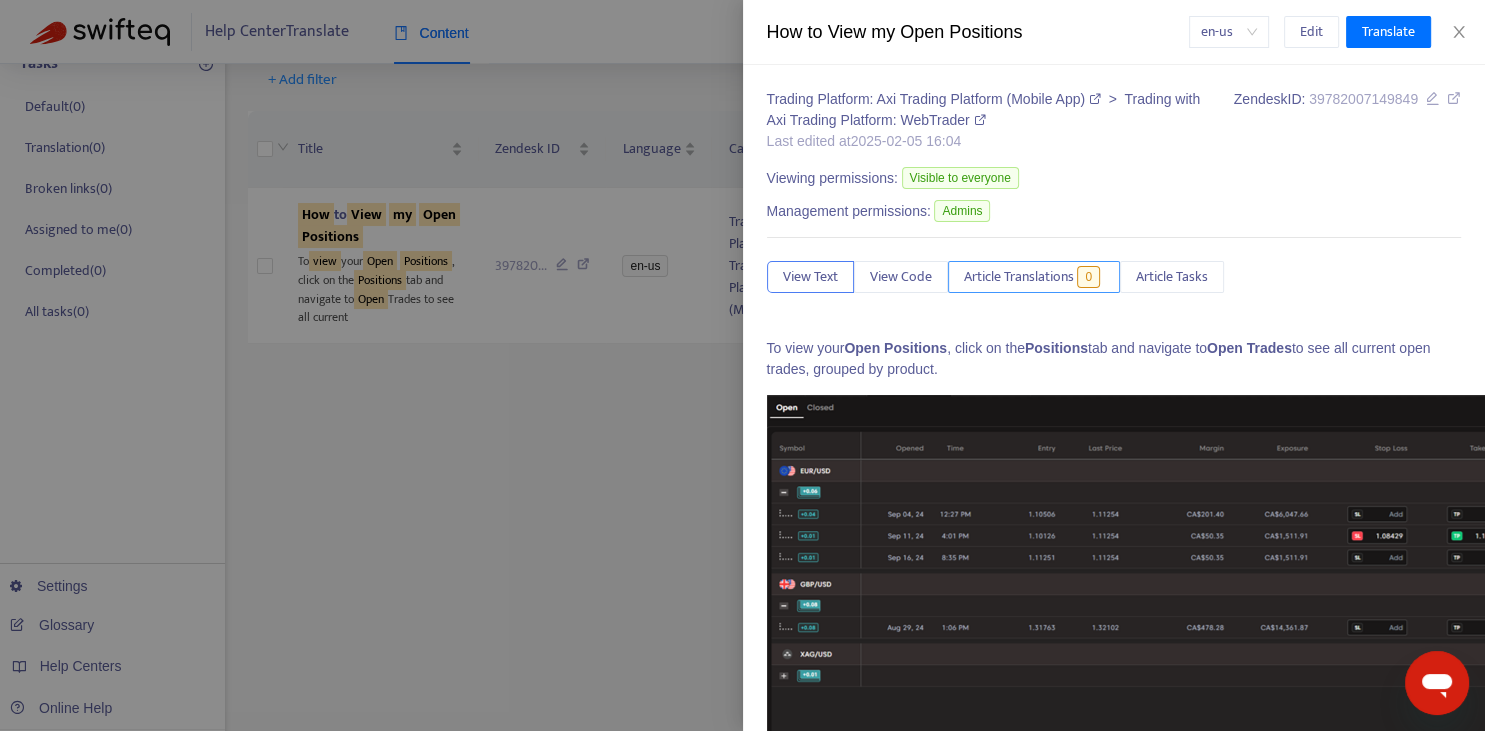 click on "Article Translations" at bounding box center [1019, 277] 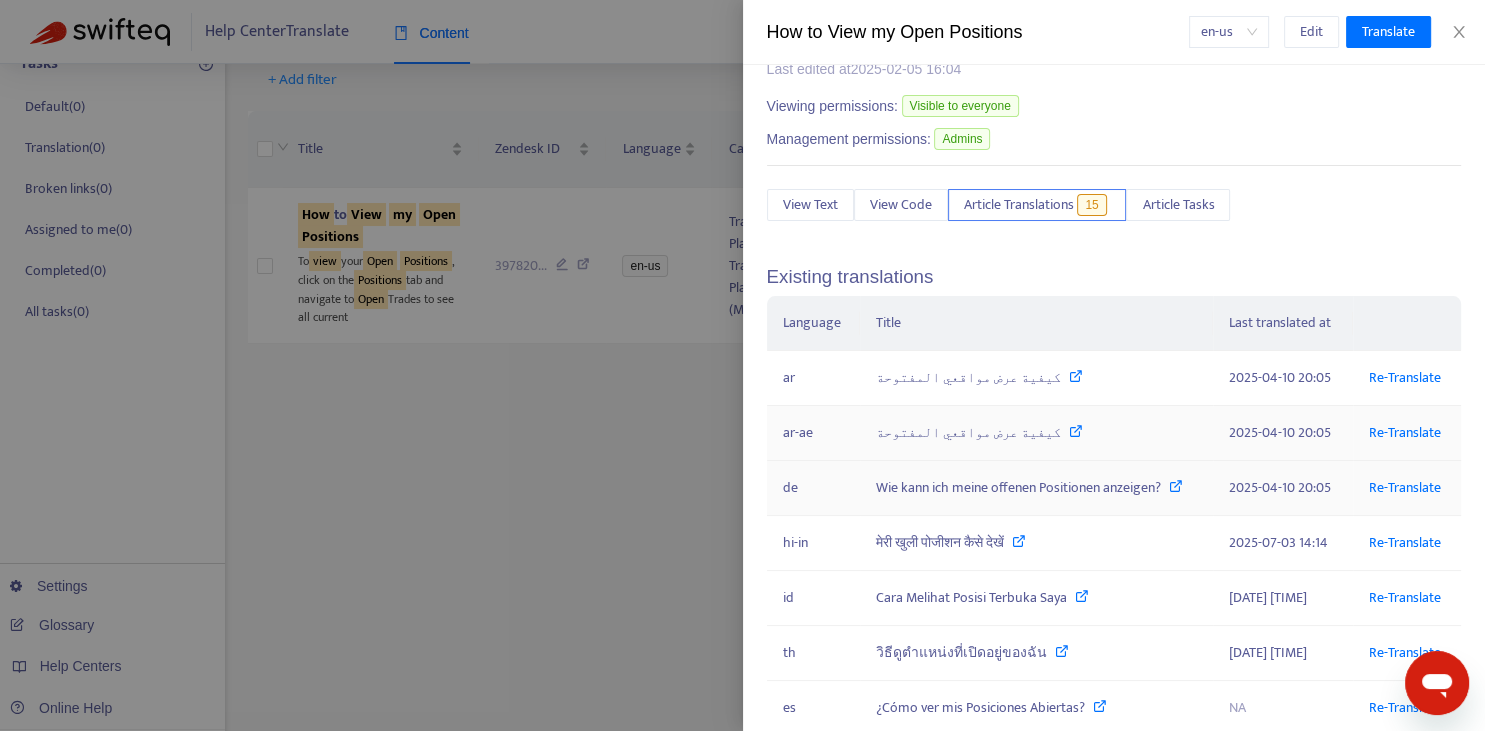 scroll, scrollTop: 73, scrollLeft: 0, axis: vertical 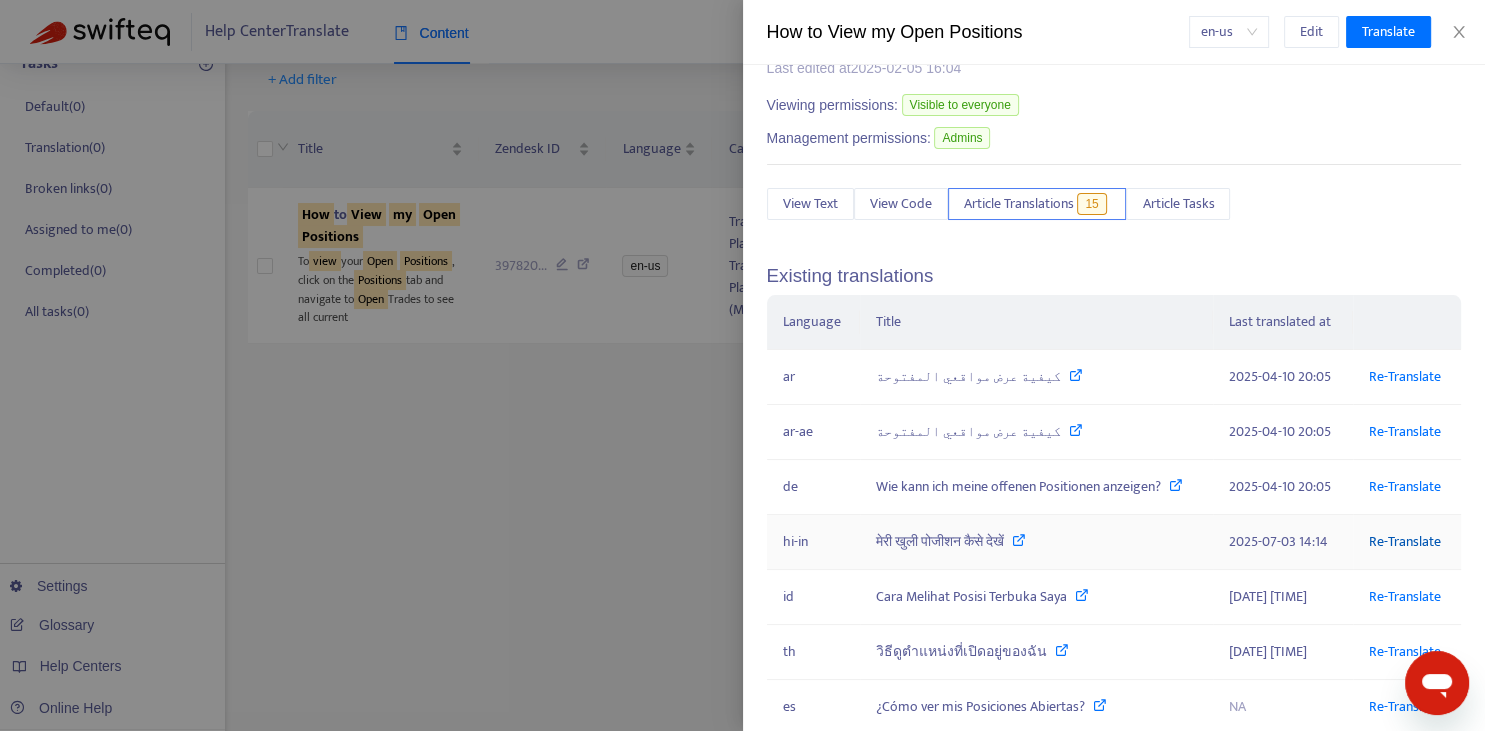 click on "Re-Translate" at bounding box center (1405, 541) 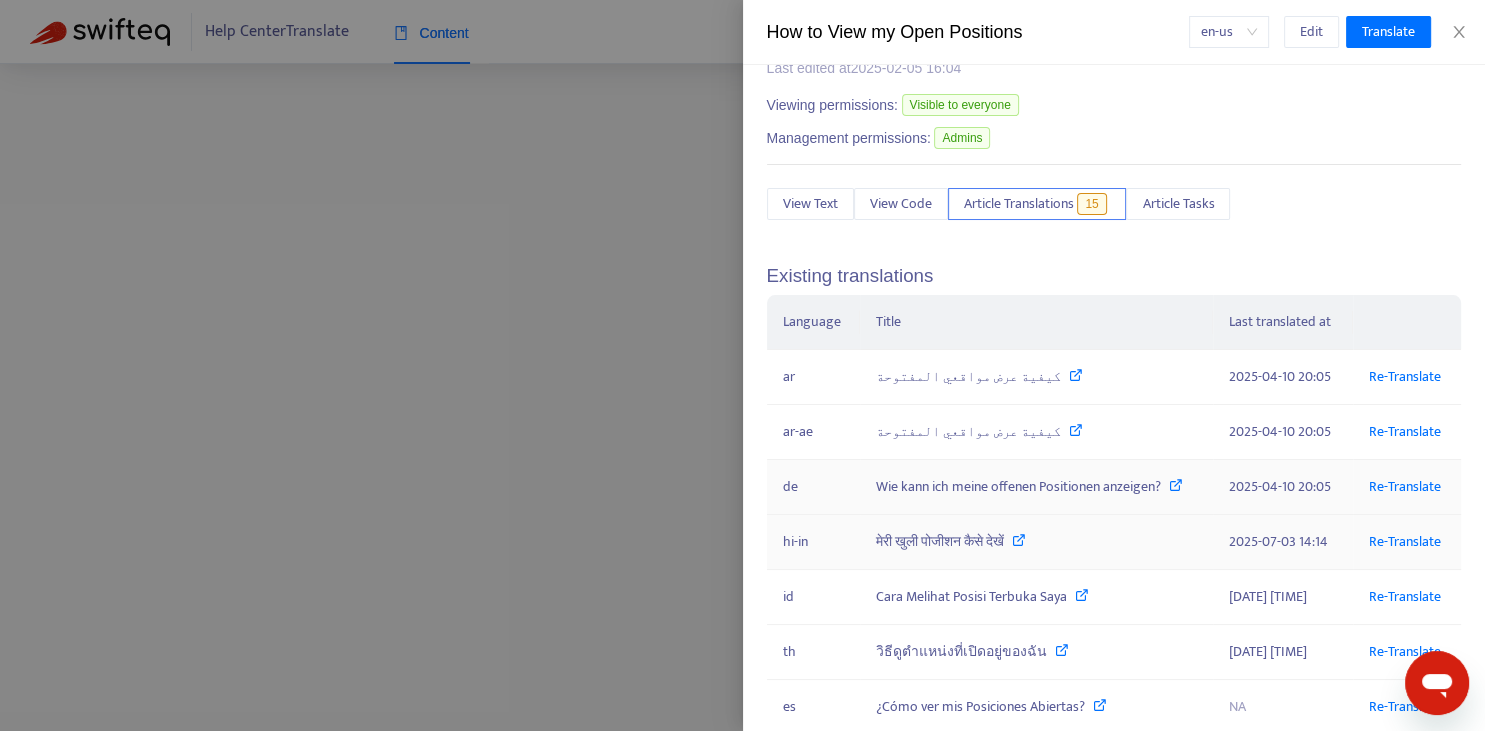 scroll, scrollTop: 0, scrollLeft: 0, axis: both 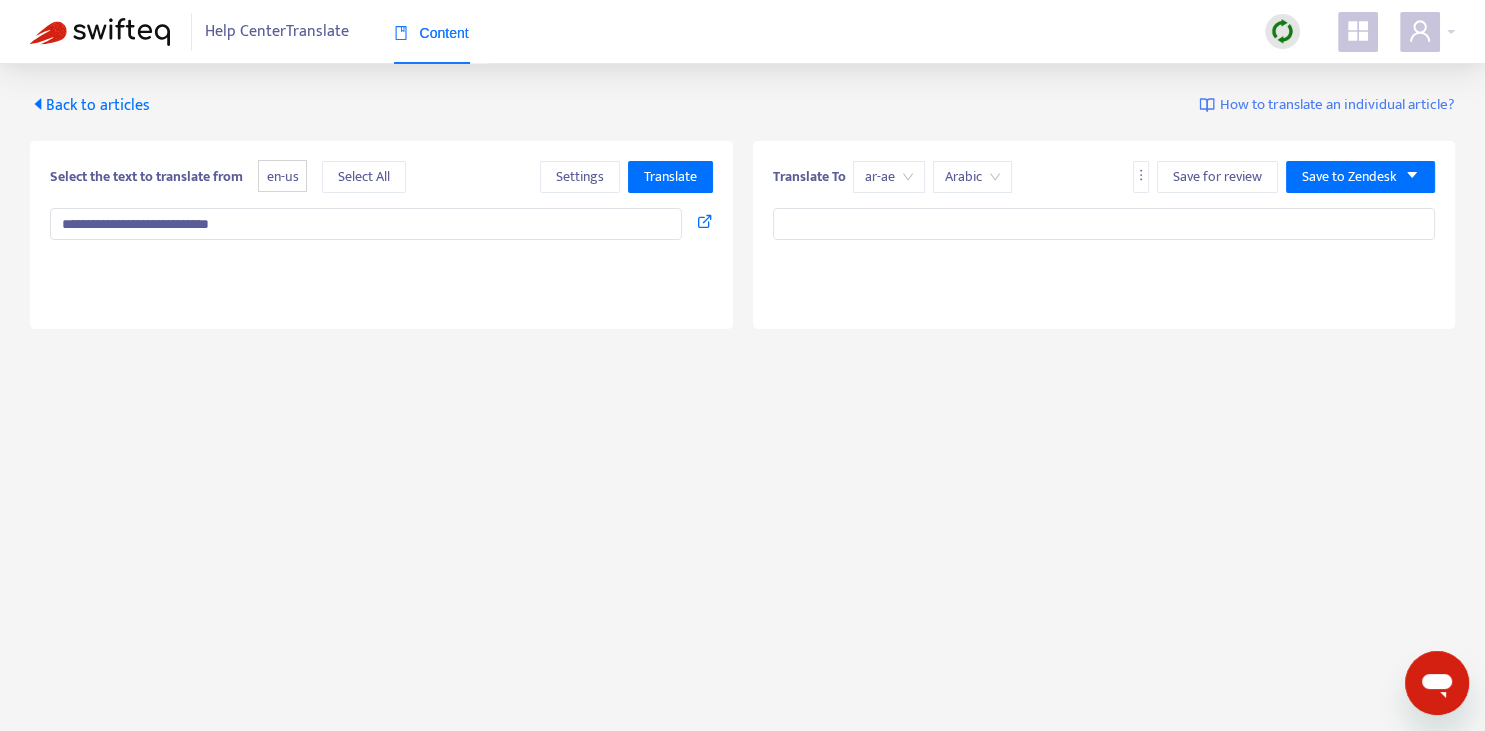 type on "**********" 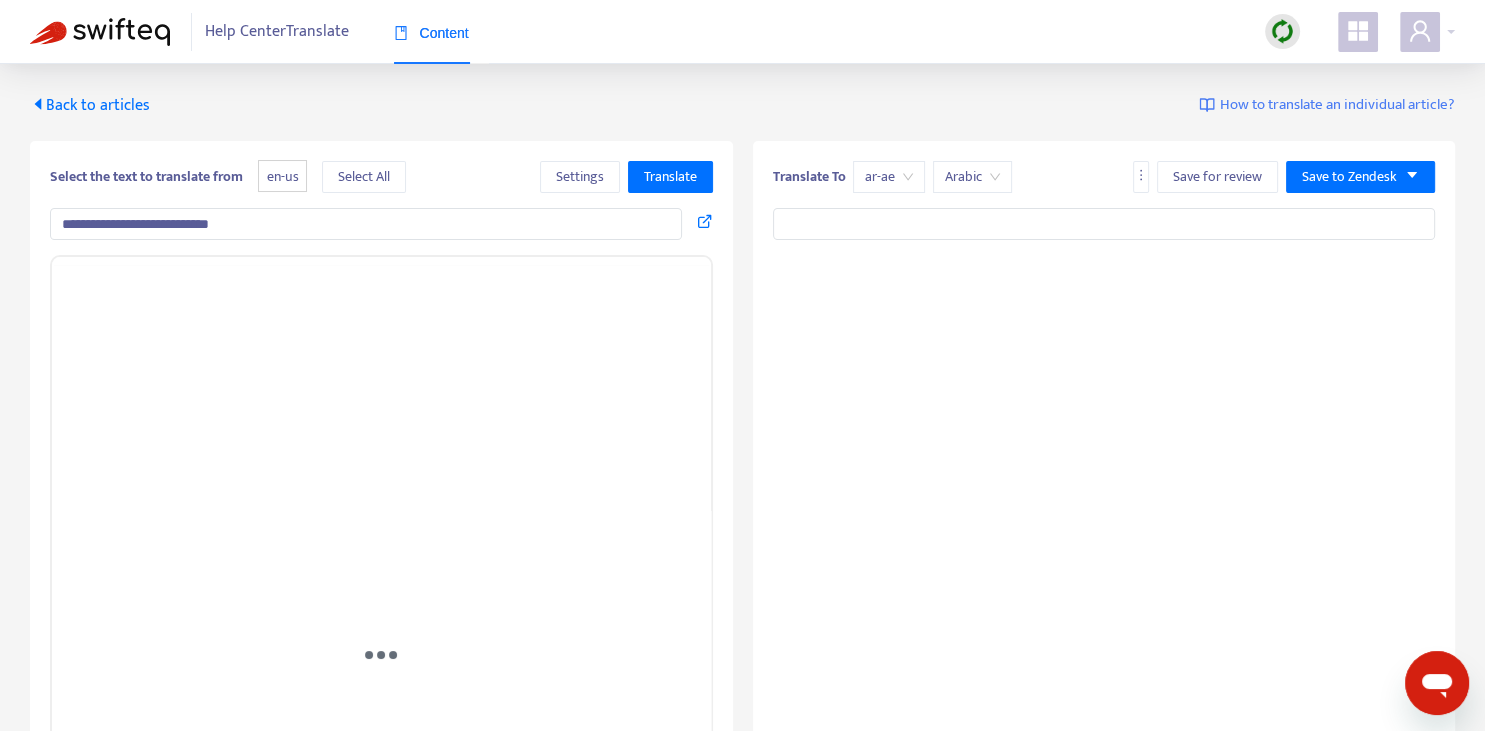 scroll, scrollTop: 0, scrollLeft: 0, axis: both 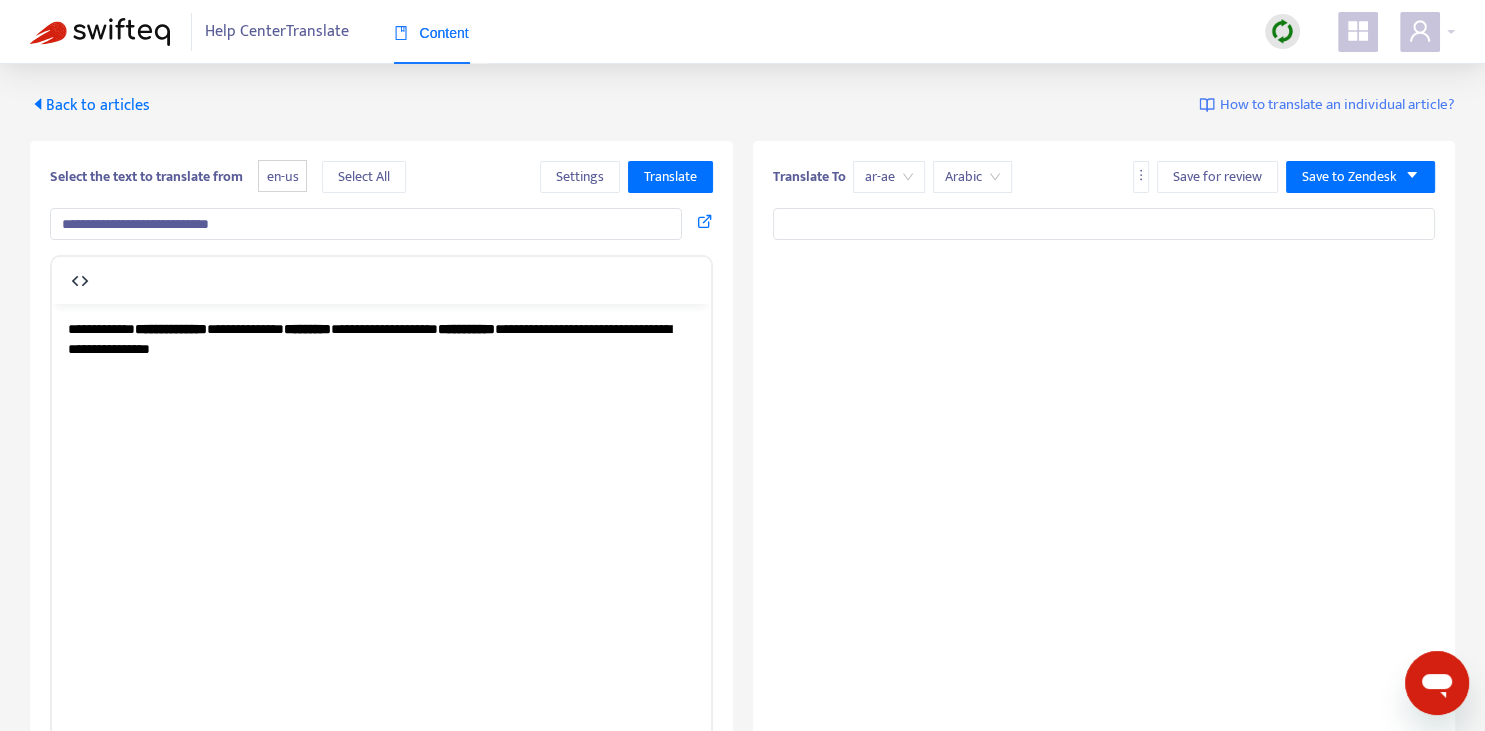 type on "**********" 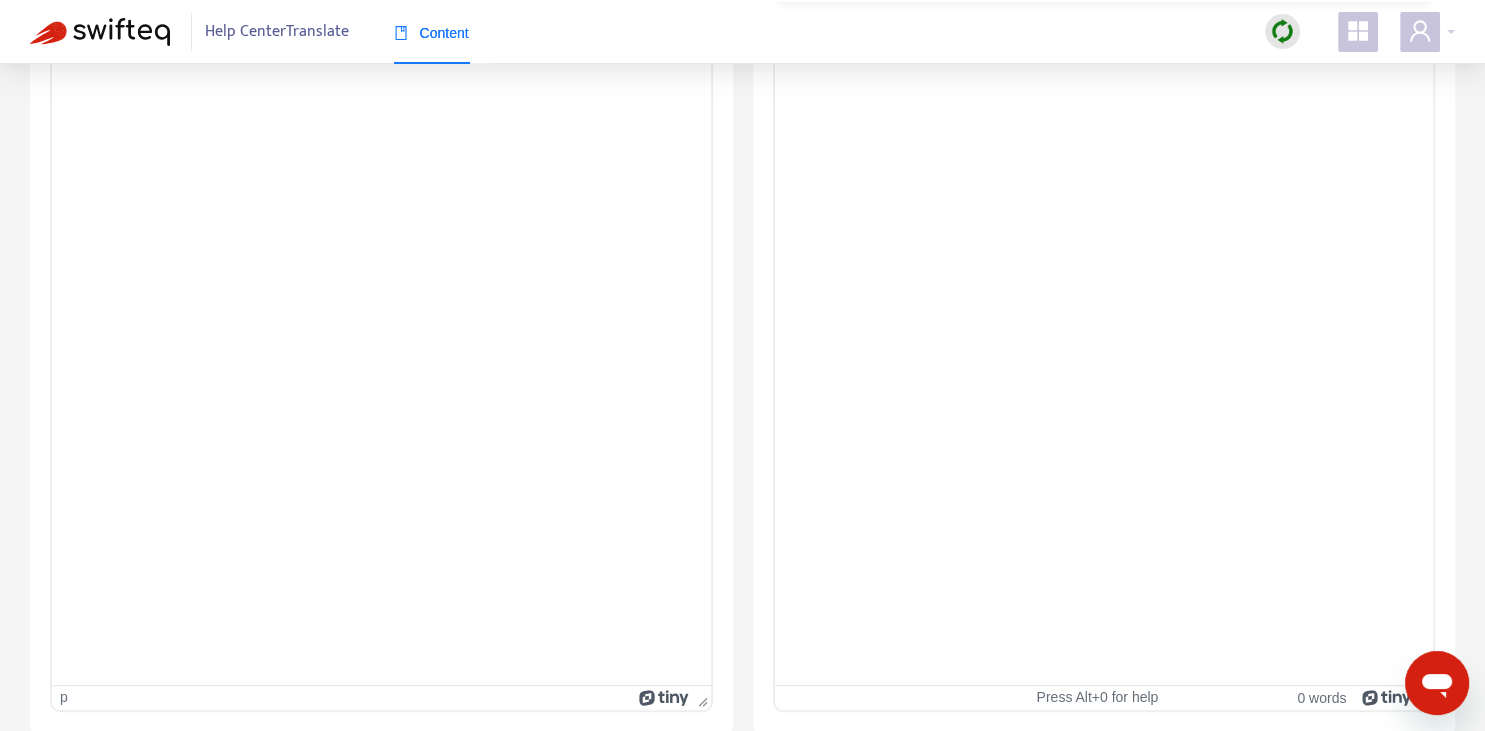 scroll, scrollTop: 61, scrollLeft: 0, axis: vertical 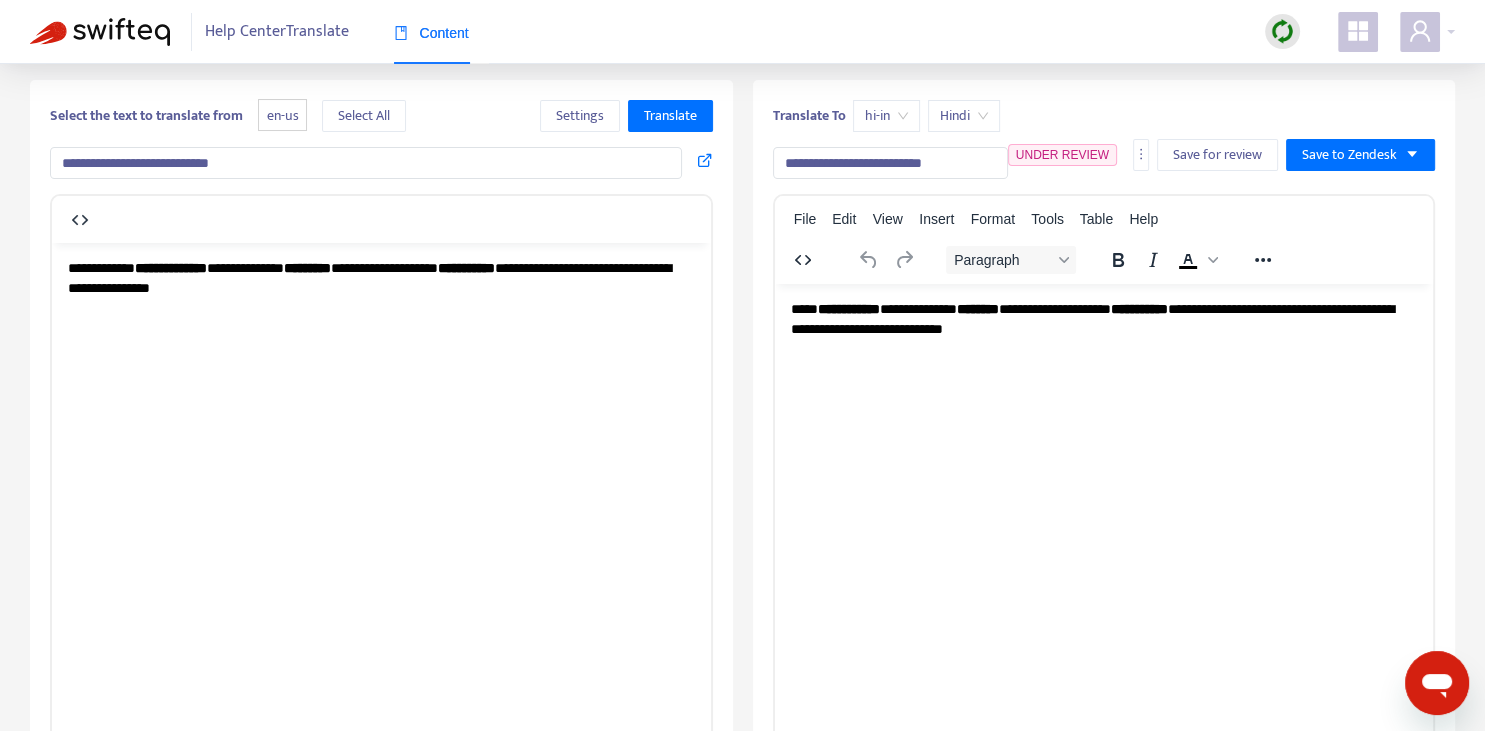 click on "**********" at bounding box center [1103, 318] 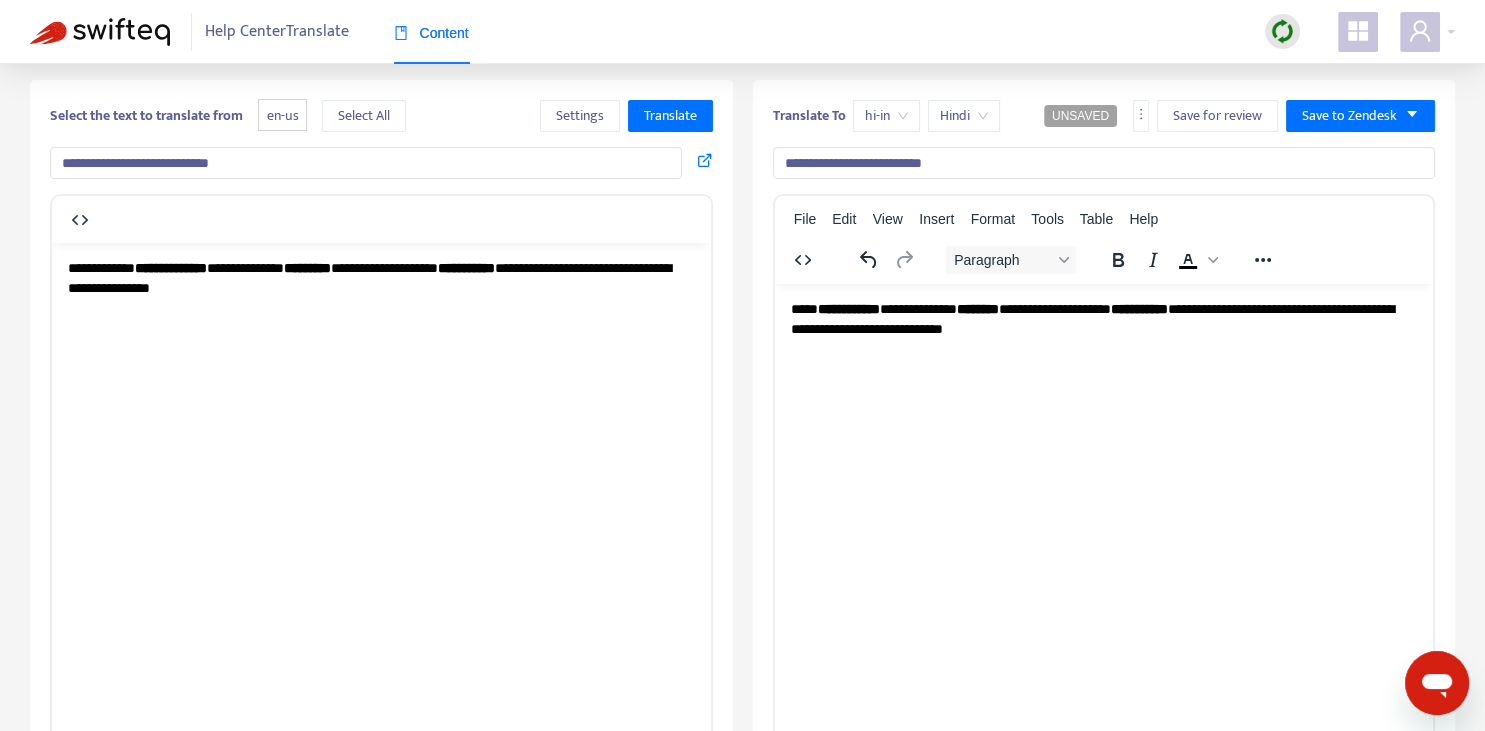 type 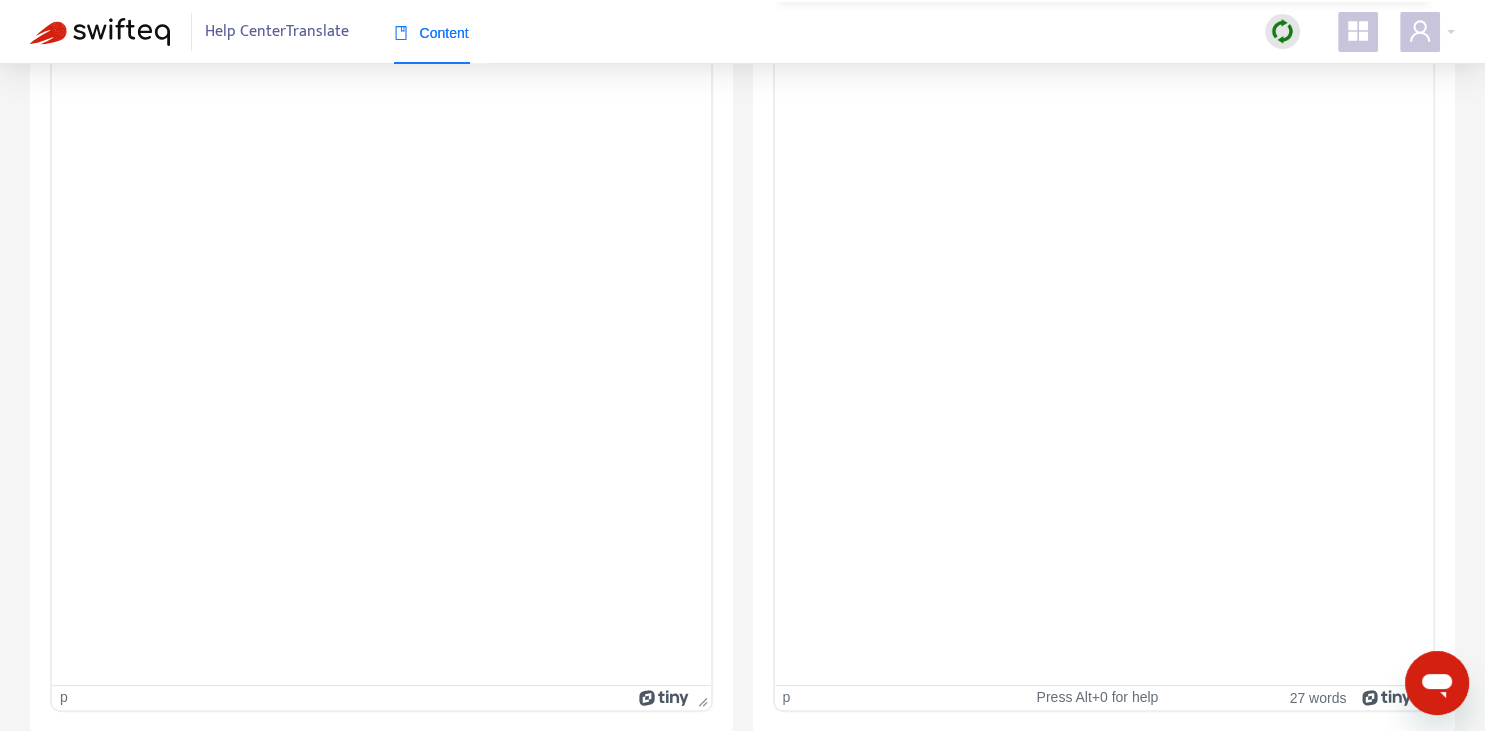 scroll, scrollTop: 0, scrollLeft: 0, axis: both 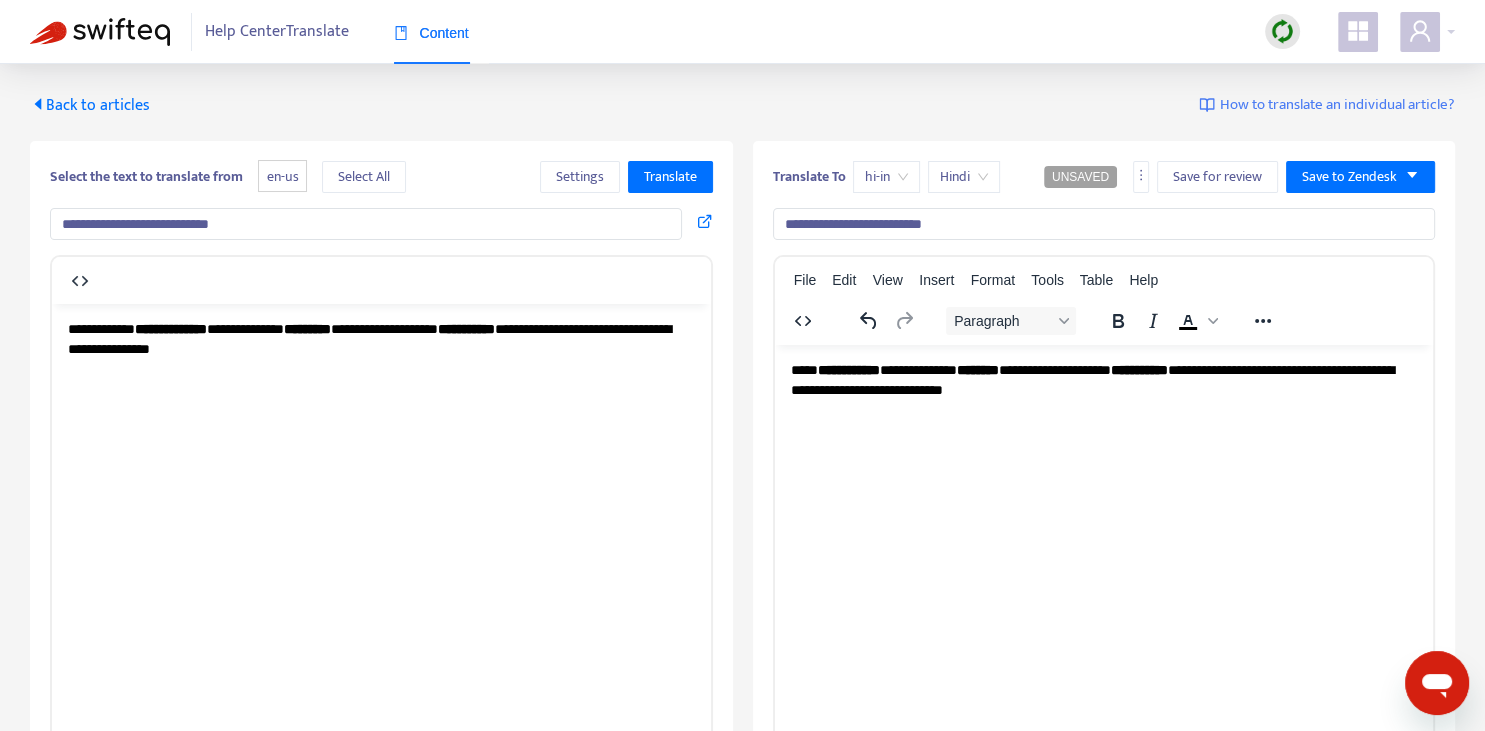 click on "**********" at bounding box center [1104, 224] 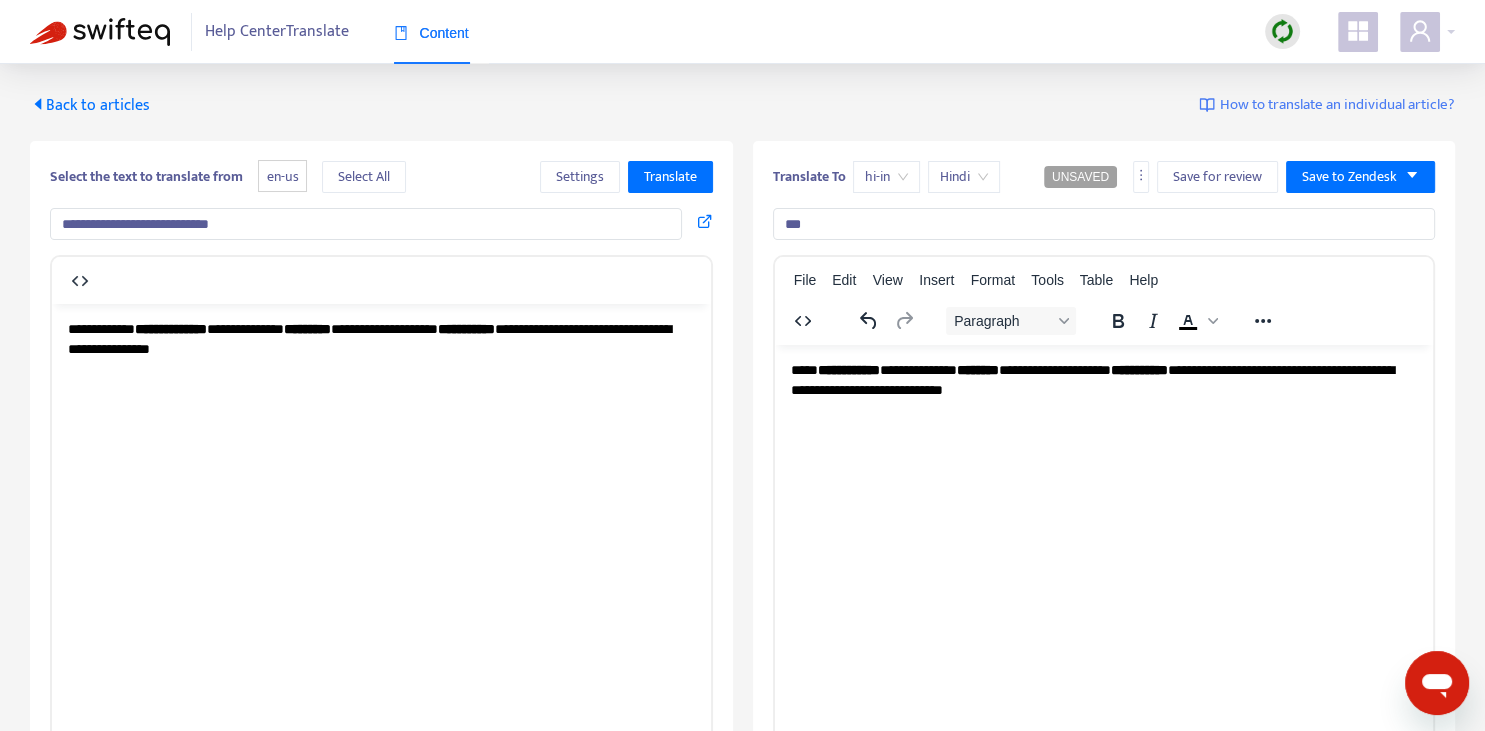type on "****" 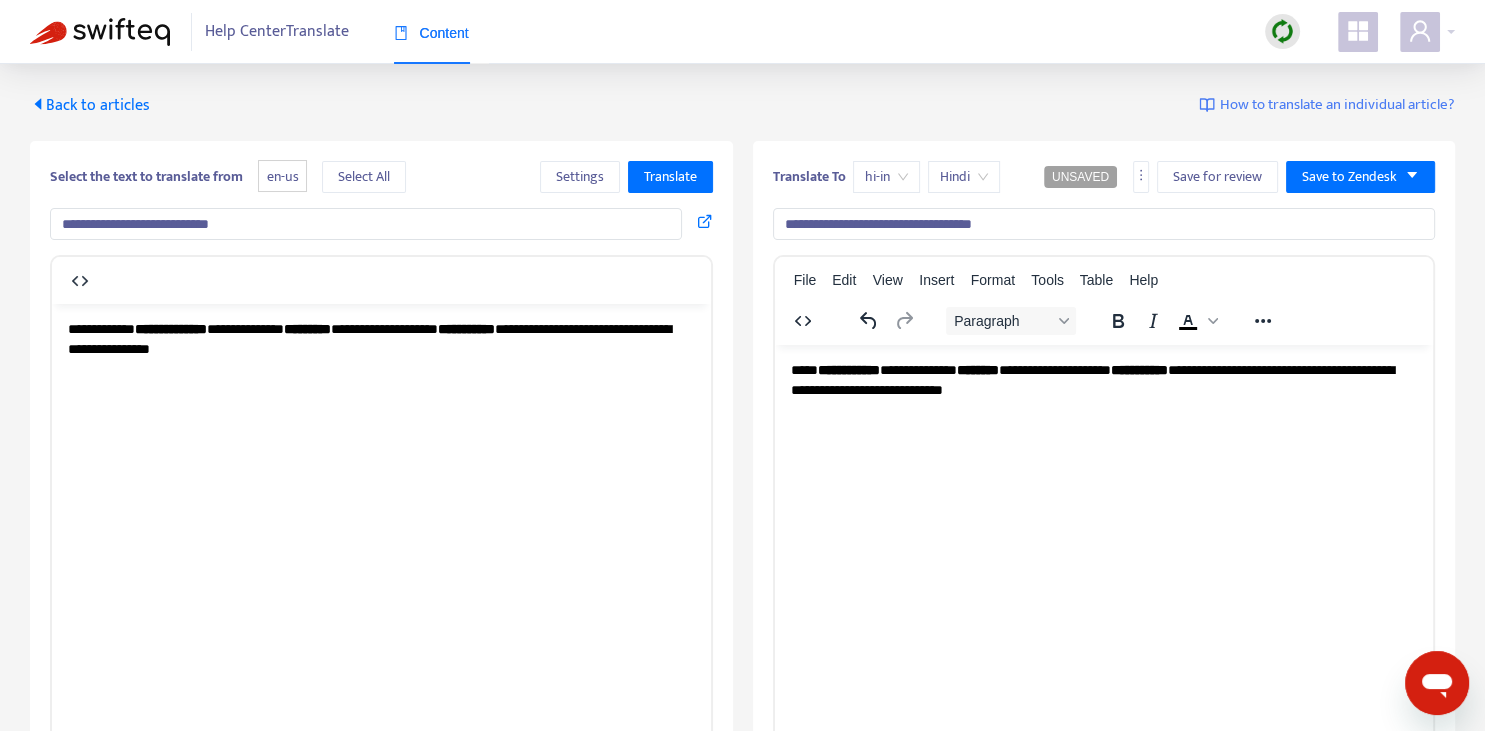 type on "**********" 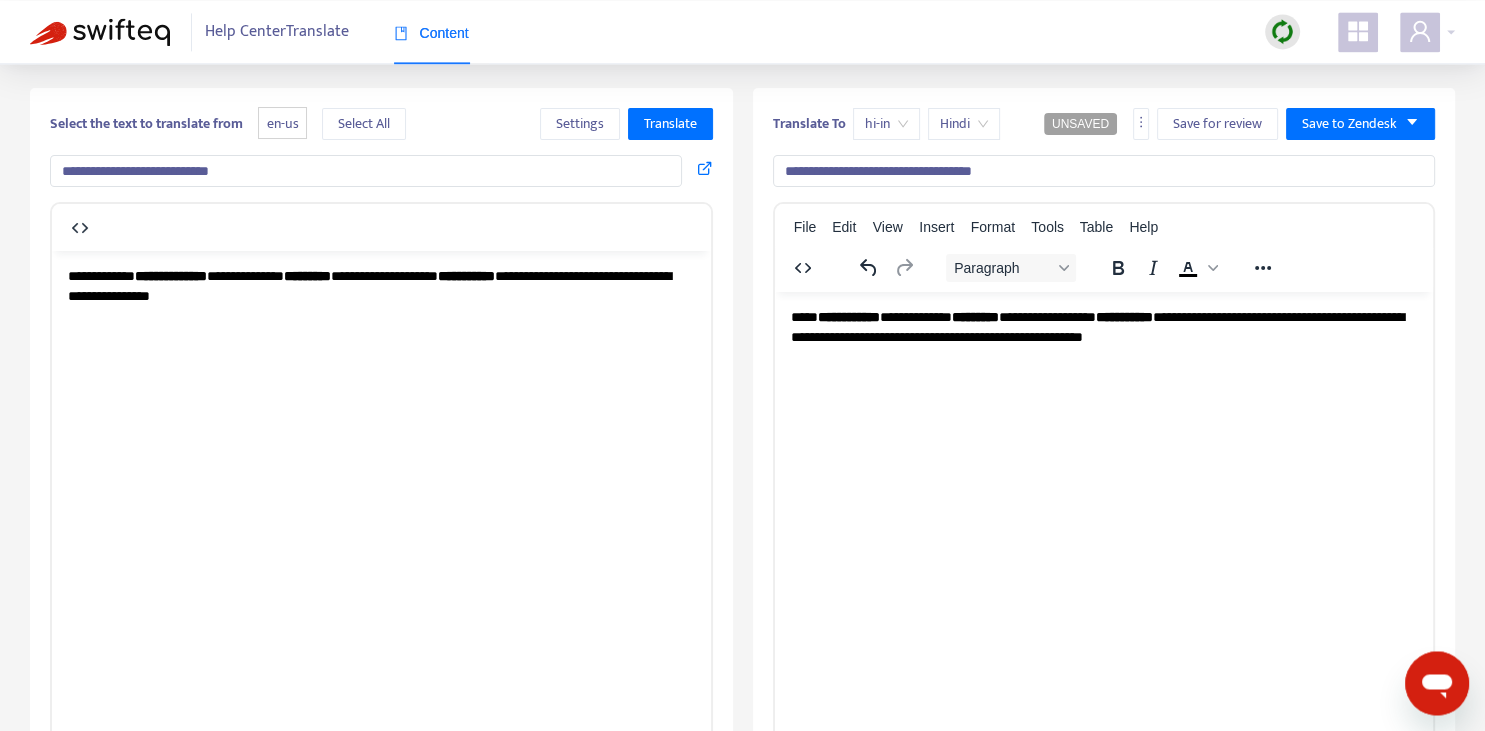 scroll, scrollTop: 0, scrollLeft: 0, axis: both 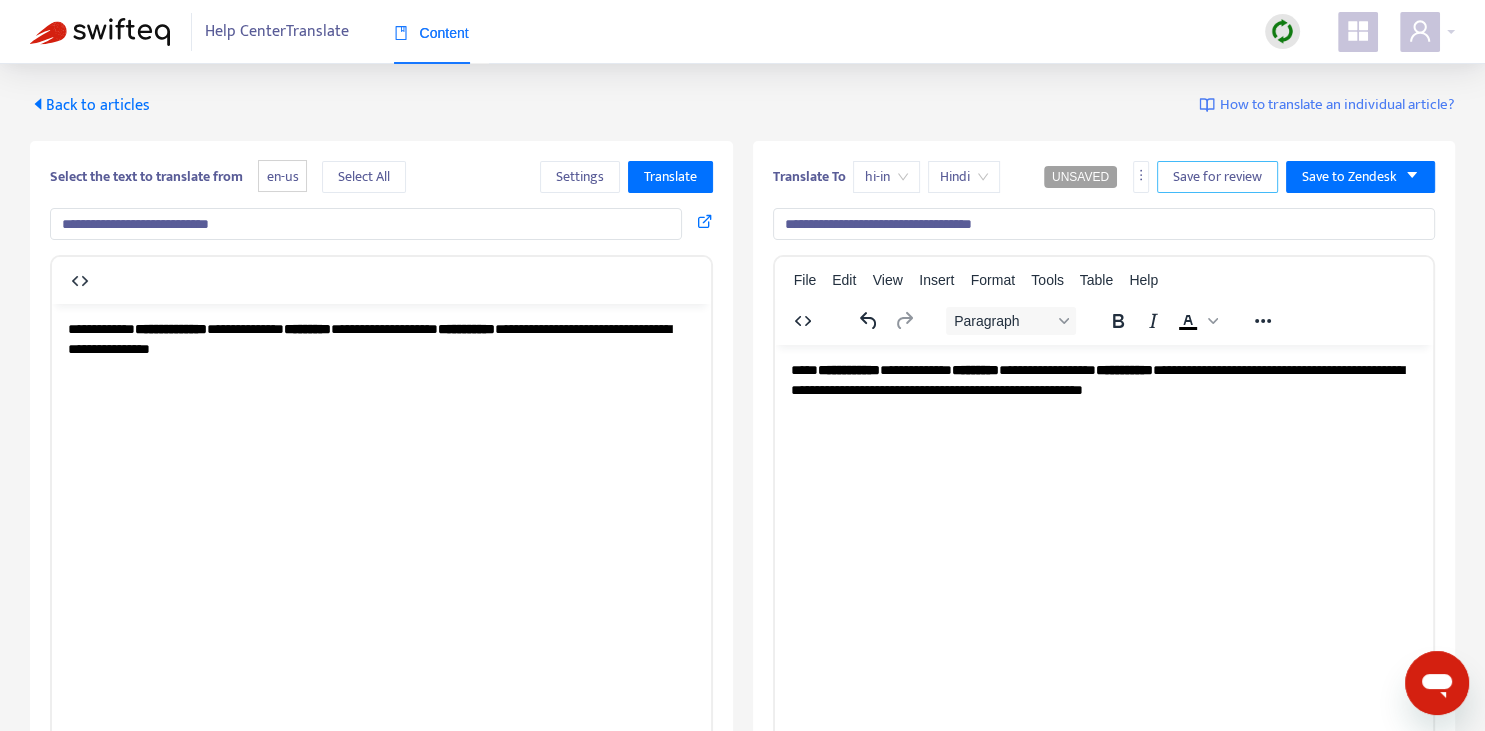 click on "Save for review" at bounding box center [1217, 177] 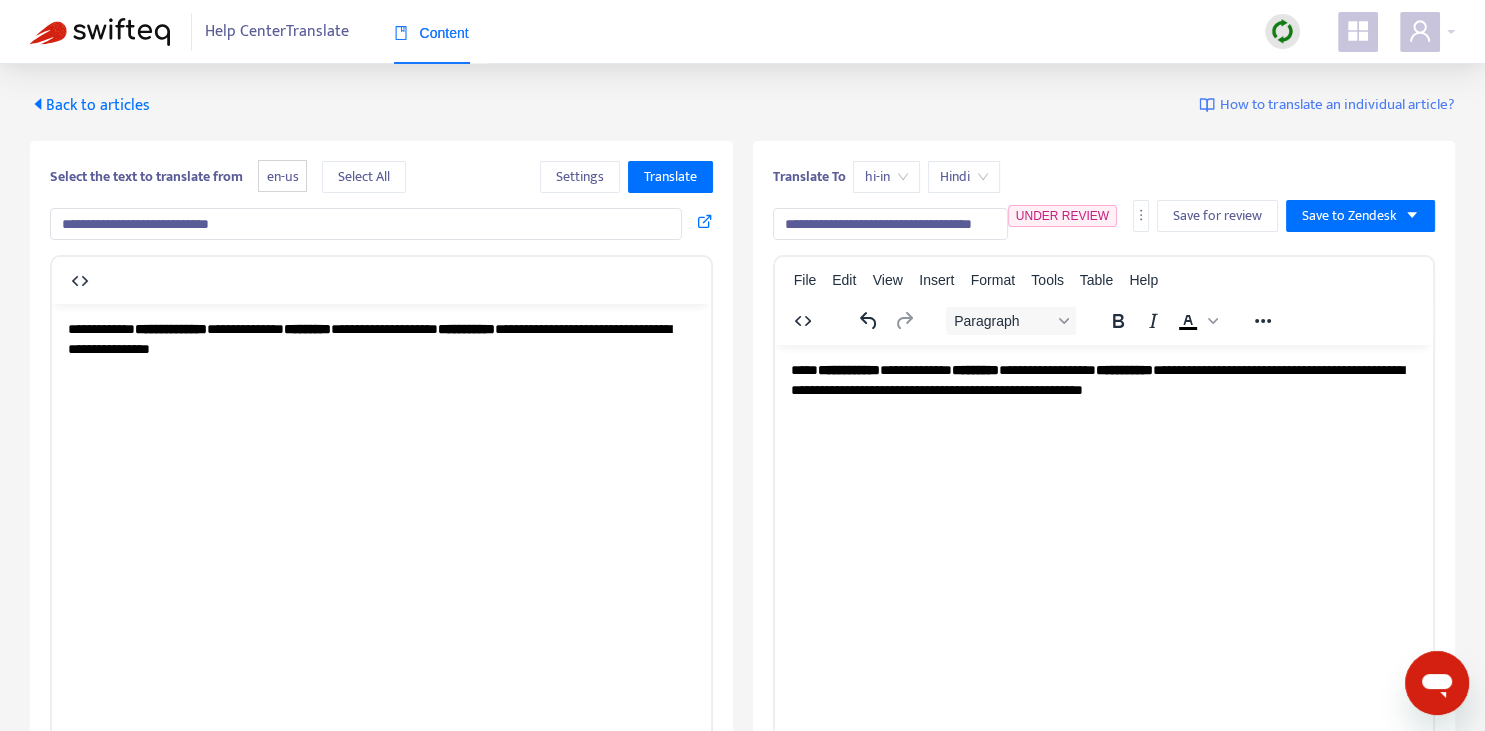 click on "Back to articles" at bounding box center [90, 105] 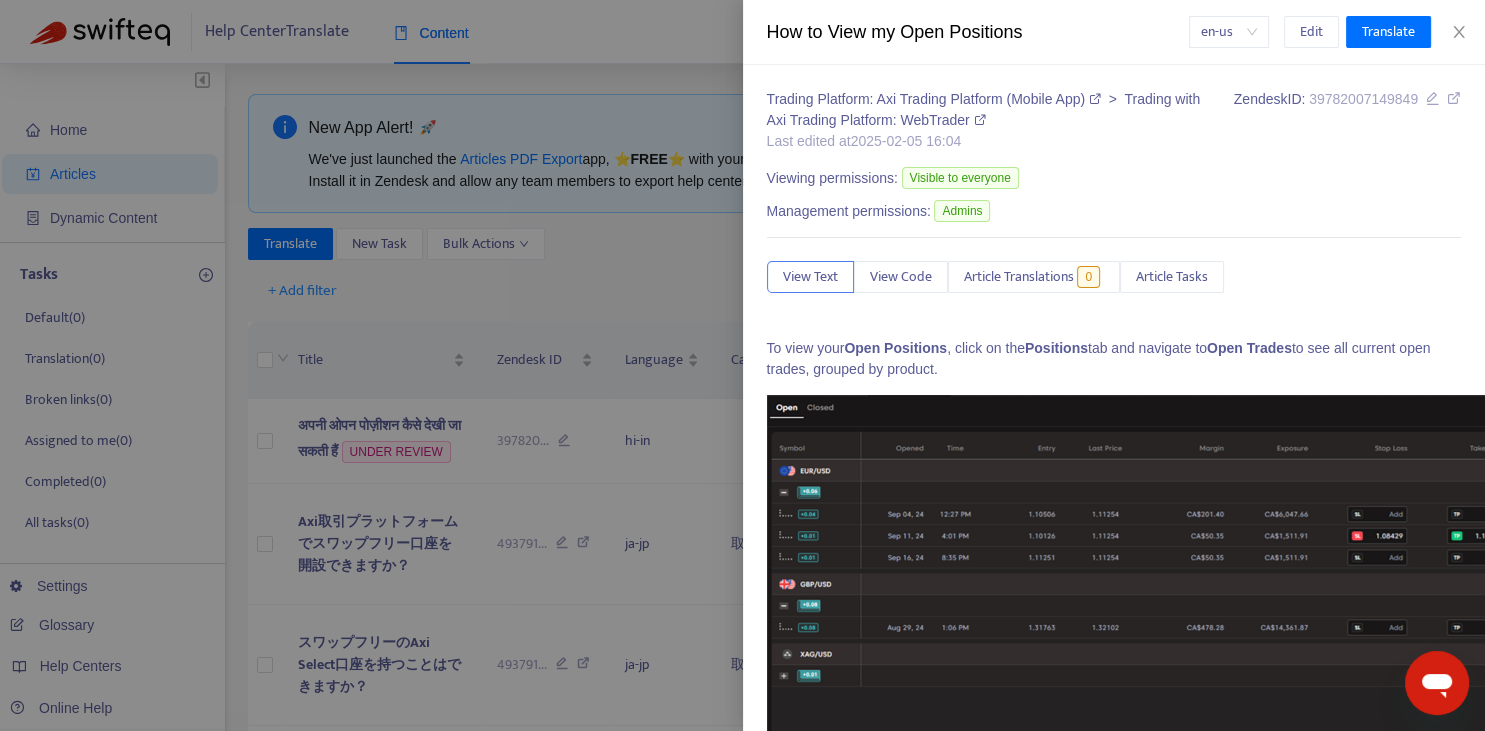 click at bounding box center [742, 365] 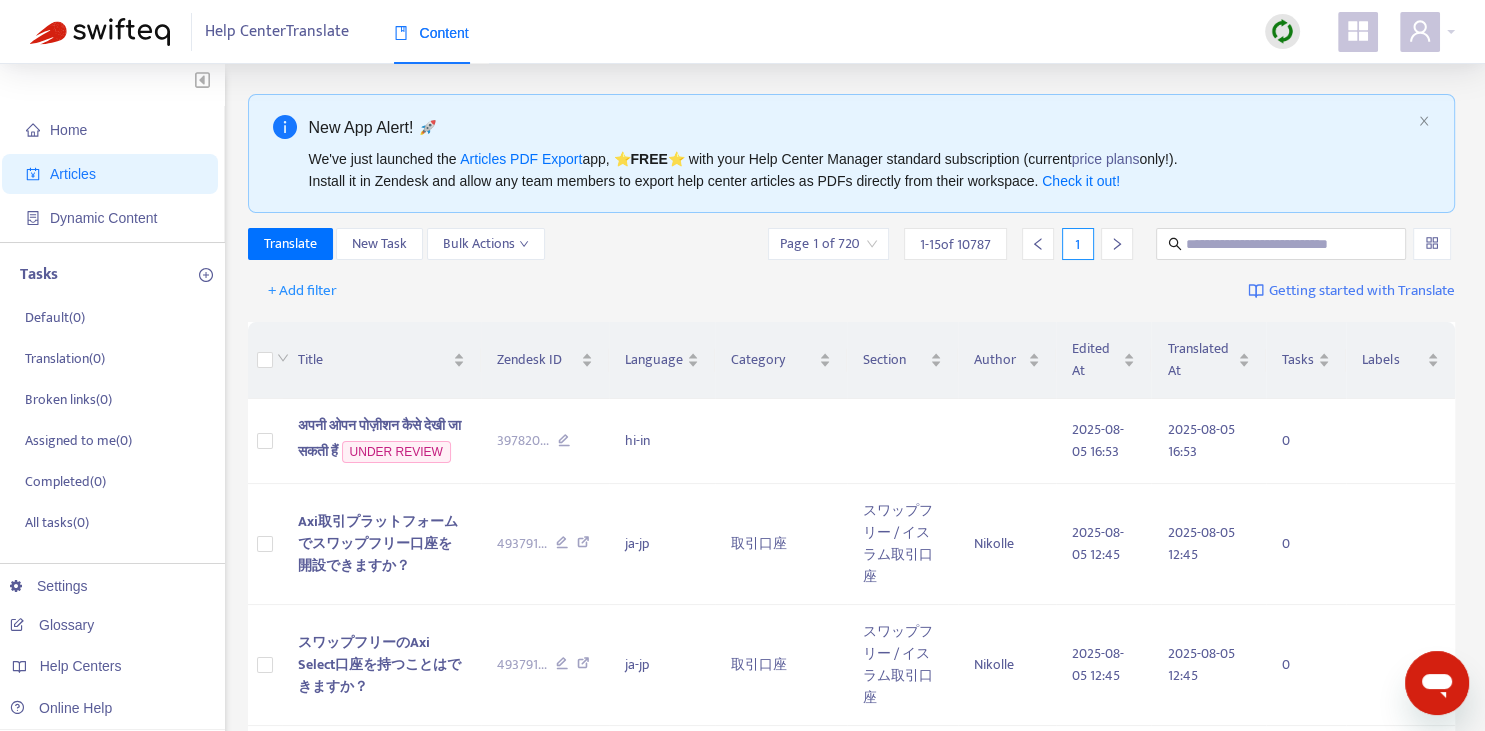 click on "Translate New Task Bulk Actions Page 1 of 720 1 - 15  of   10787 1" at bounding box center [852, 248] 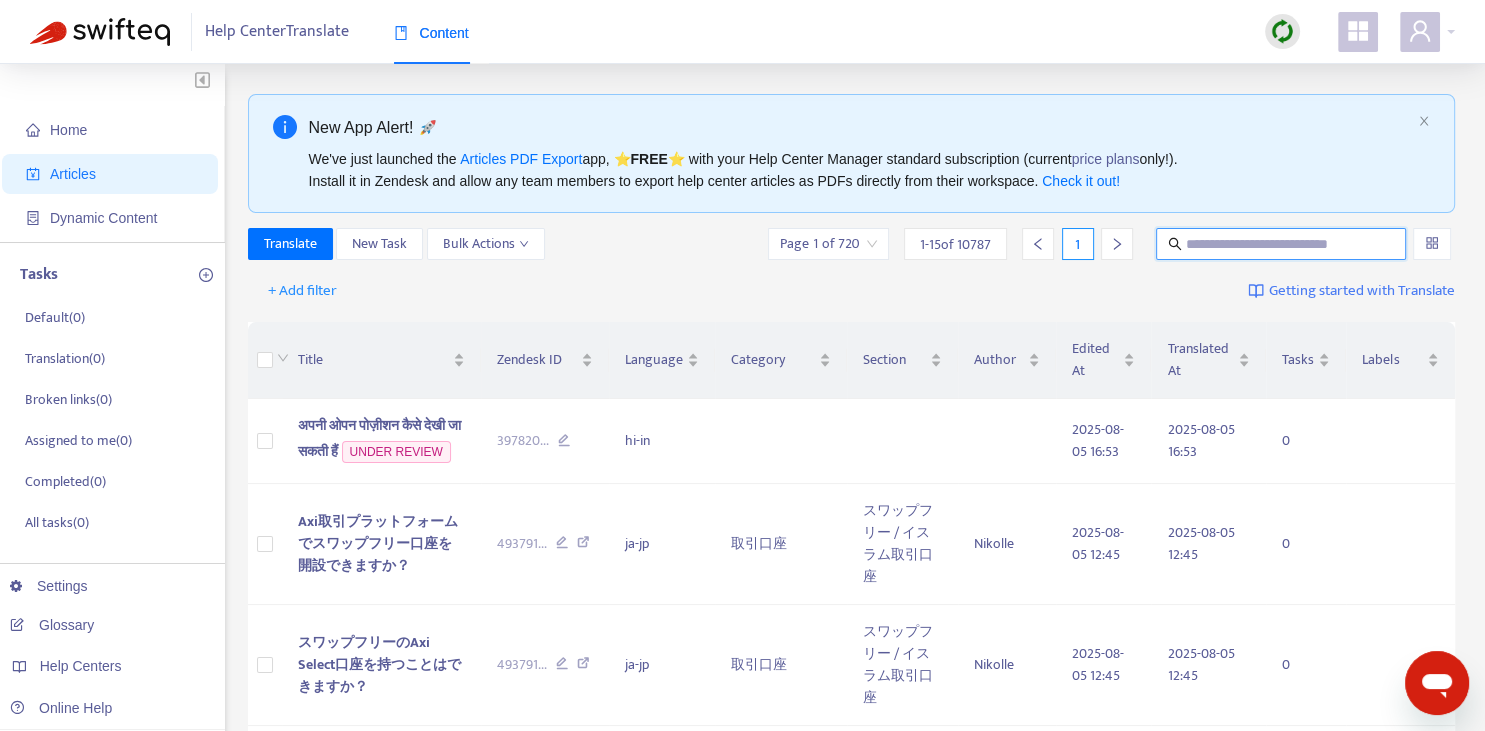 click at bounding box center (1282, 244) 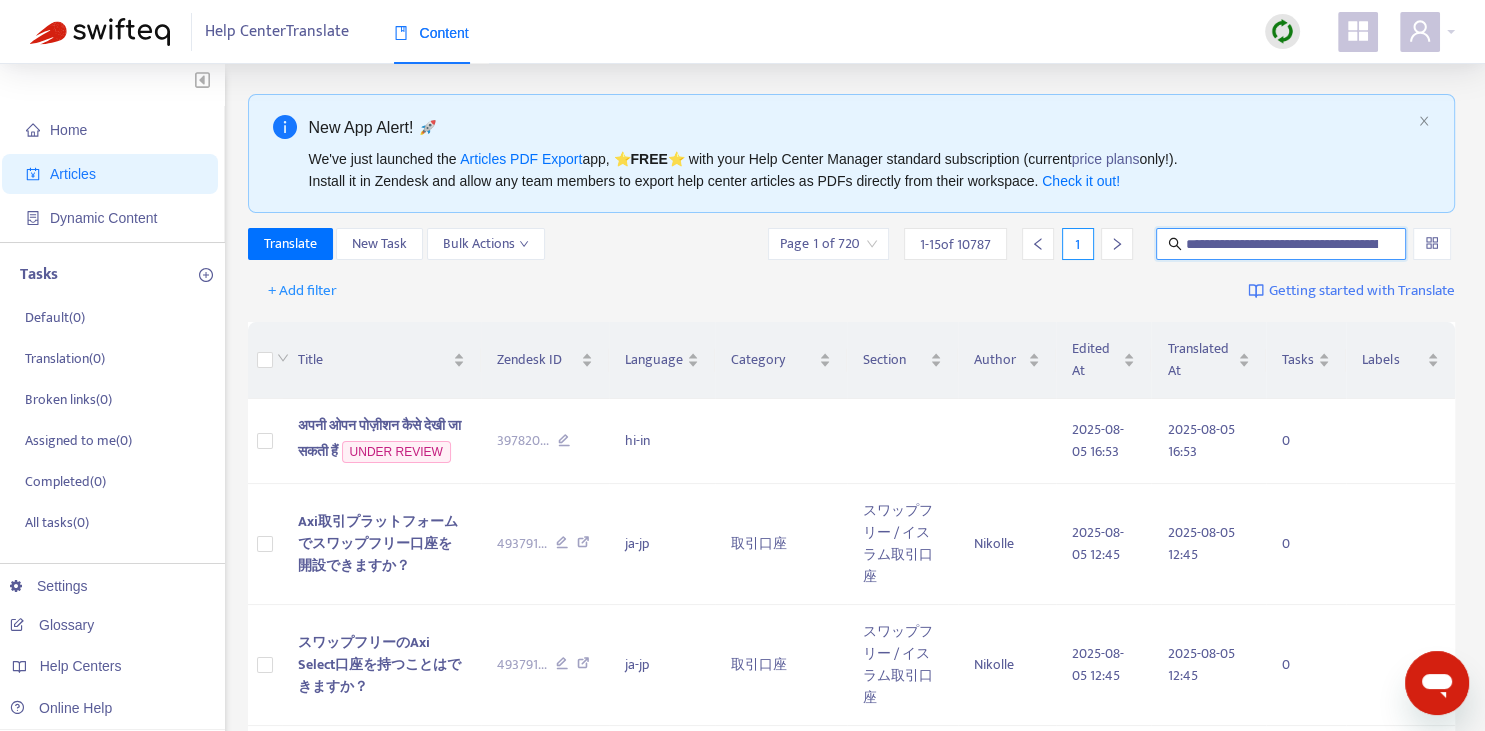 scroll, scrollTop: 0, scrollLeft: 190, axis: horizontal 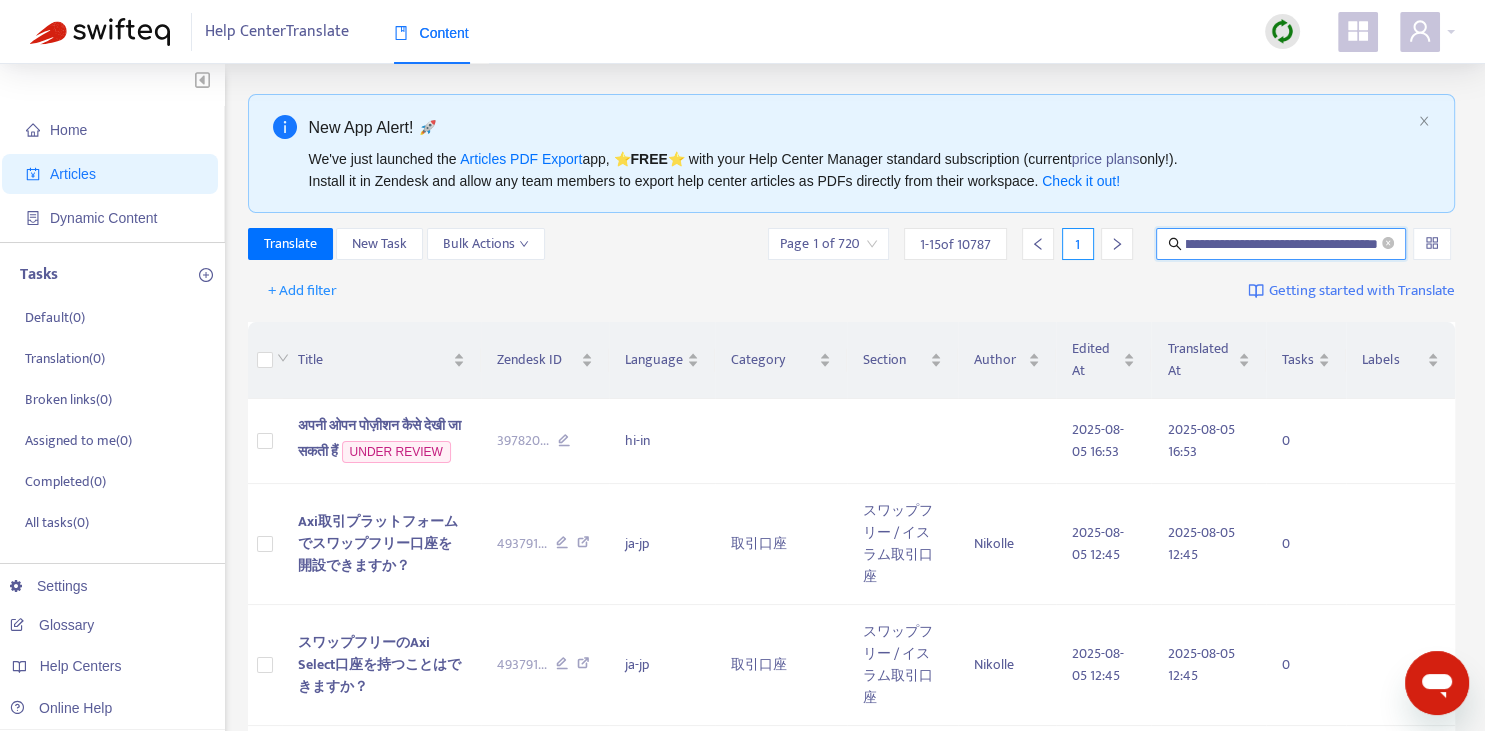 type on "**********" 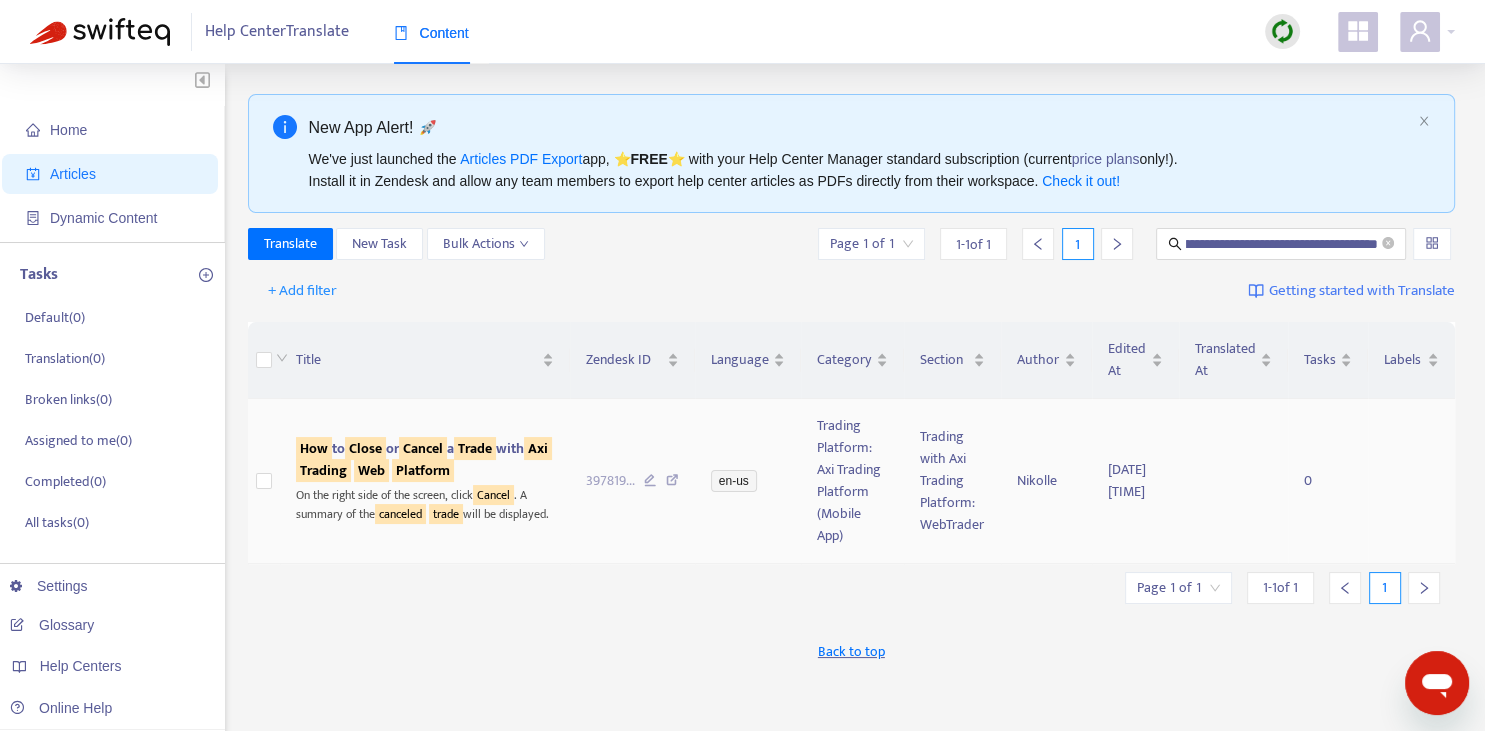 click on "Trading" at bounding box center (323, 470) 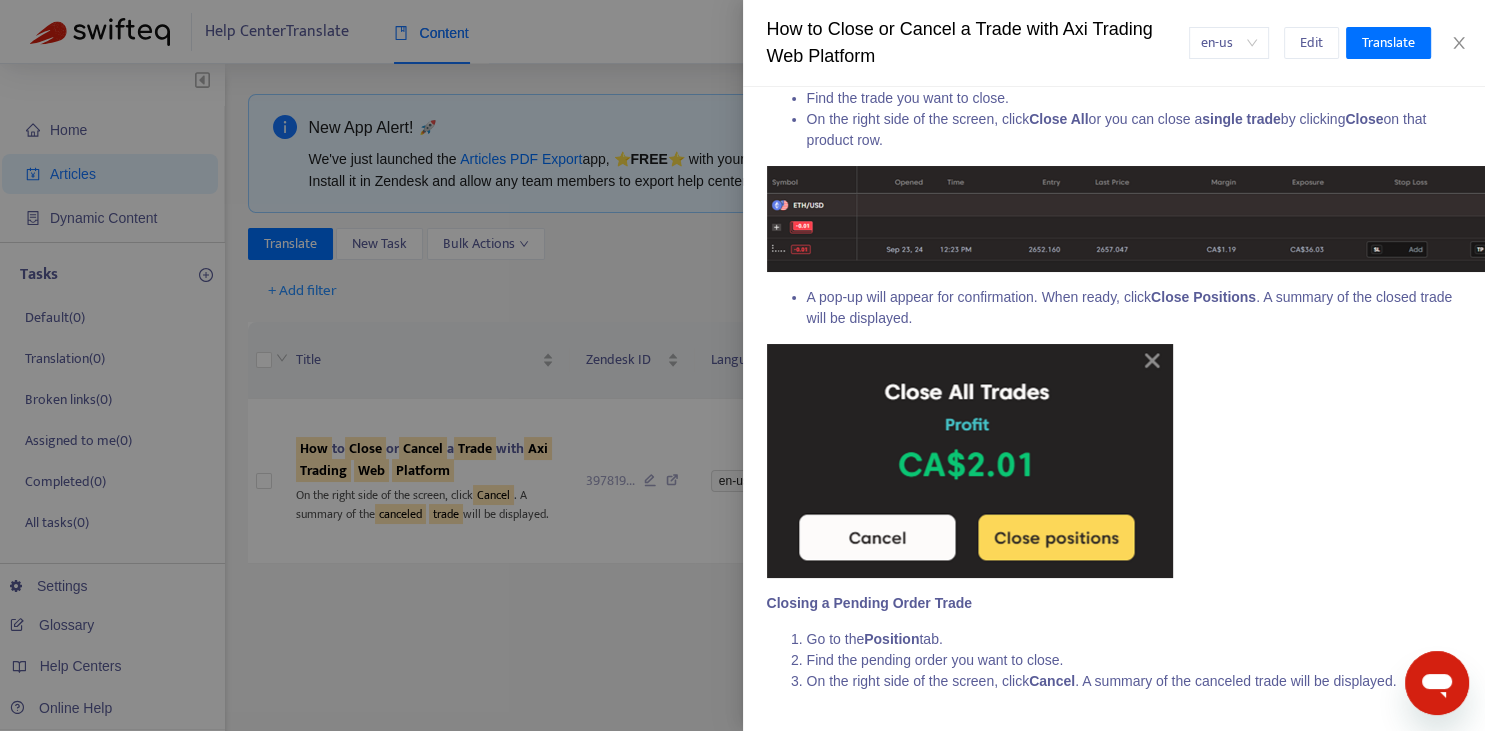 scroll, scrollTop: 0, scrollLeft: 0, axis: both 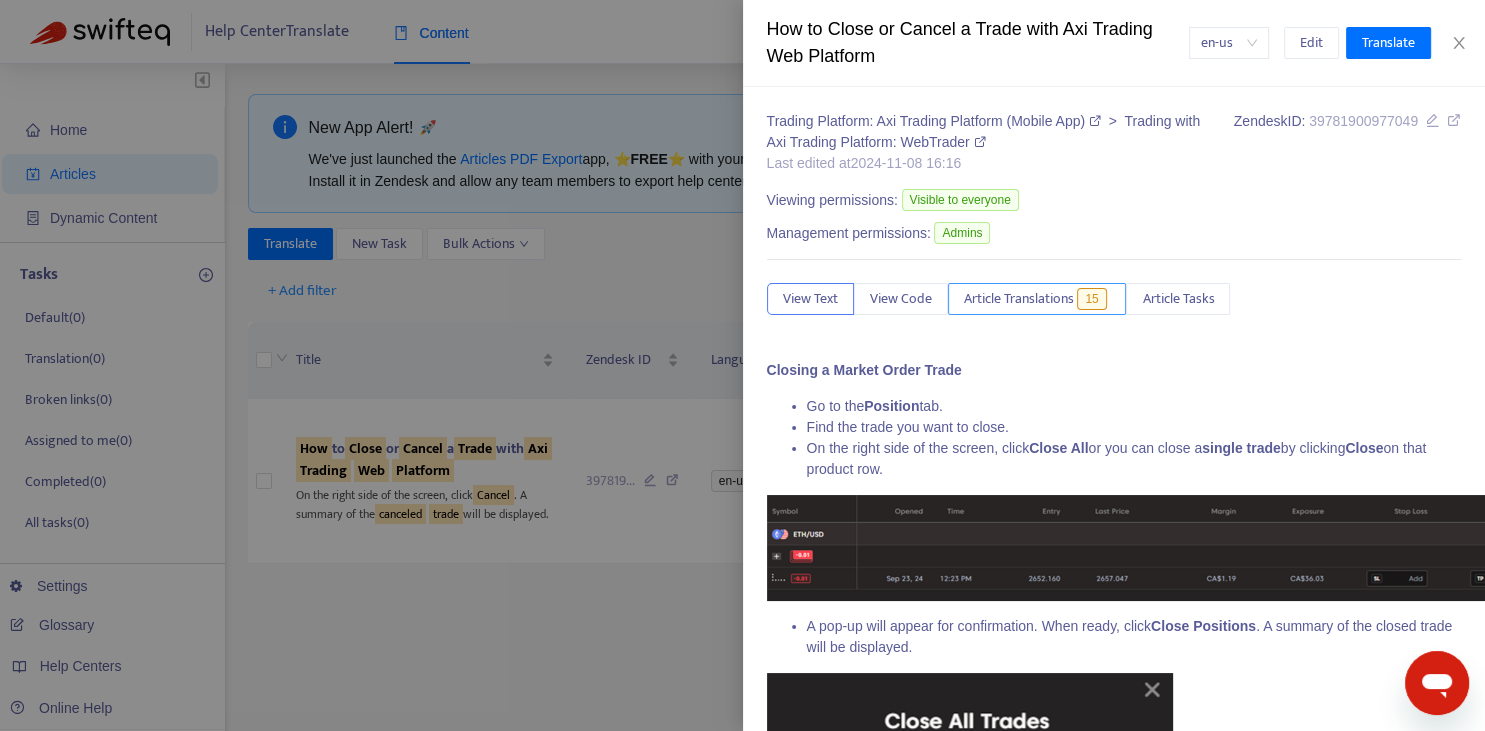 click on "Article Translations" at bounding box center (1019, 299) 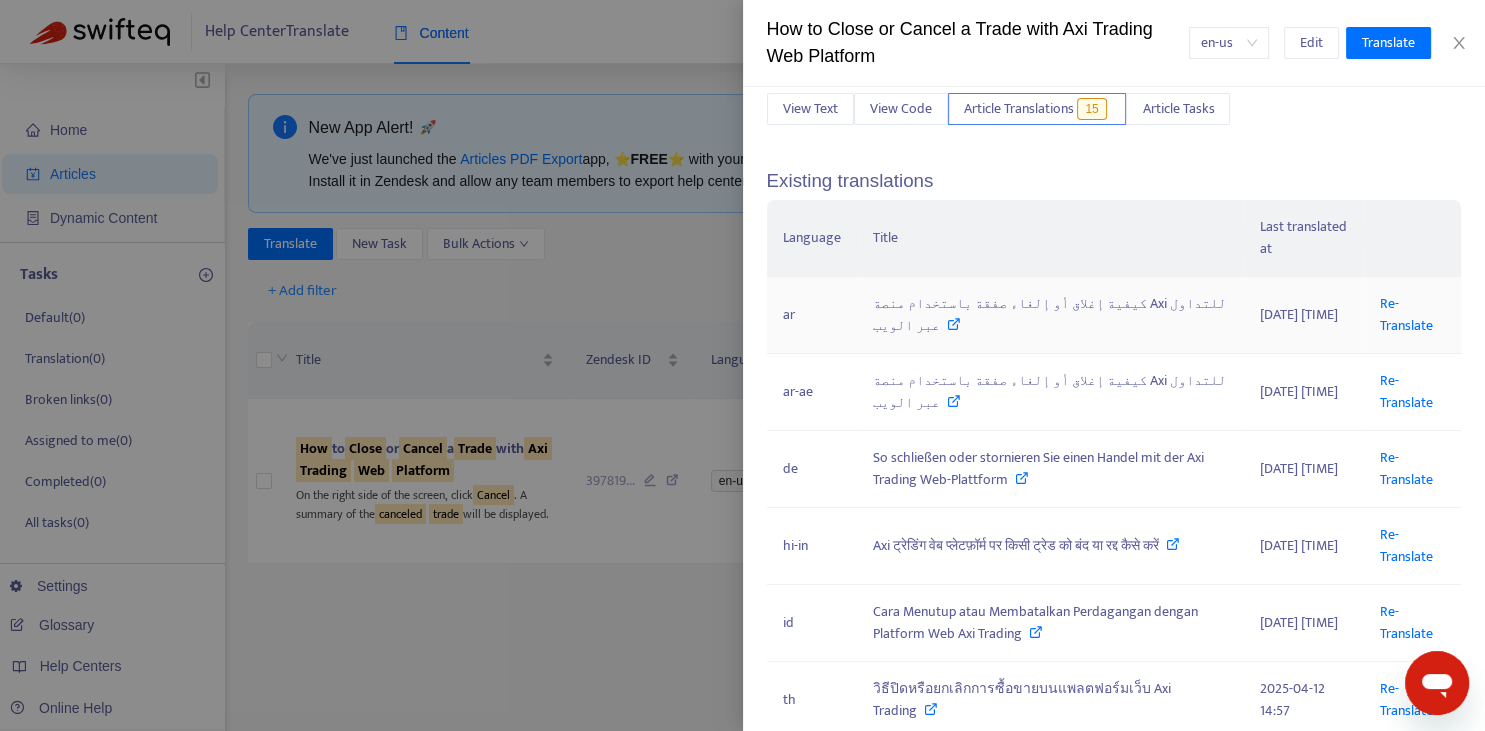 scroll, scrollTop: 220, scrollLeft: 0, axis: vertical 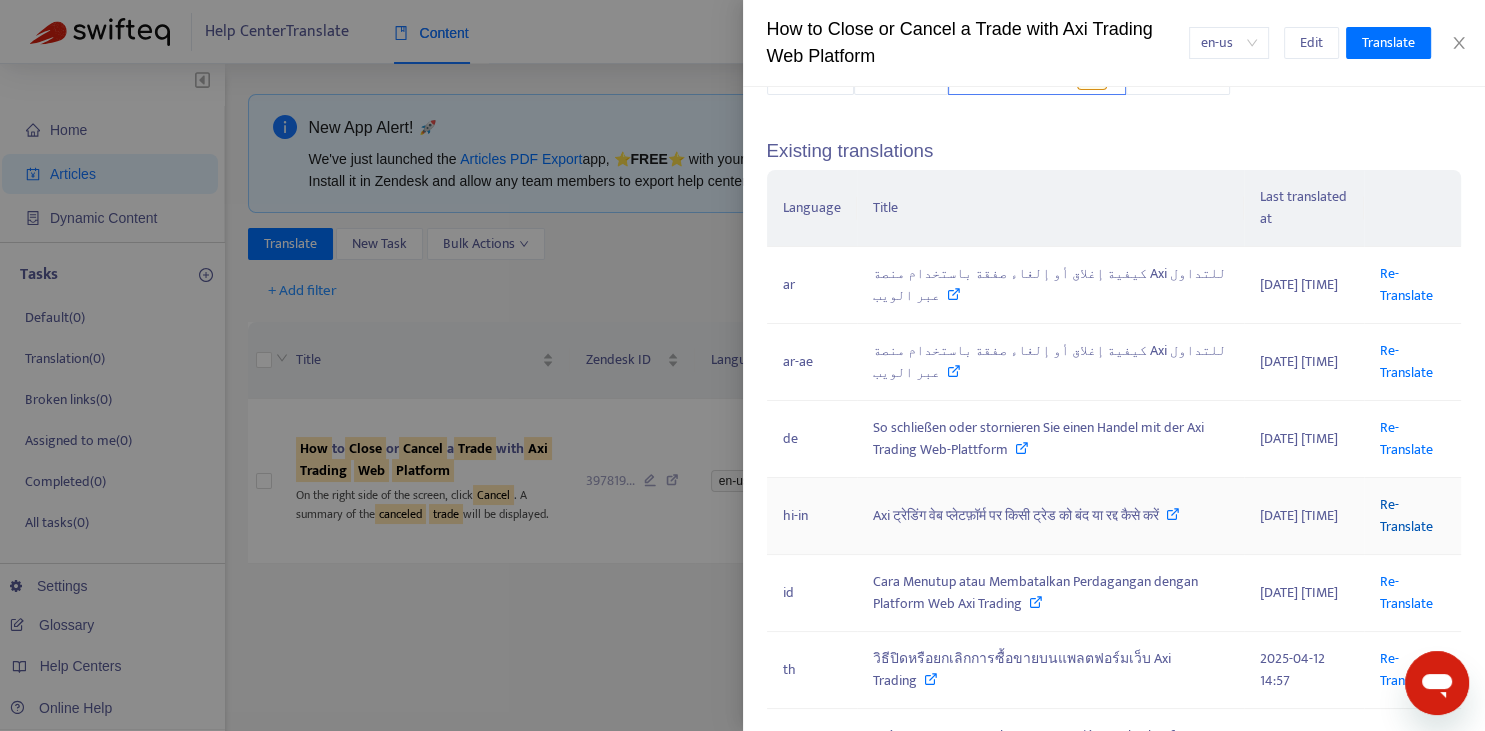 click on "Re-Translate" at bounding box center [1406, 515] 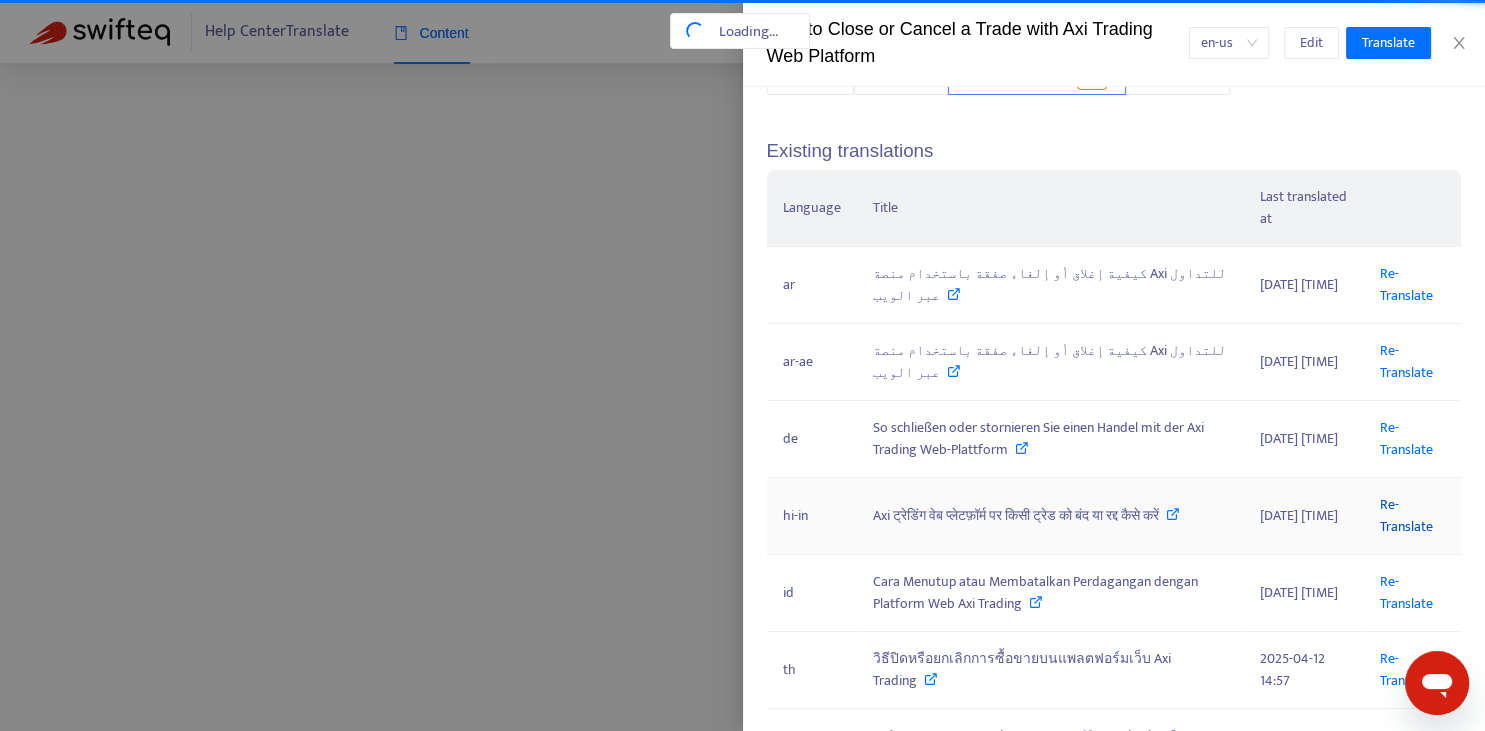 scroll, scrollTop: 0, scrollLeft: 190, axis: horizontal 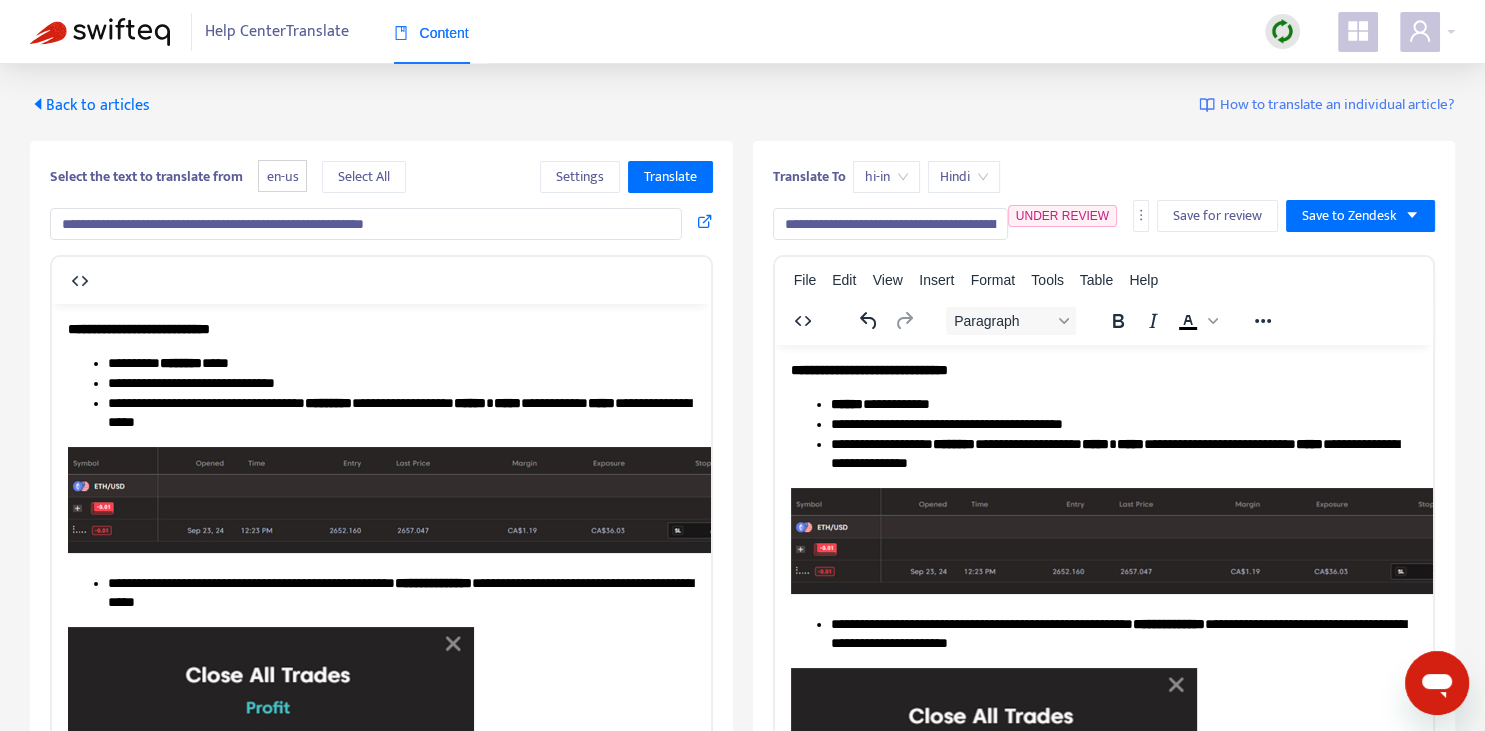 click on "**********" at bounding box center (366, 224) 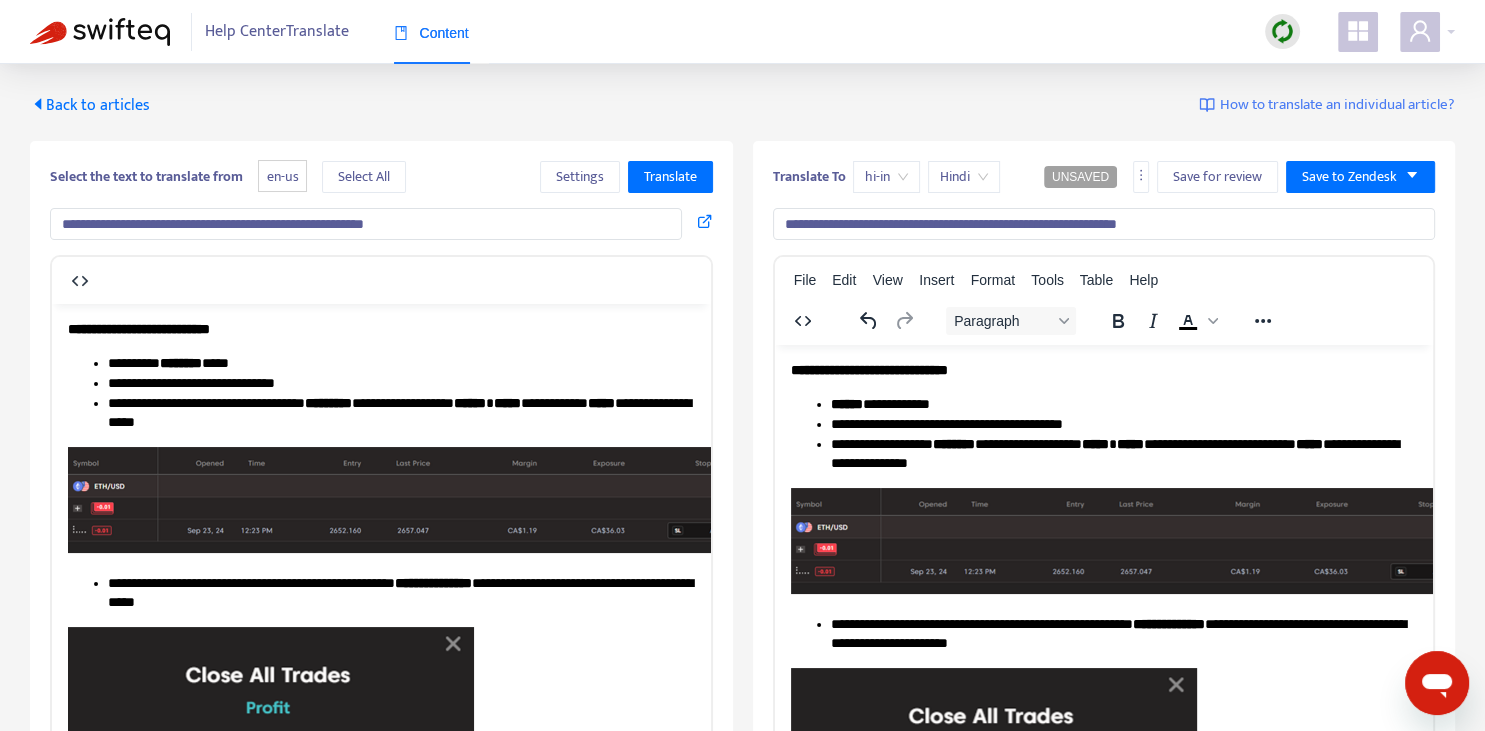 type on "**********" 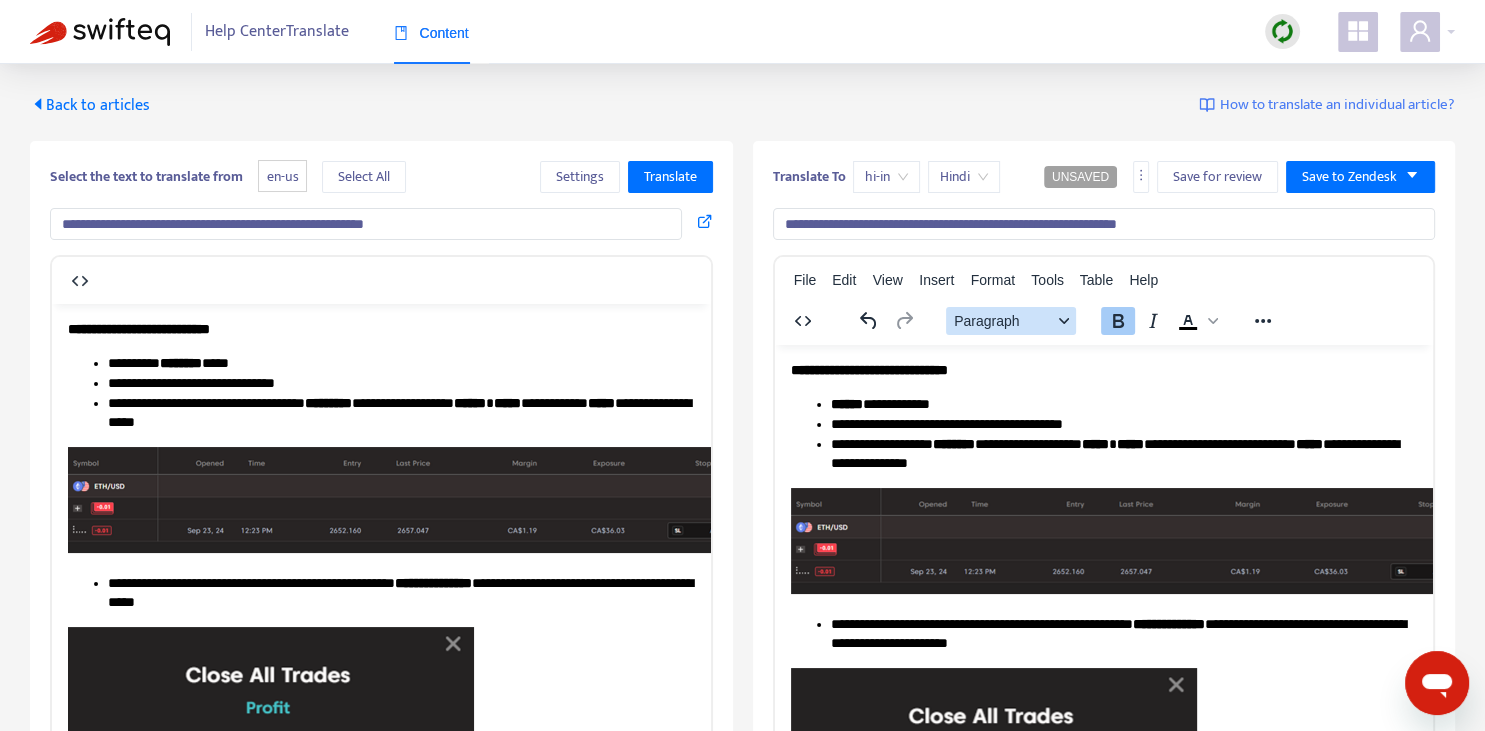 type 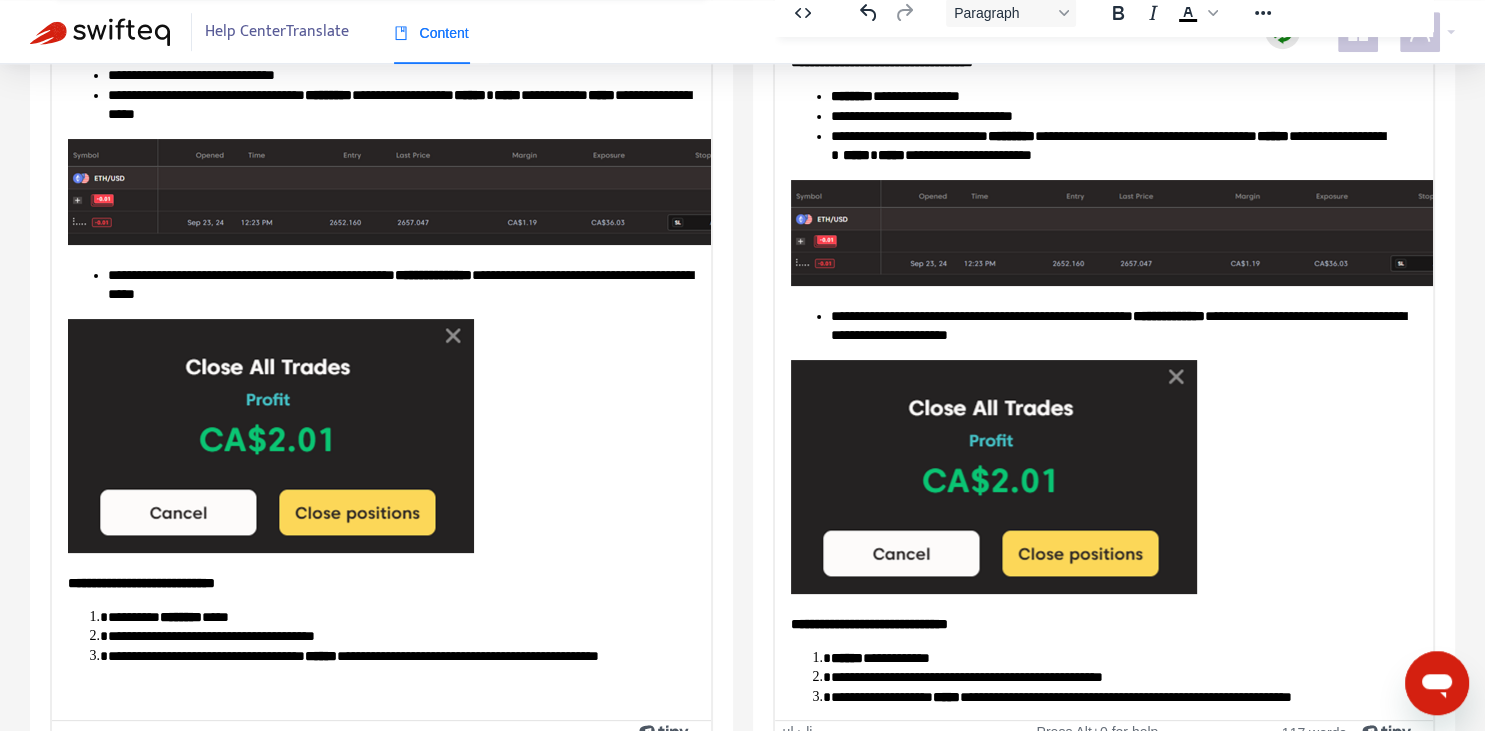 scroll, scrollTop: 343, scrollLeft: 0, axis: vertical 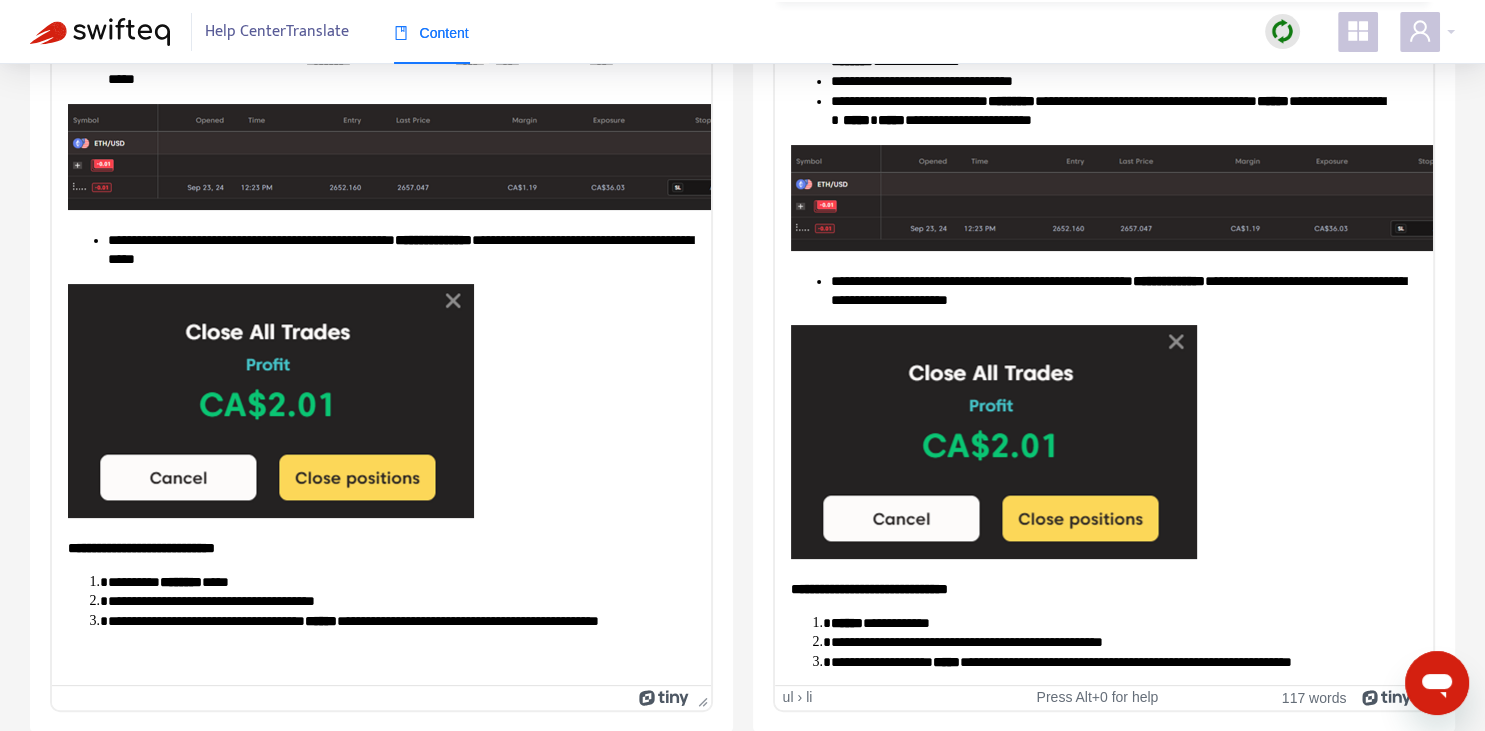 click on "**********" at bounding box center [1123, 291] 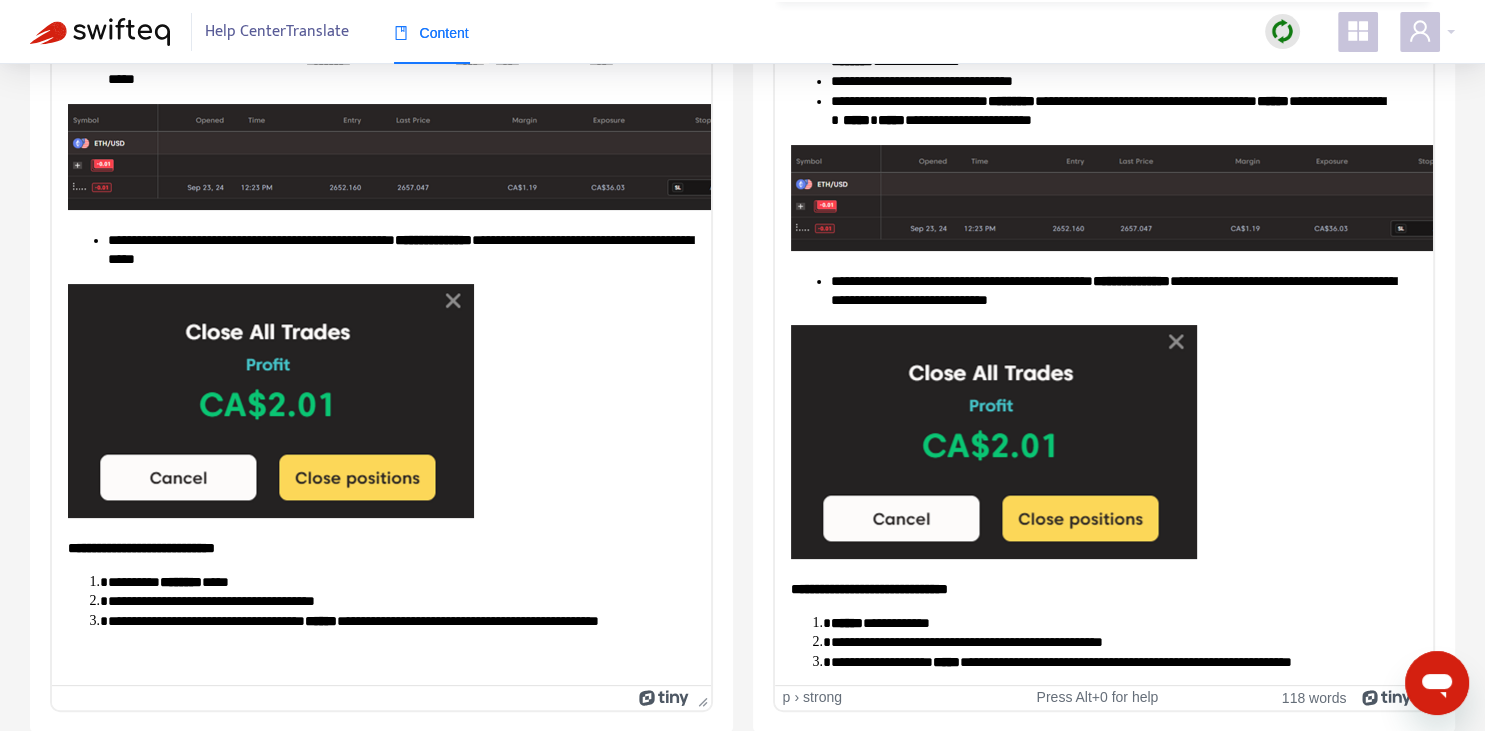 click on "**********" at bounding box center (1103, 344) 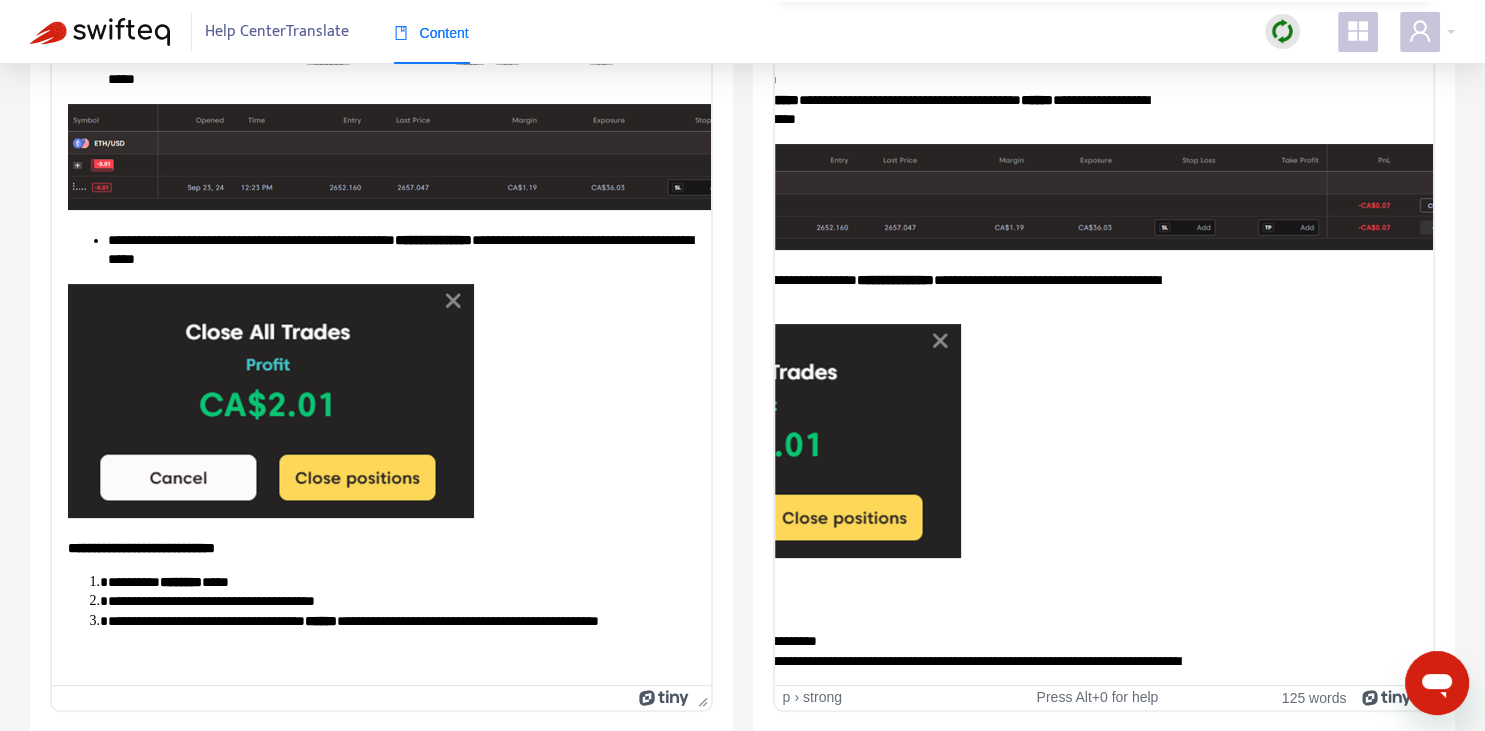 scroll, scrollTop: 1, scrollLeft: 16, axis: both 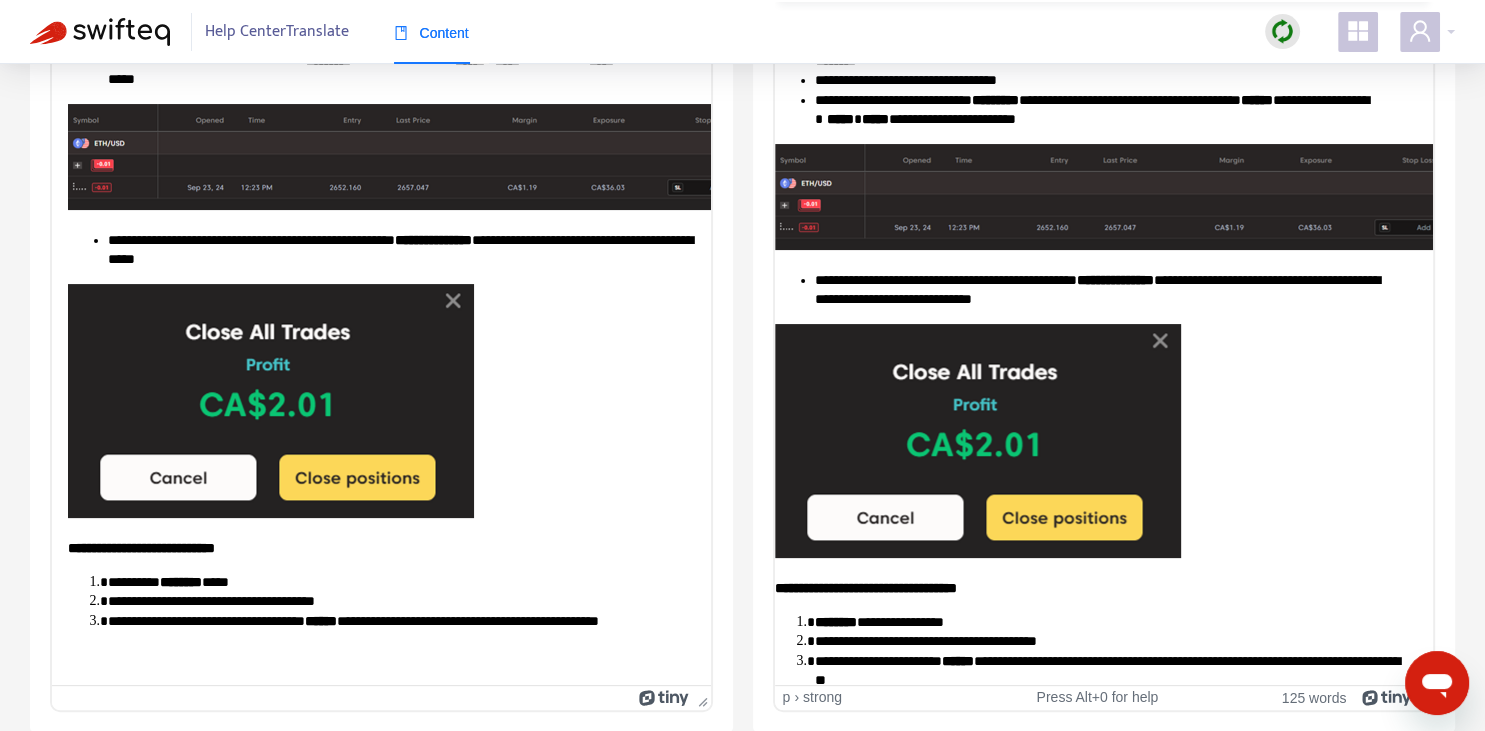 click on "**********" at bounding box center [1107, 290] 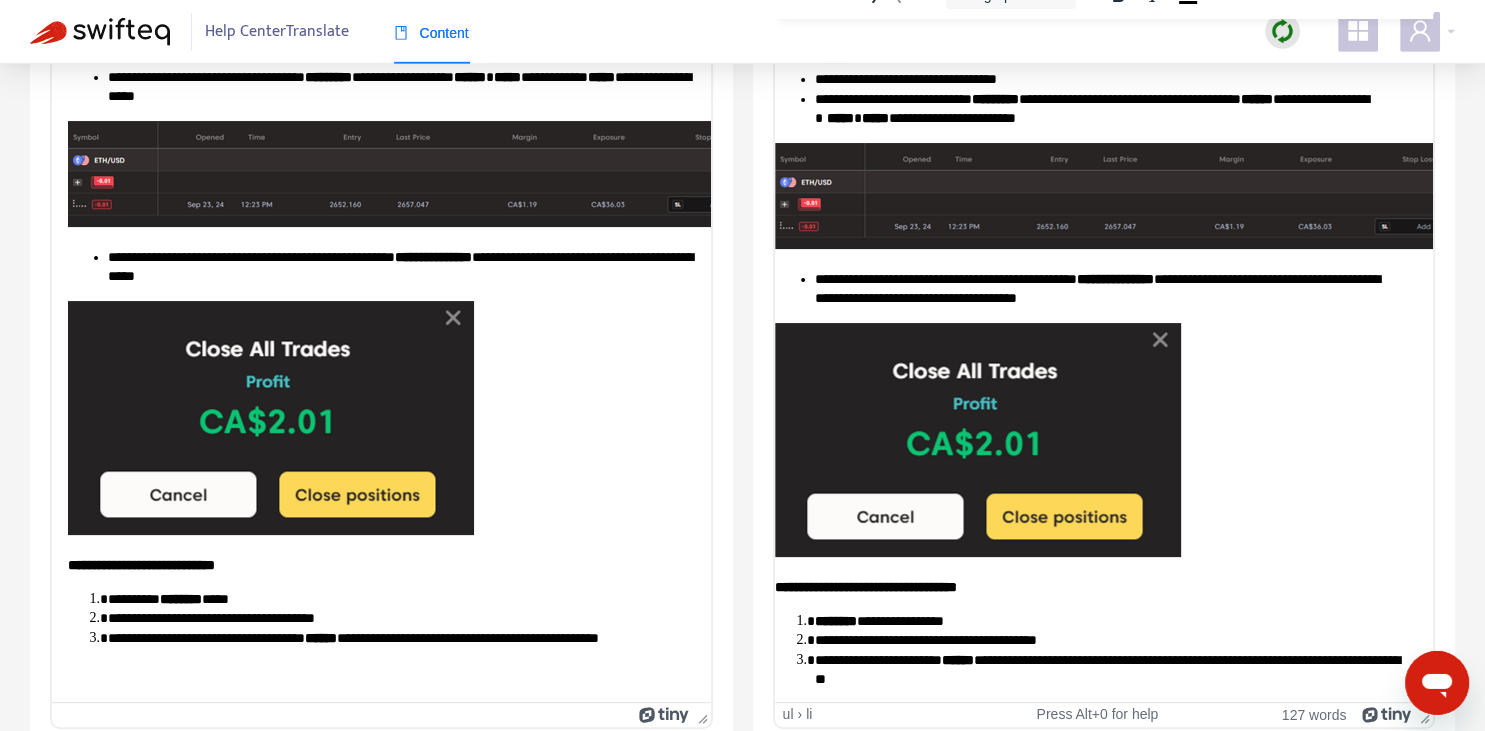 scroll, scrollTop: 343, scrollLeft: 0, axis: vertical 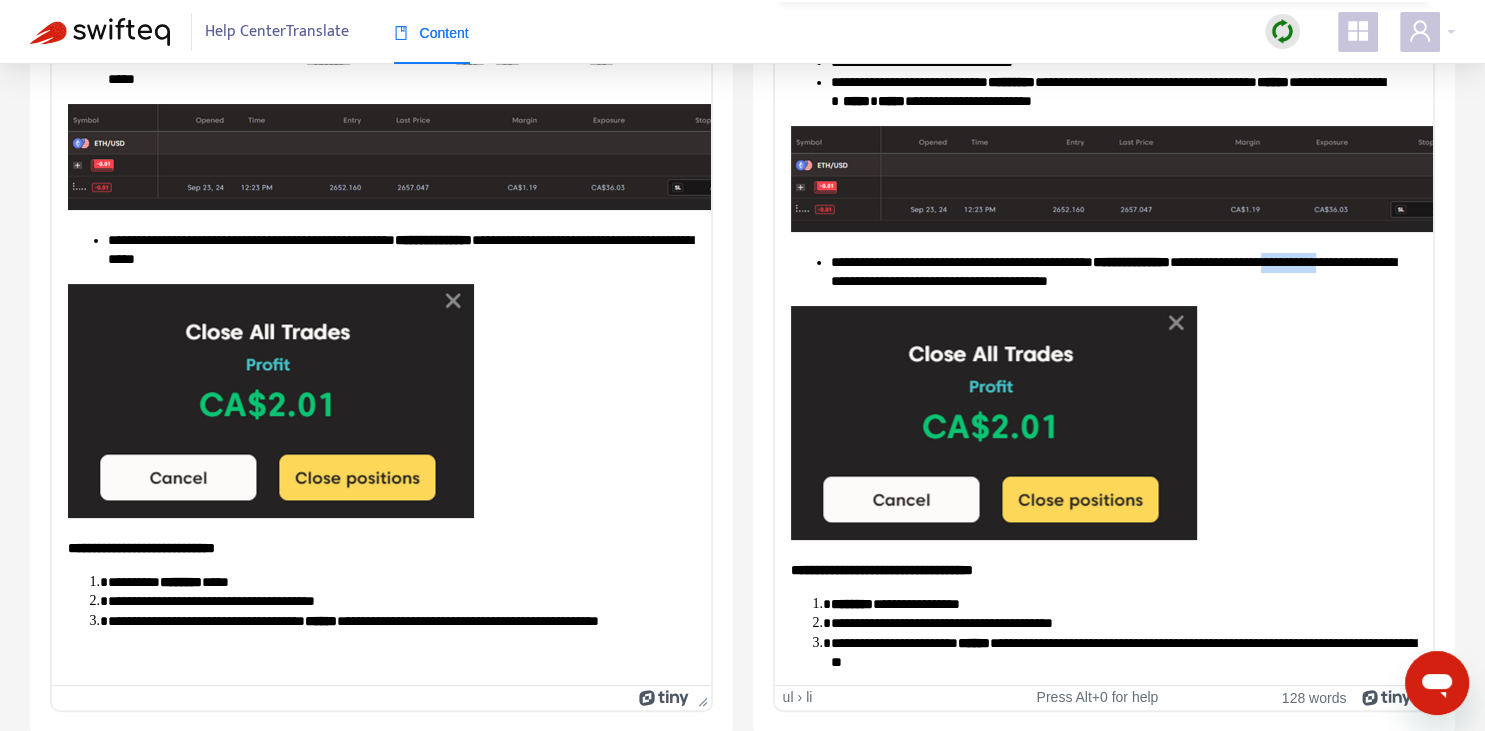 copy on "**********" 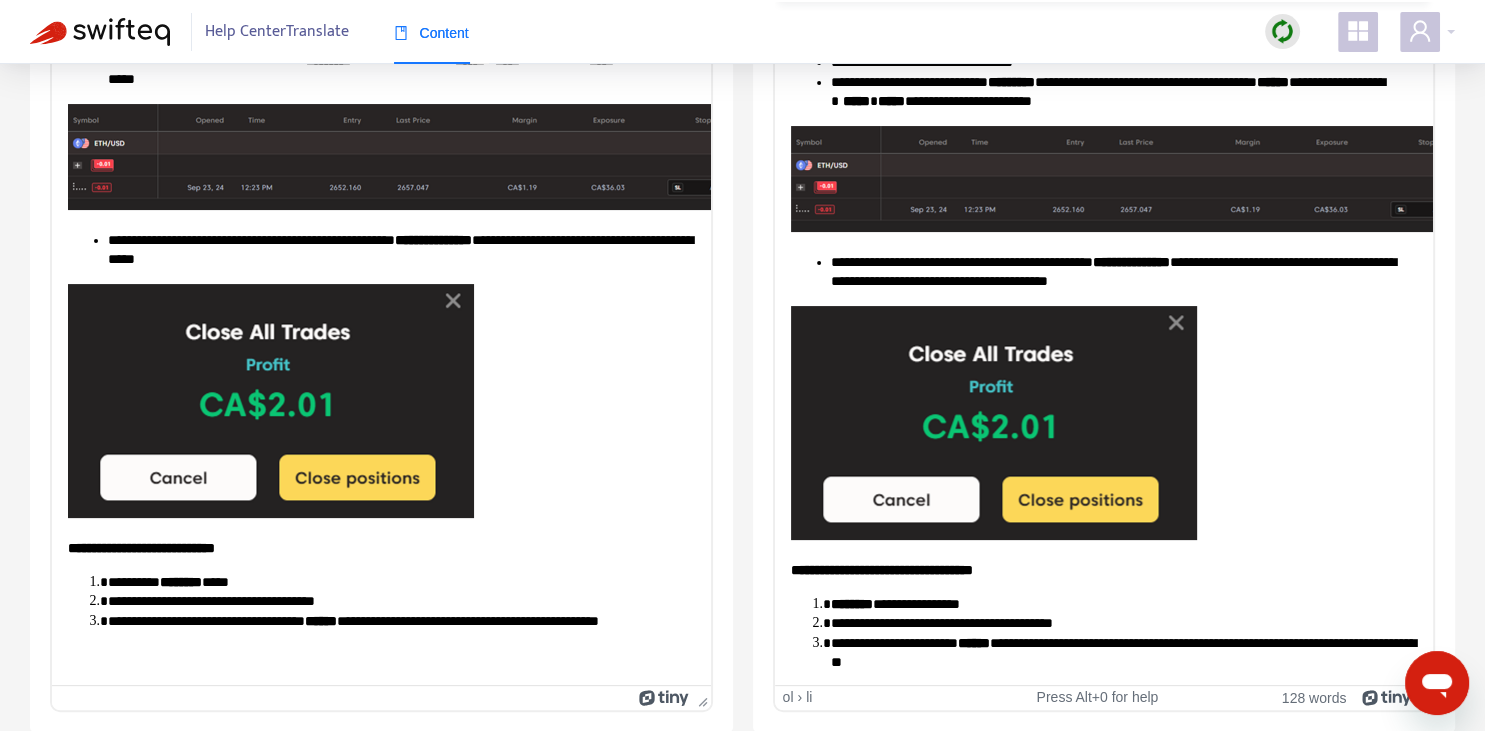 click on "**********" at bounding box center (1123, 604) 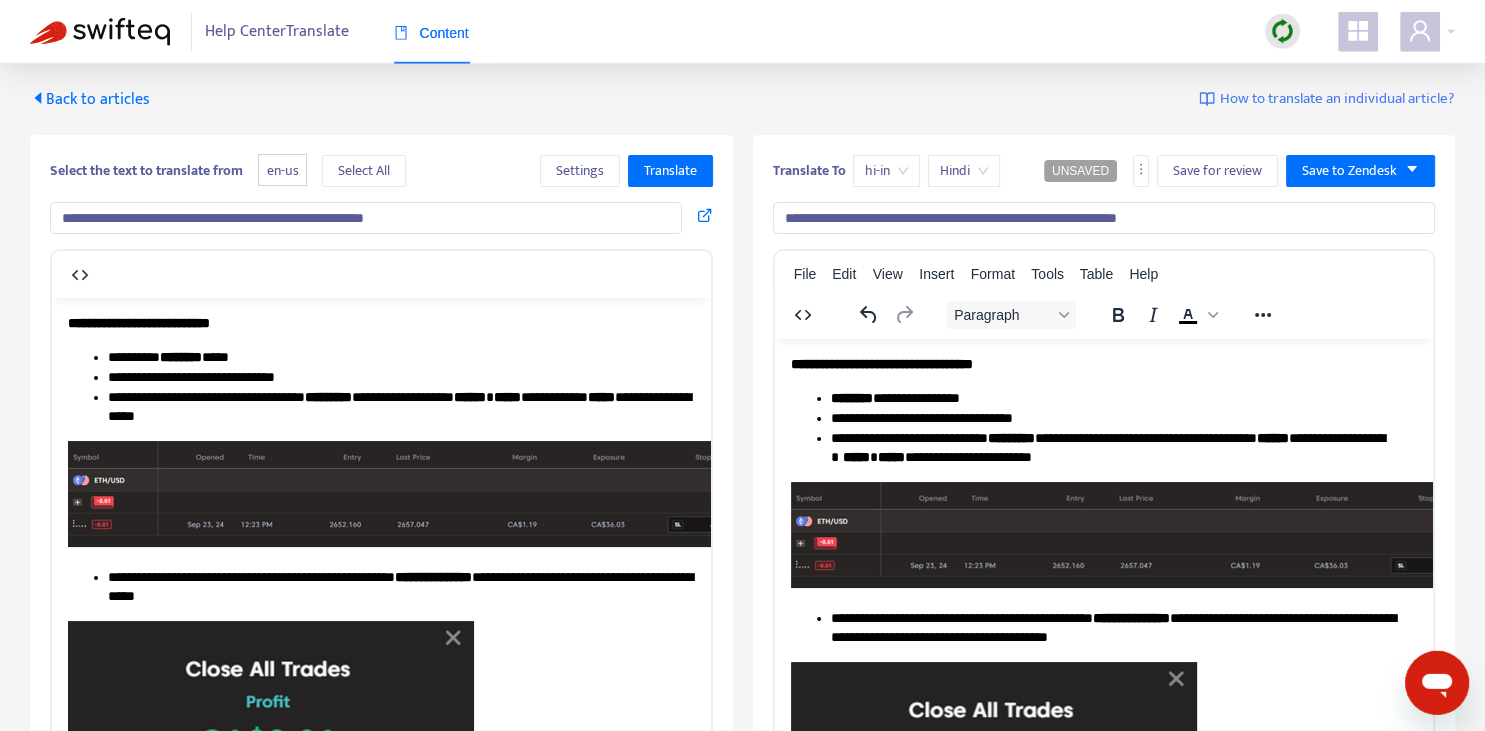 scroll, scrollTop: 0, scrollLeft: 0, axis: both 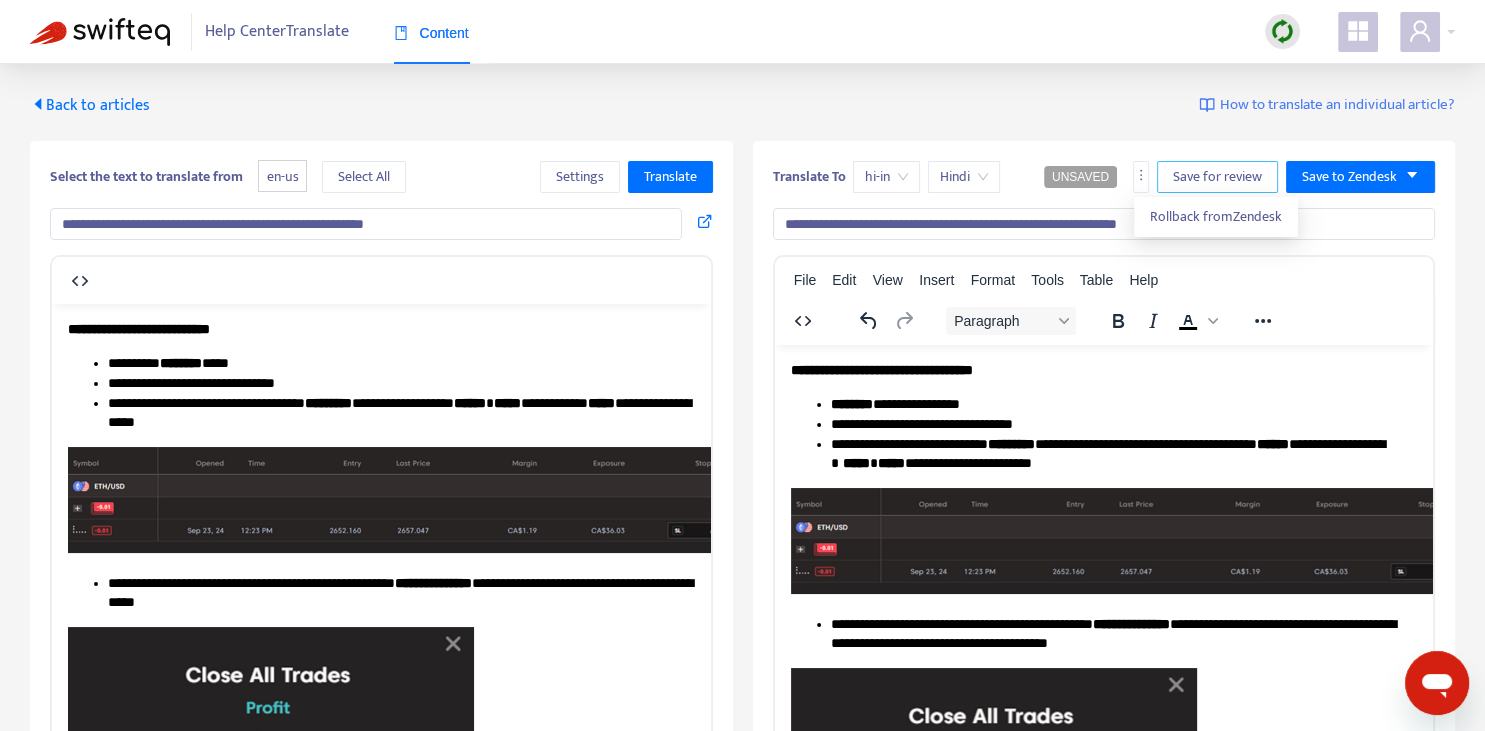 click on "Save for review" at bounding box center [1217, 177] 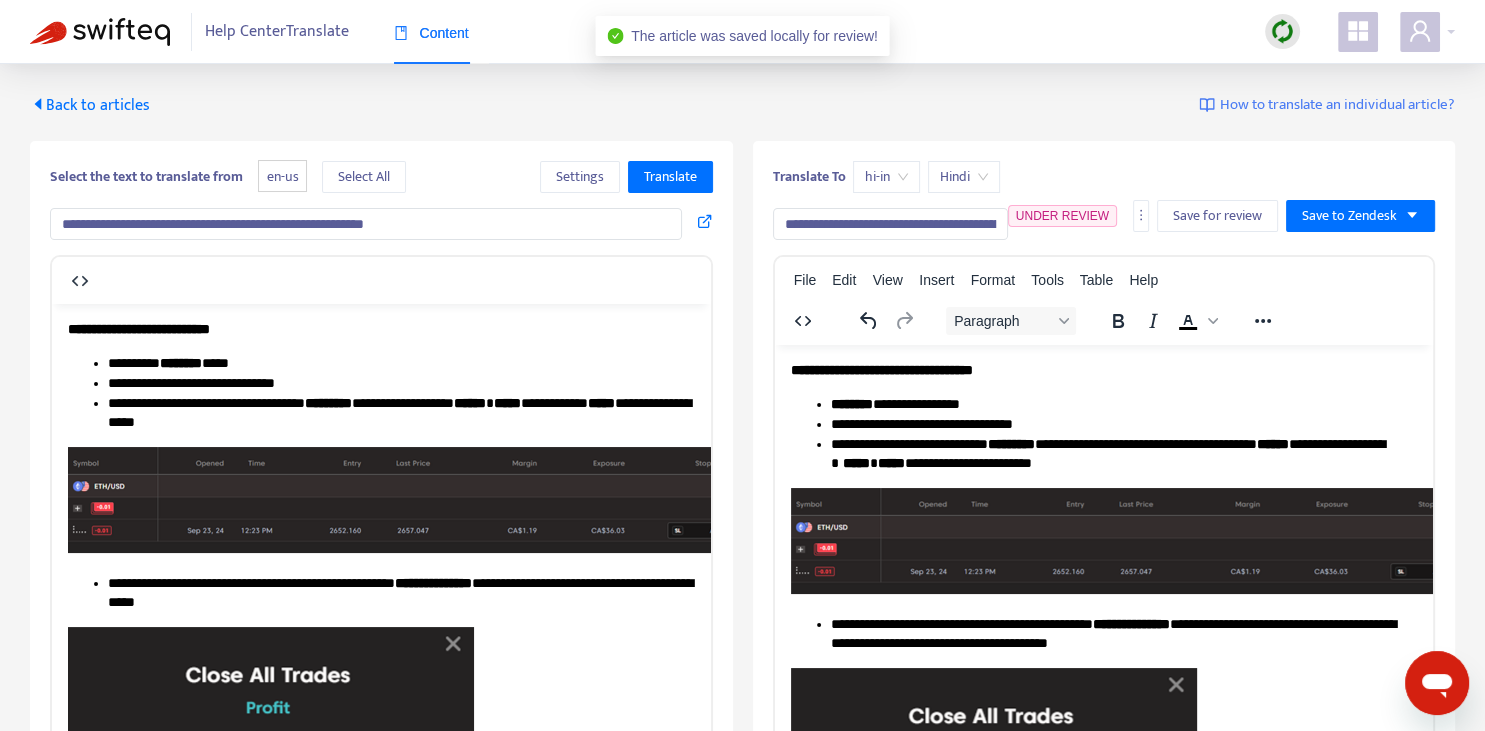 click on "Back to articles" at bounding box center (90, 105) 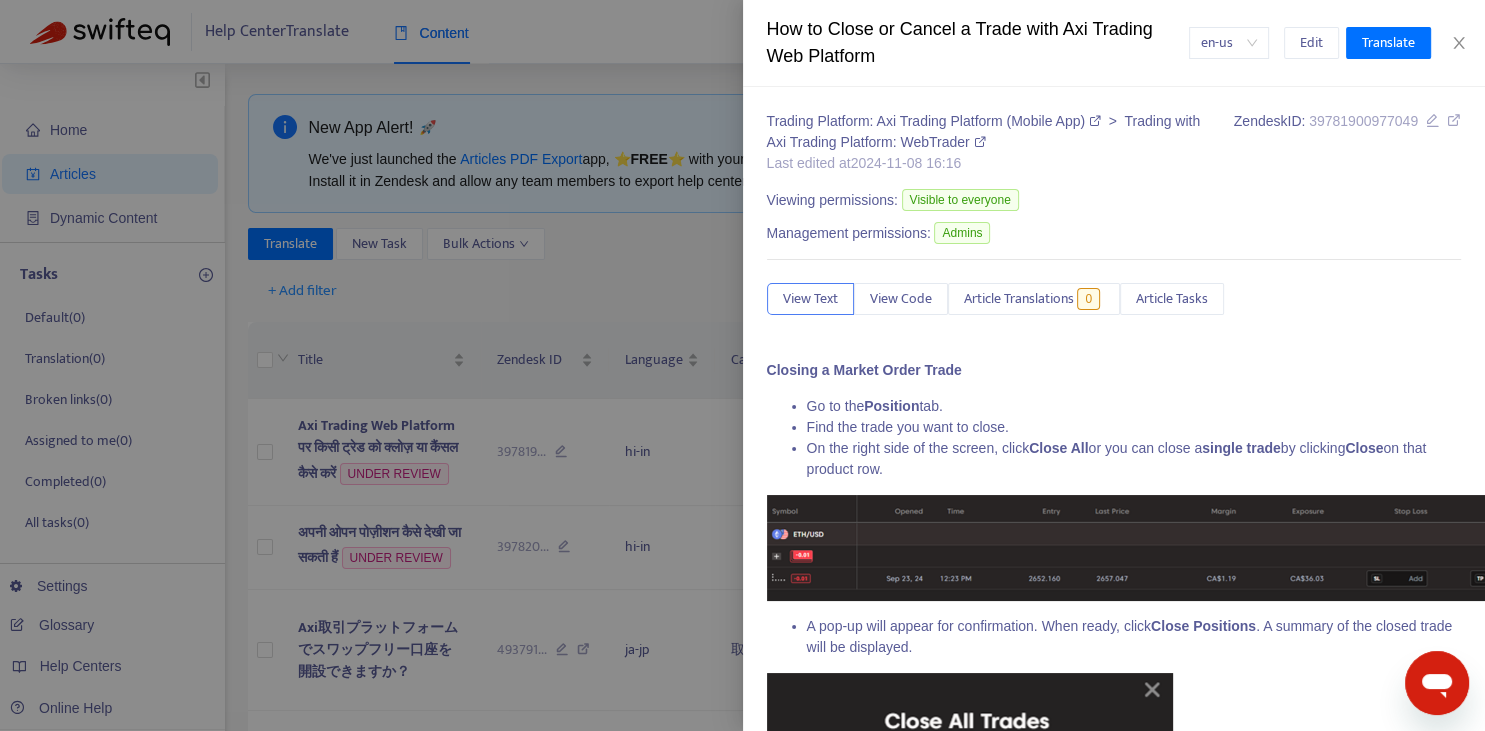 click at bounding box center (742, 365) 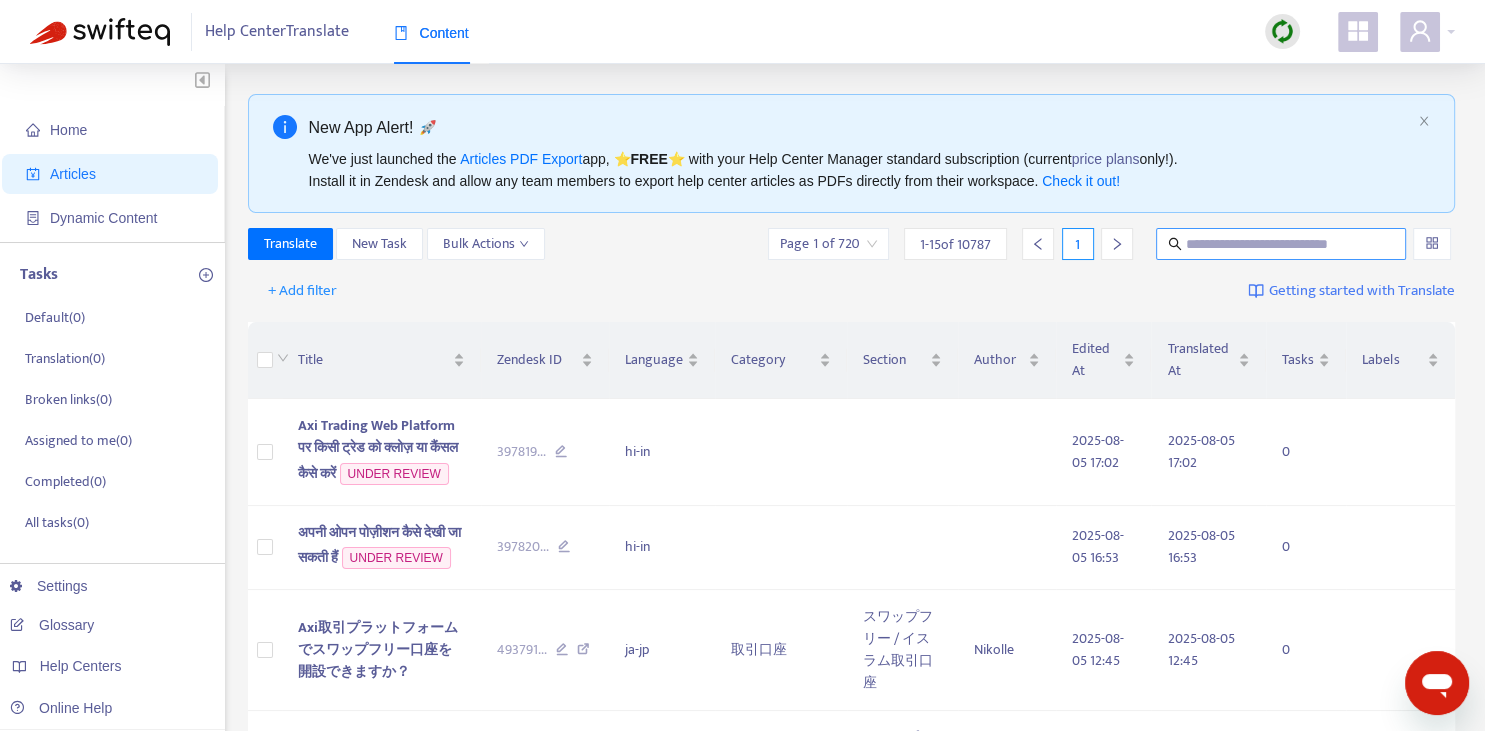 click at bounding box center (1282, 244) 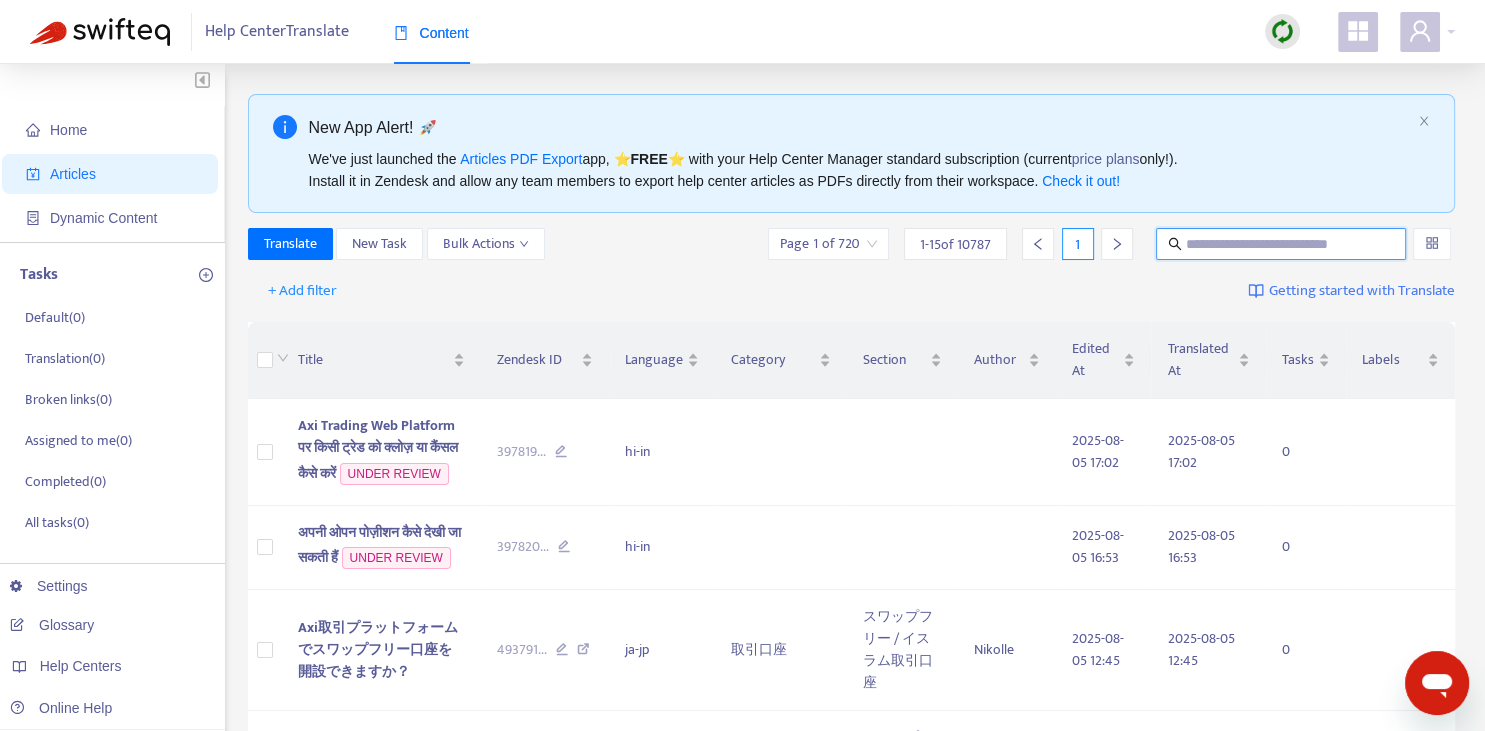 paste on "**********" 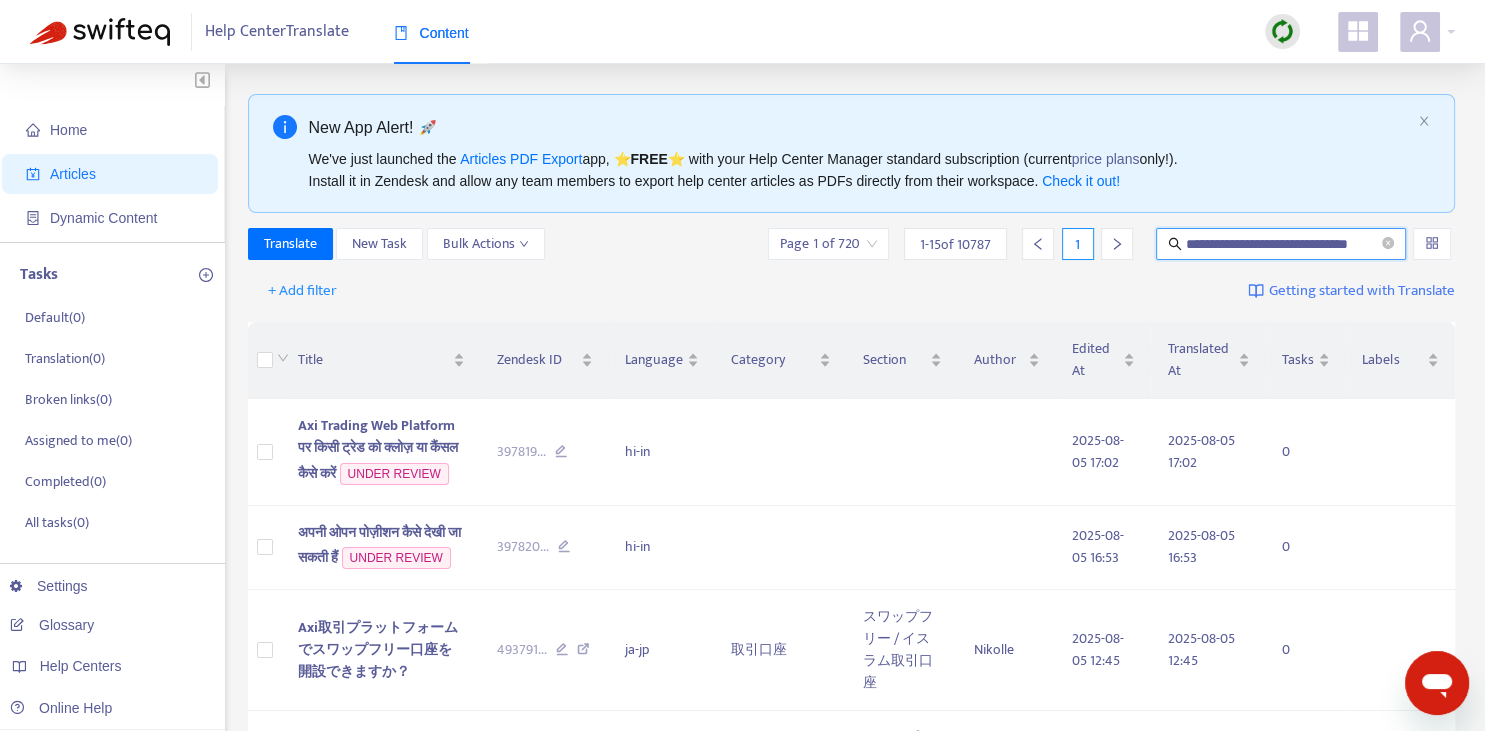 scroll, scrollTop: 0, scrollLeft: 16, axis: horizontal 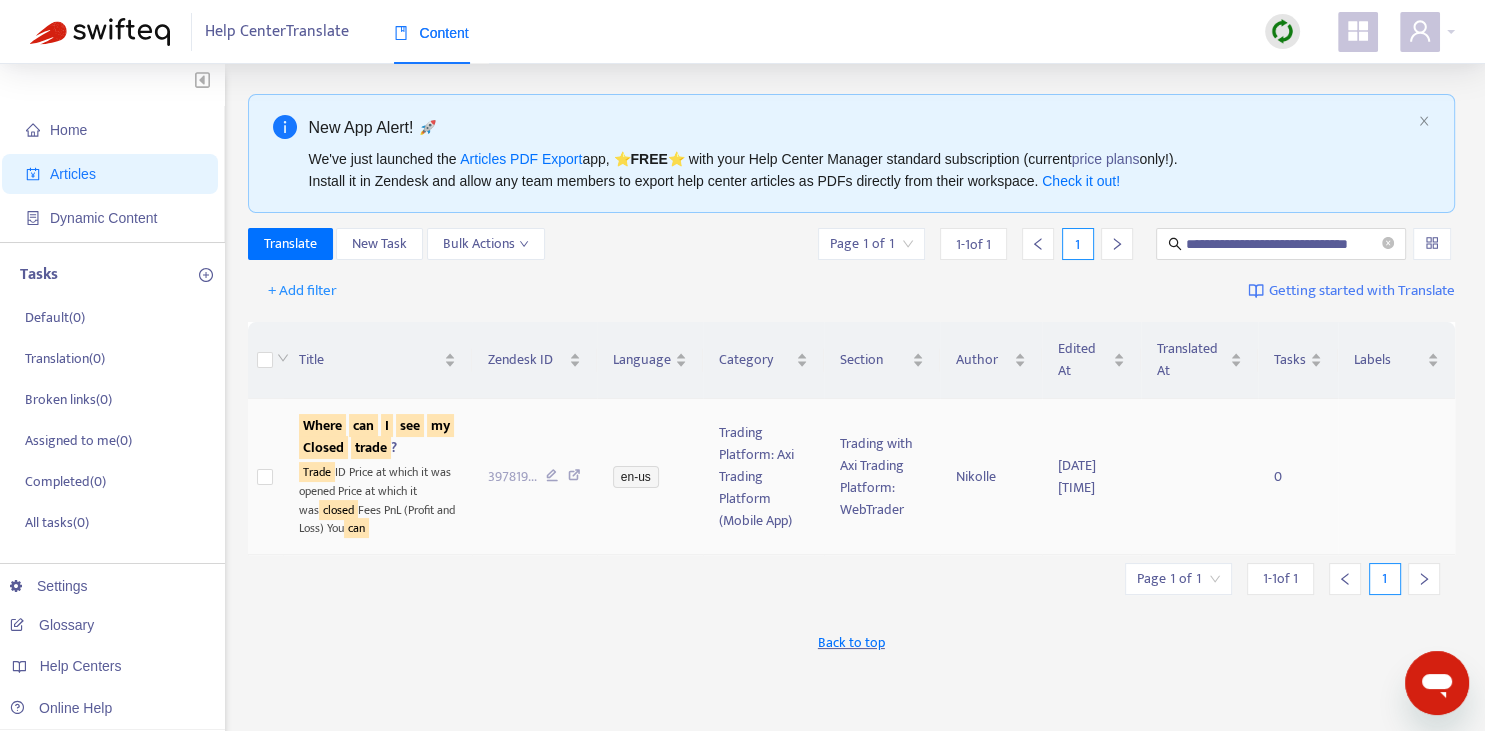 click on "Where   can   I   see   my   Closed   trade ?" at bounding box center [376, 436] 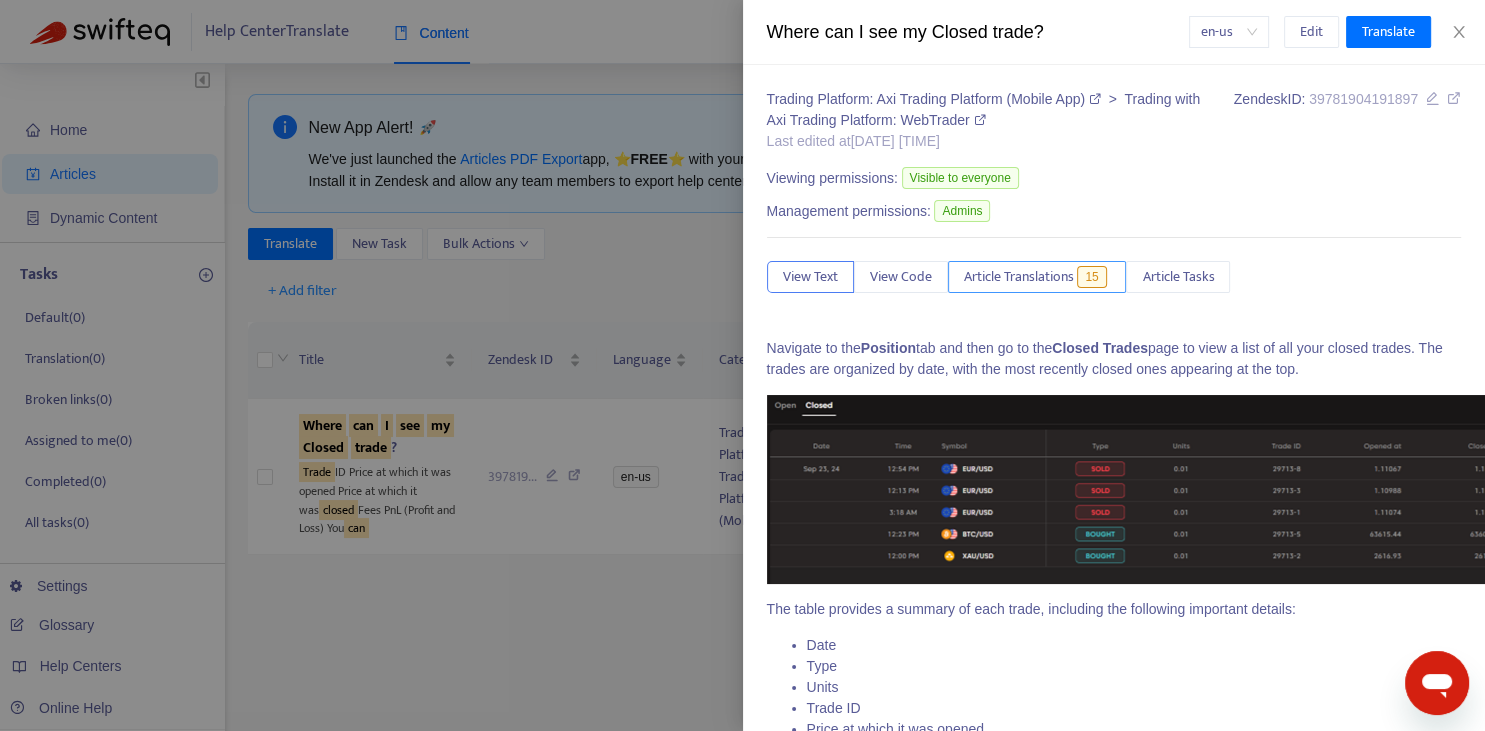 click on "Article Translations" at bounding box center (1019, 277) 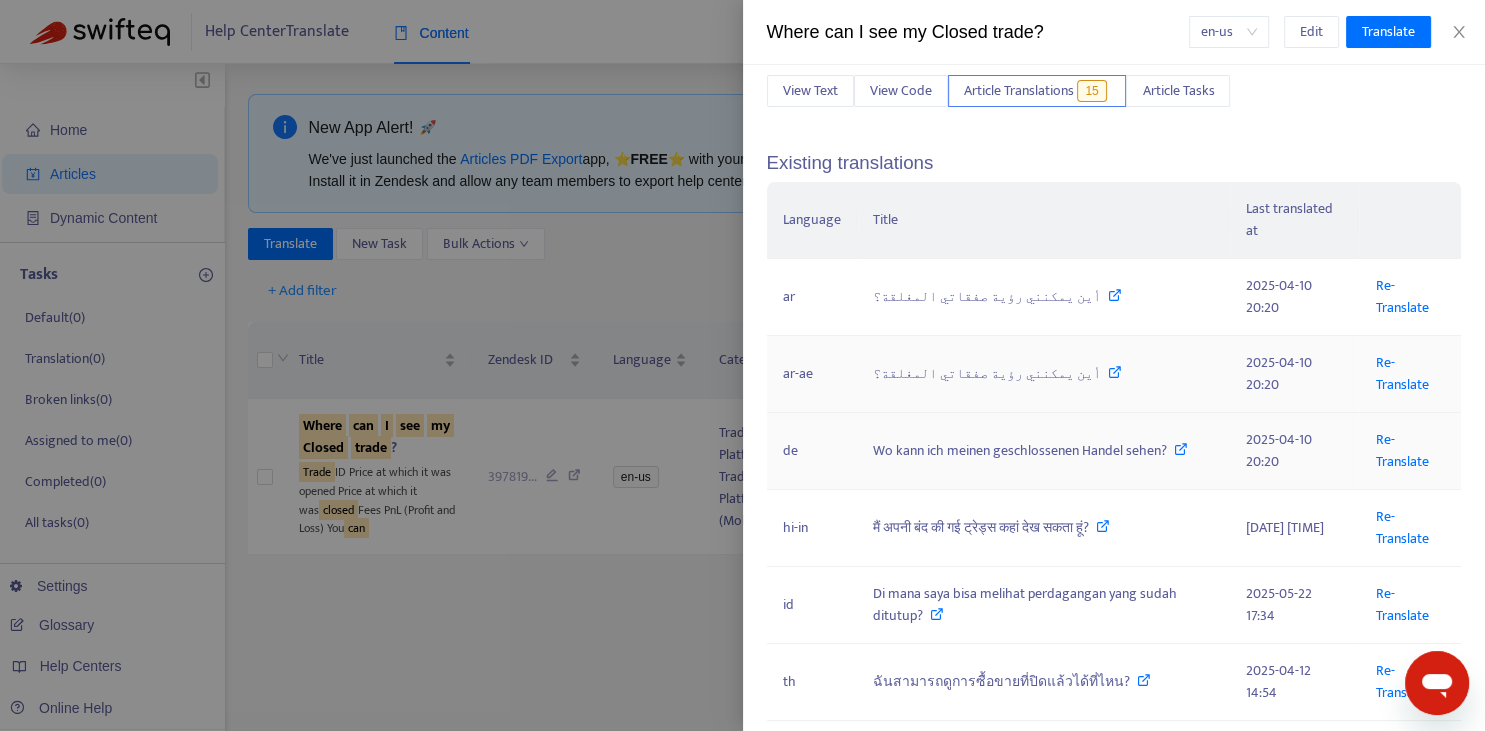 scroll, scrollTop: 220, scrollLeft: 0, axis: vertical 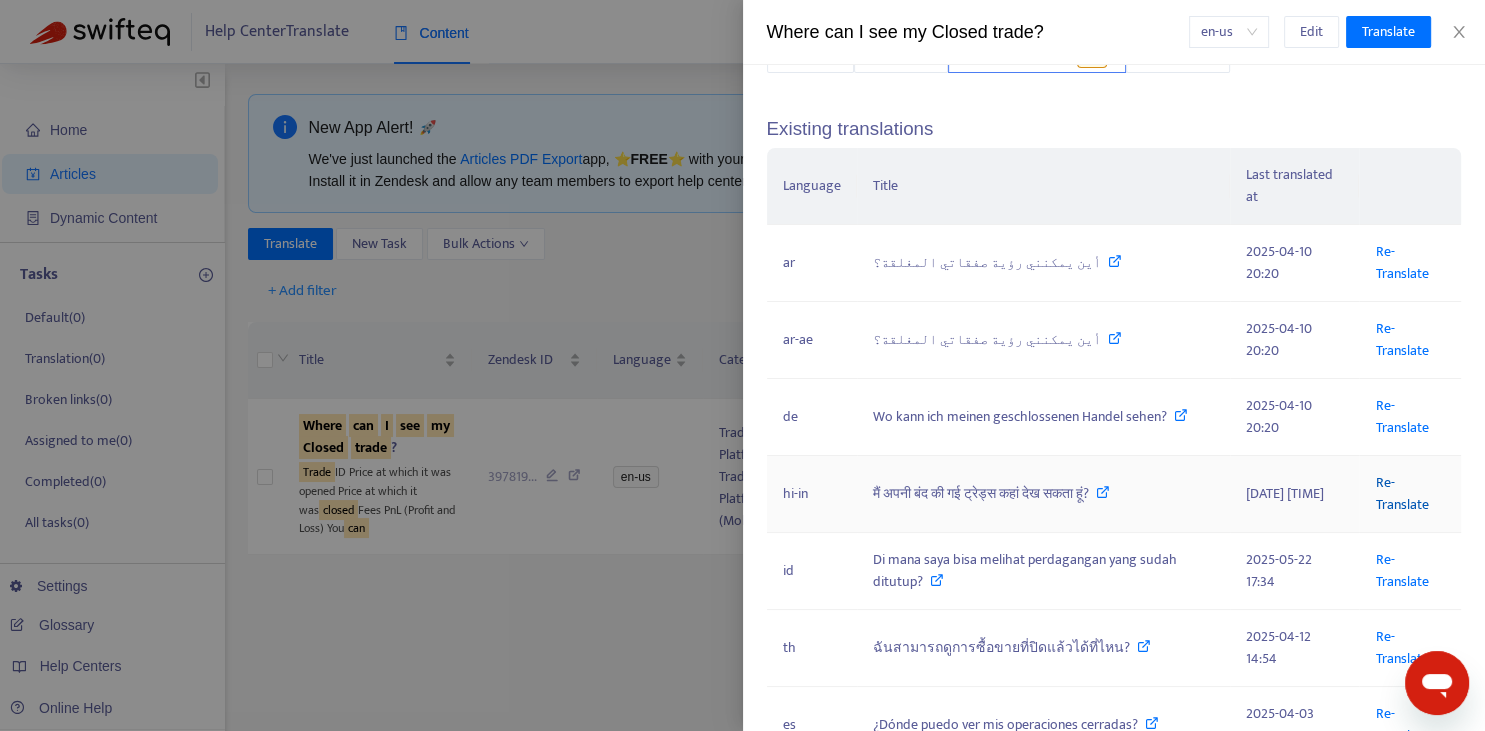 click on "Re-Translate" at bounding box center [1401, 493] 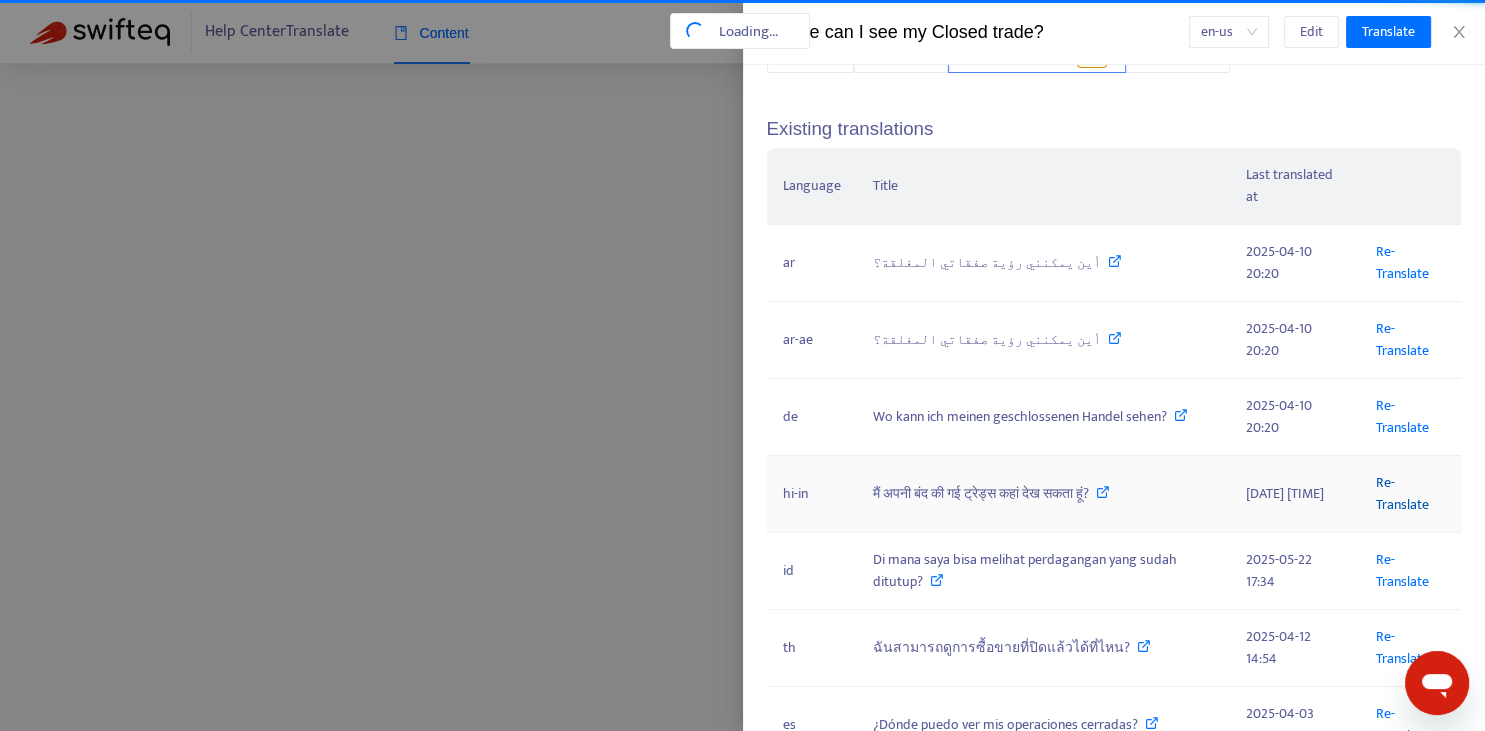 scroll, scrollTop: 0, scrollLeft: 16, axis: horizontal 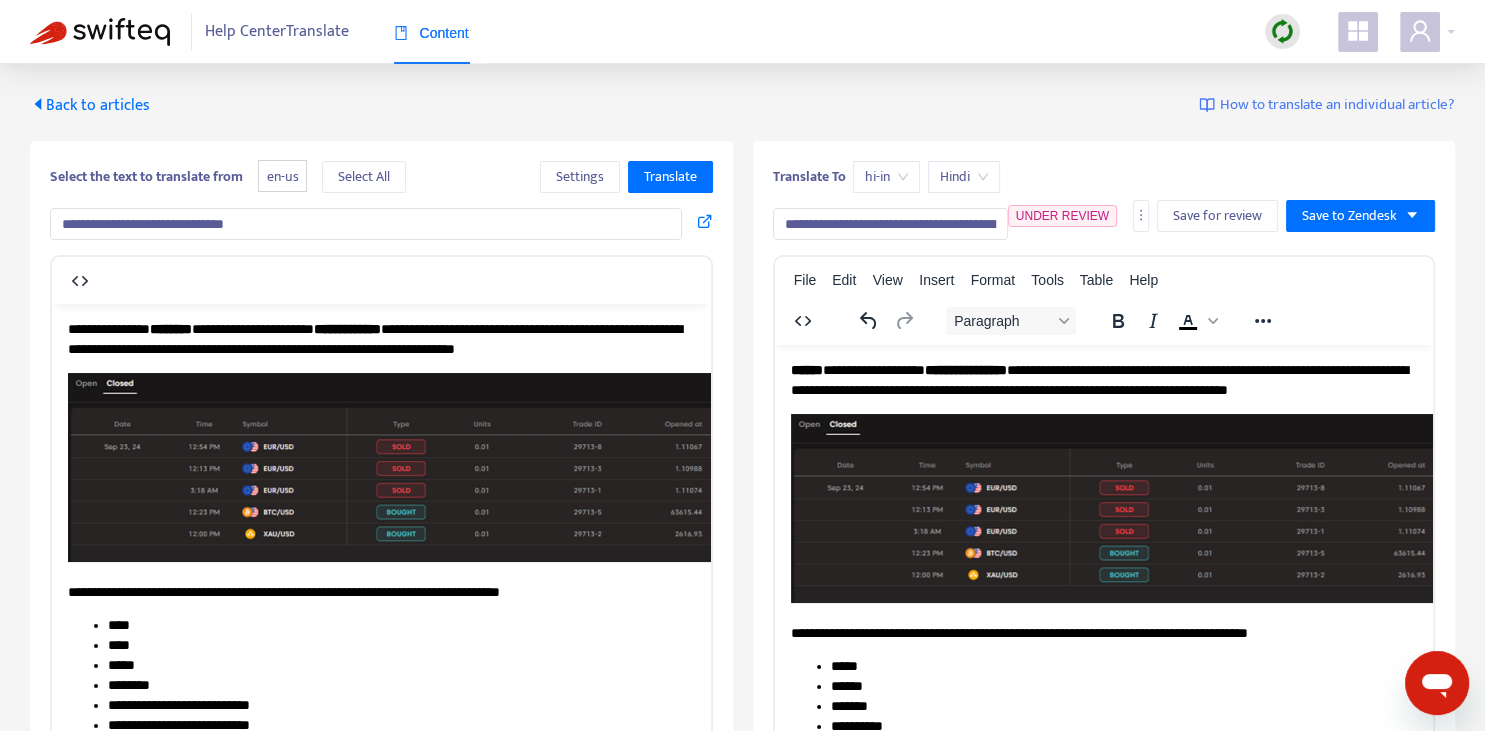 click on "**********" at bounding box center (890, 224) 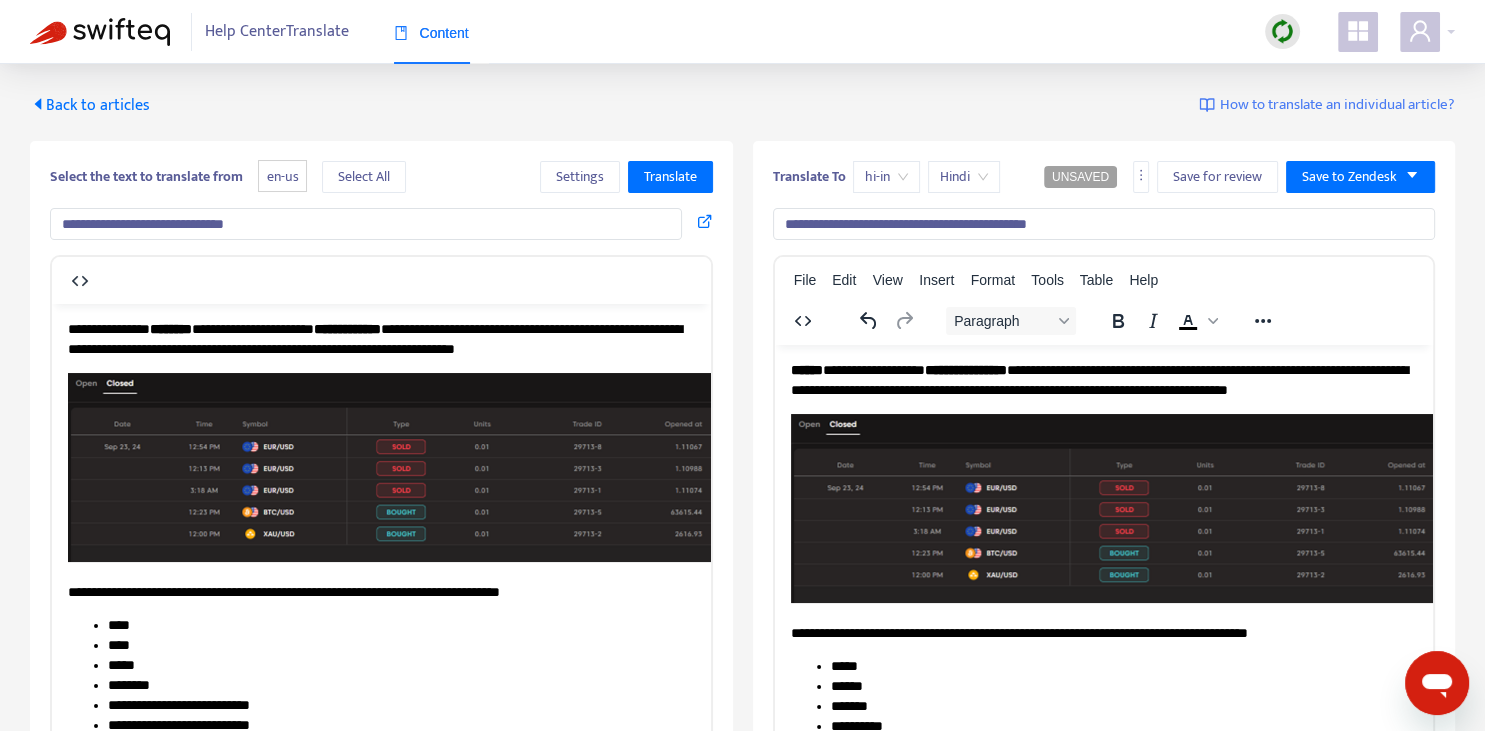type on "**********" 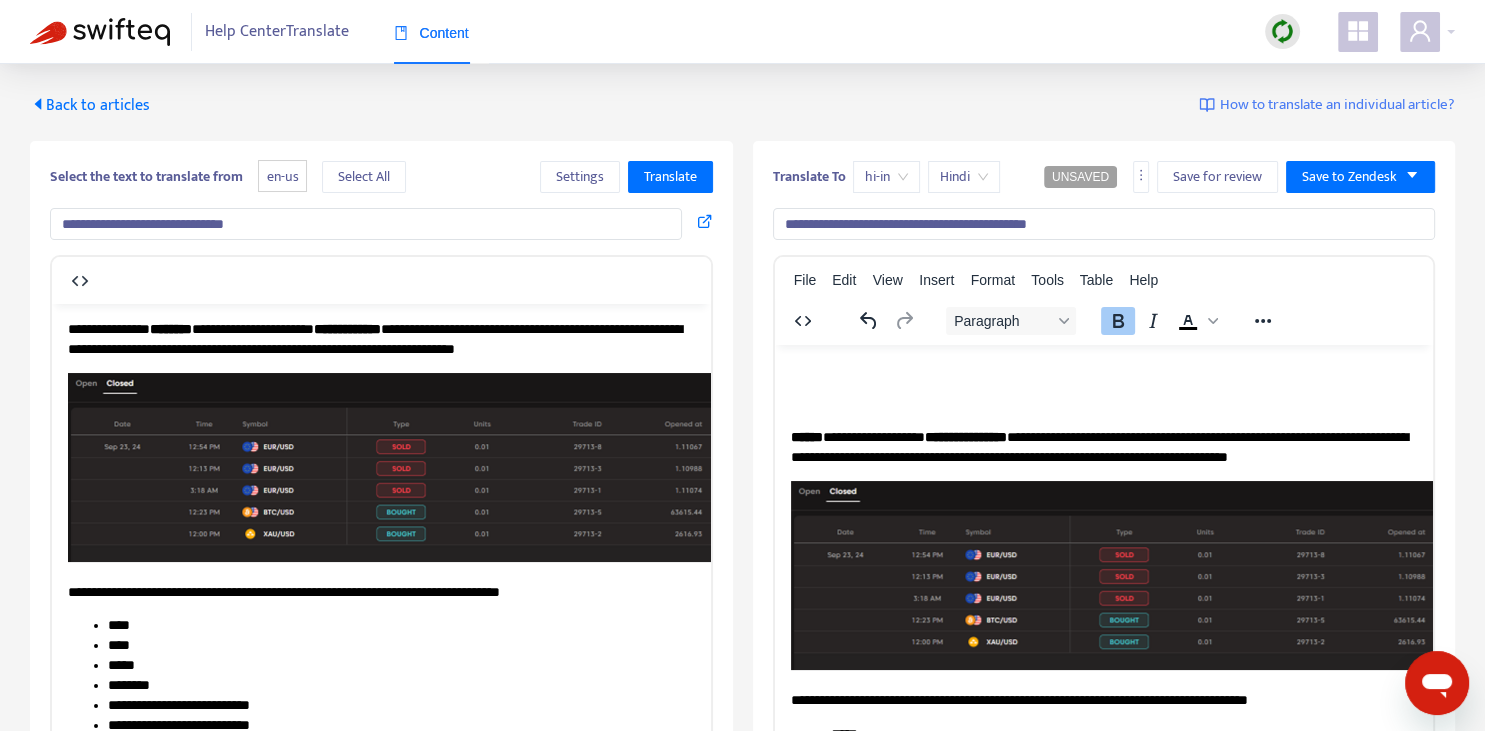 type 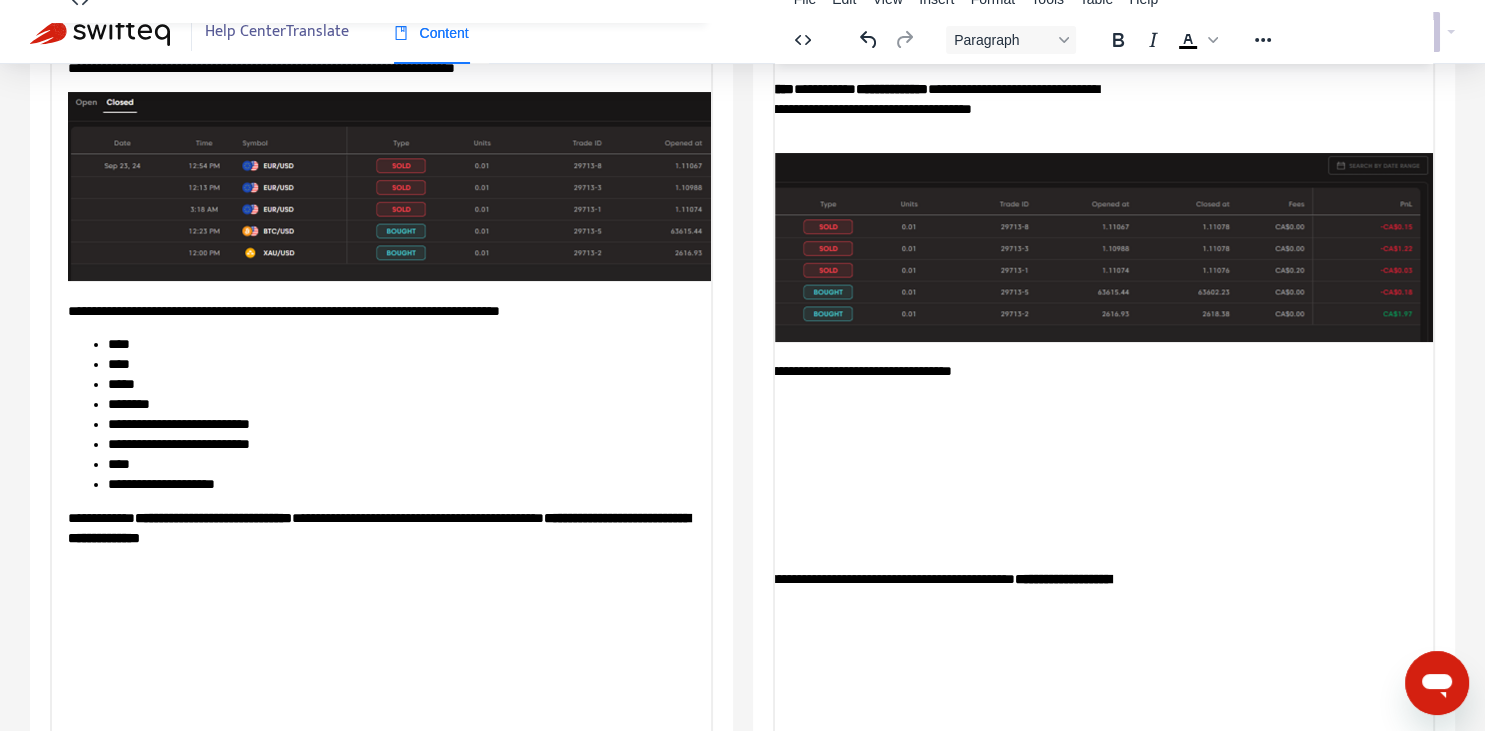 scroll, scrollTop: 343, scrollLeft: 0, axis: vertical 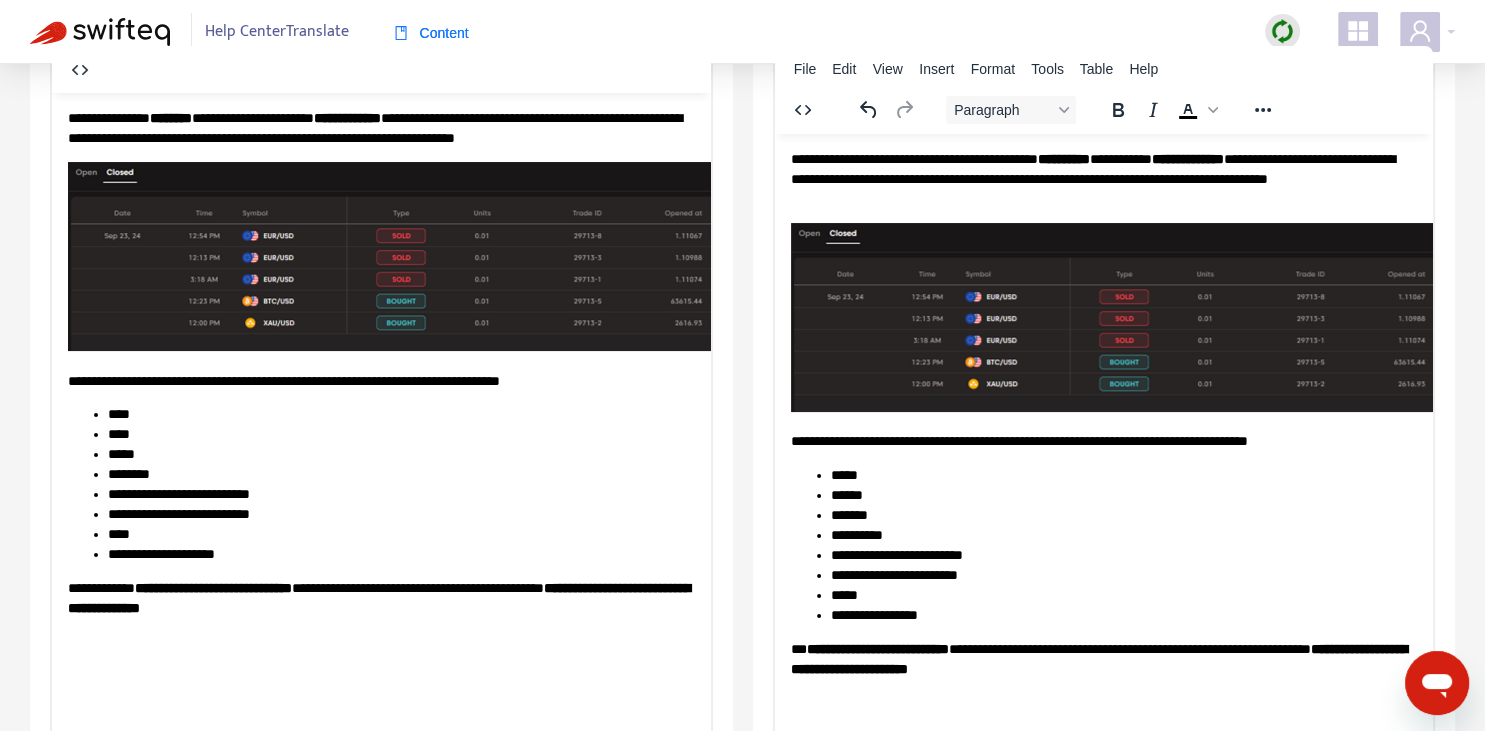 drag, startPoint x: 826, startPoint y: 441, endPoint x: 1057, endPoint y: 378, distance: 239.43684 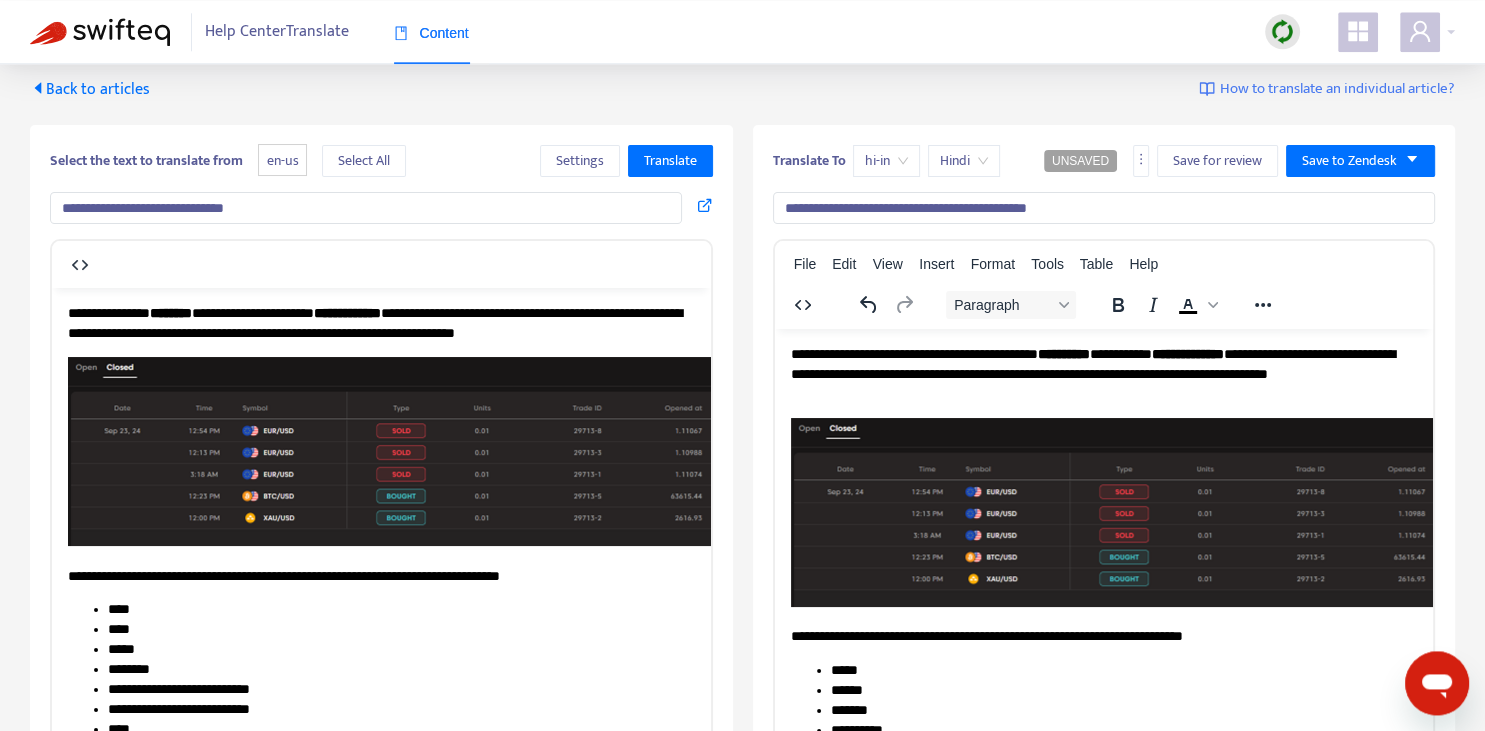 scroll, scrollTop: 0, scrollLeft: 0, axis: both 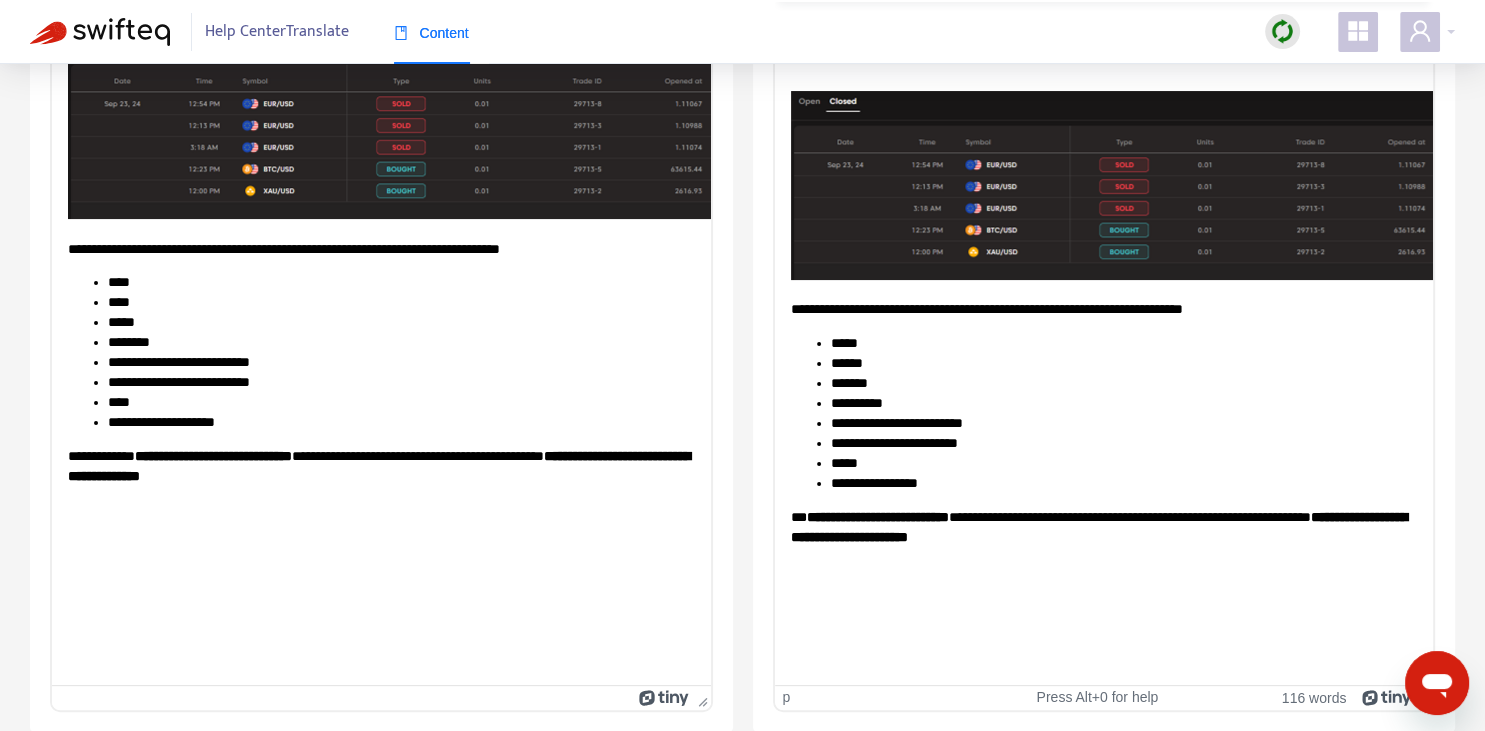 click on "******" at bounding box center (1123, 363) 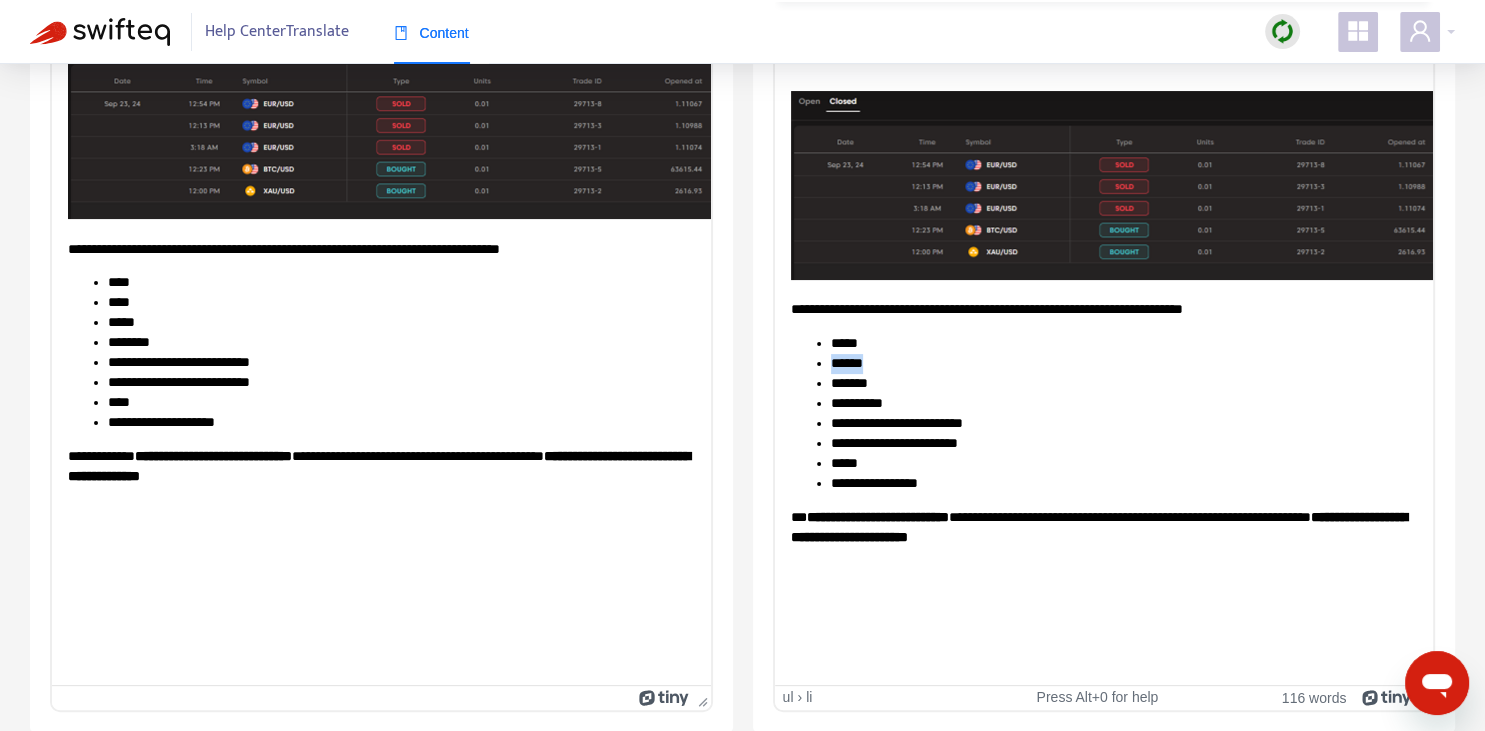 click on "******" at bounding box center [1123, 363] 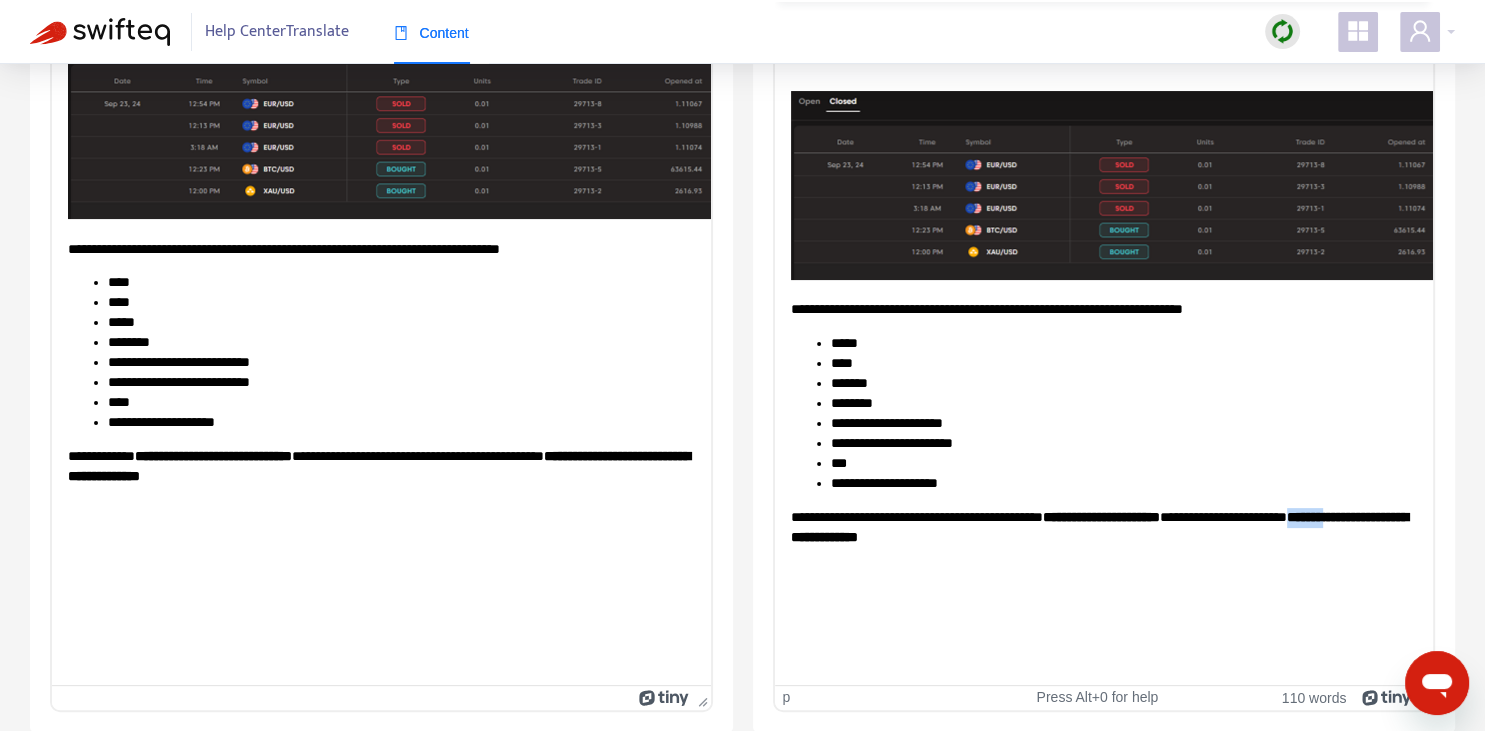 drag, startPoint x: 807, startPoint y: 526, endPoint x: 852, endPoint y: 527, distance: 45.01111 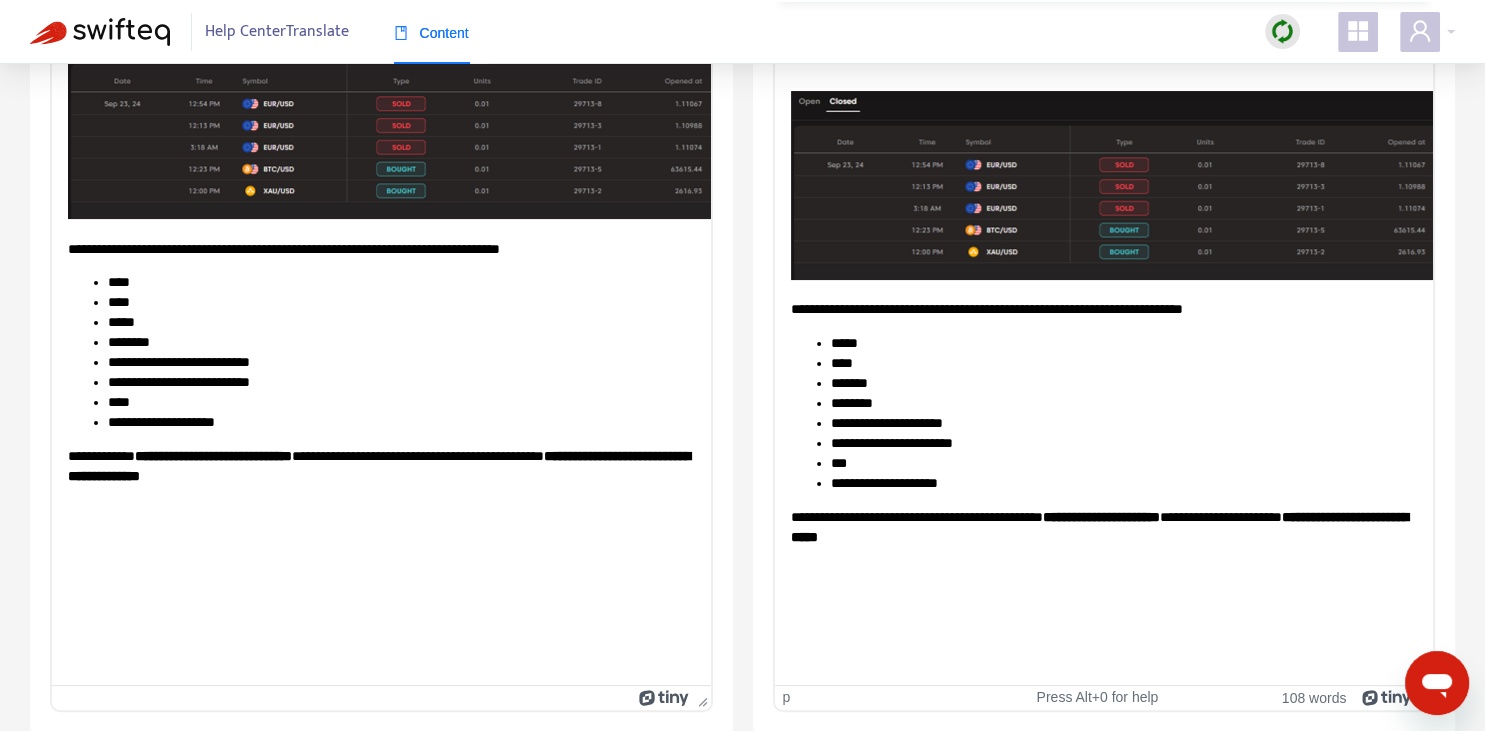 click on "**********" at bounding box center [1098, 526] 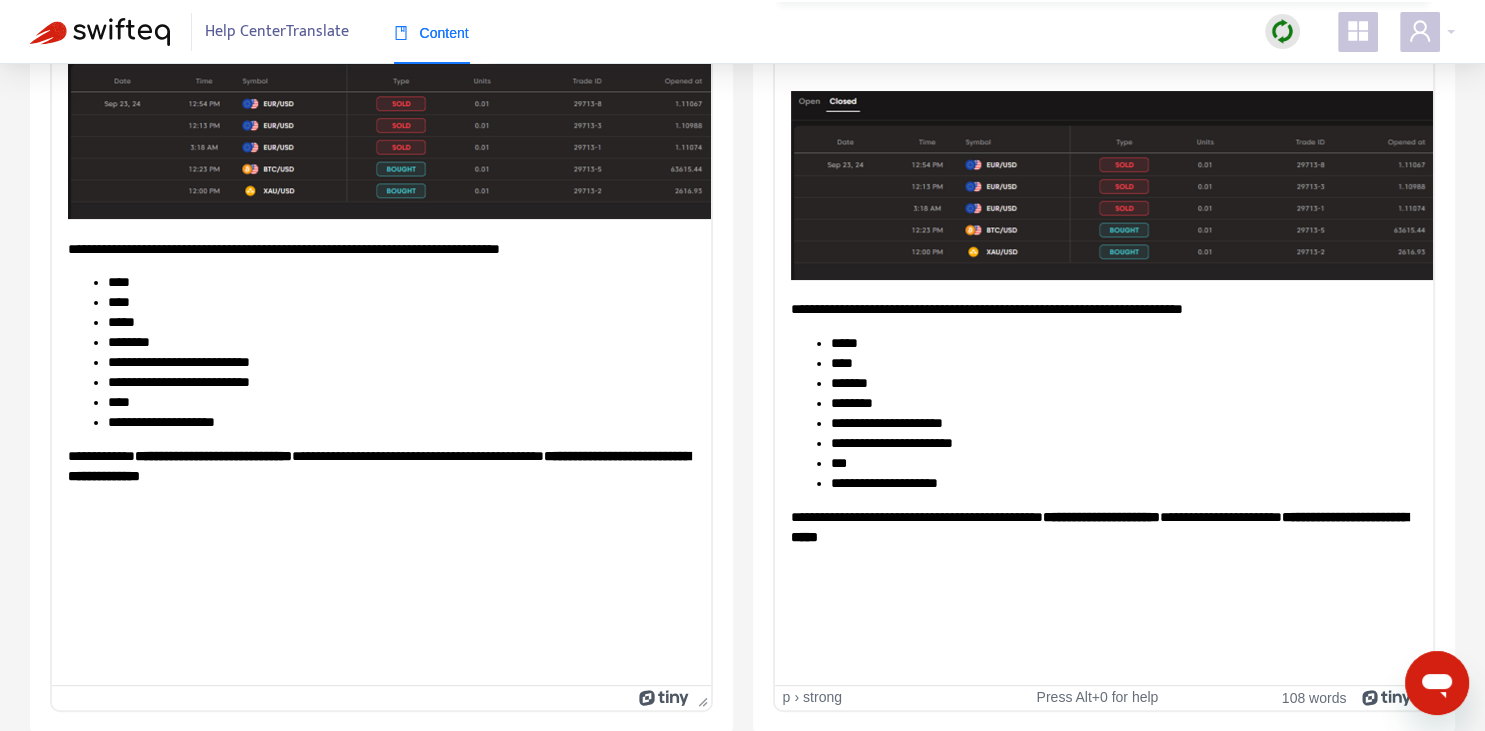 click on "**********" at bounding box center [1098, 526] 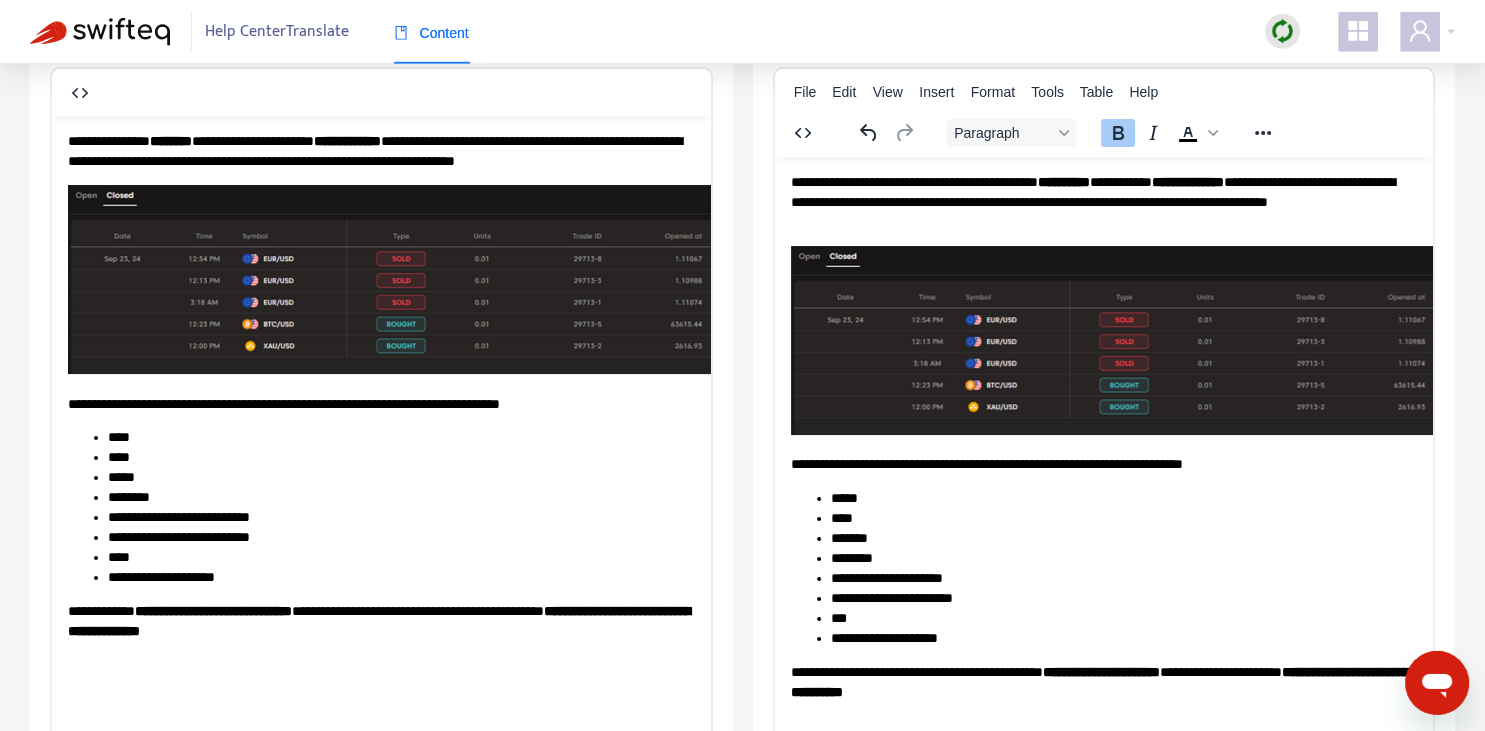 scroll, scrollTop: 132, scrollLeft: 0, axis: vertical 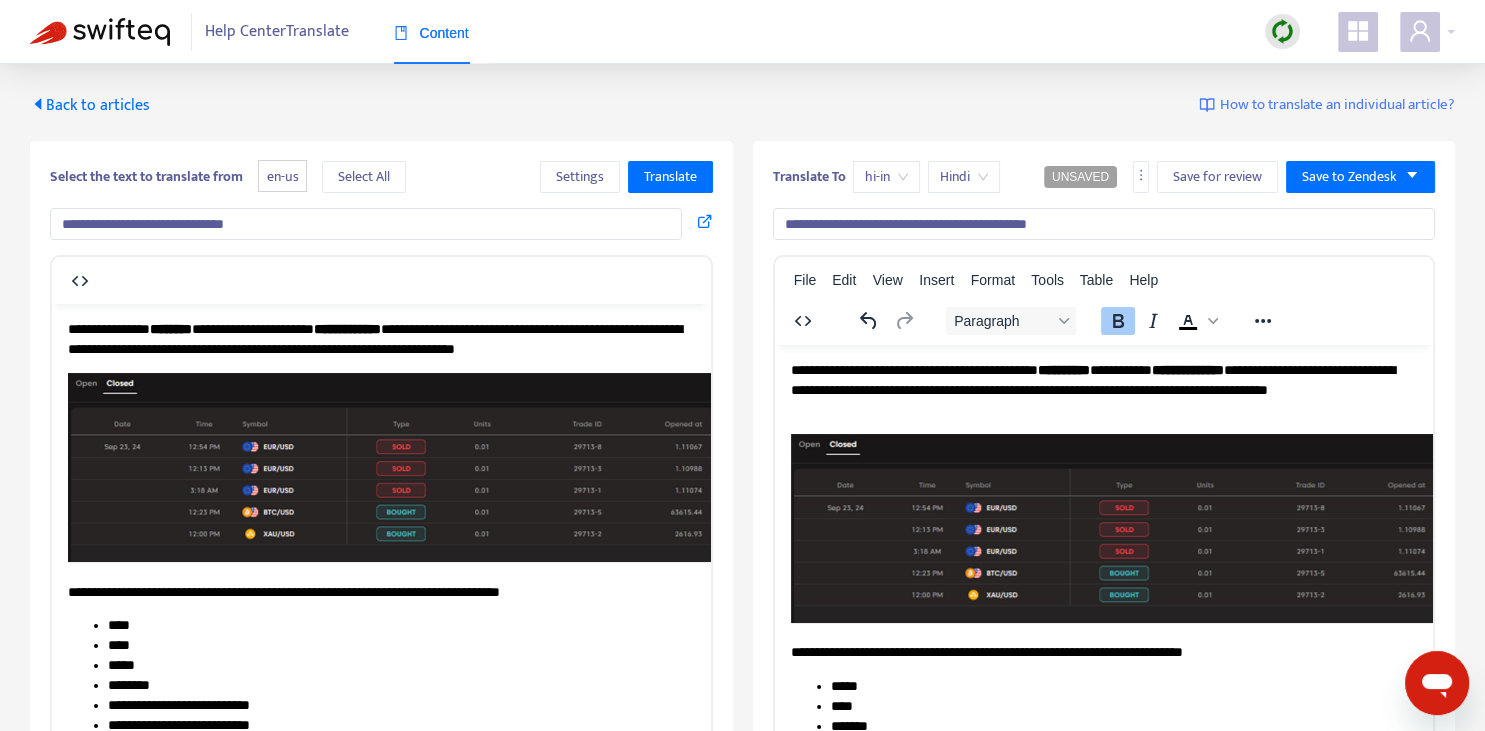 click on "**********" at bounding box center [1103, 389] 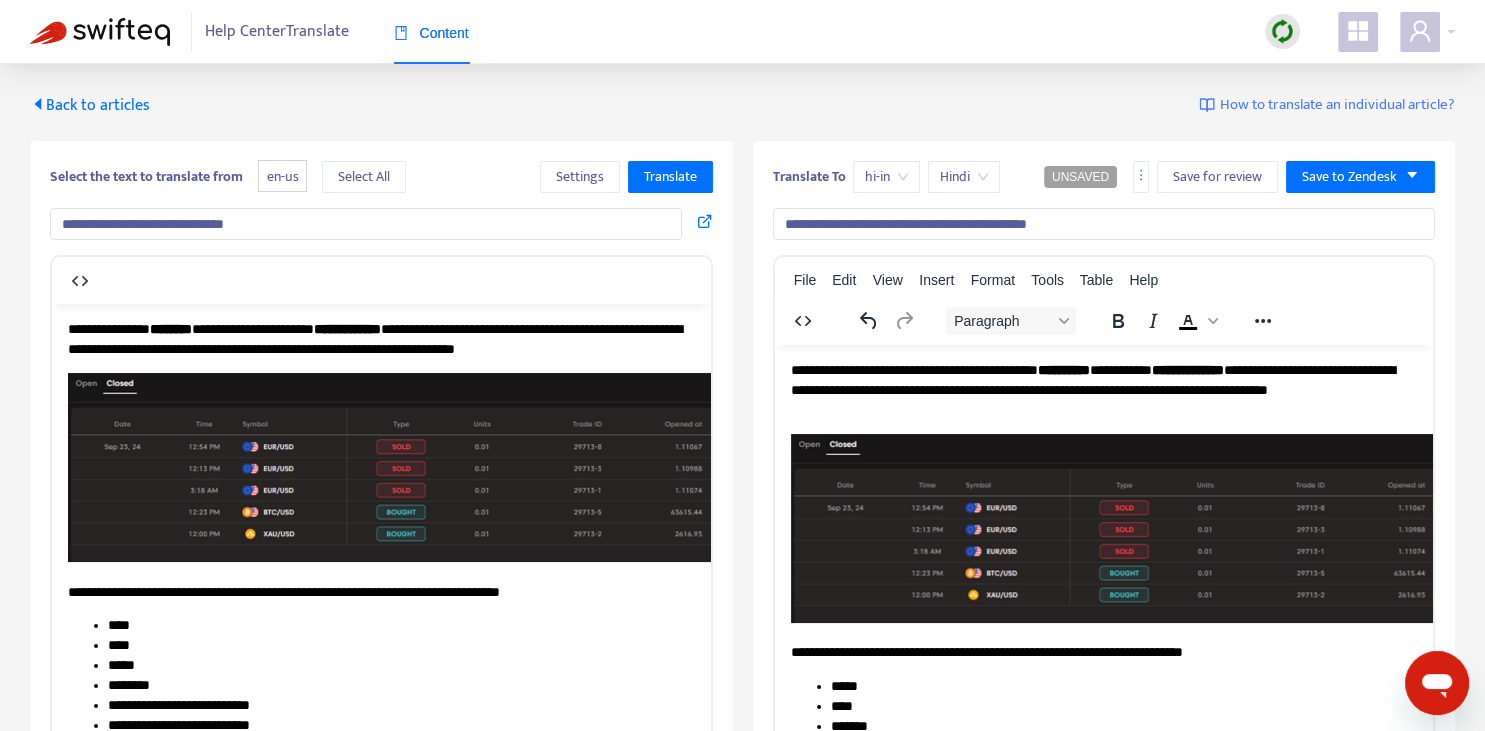 click on "**********" at bounding box center [1103, 389] 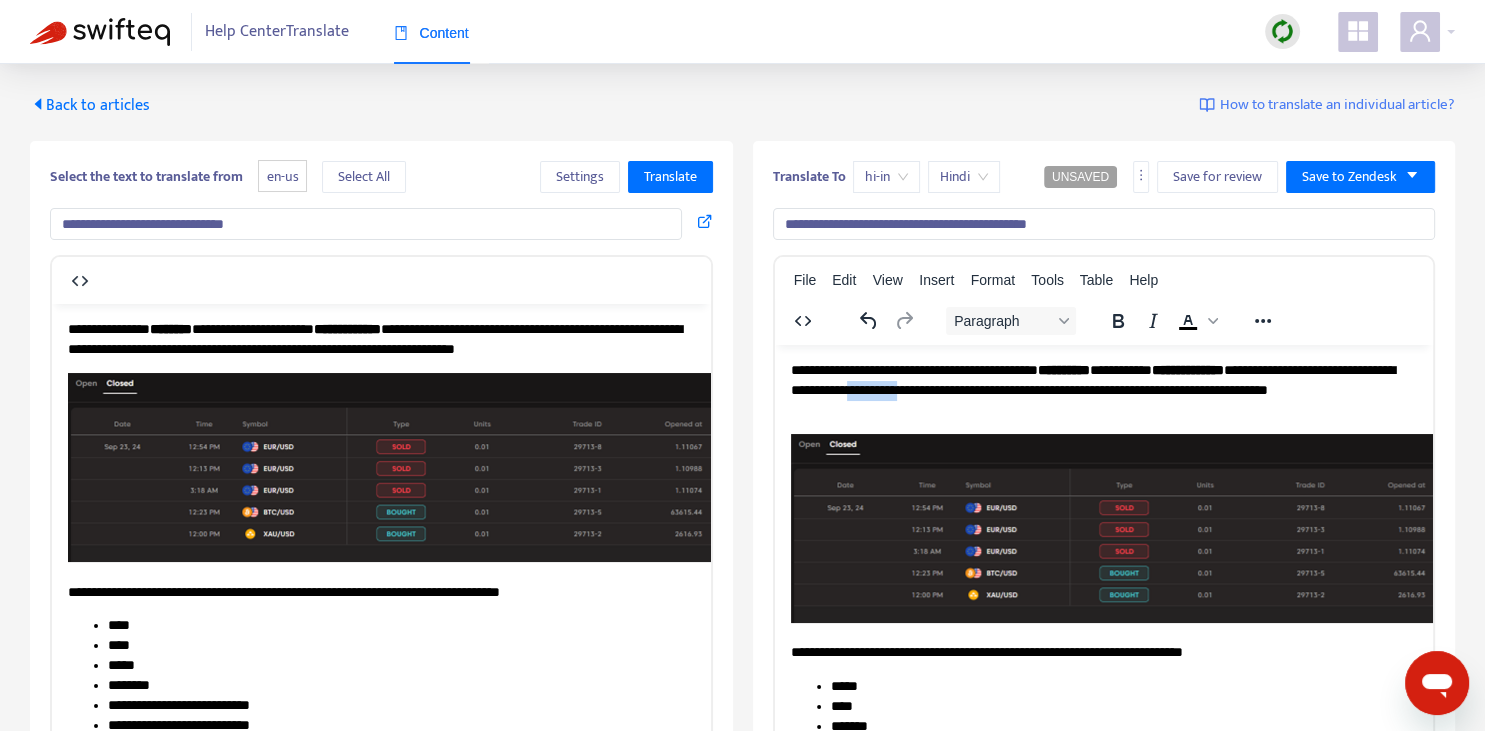 click on "**********" at bounding box center [1103, 389] 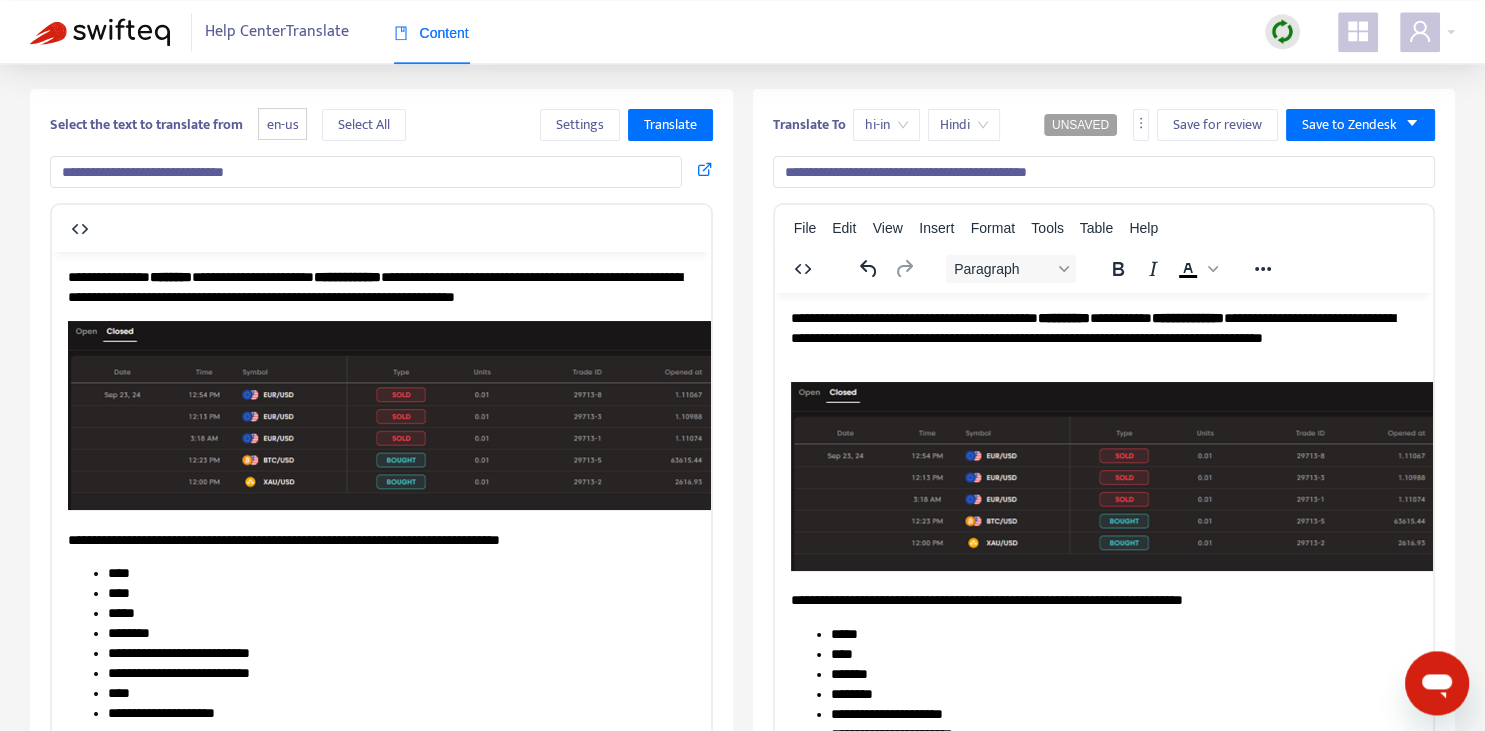 scroll, scrollTop: 0, scrollLeft: 0, axis: both 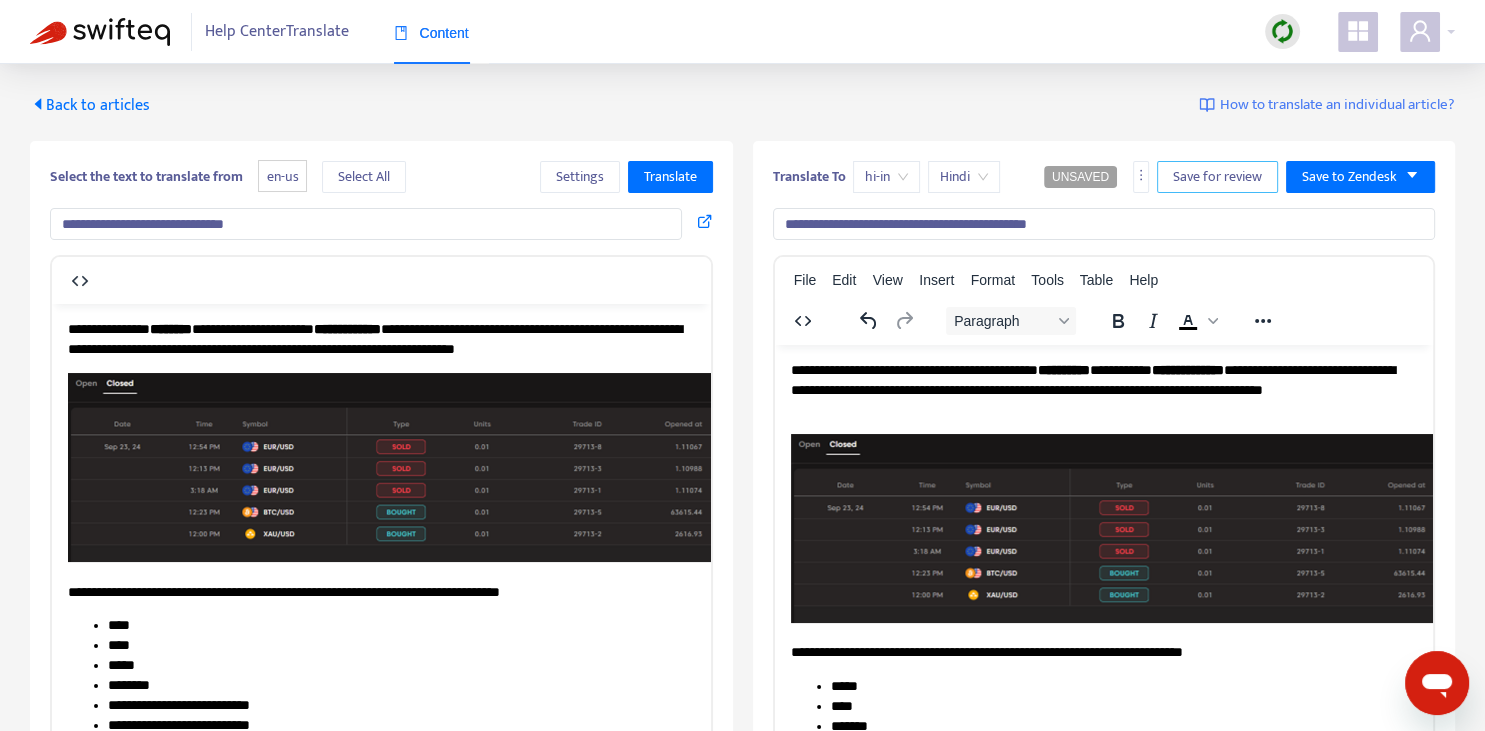 click on "Save for review" at bounding box center (1217, 177) 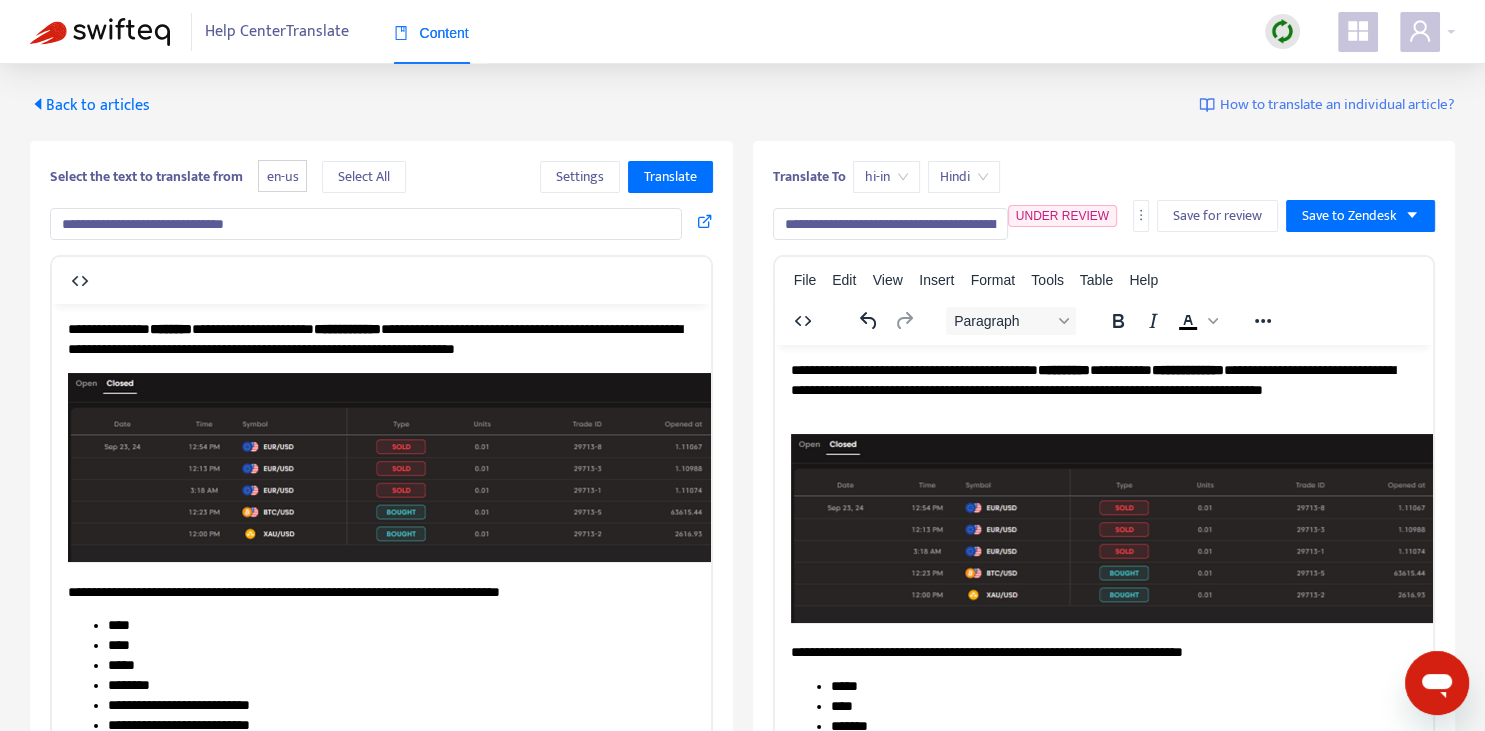 click on "Back to articles" at bounding box center [90, 105] 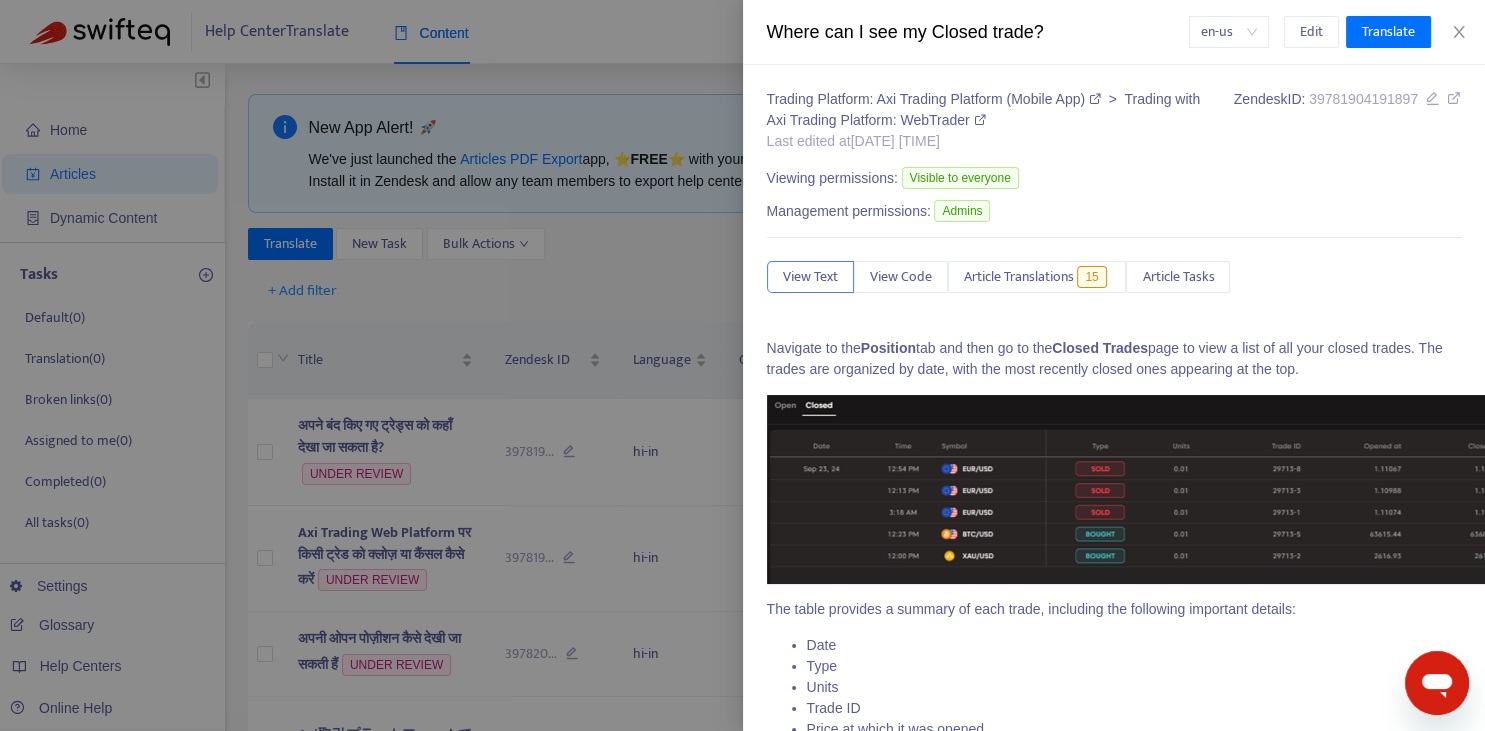 click at bounding box center [742, 365] 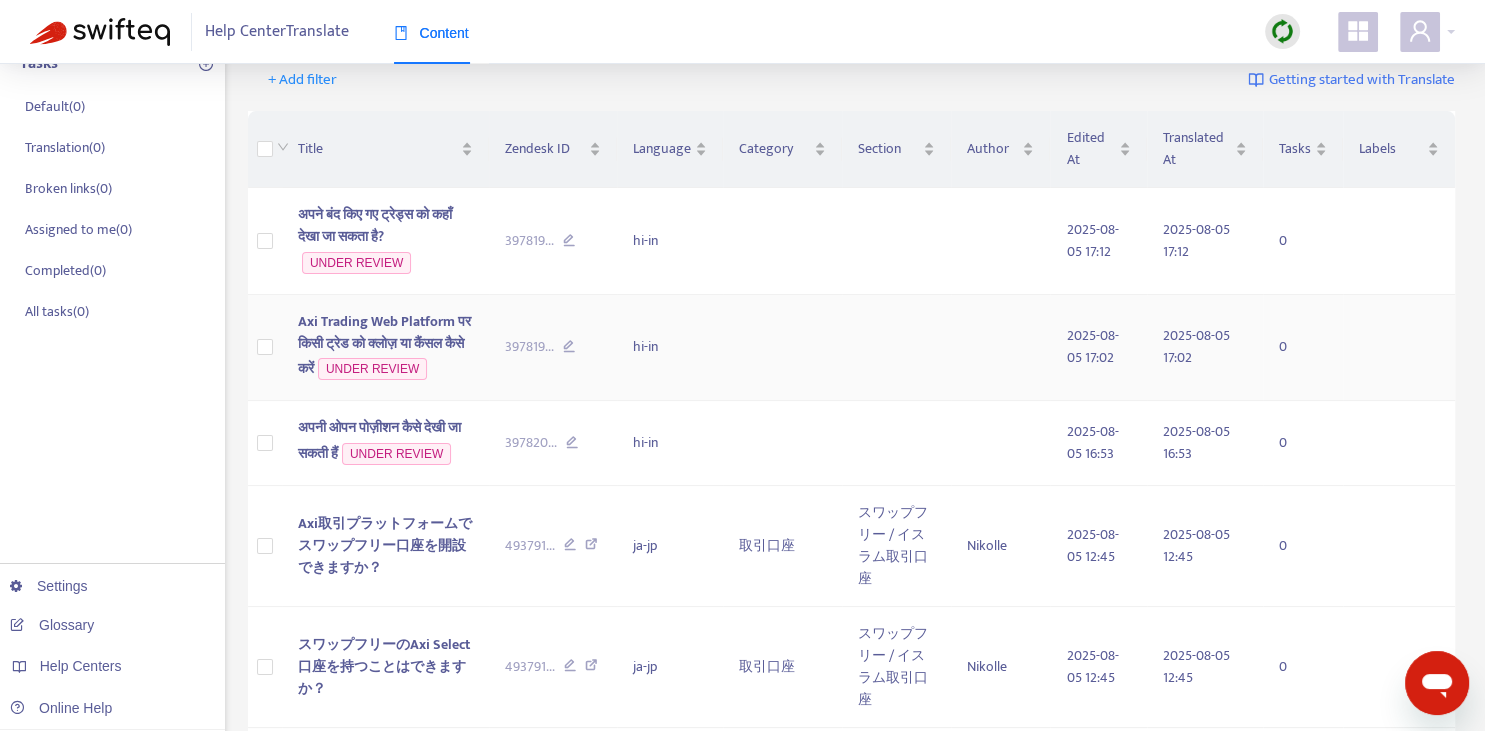 scroll, scrollTop: 0, scrollLeft: 0, axis: both 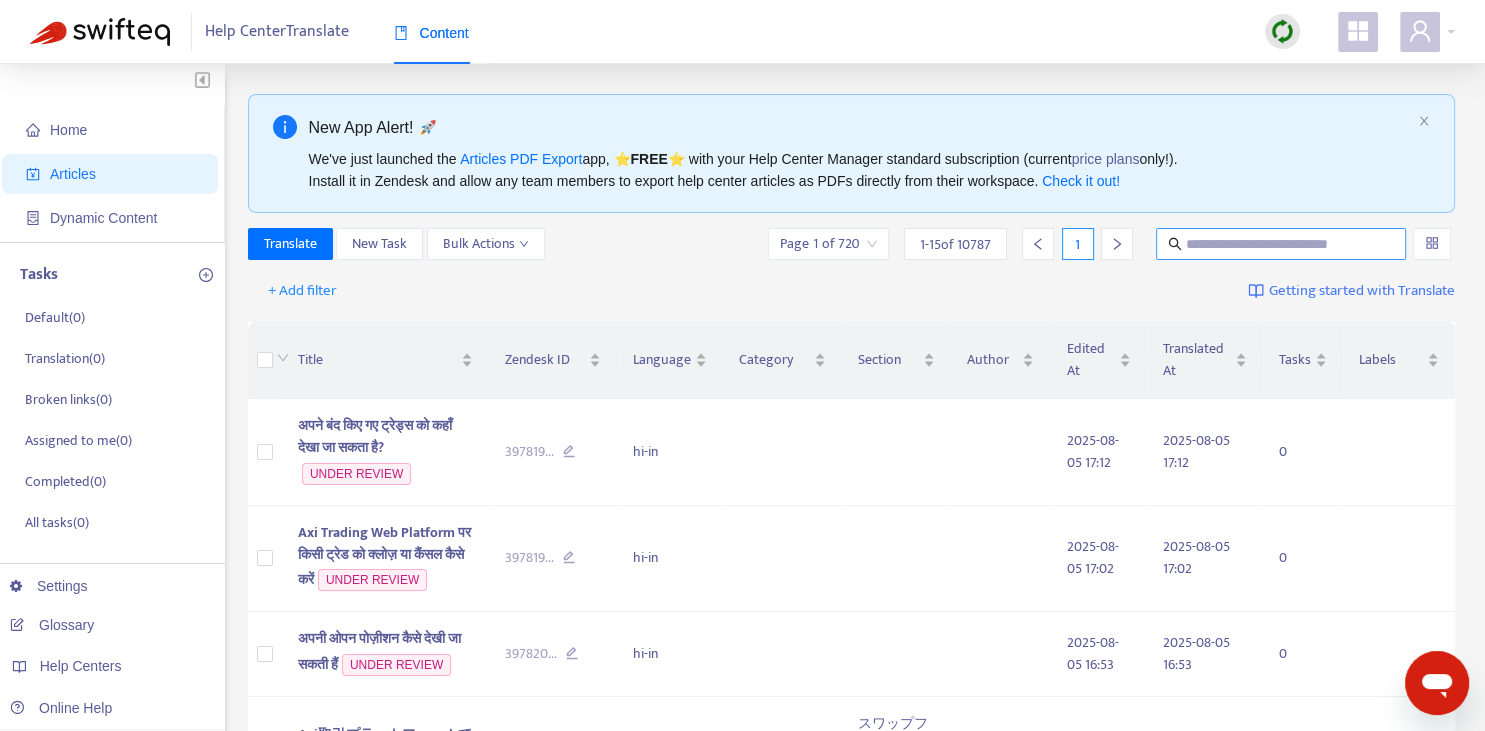 click at bounding box center (1282, 244) 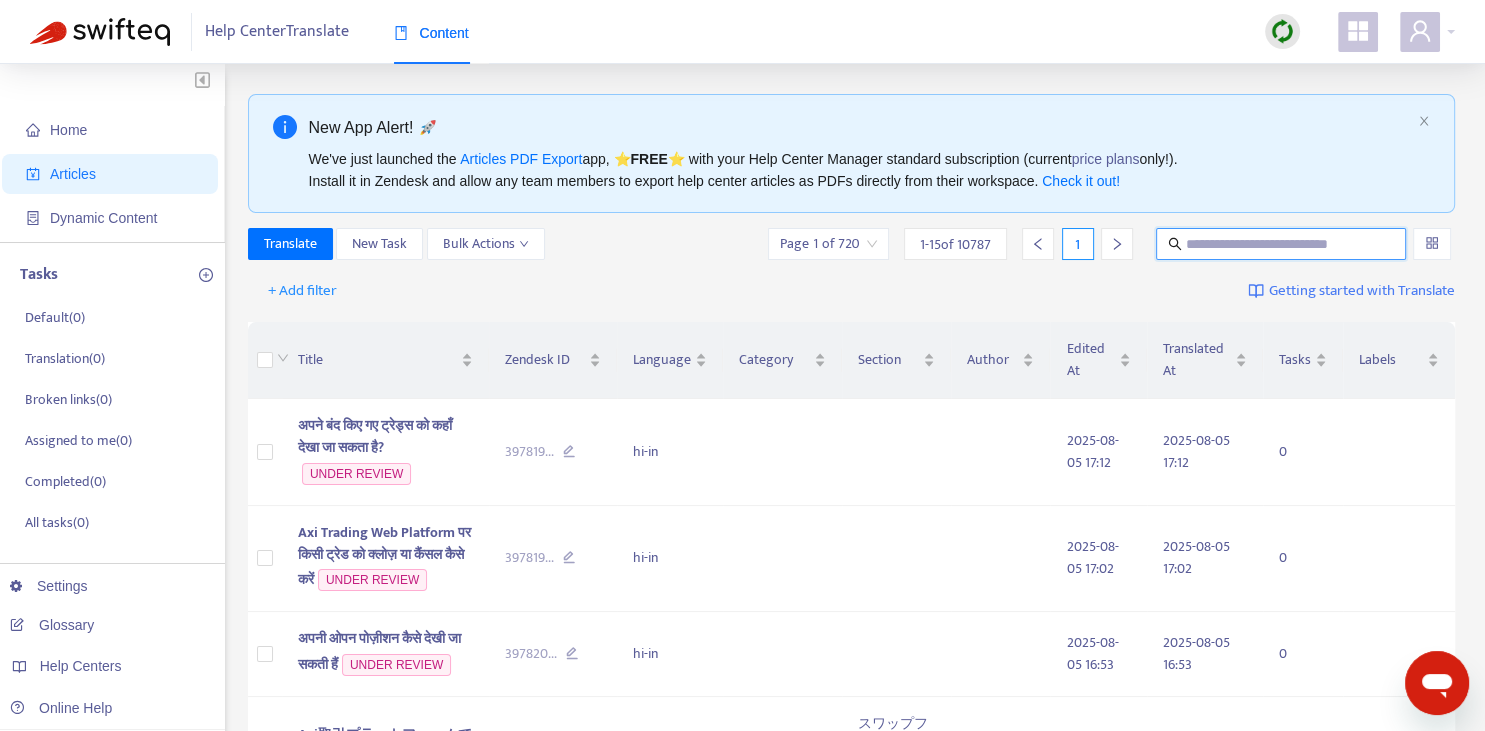 paste on "**********" 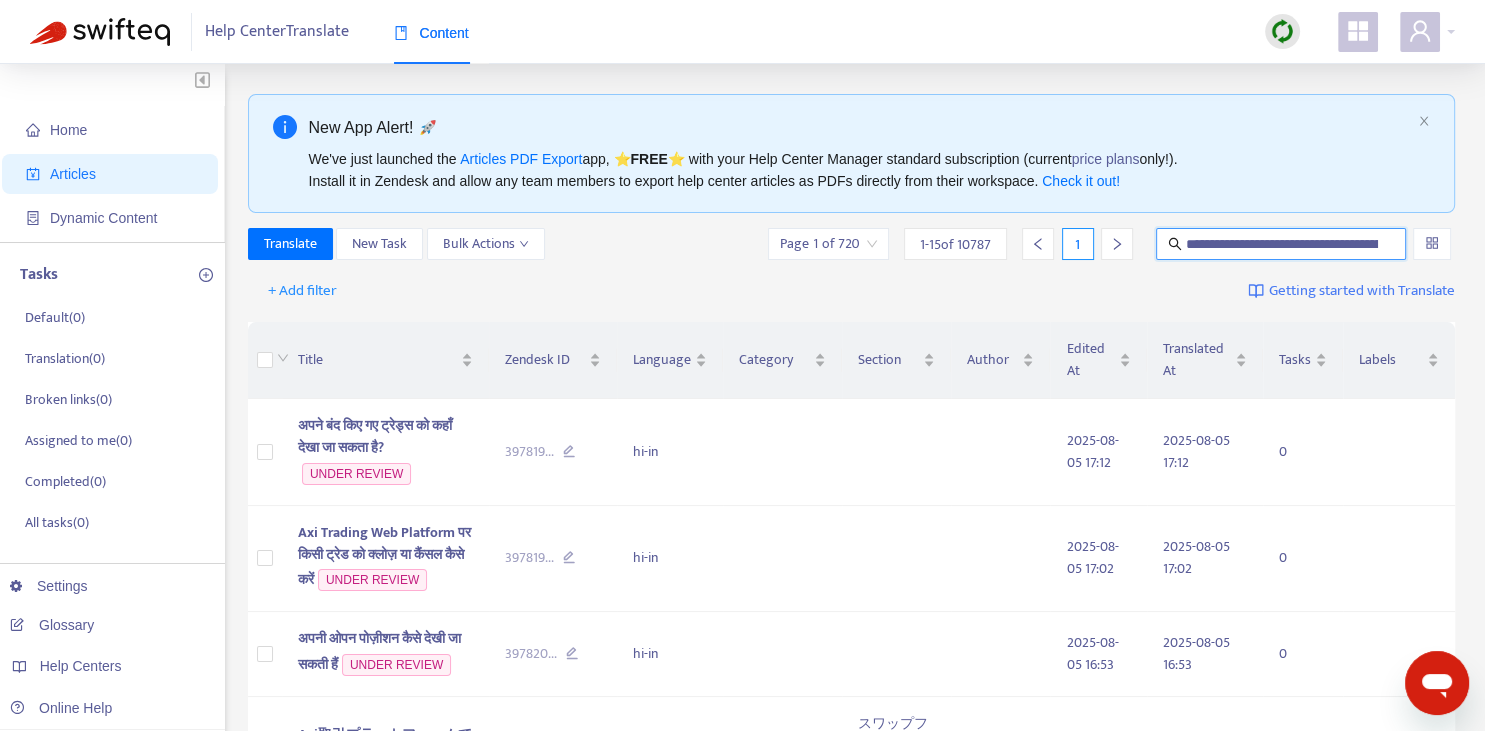 scroll, scrollTop: 0, scrollLeft: 167, axis: horizontal 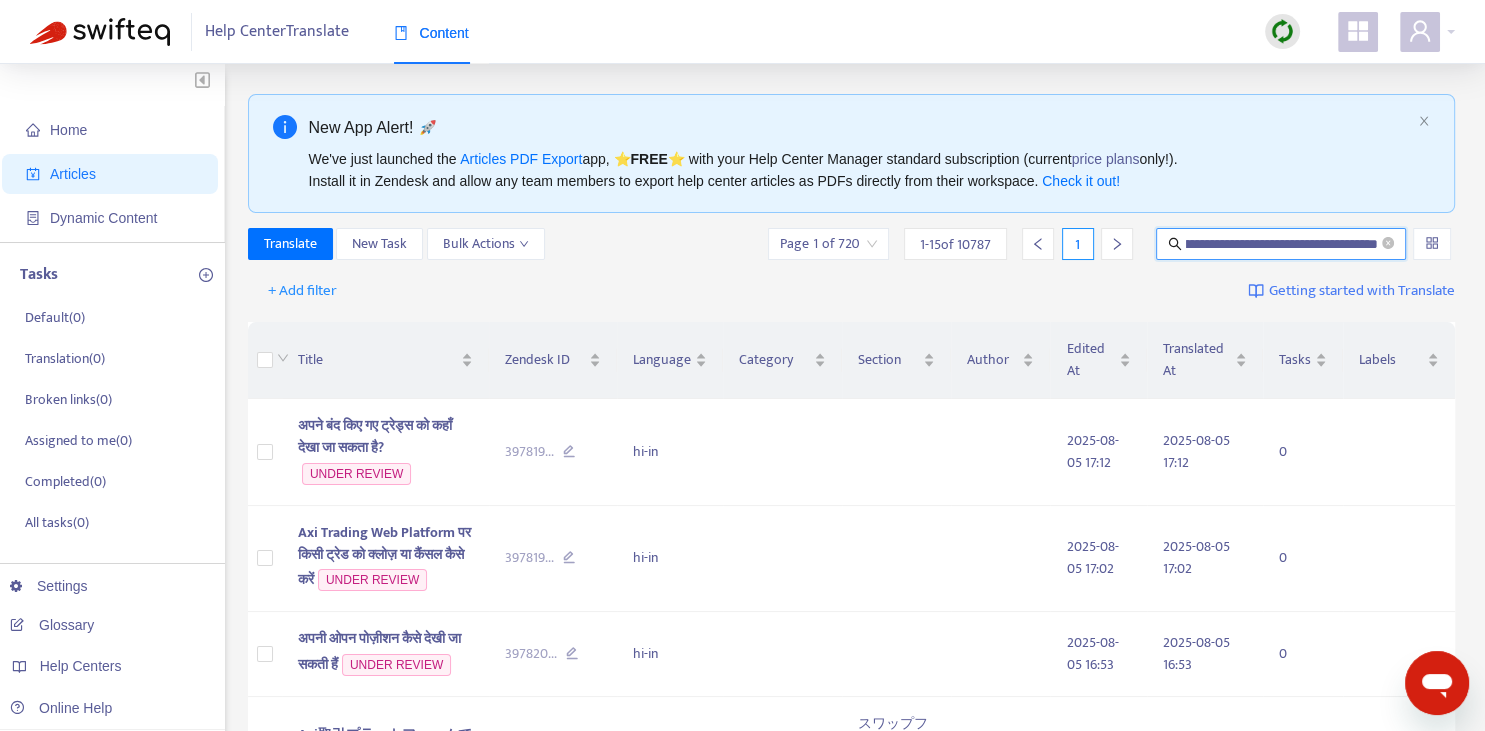 type on "**********" 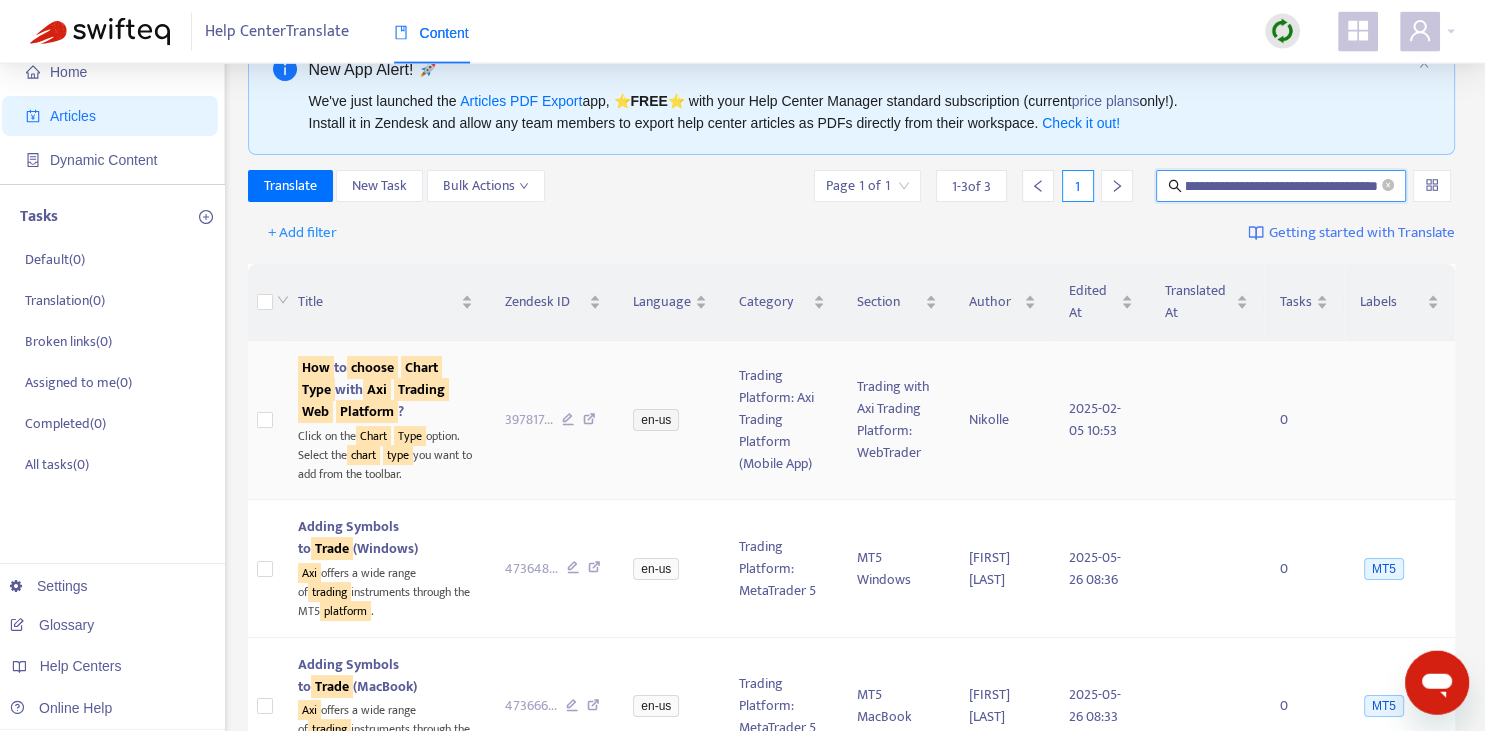 scroll, scrollTop: 140, scrollLeft: 0, axis: vertical 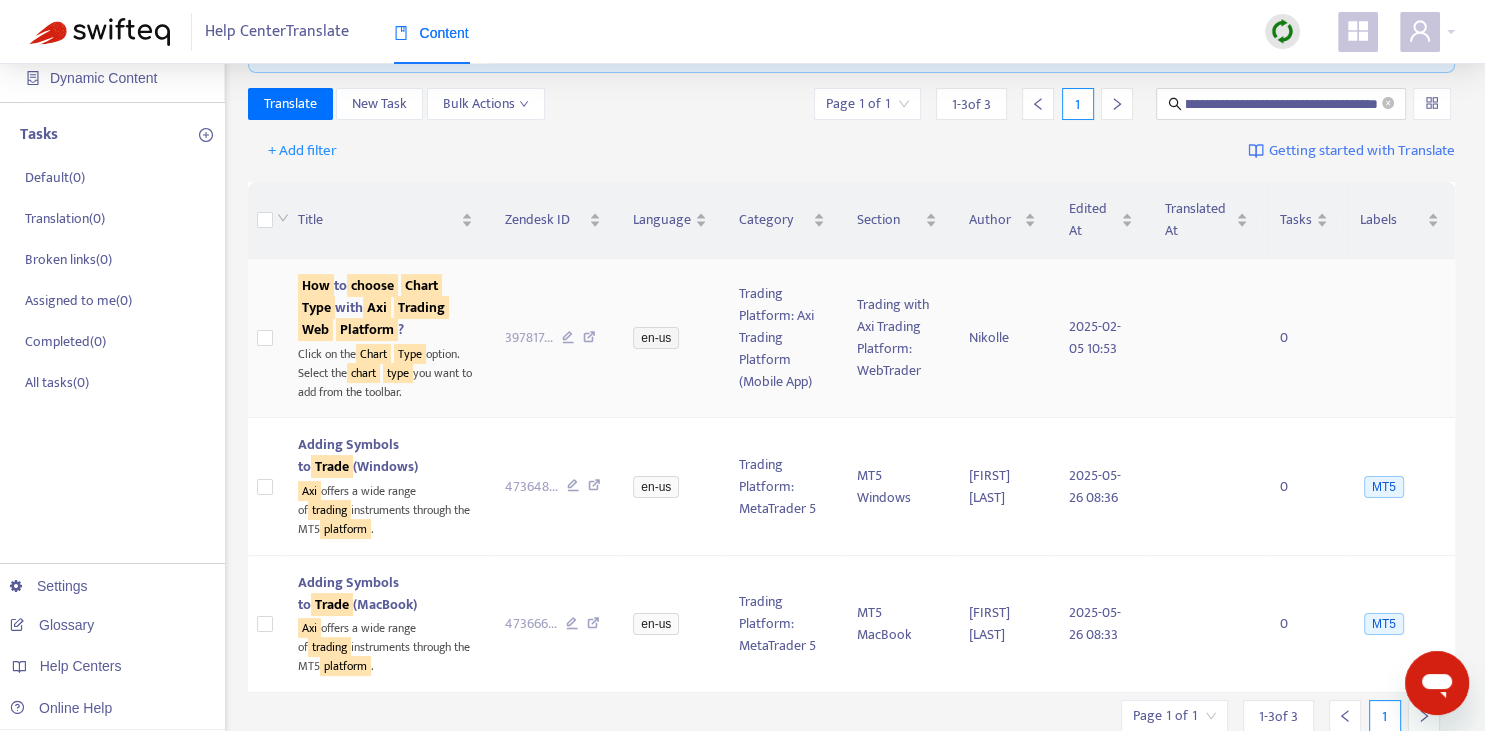 click on "Type" at bounding box center [316, 307] 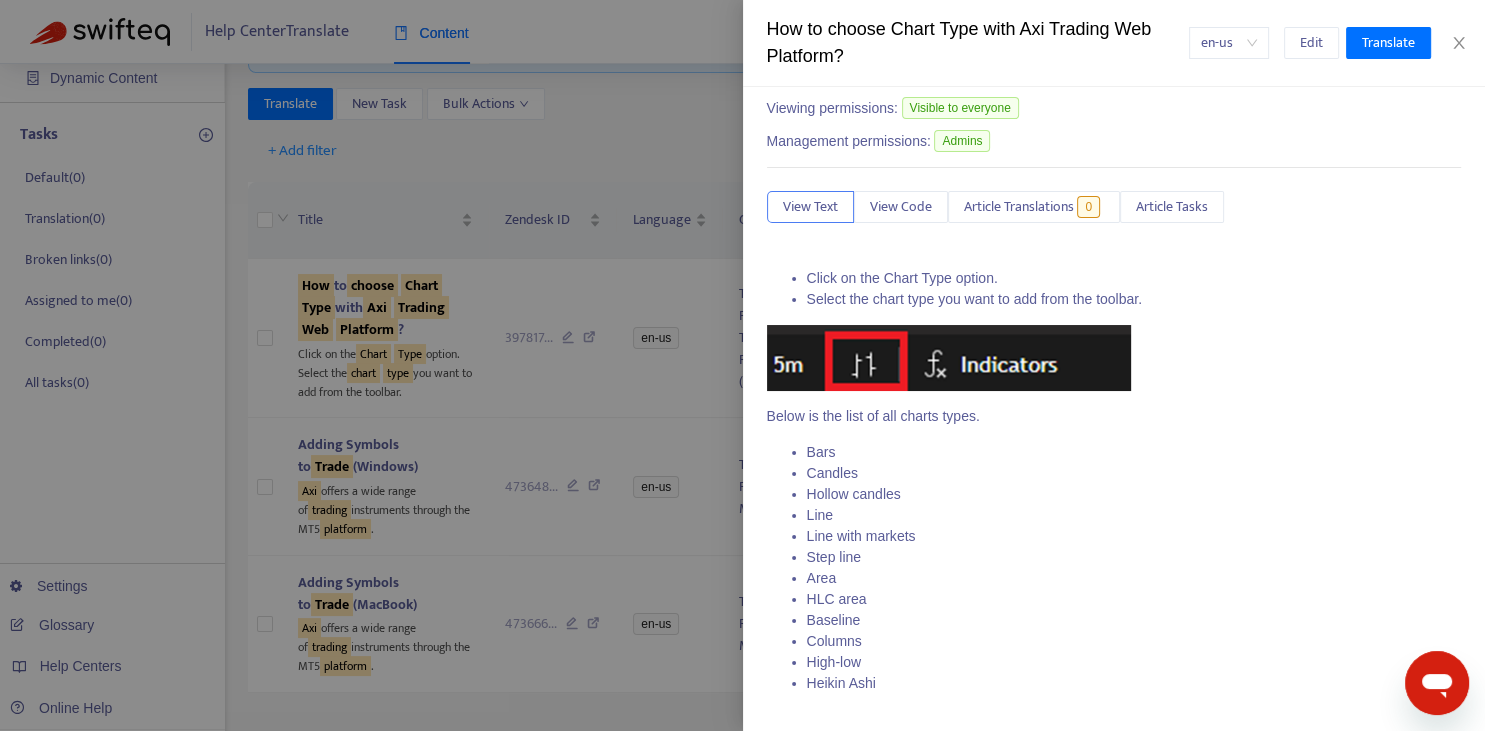 scroll, scrollTop: 104, scrollLeft: 0, axis: vertical 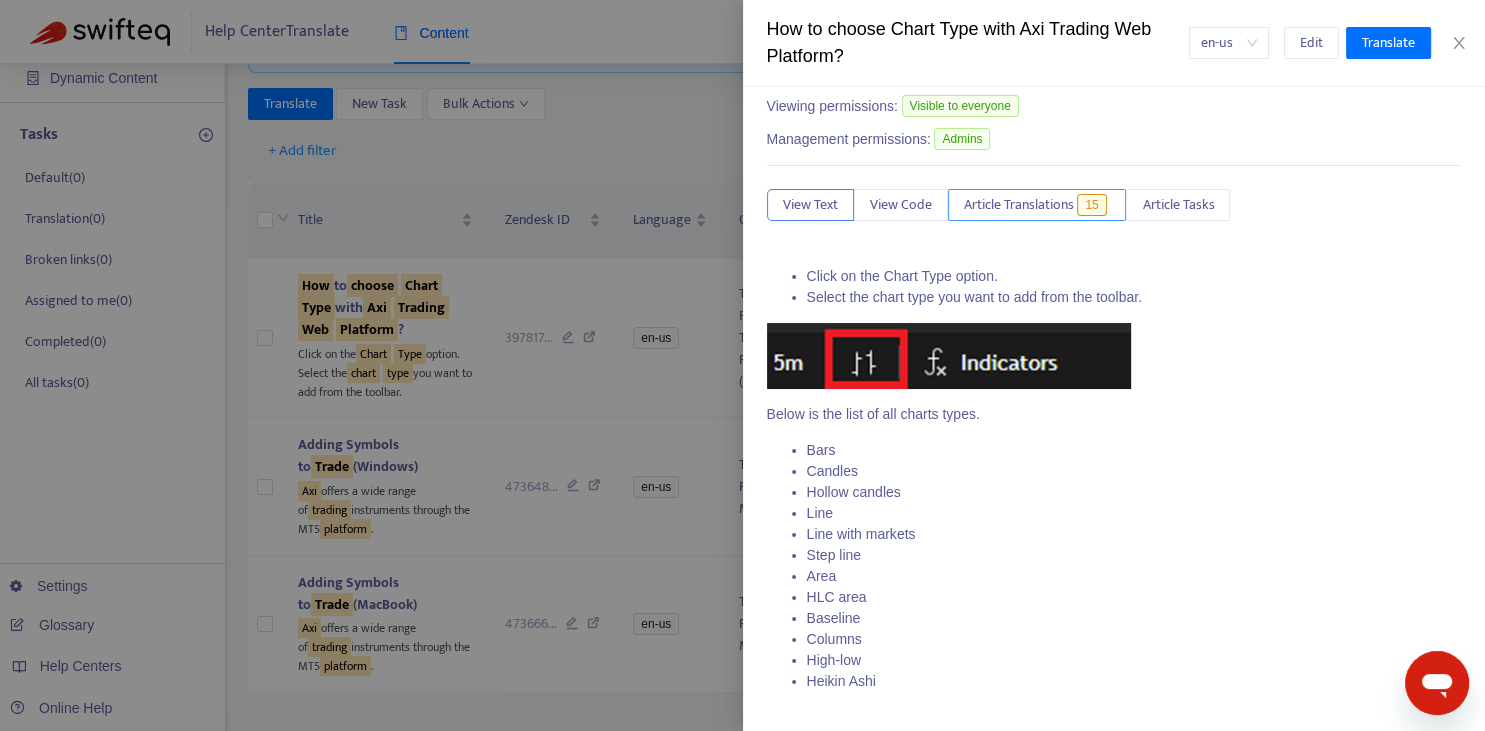 click on "Article Translations" at bounding box center [1019, 205] 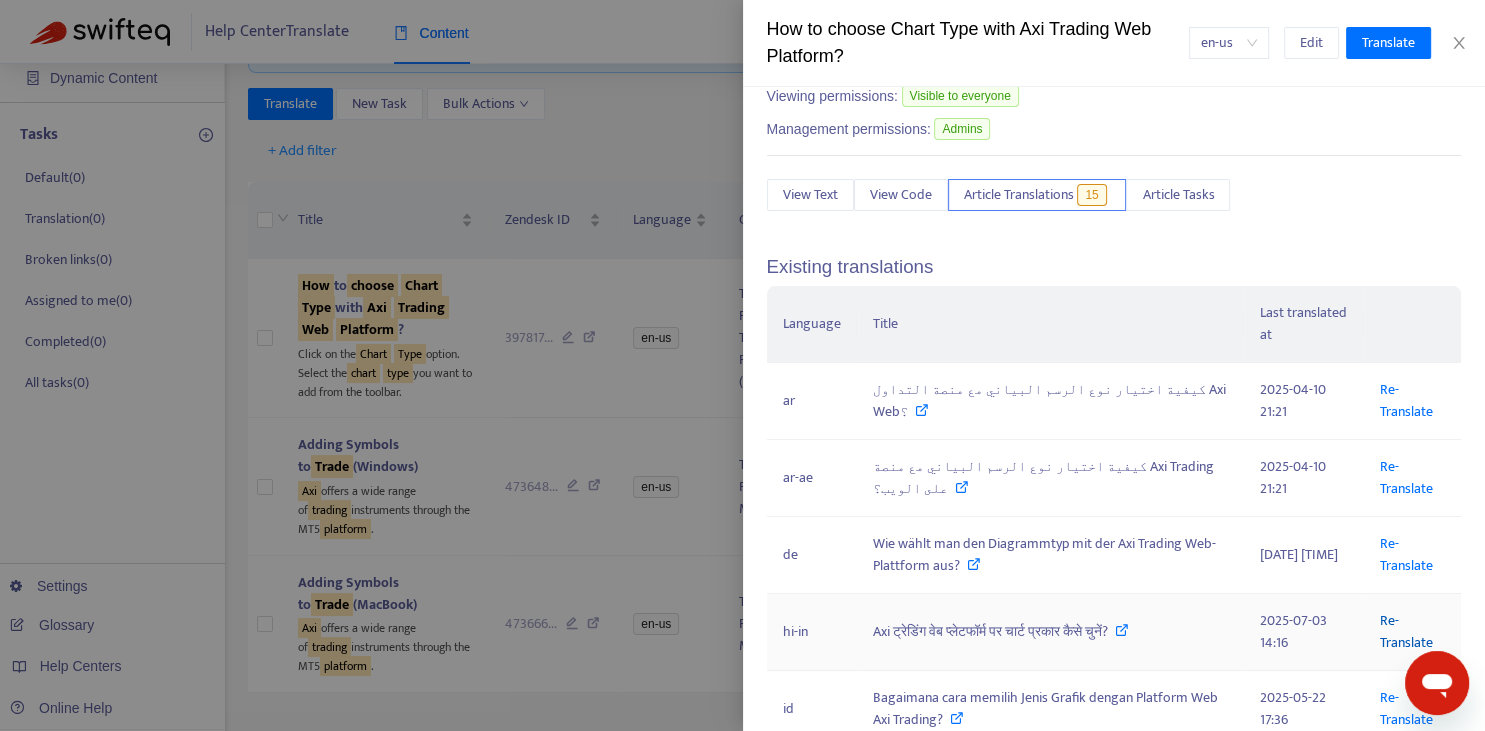 click on "Re-Translate" at bounding box center [1406, 631] 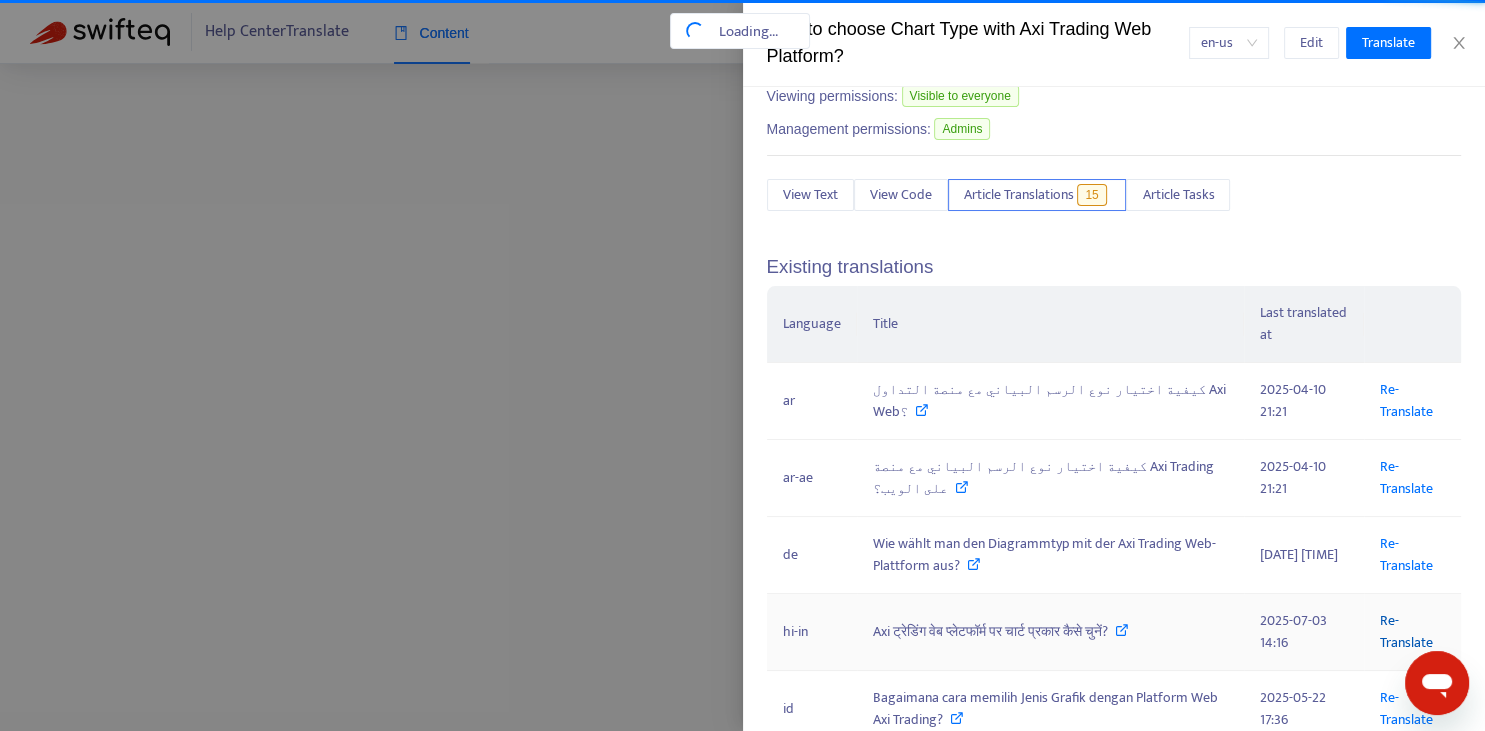 scroll, scrollTop: 0, scrollLeft: 167, axis: horizontal 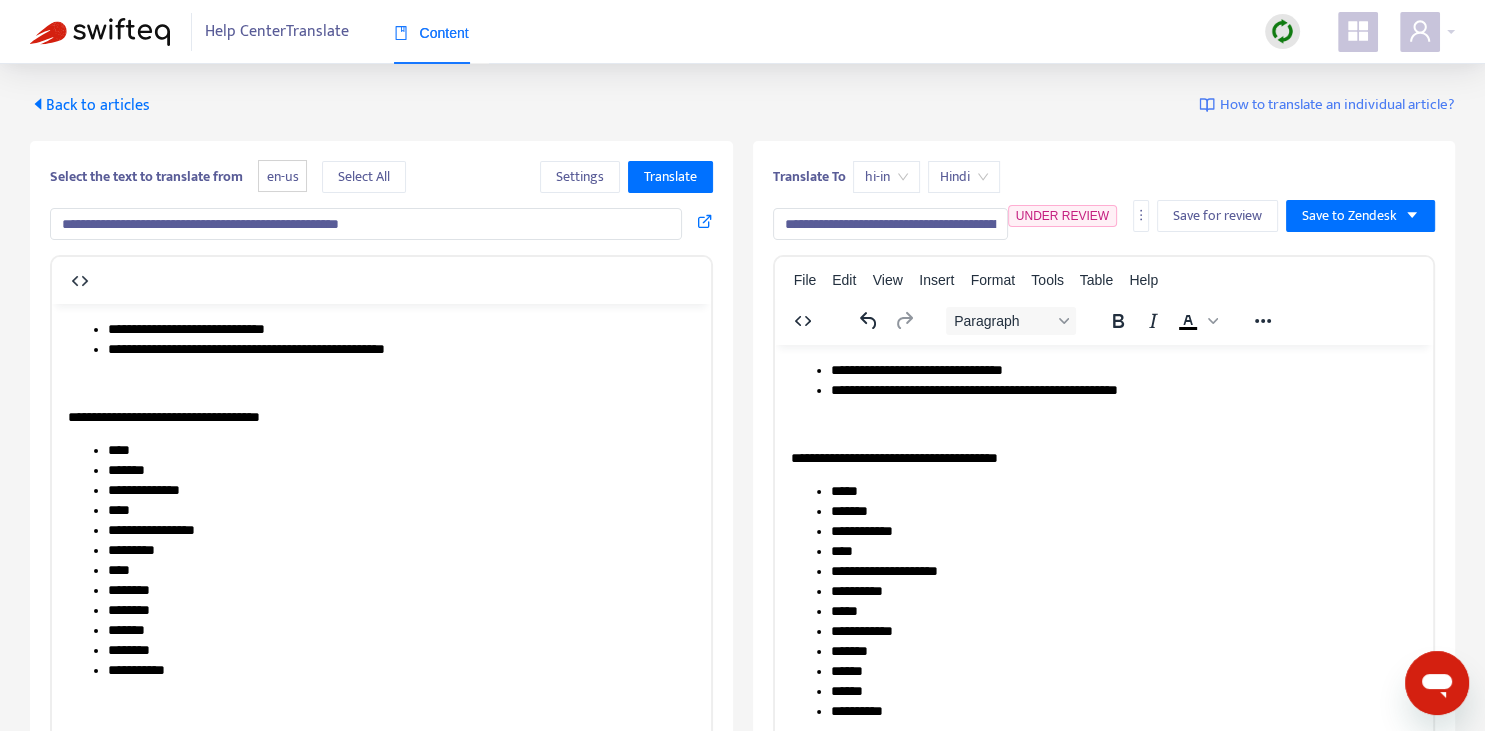 click on "**********" at bounding box center [366, 224] 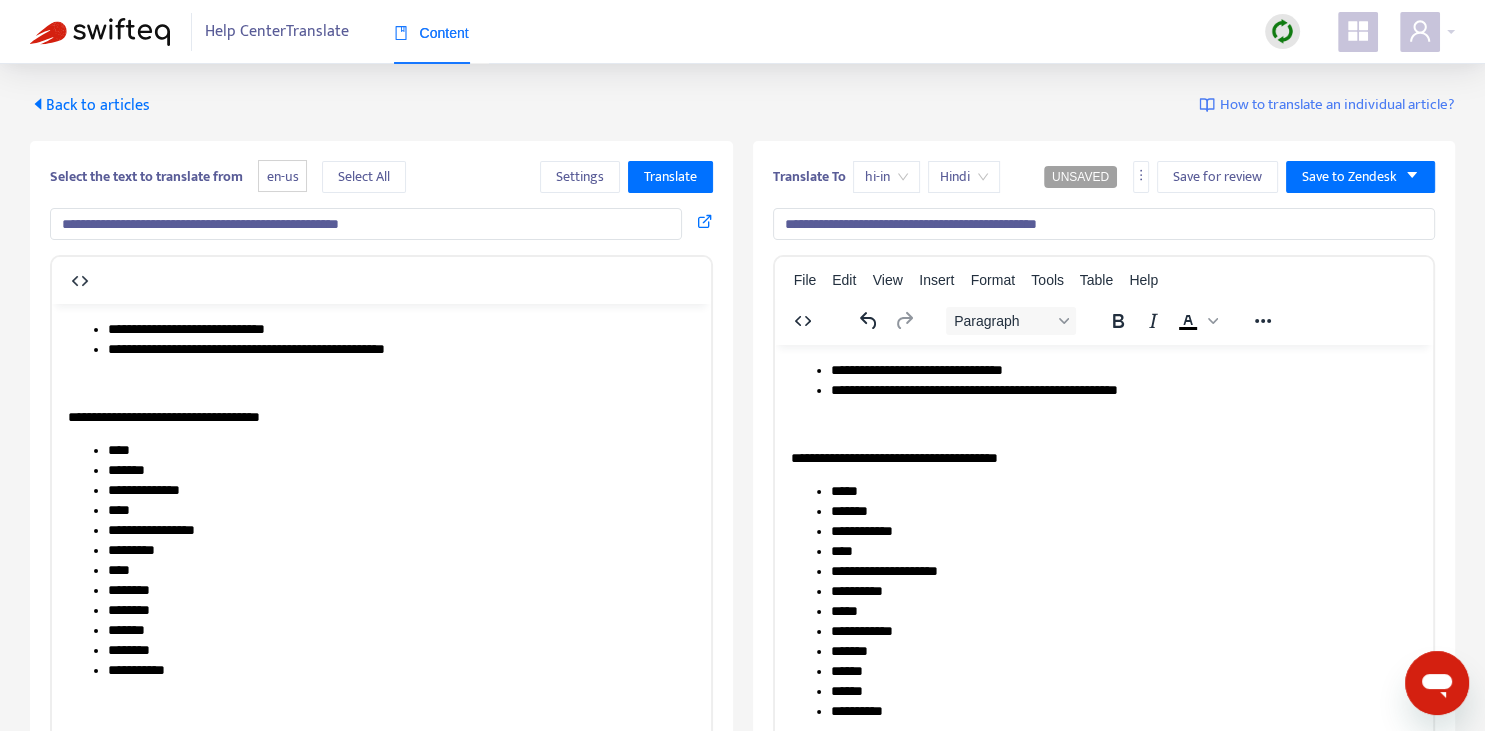 type on "**********" 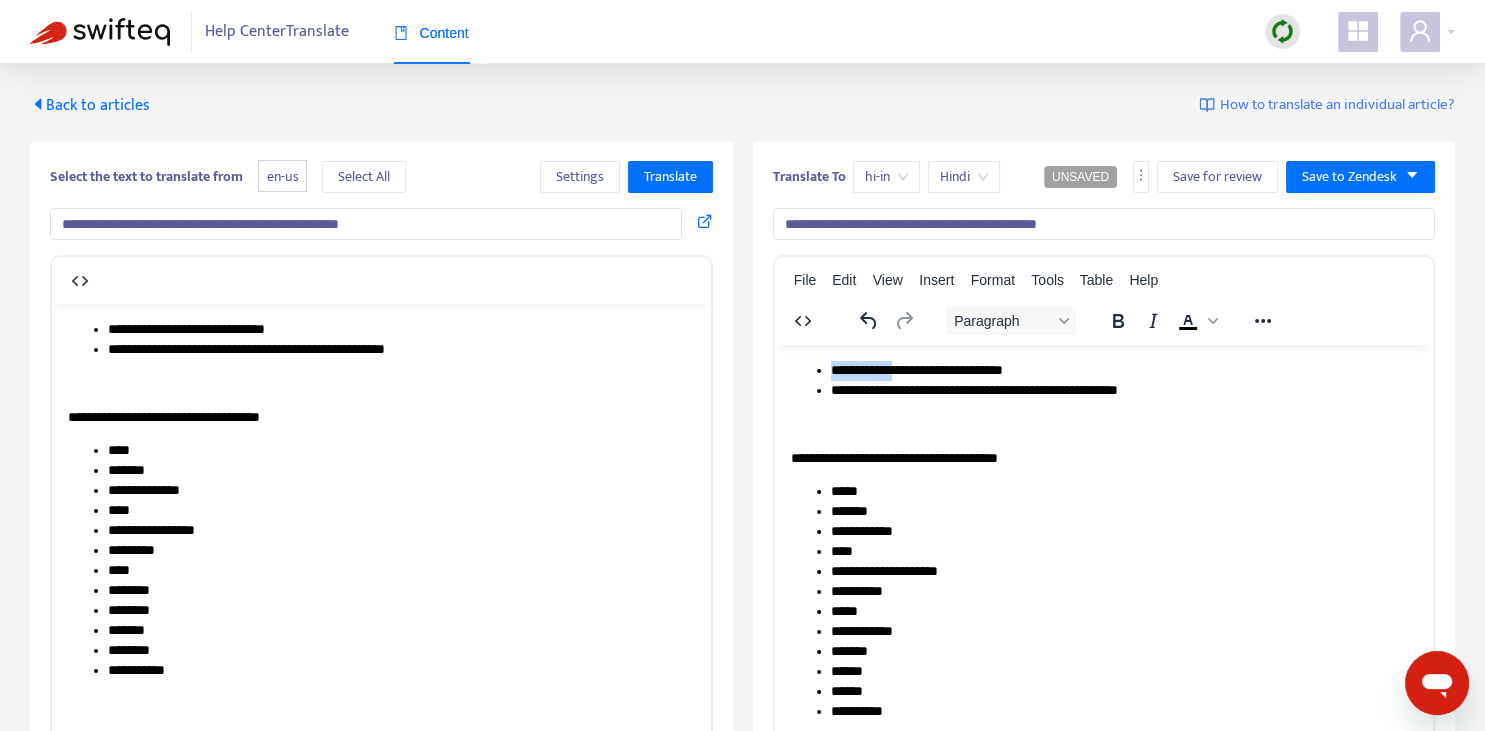 drag, startPoint x: 830, startPoint y: 368, endPoint x: 887, endPoint y: 368, distance: 57 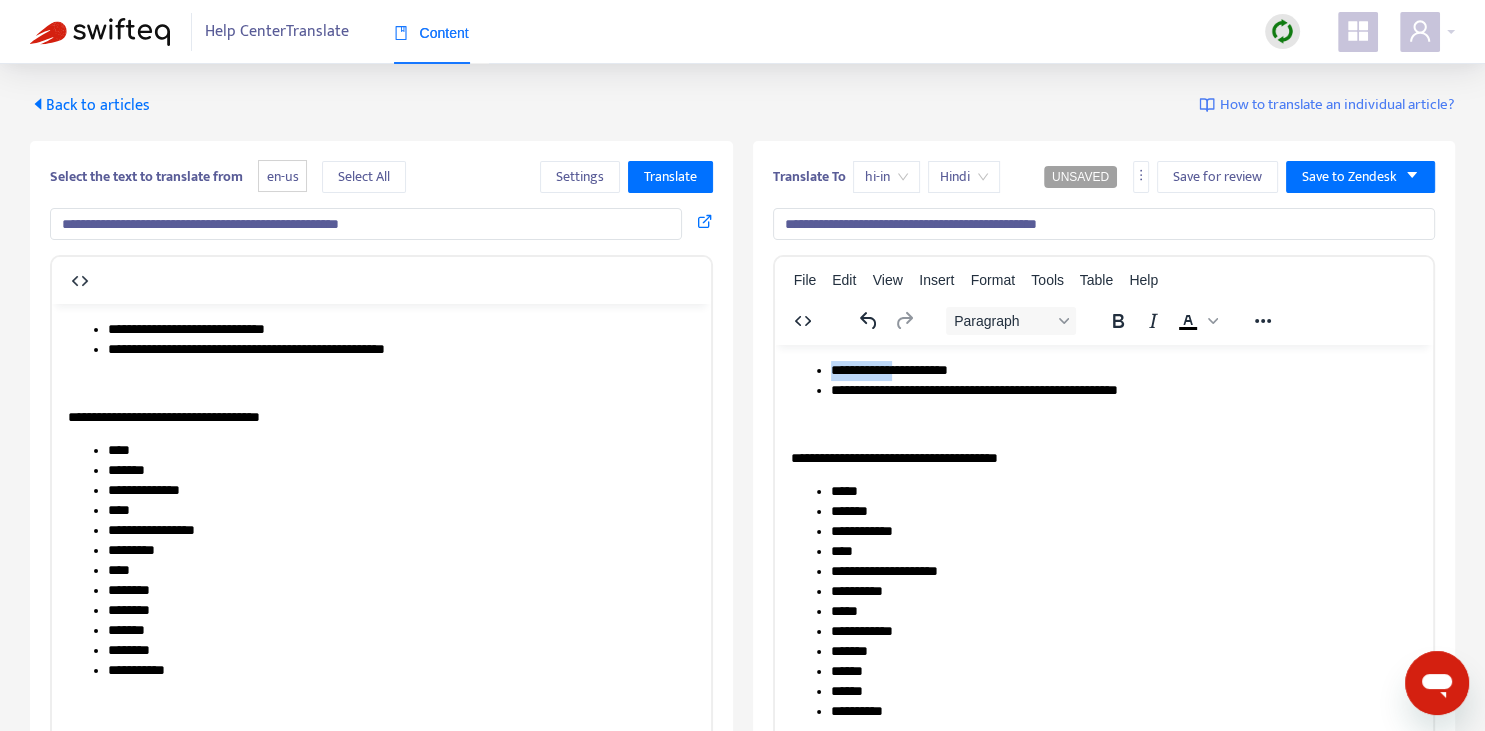 type 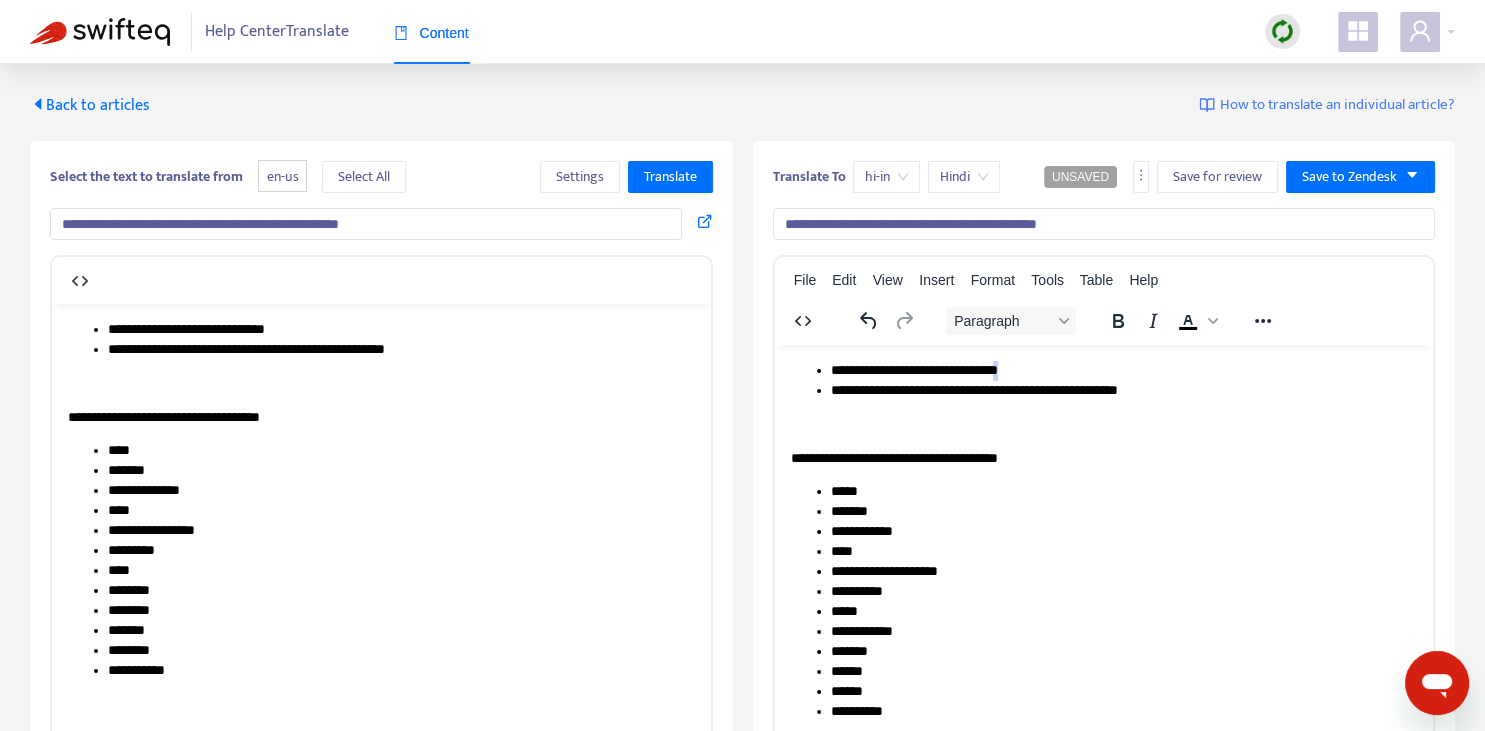 copy on "*" 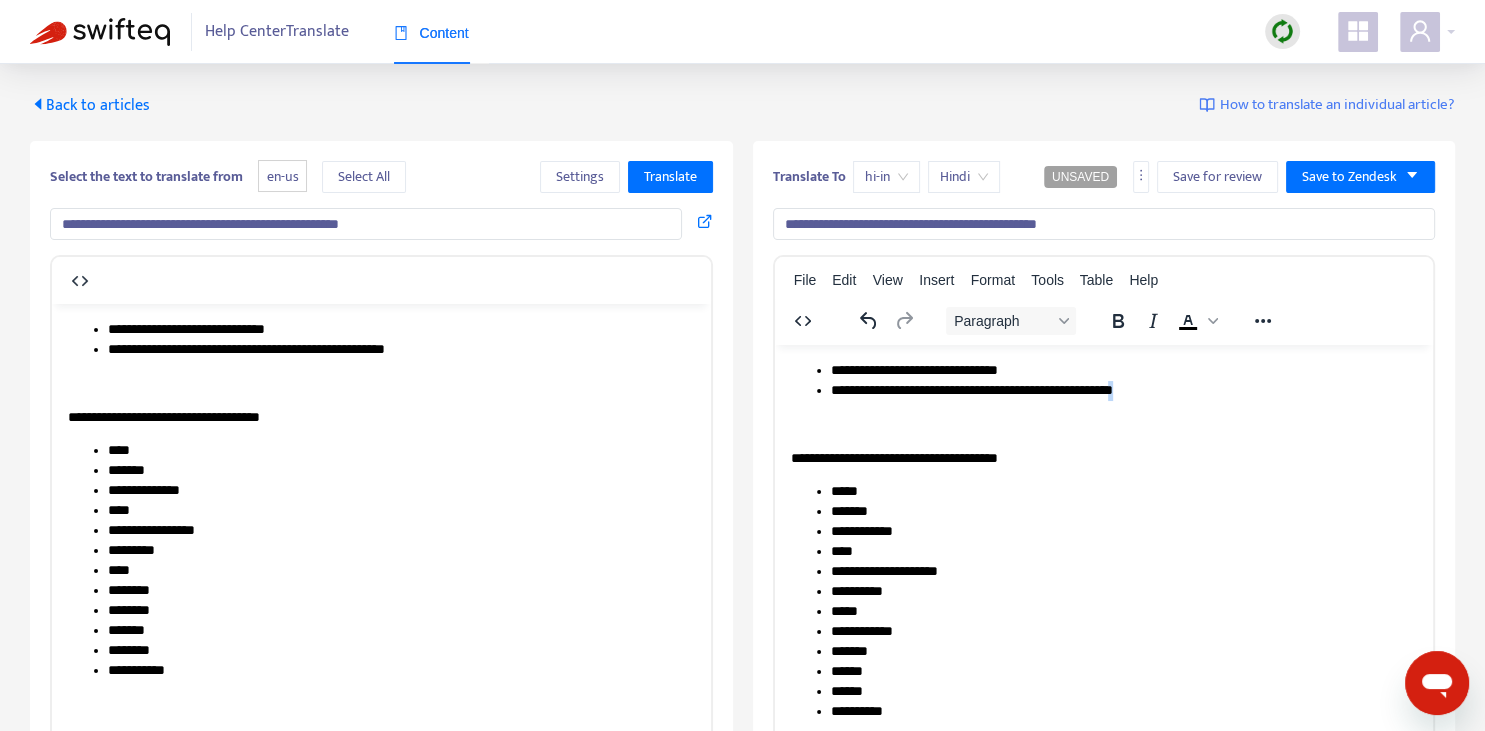 copy on "*" 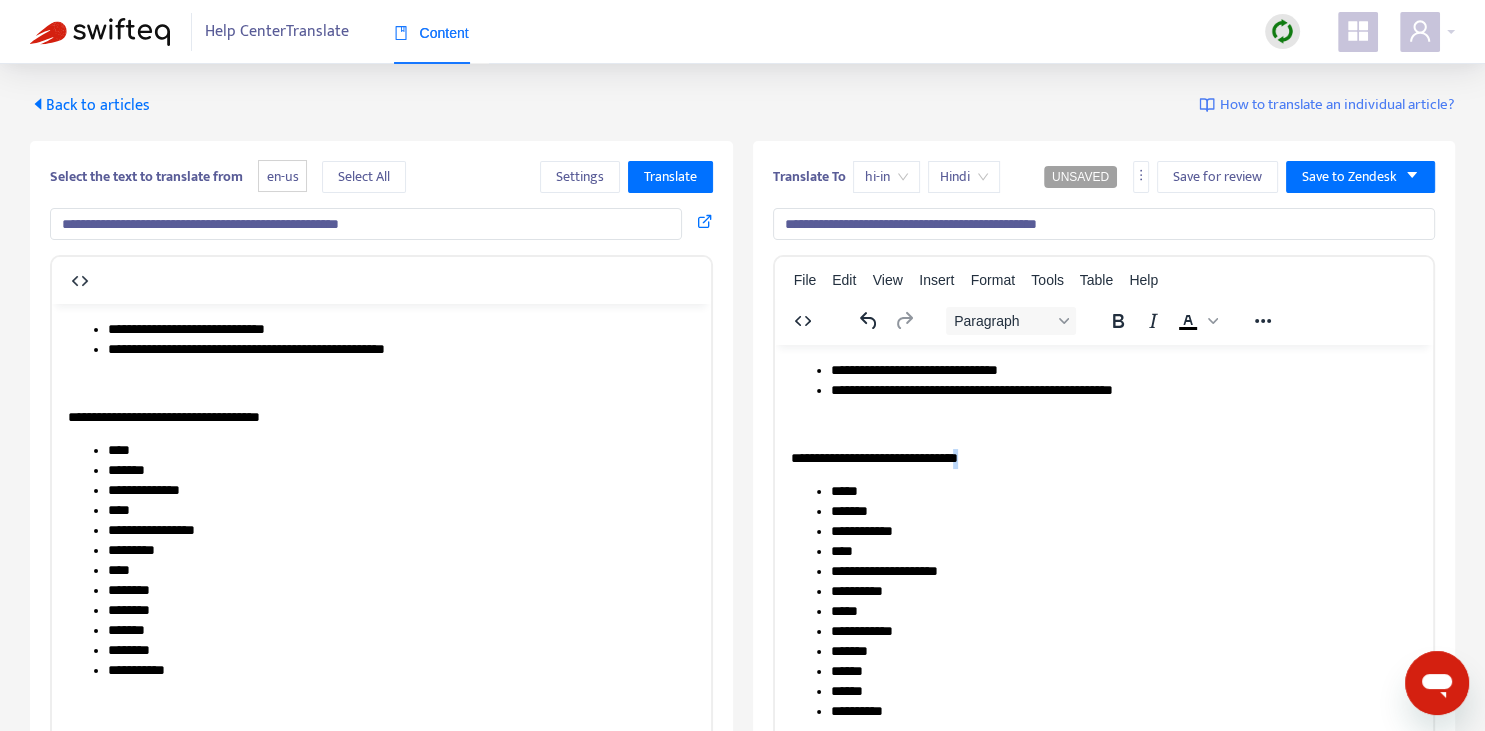 copy on "*" 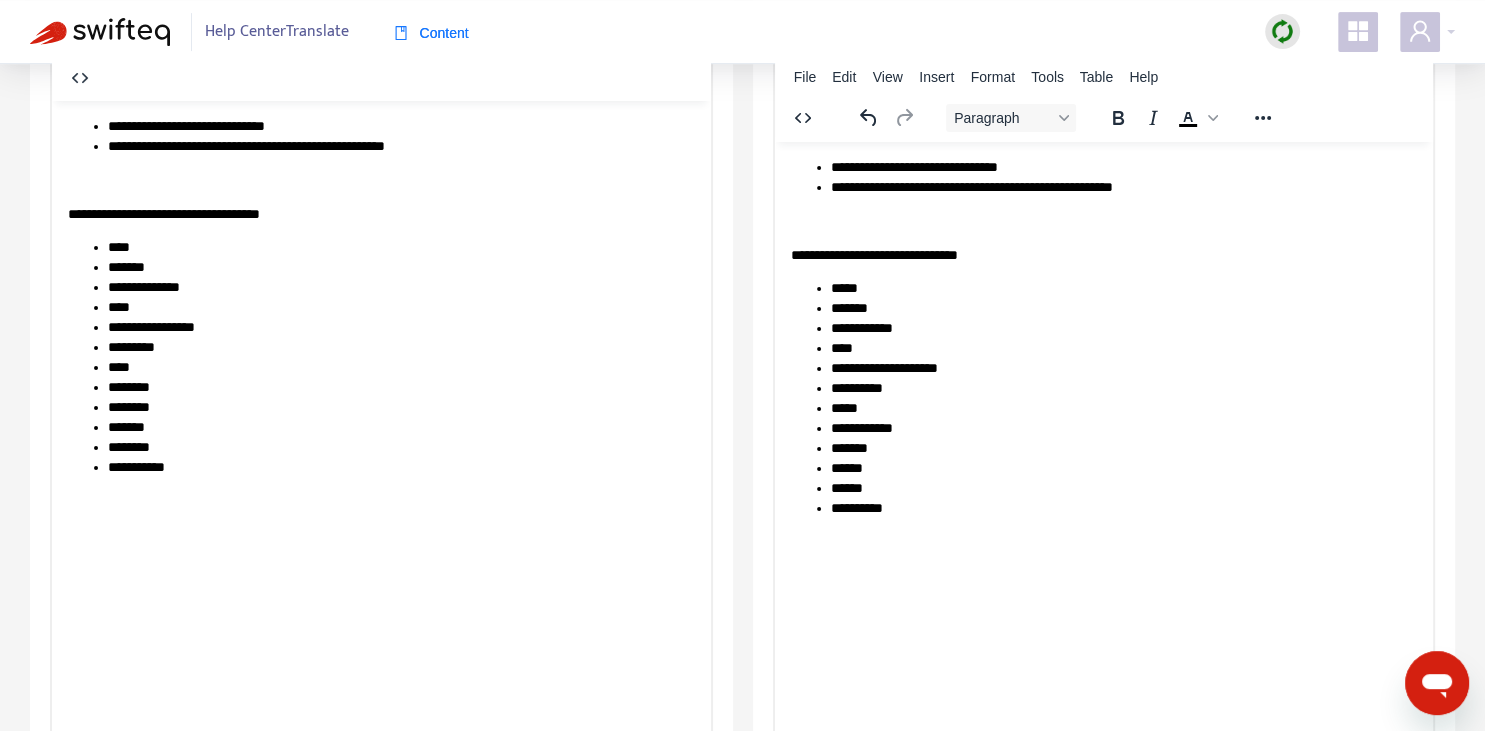 scroll, scrollTop: 211, scrollLeft: 0, axis: vertical 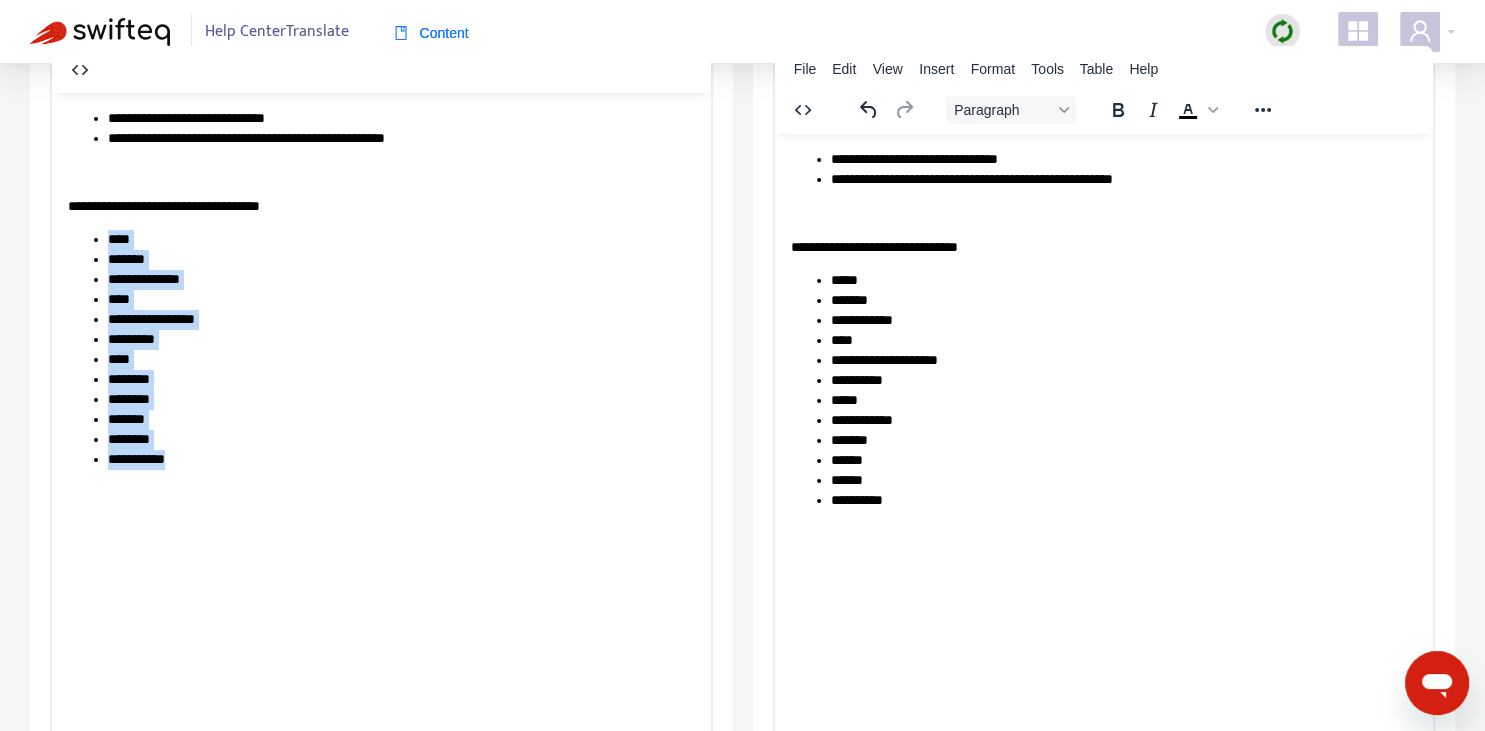 drag, startPoint x: 108, startPoint y: 292, endPoint x: 188, endPoint y: 507, distance: 229.4014 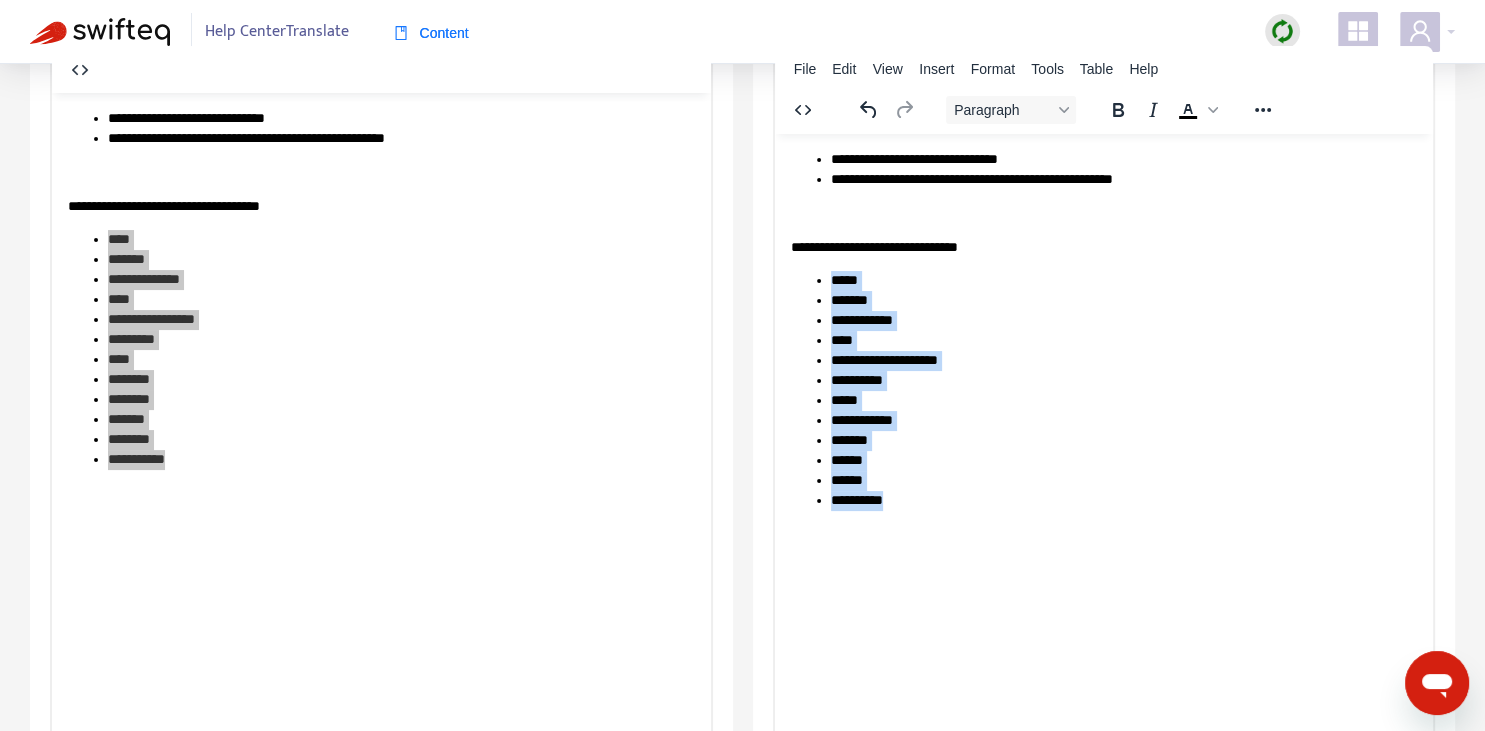 drag, startPoint x: 832, startPoint y: 334, endPoint x: 910, endPoint y: 547, distance: 226.83253 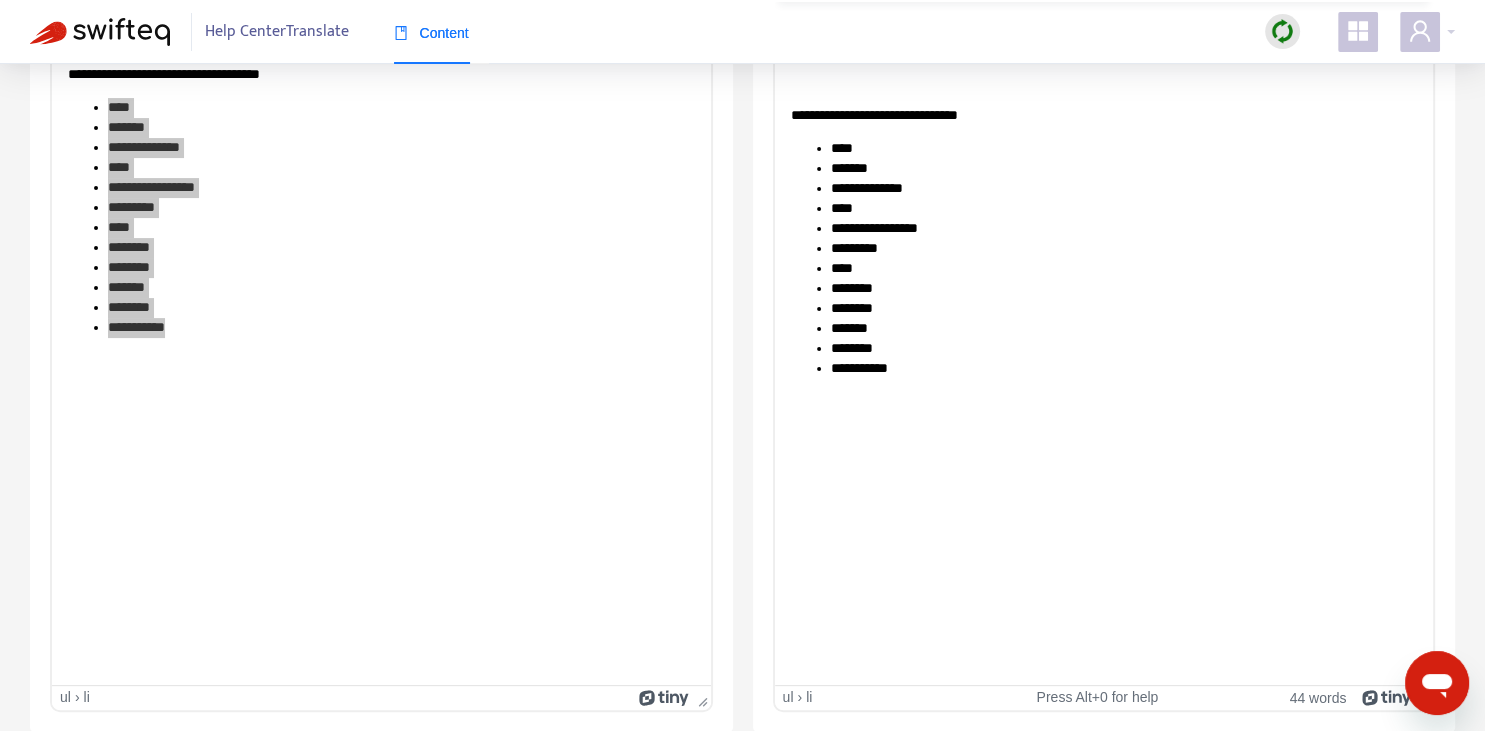 scroll, scrollTop: 0, scrollLeft: 0, axis: both 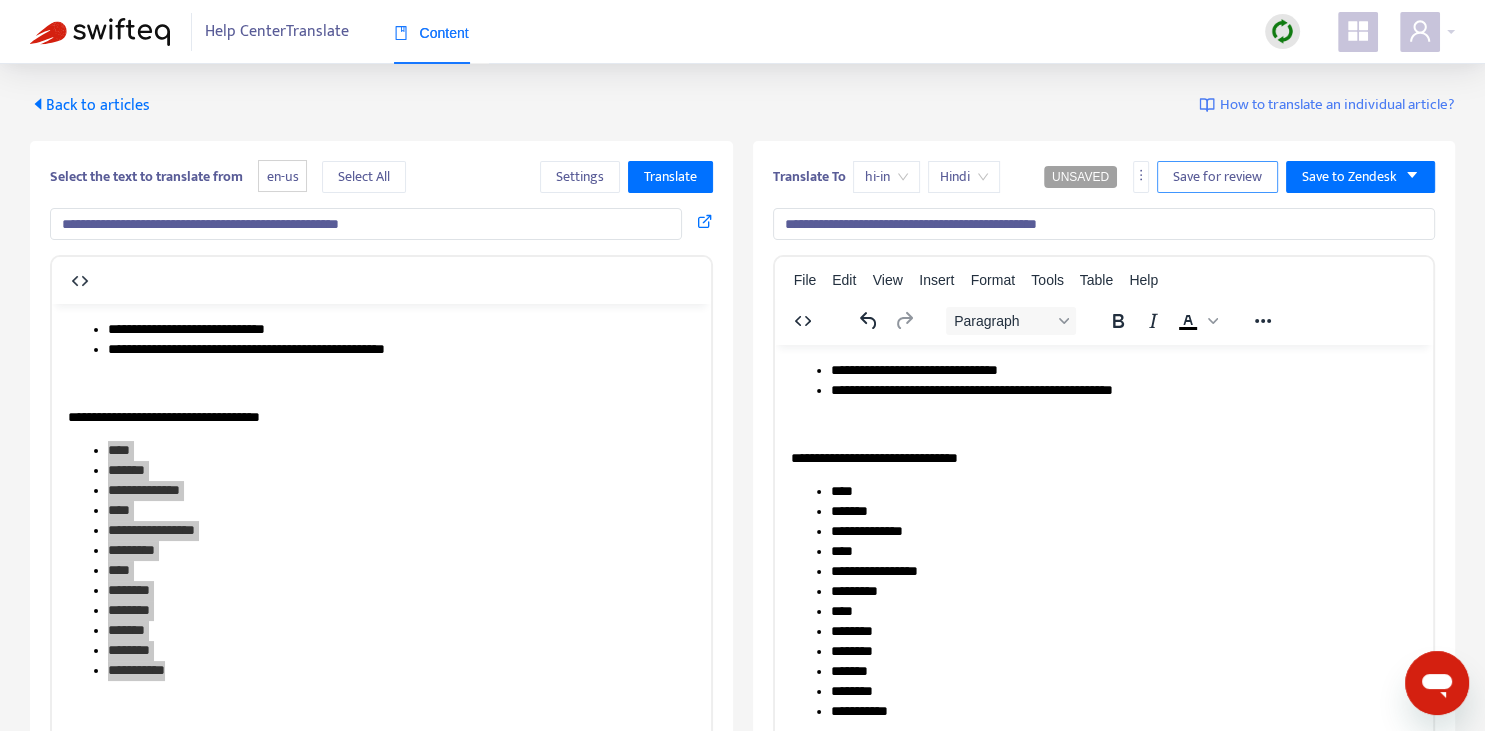 click on "Save for review" at bounding box center [1217, 177] 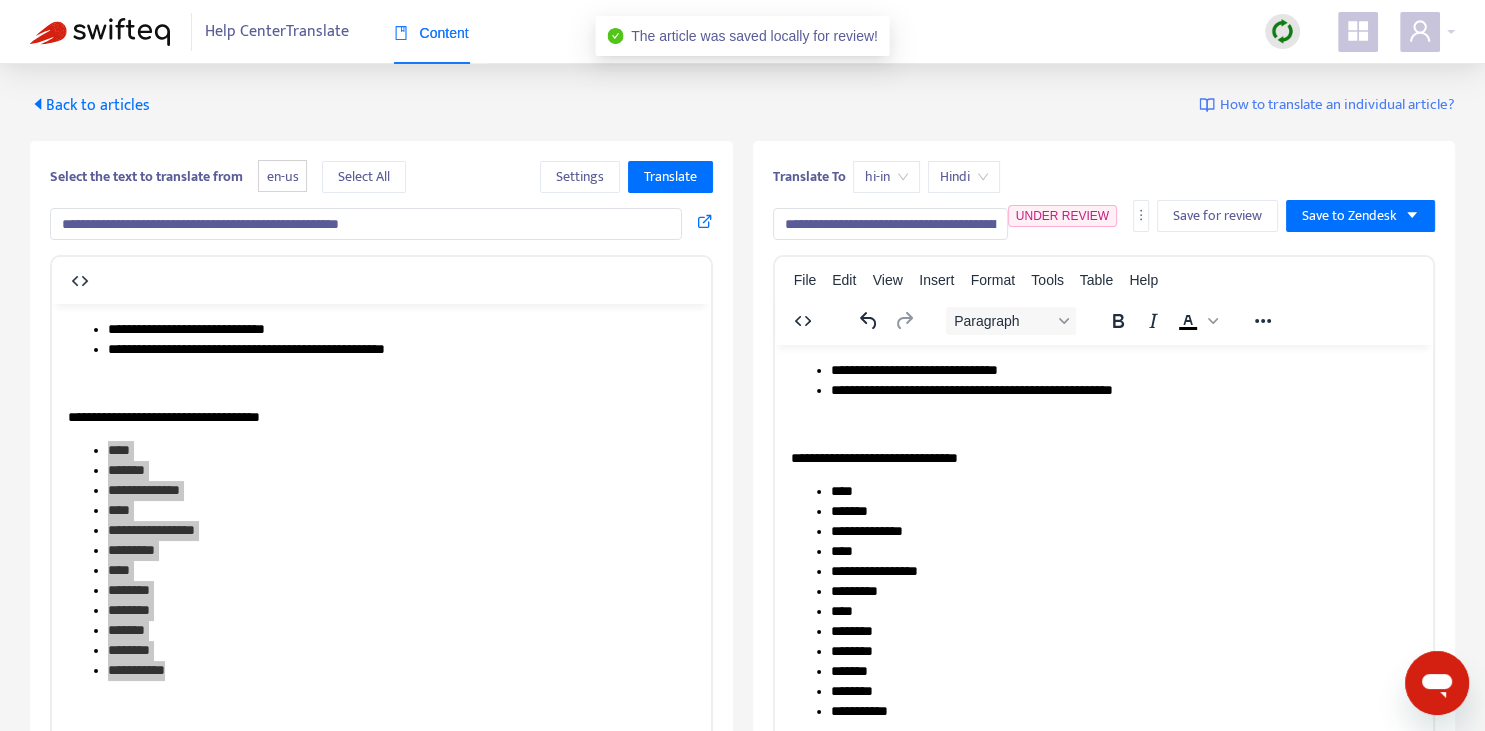 click on "Back to articles" at bounding box center (90, 105) 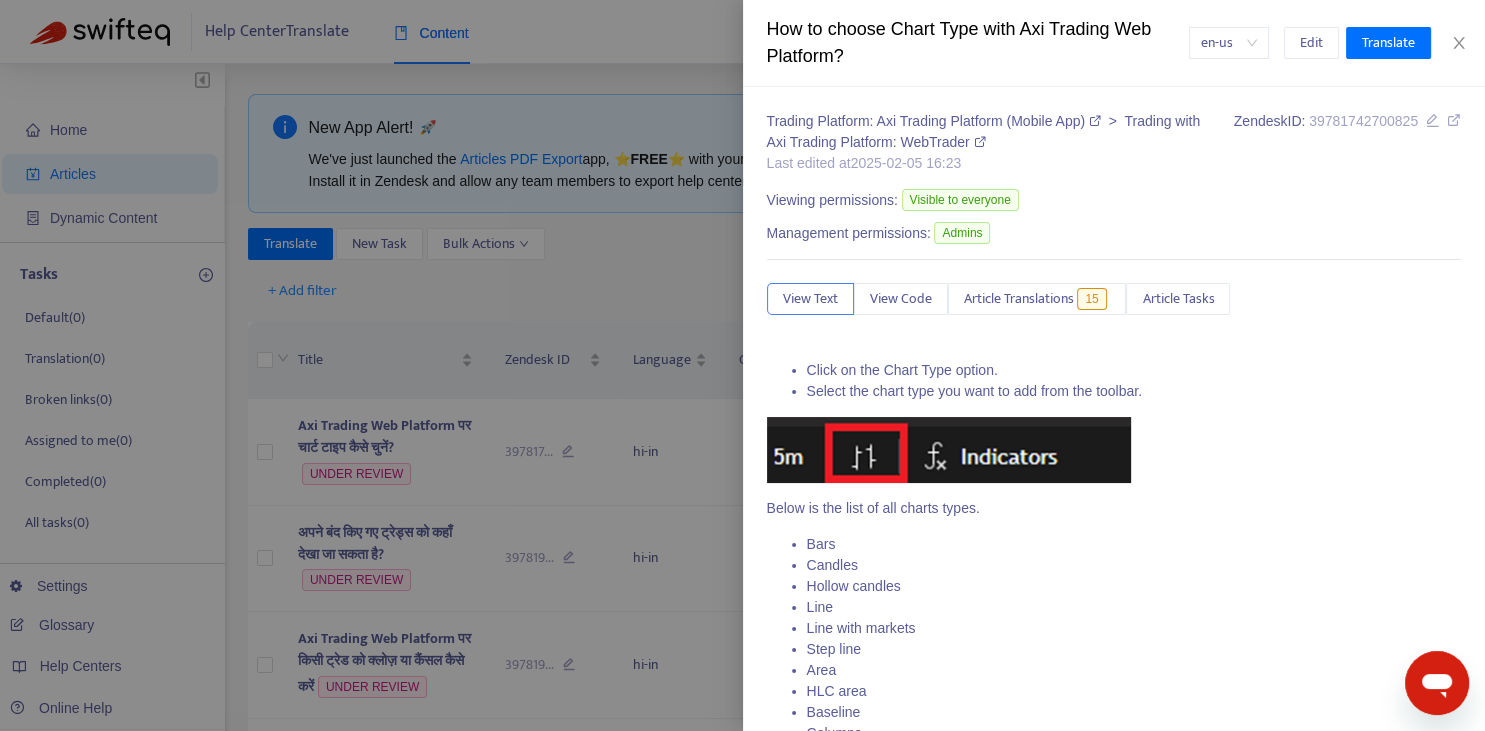 click at bounding box center (742, 365) 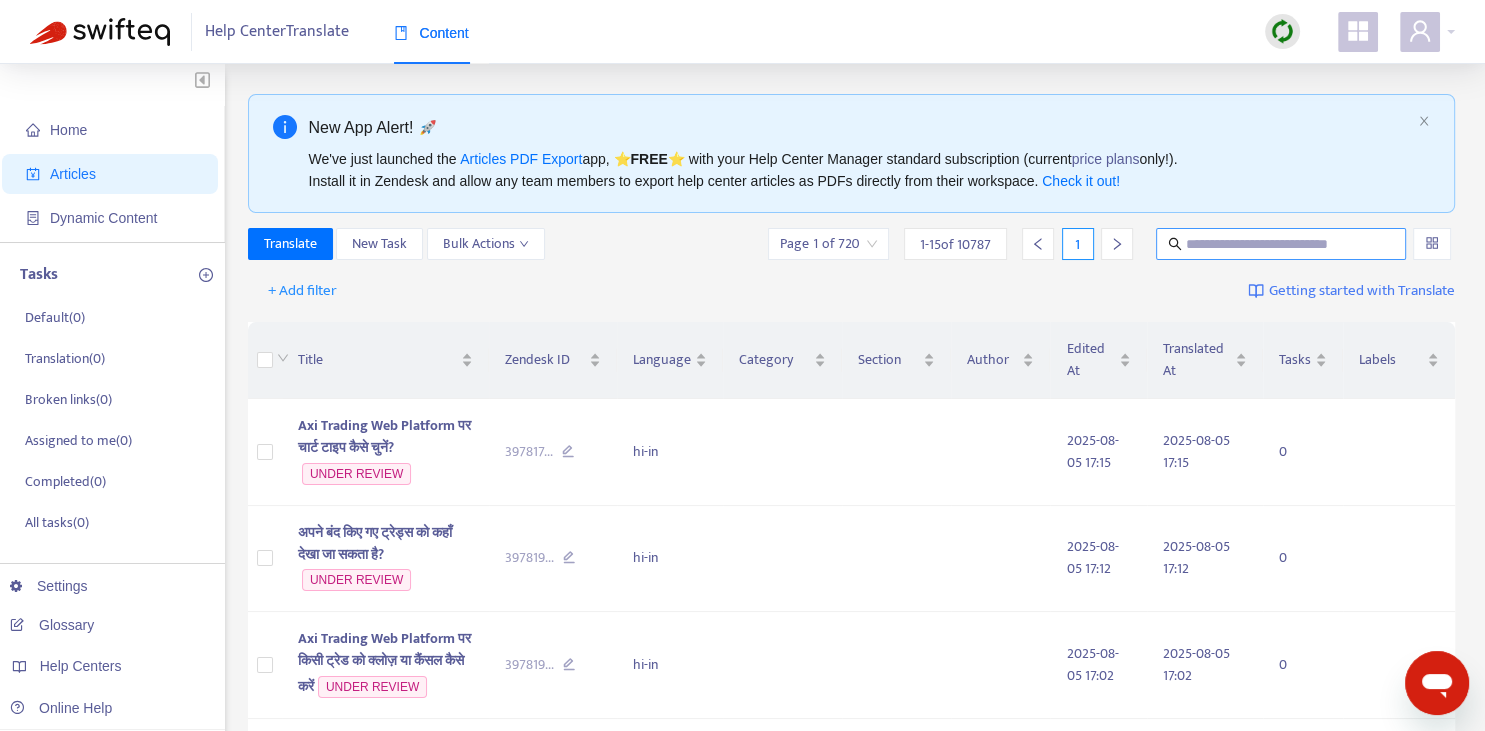 click at bounding box center [1282, 244] 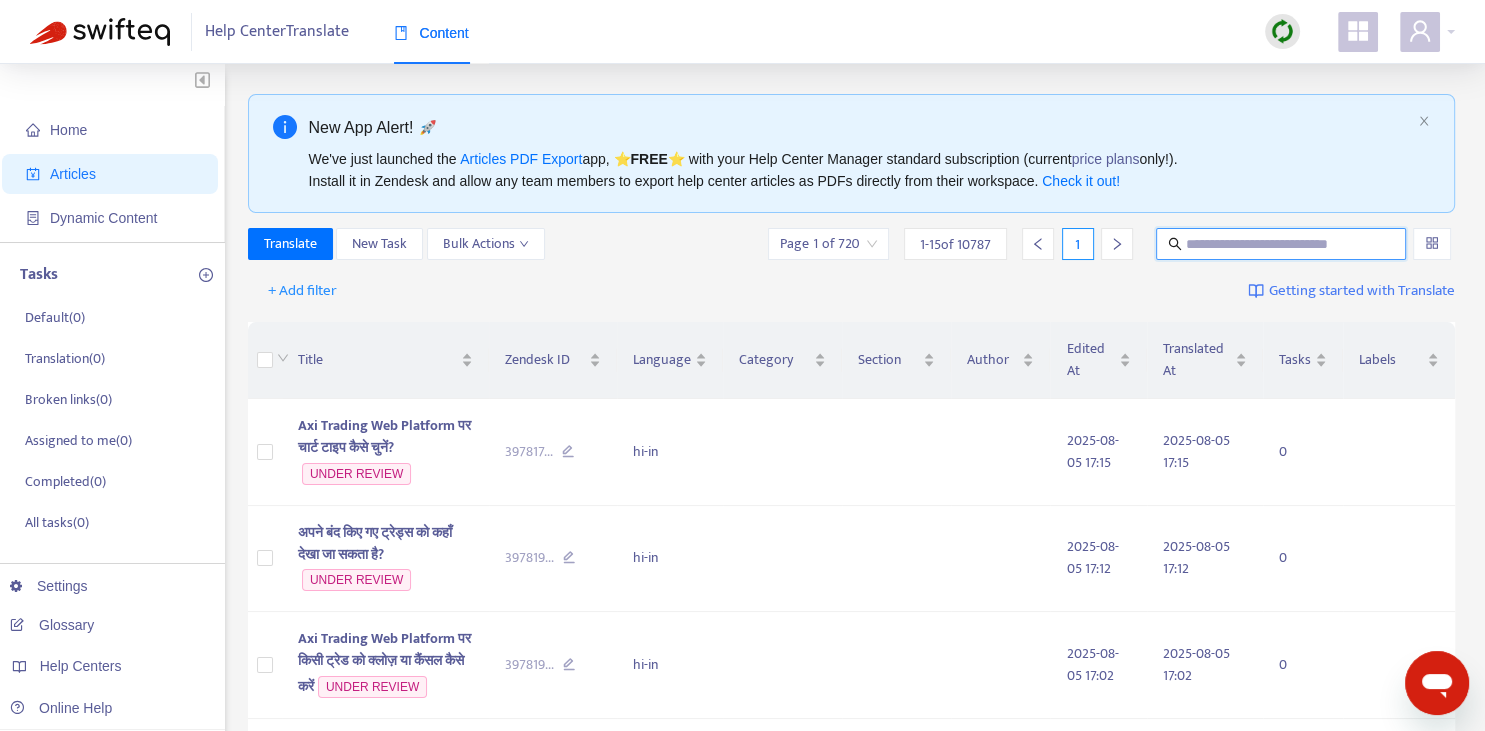paste on "**********" 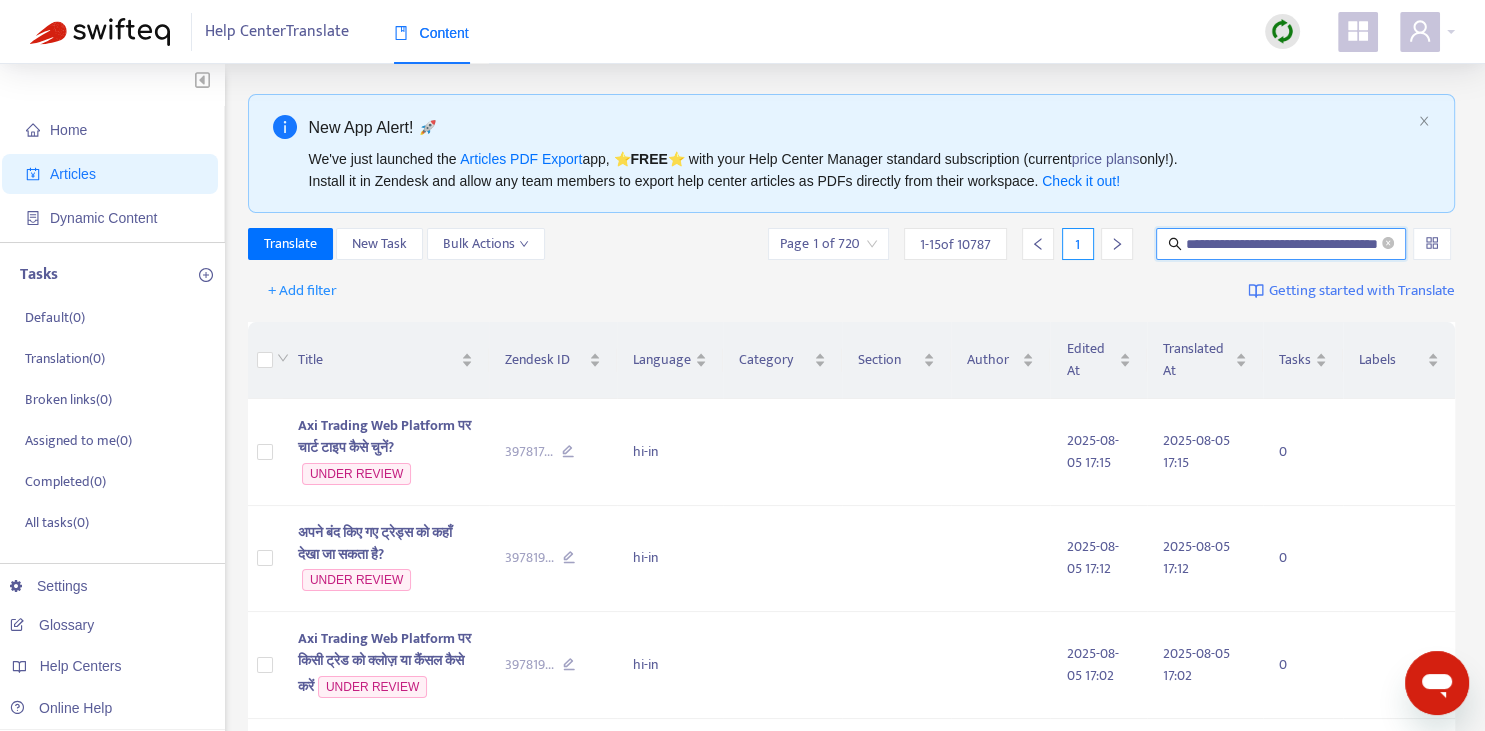 scroll, scrollTop: 0, scrollLeft: 51, axis: horizontal 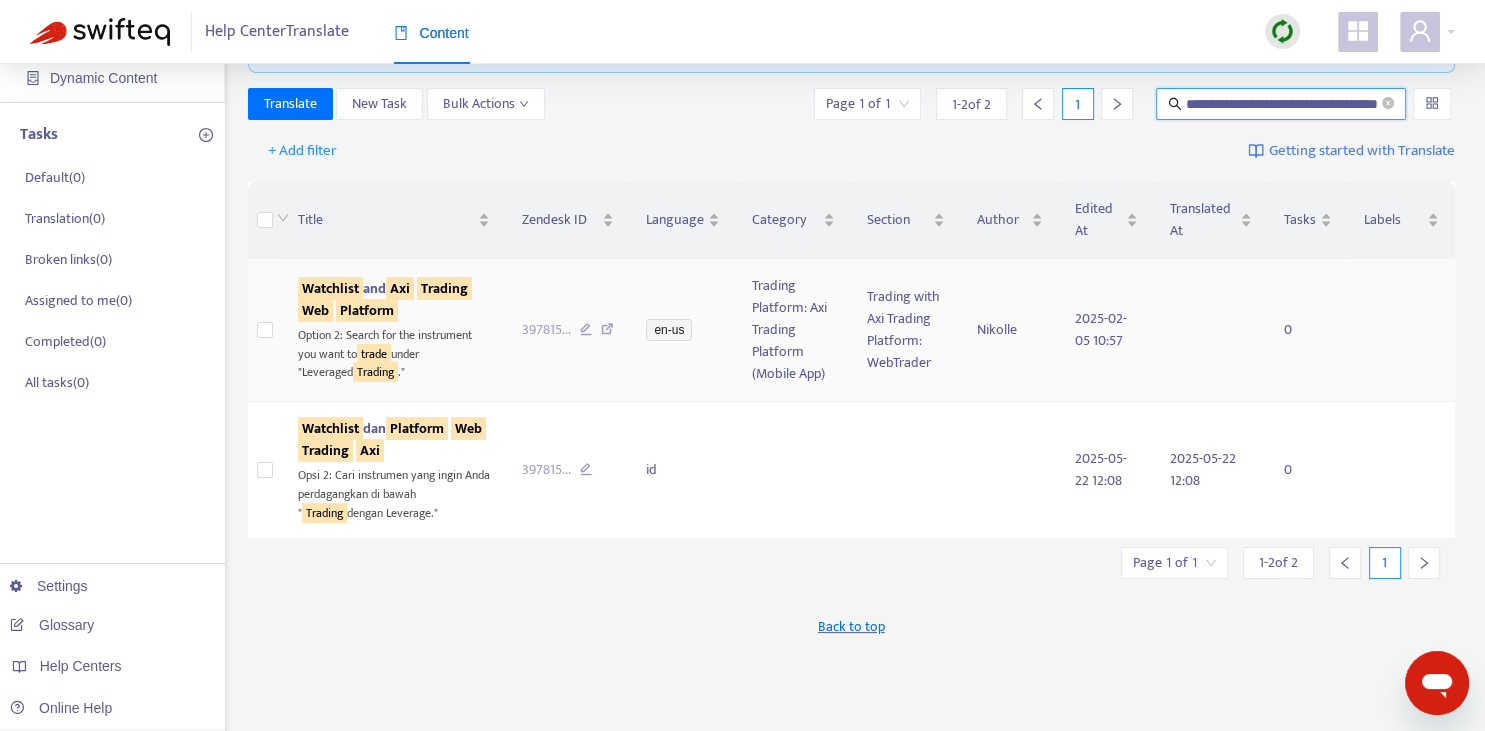 click on "Trading" at bounding box center [444, 288] 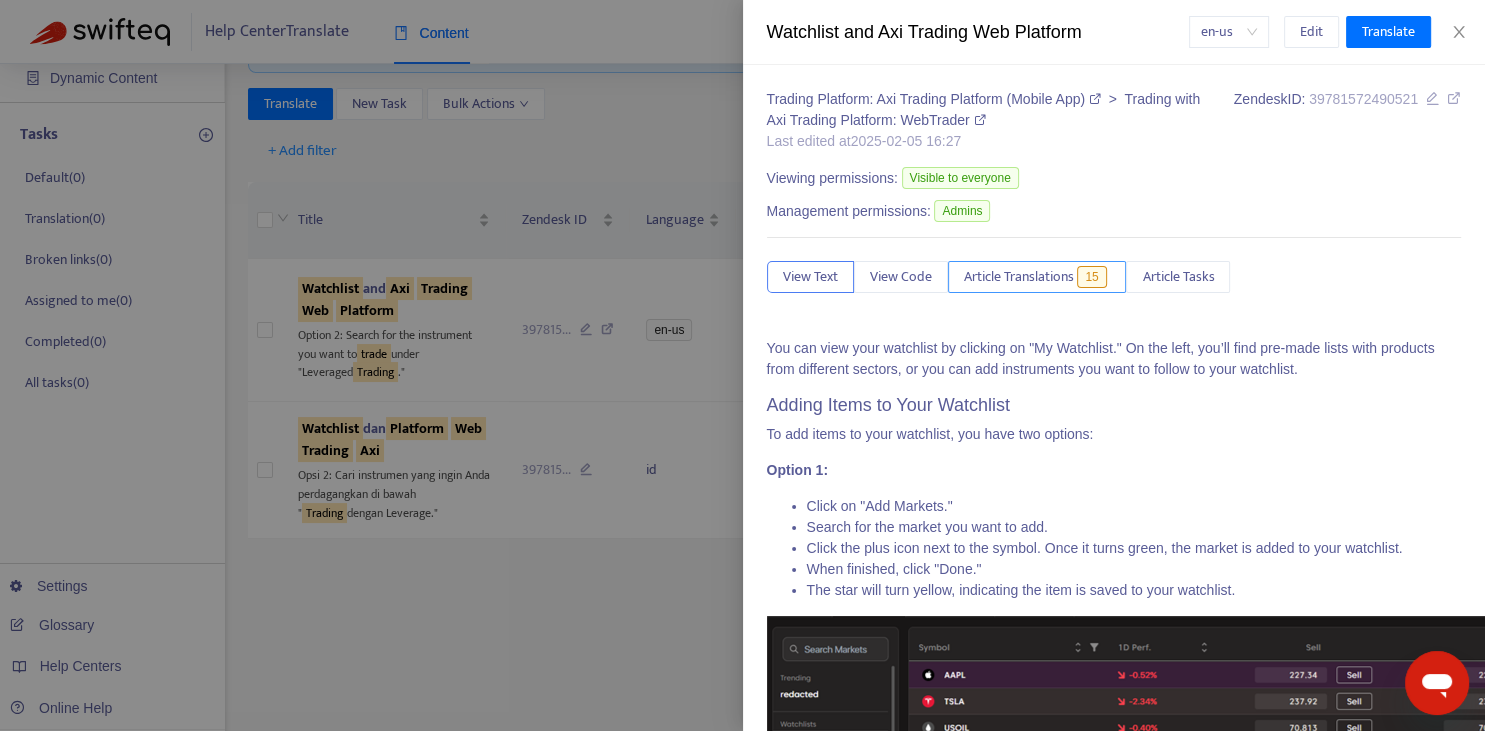 click on "Article Translations" at bounding box center (1019, 277) 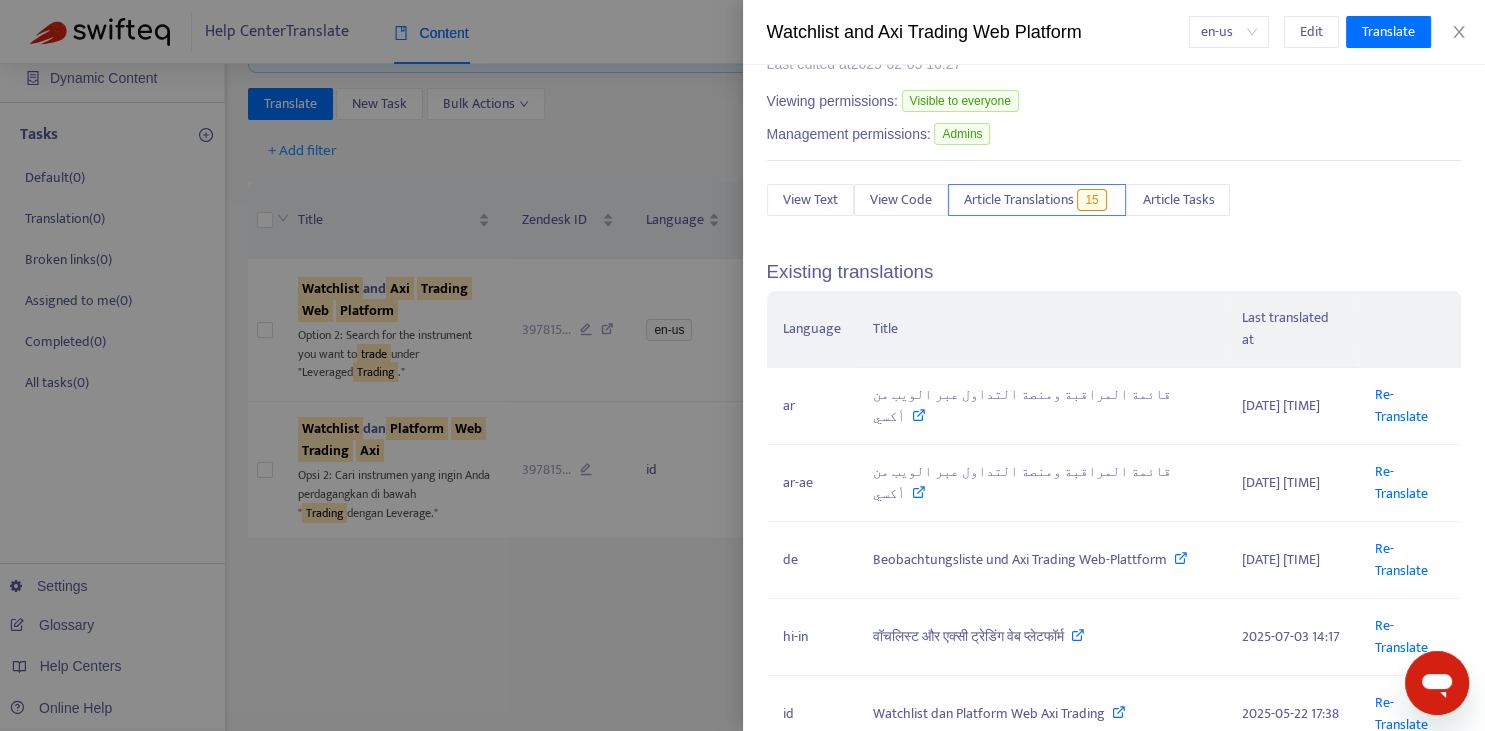 scroll, scrollTop: 147, scrollLeft: 0, axis: vertical 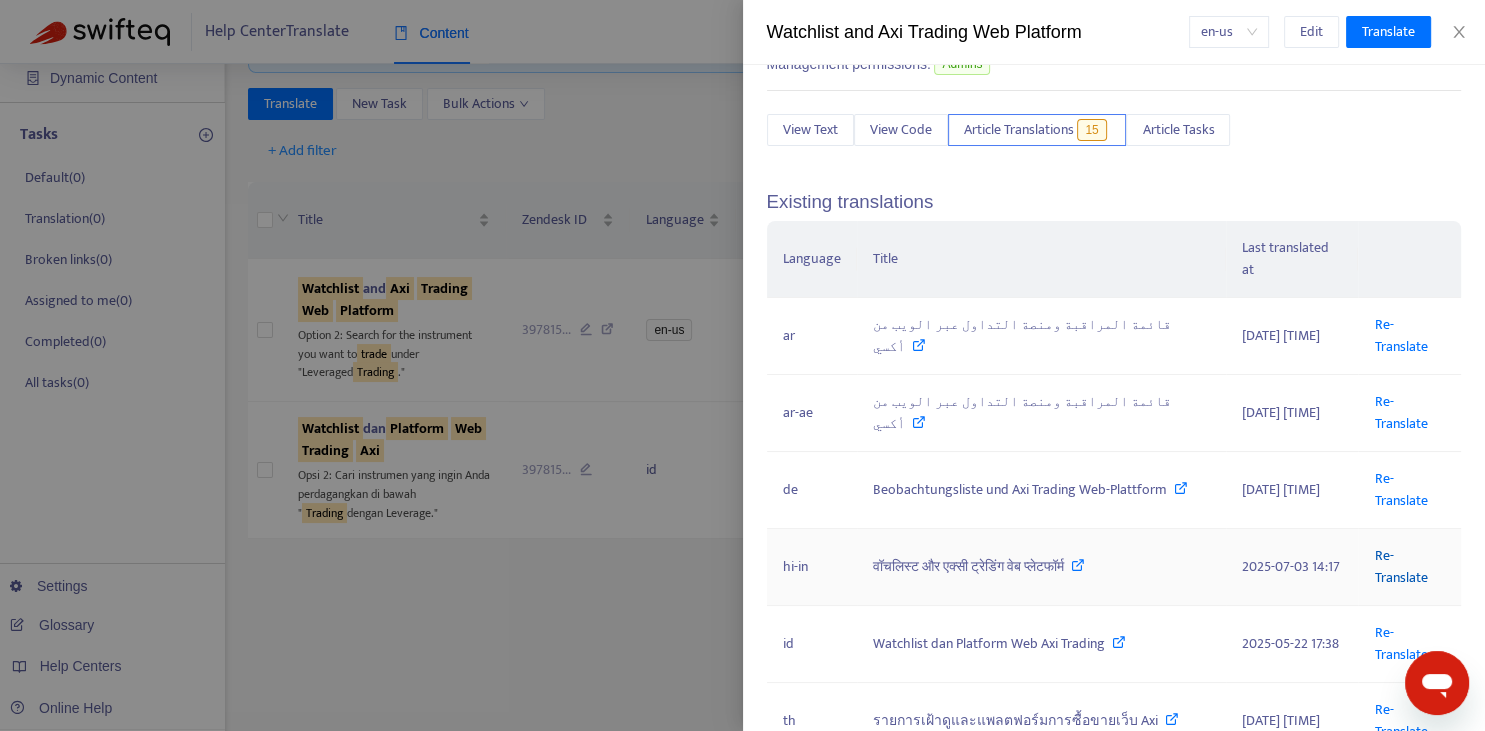 click on "Re-Translate" at bounding box center [1400, 566] 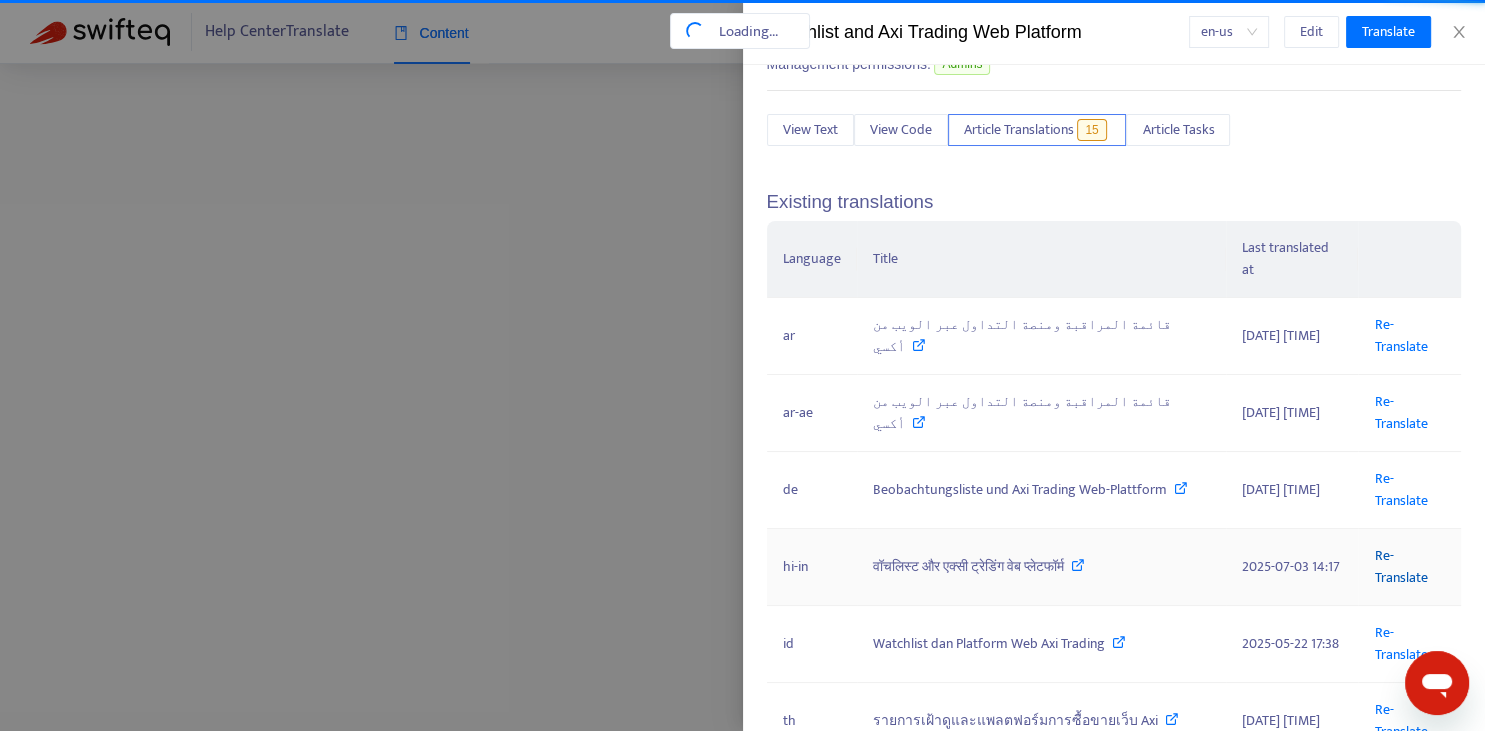 scroll, scrollTop: 4, scrollLeft: 0, axis: vertical 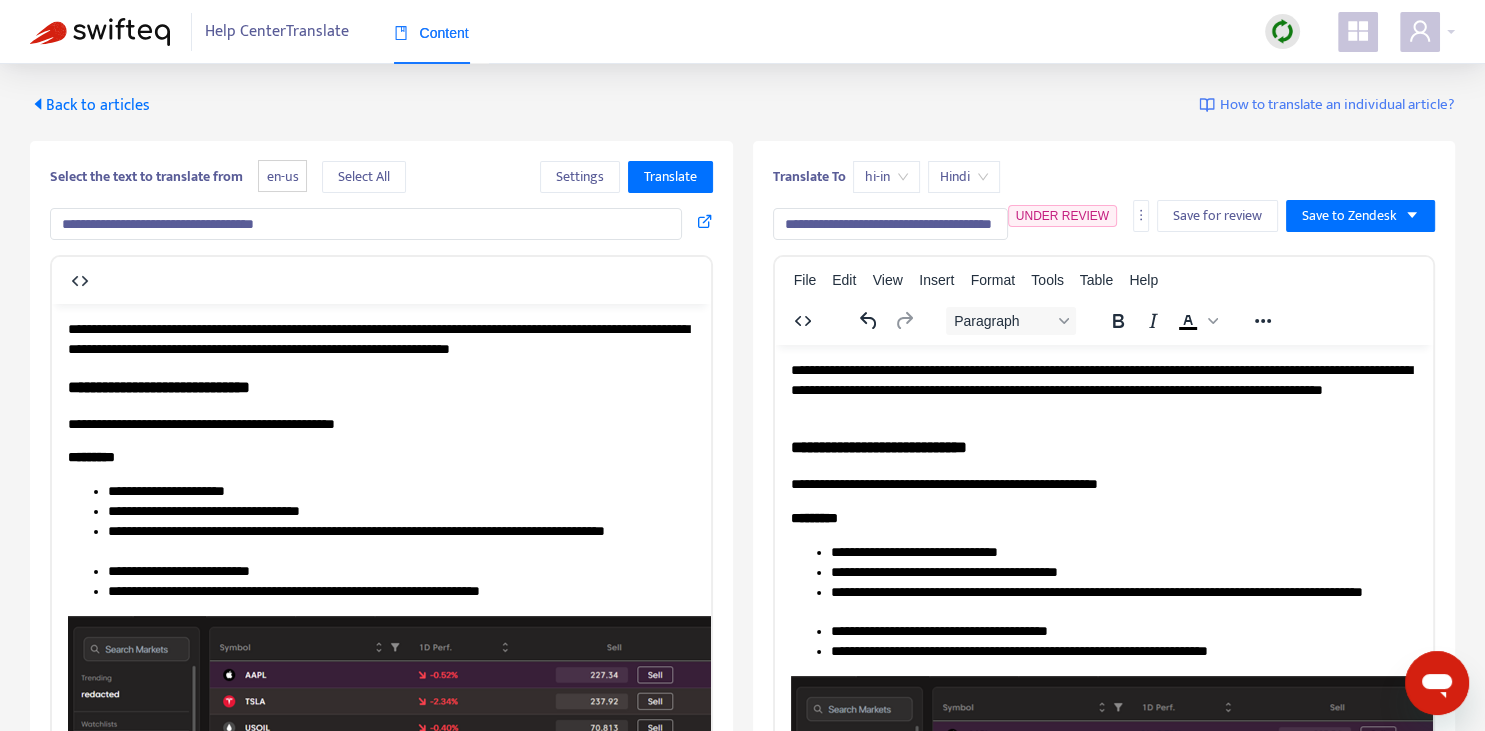 click on "**********" at bounding box center (366, 224) 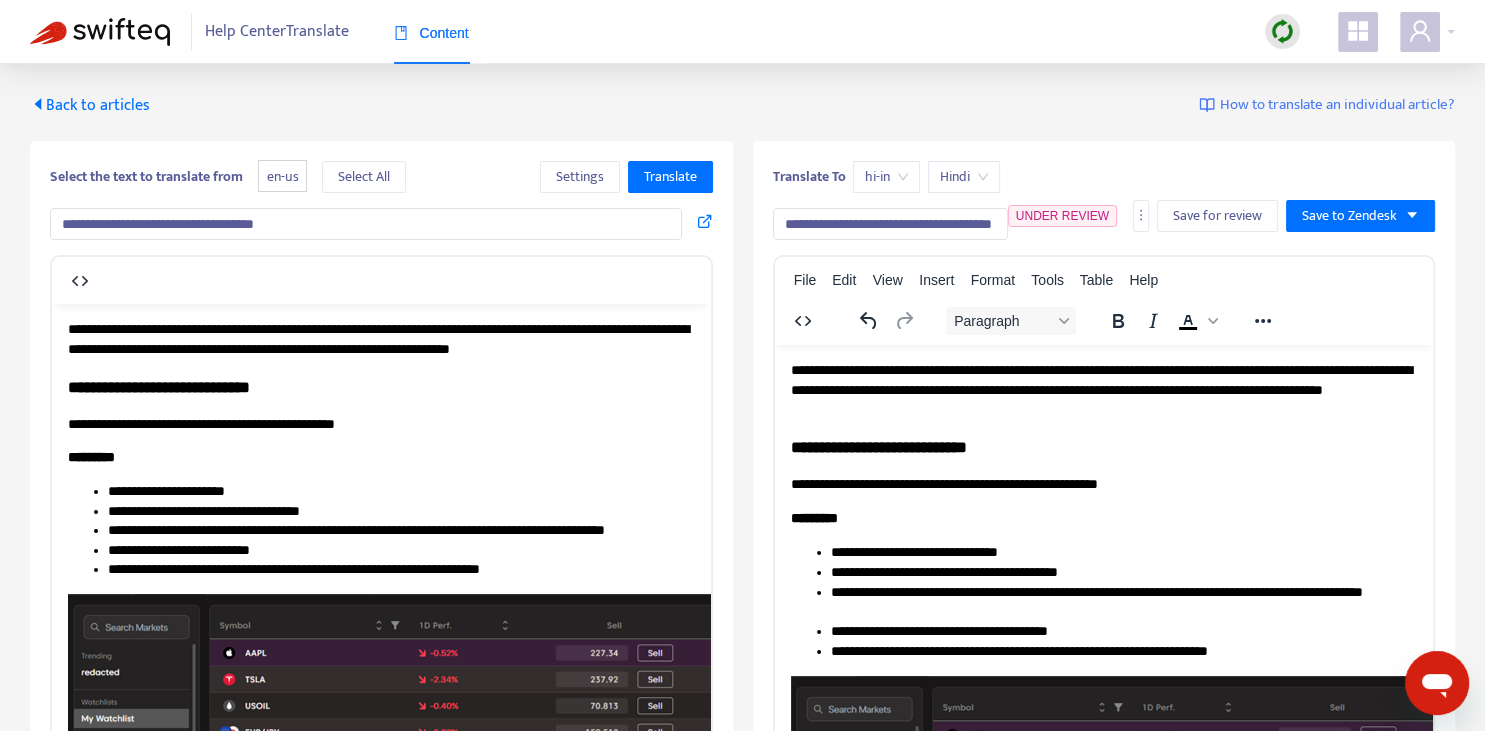 click on "**********" at bounding box center (366, 224) 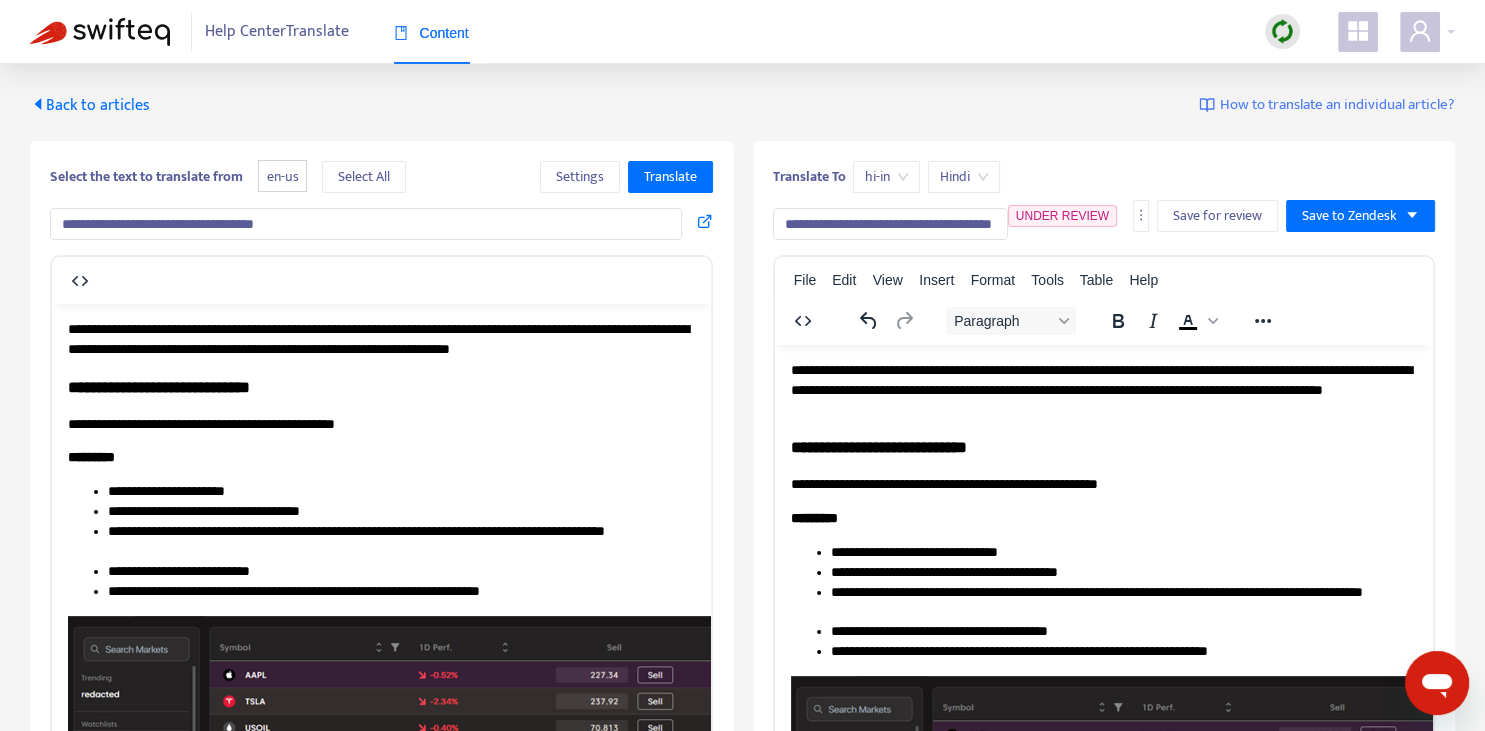 click on "**********" at bounding box center (366, 224) 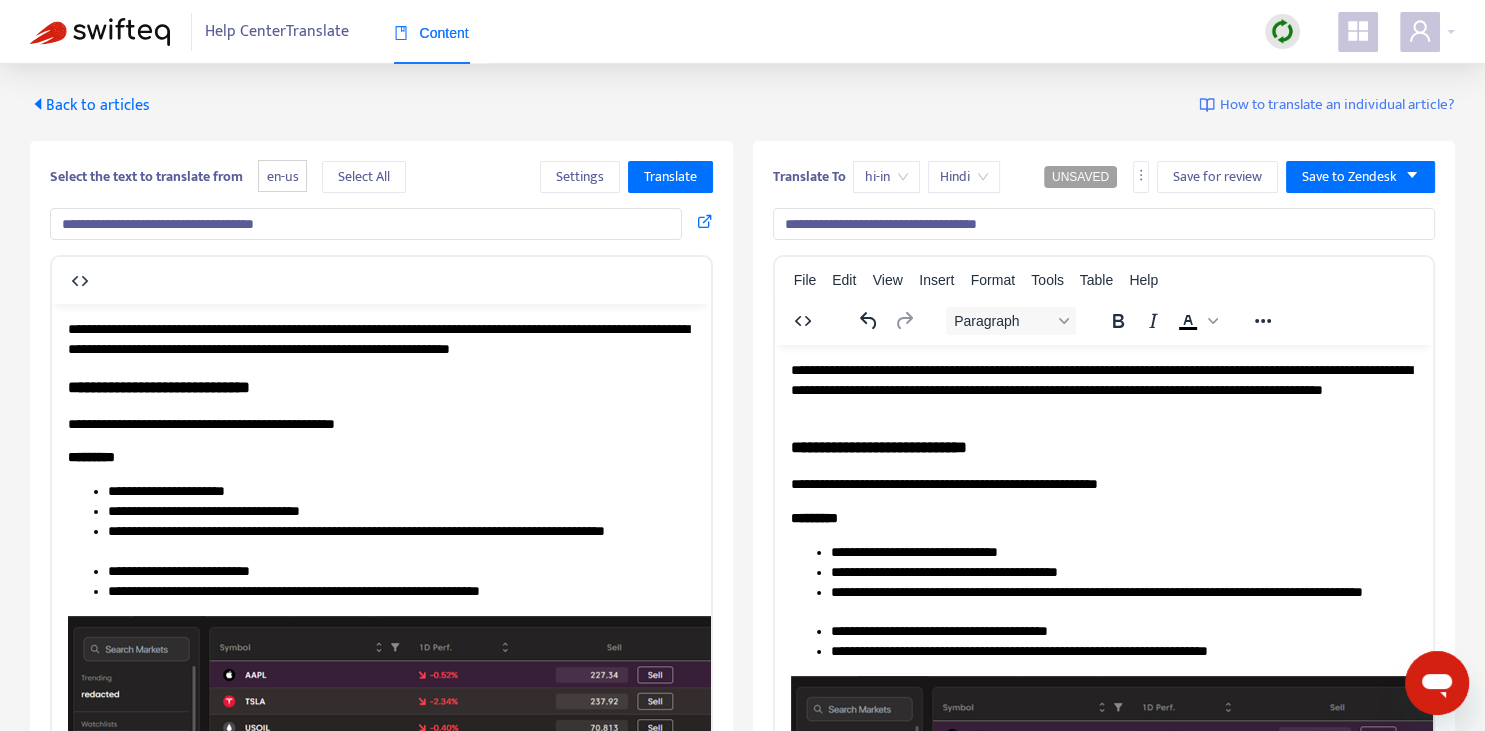 drag, startPoint x: 870, startPoint y: 220, endPoint x: 740, endPoint y: 207, distance: 130.64838 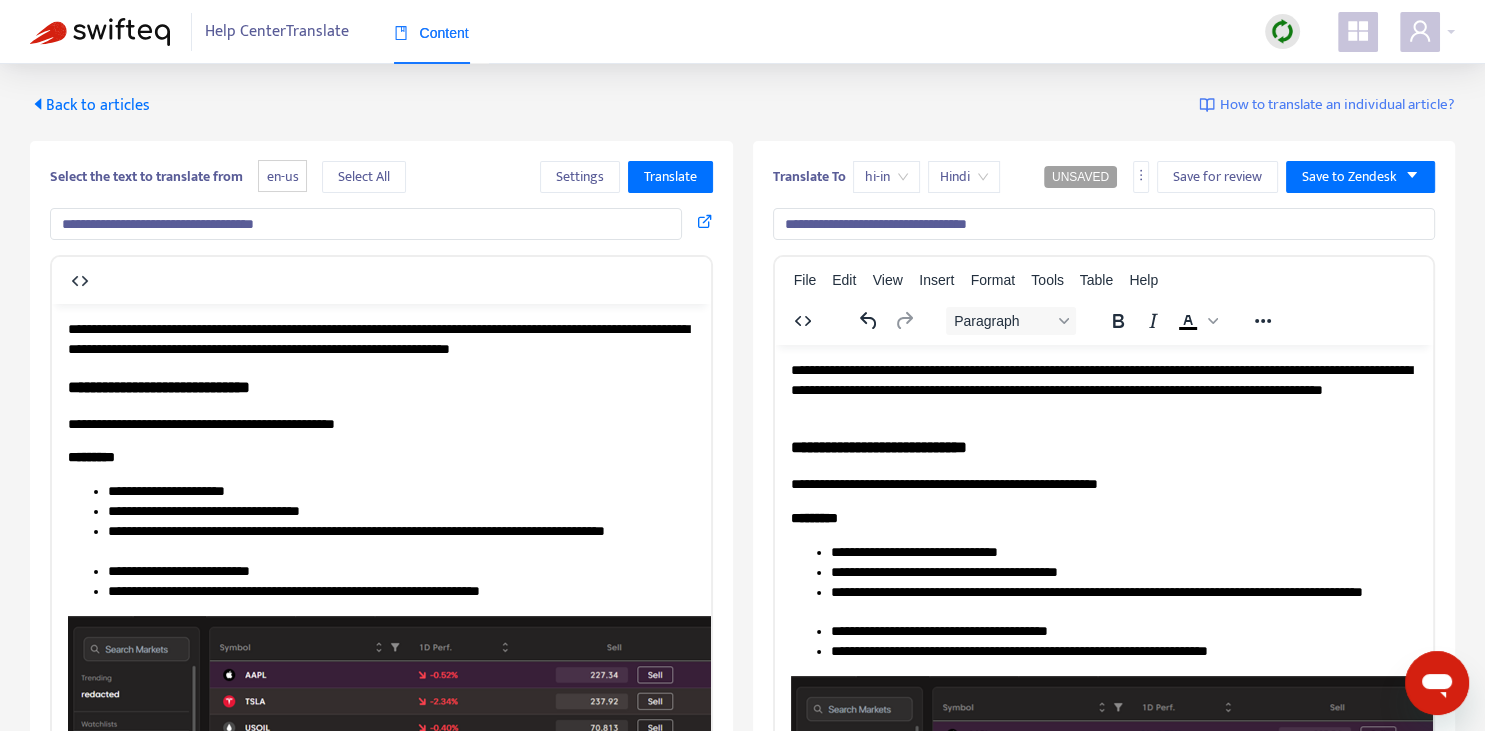 type on "**********" 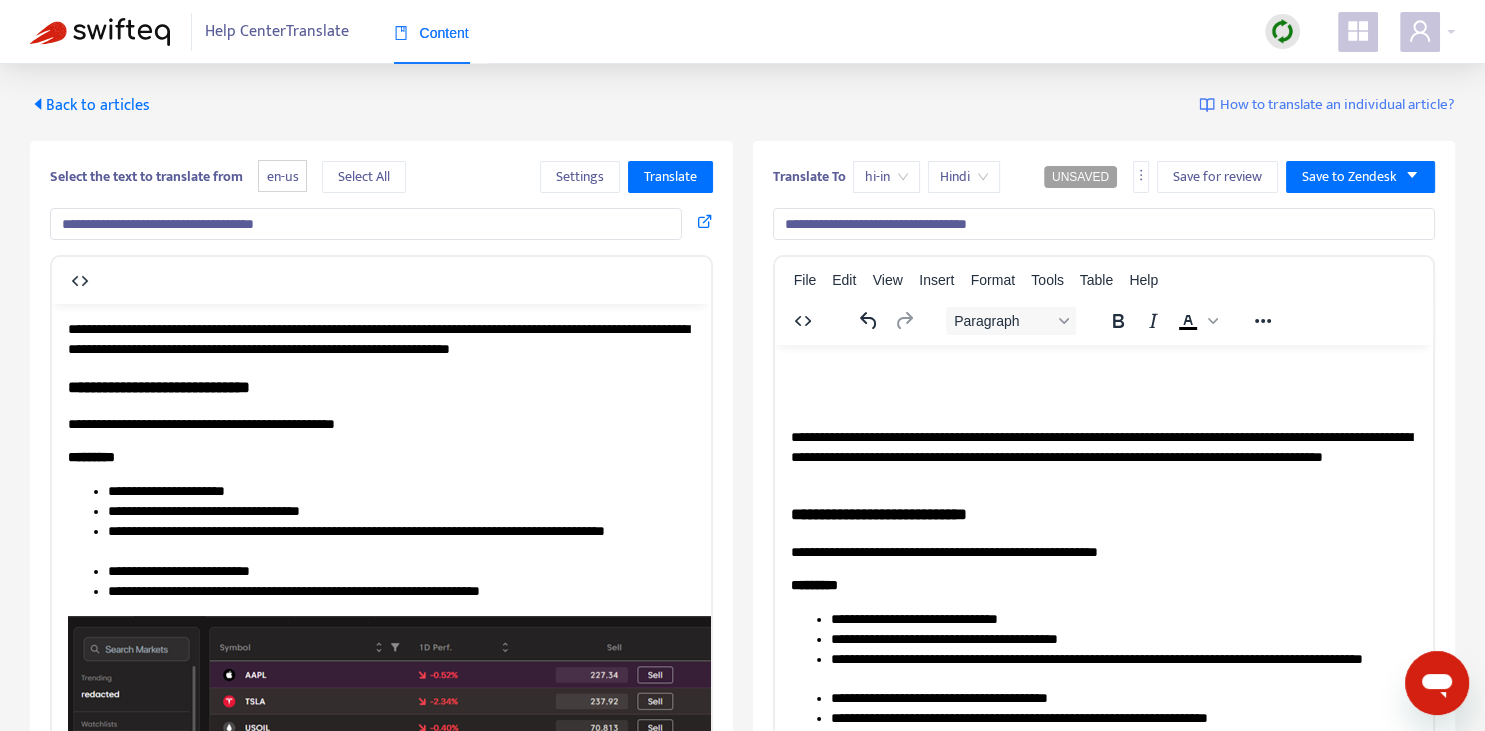 type 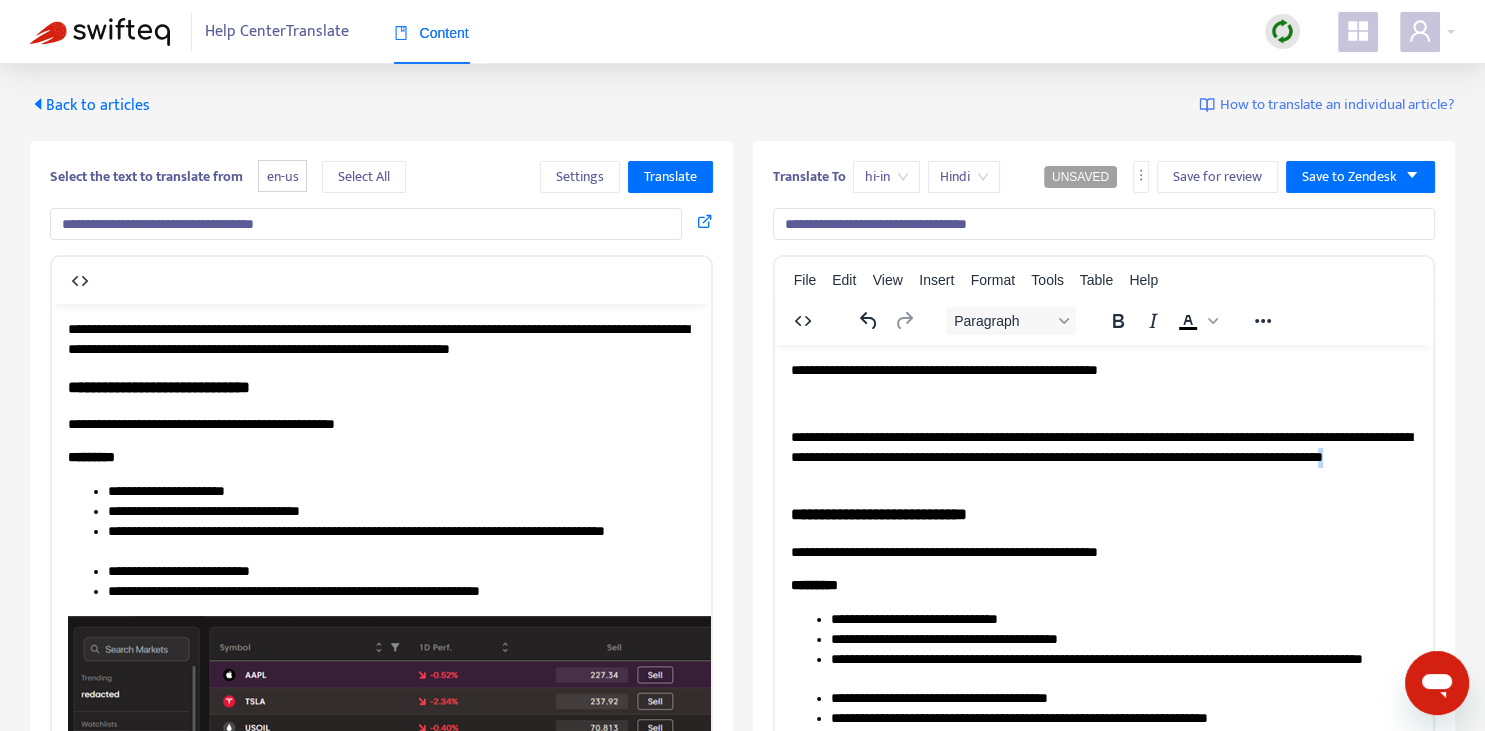 copy on "*" 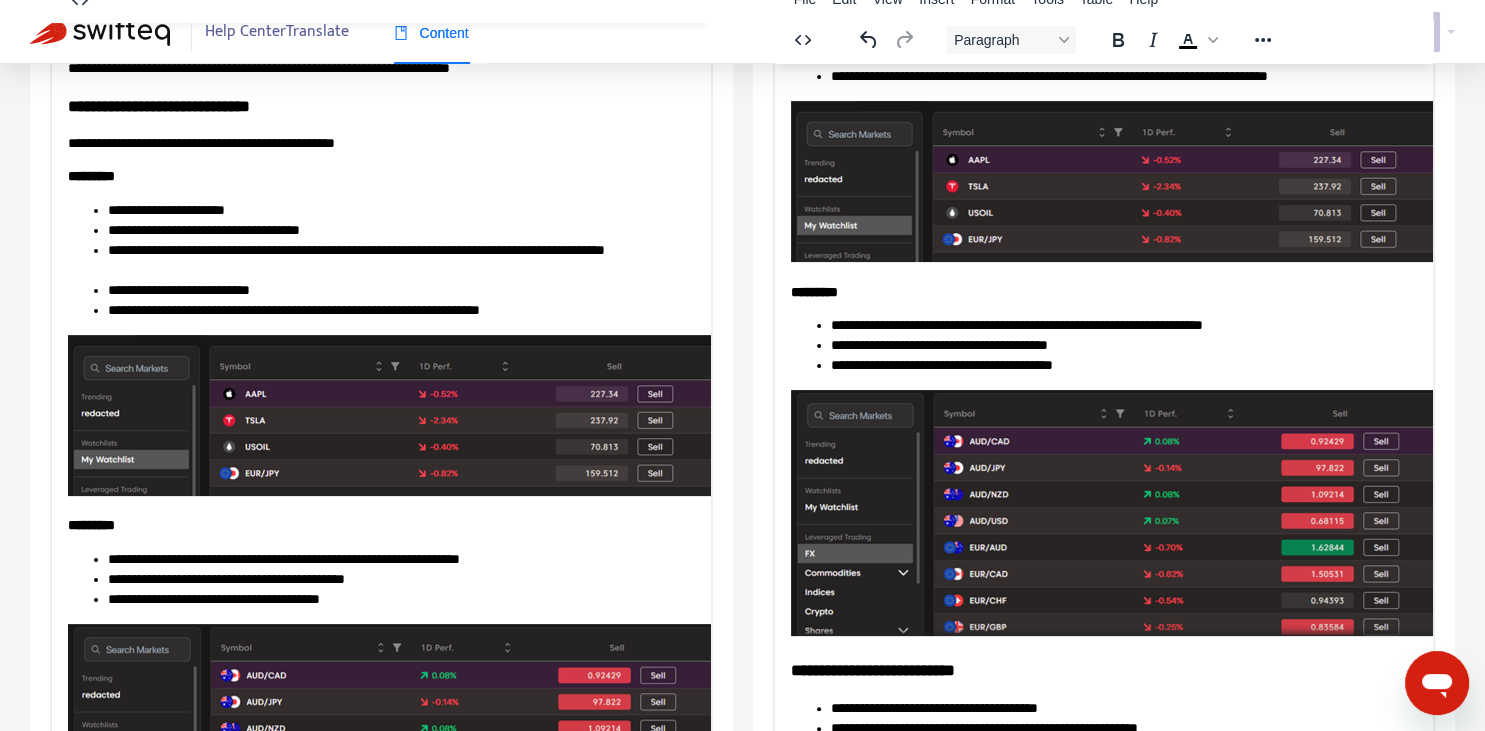 scroll, scrollTop: 297, scrollLeft: 0, axis: vertical 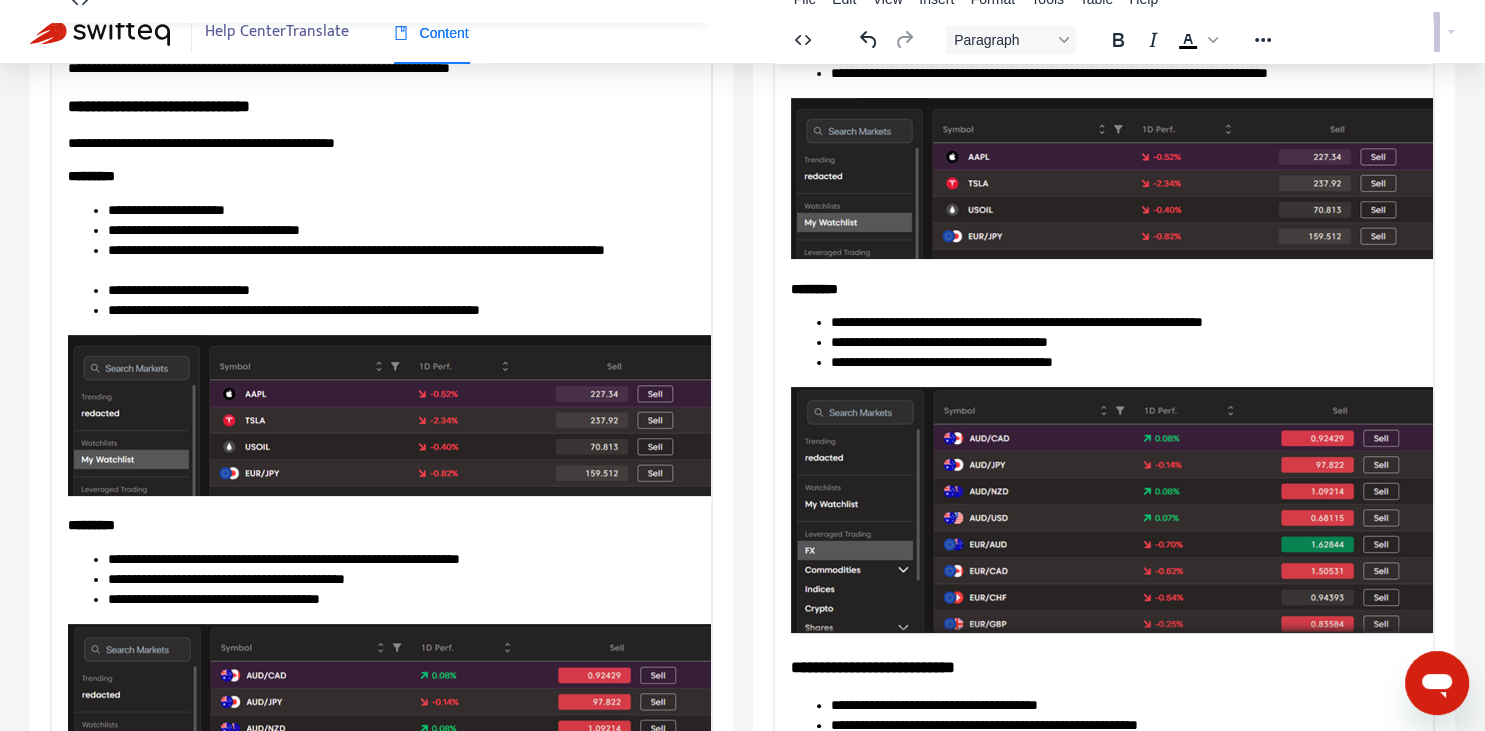 click on "*********" at bounding box center (813, 288) 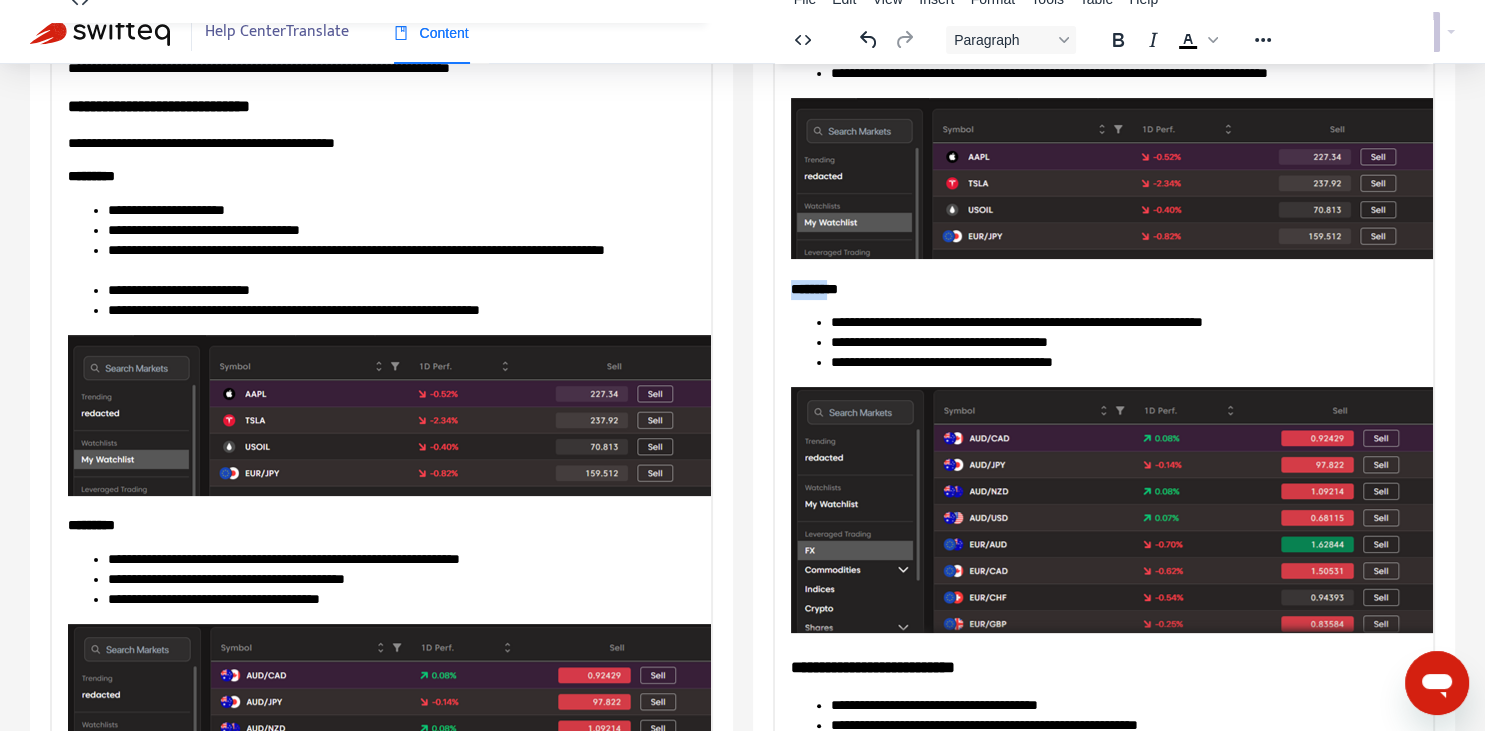 click on "*********" at bounding box center [813, 288] 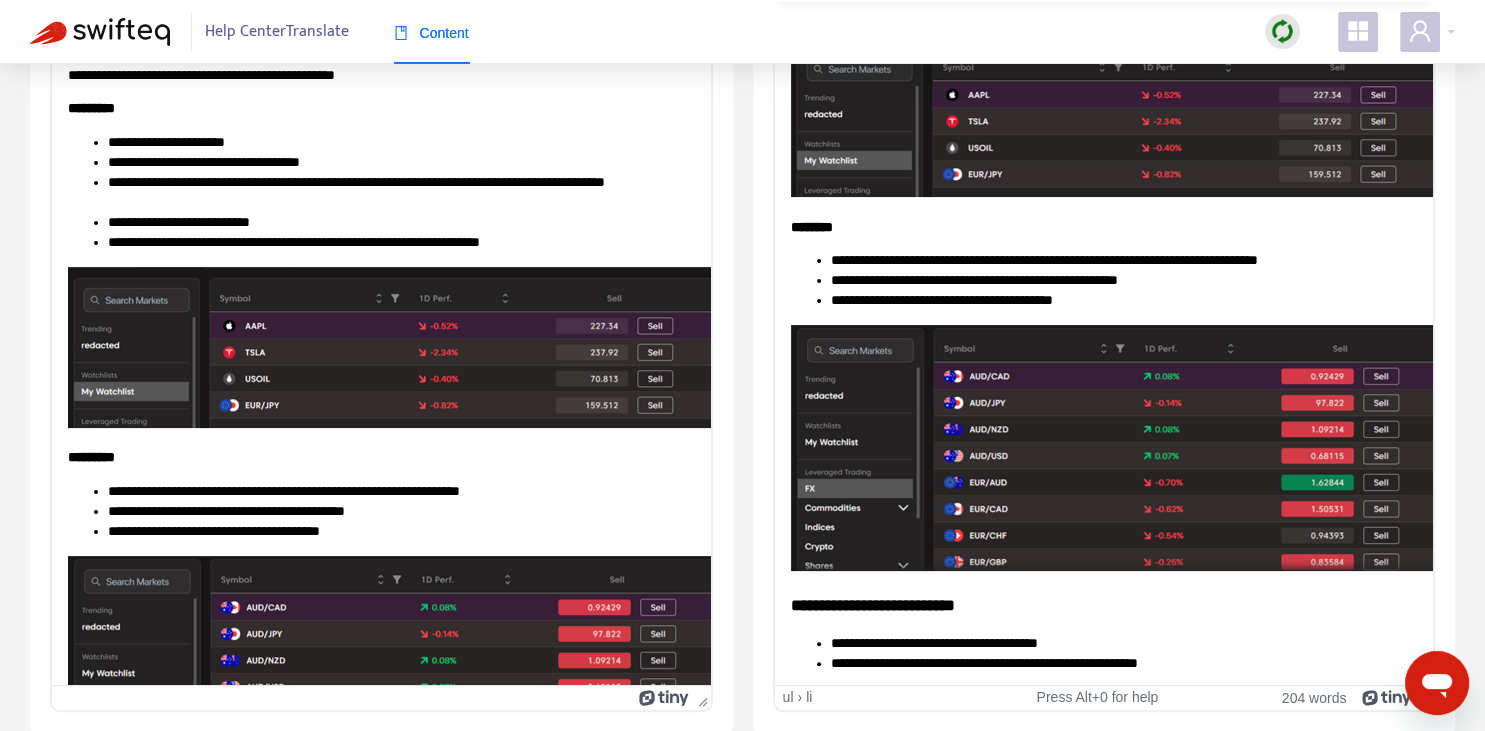 scroll, scrollTop: 237, scrollLeft: 0, axis: vertical 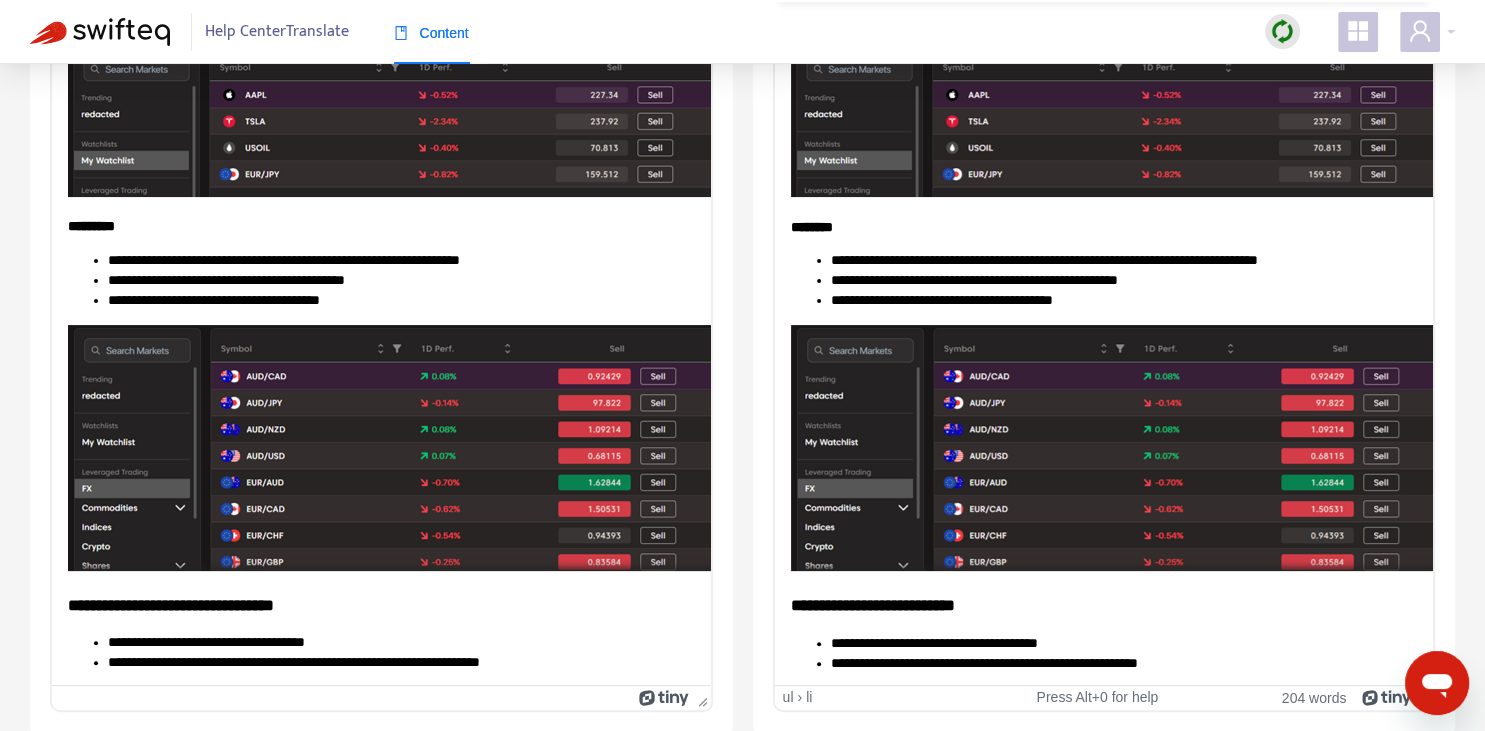 click on "**********" at bounding box center (1103, 604) 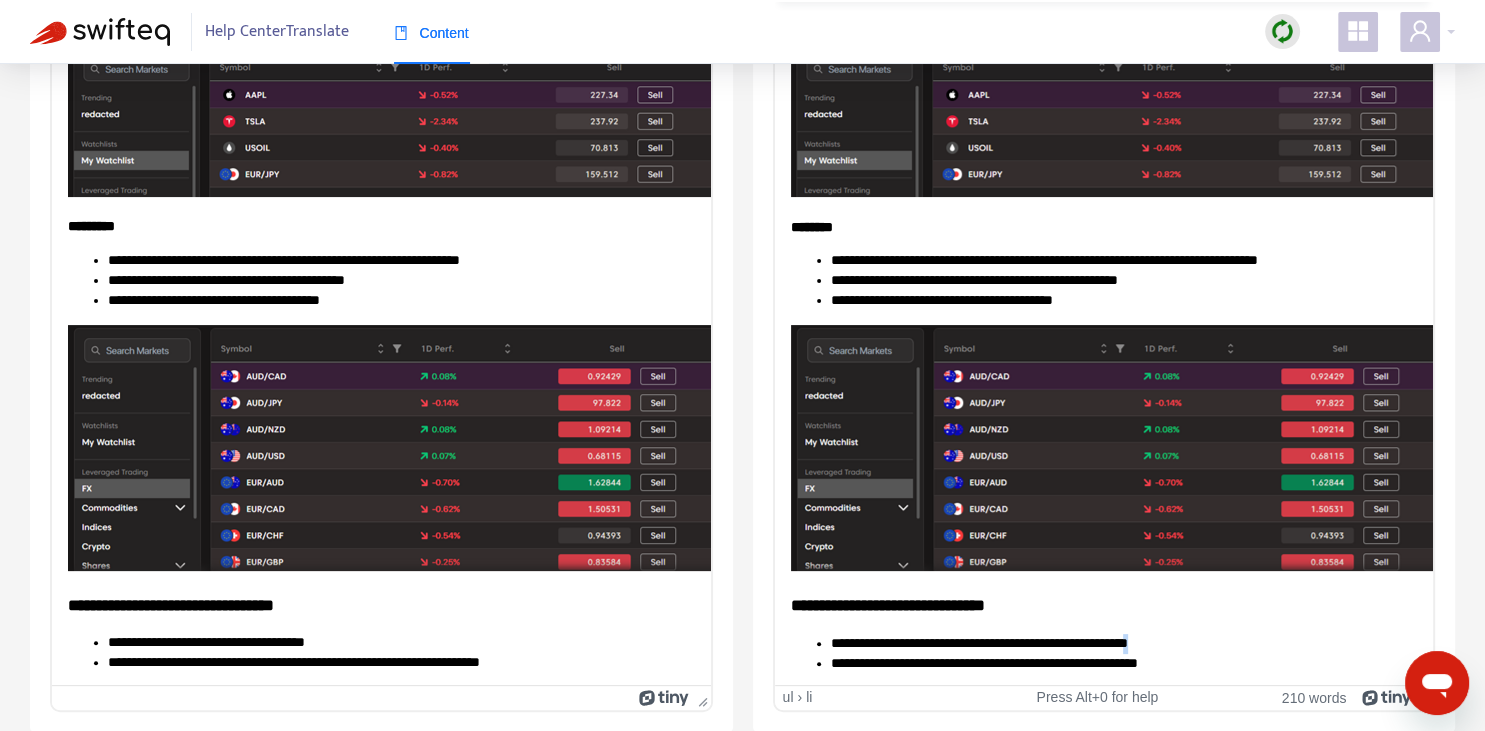 copy on "*" 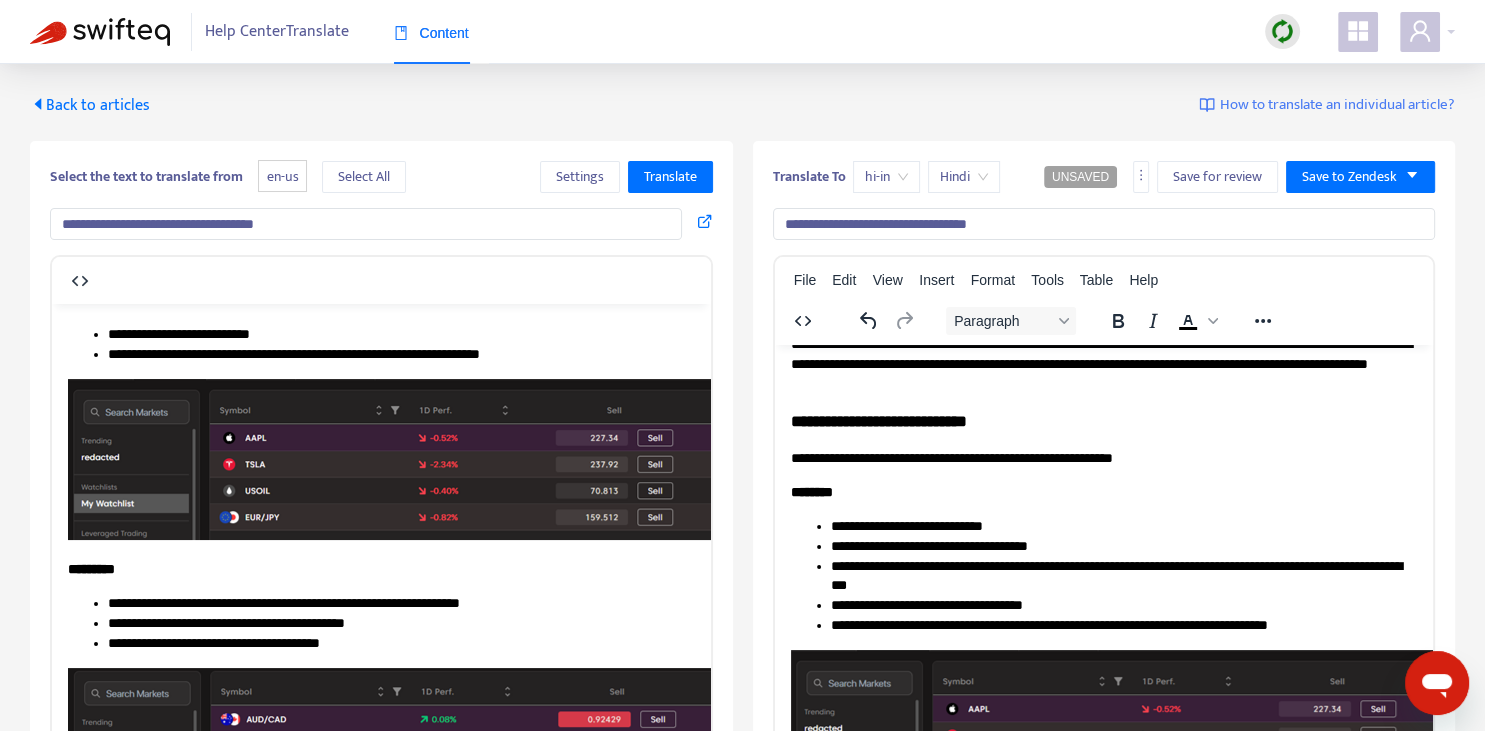 scroll, scrollTop: 0, scrollLeft: 0, axis: both 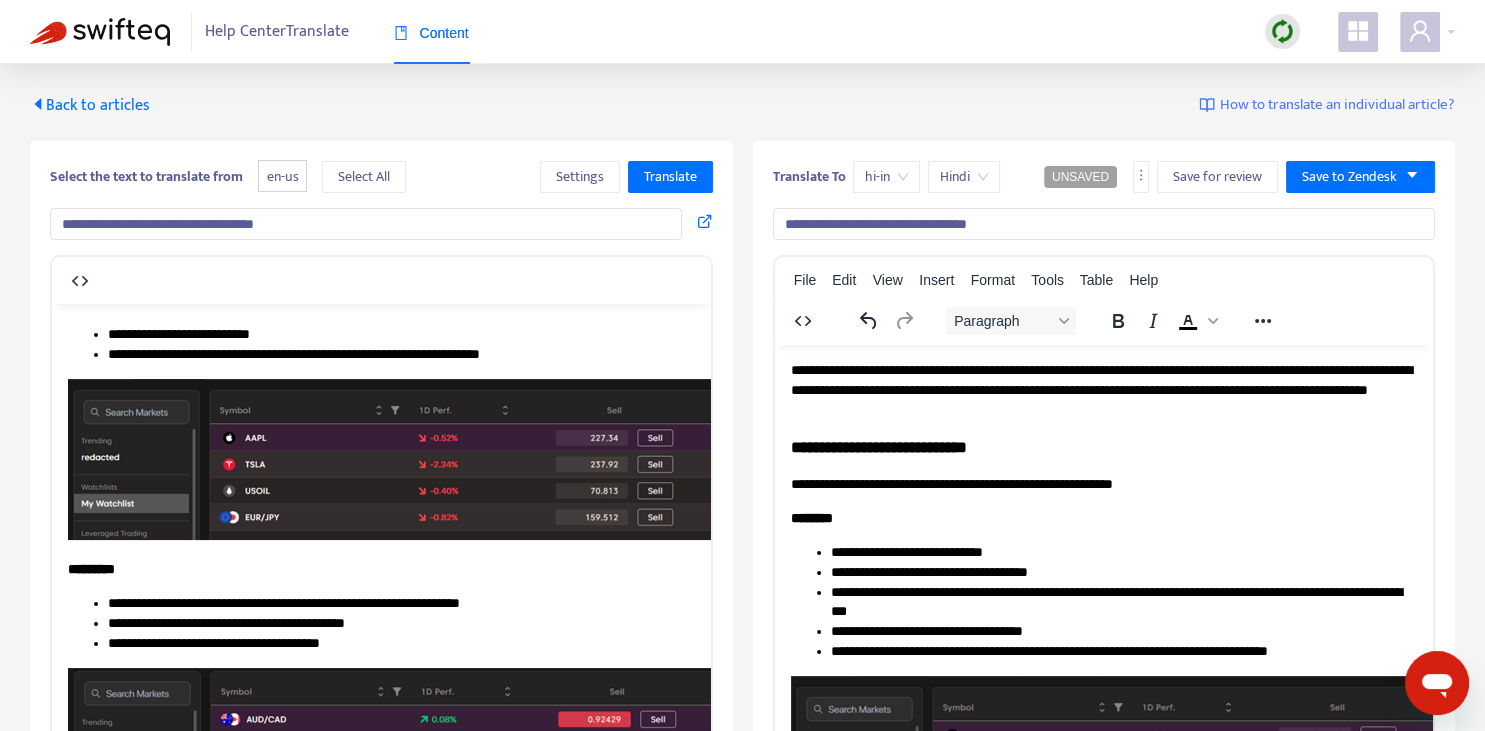 click on "**********" at bounding box center (1103, 389) 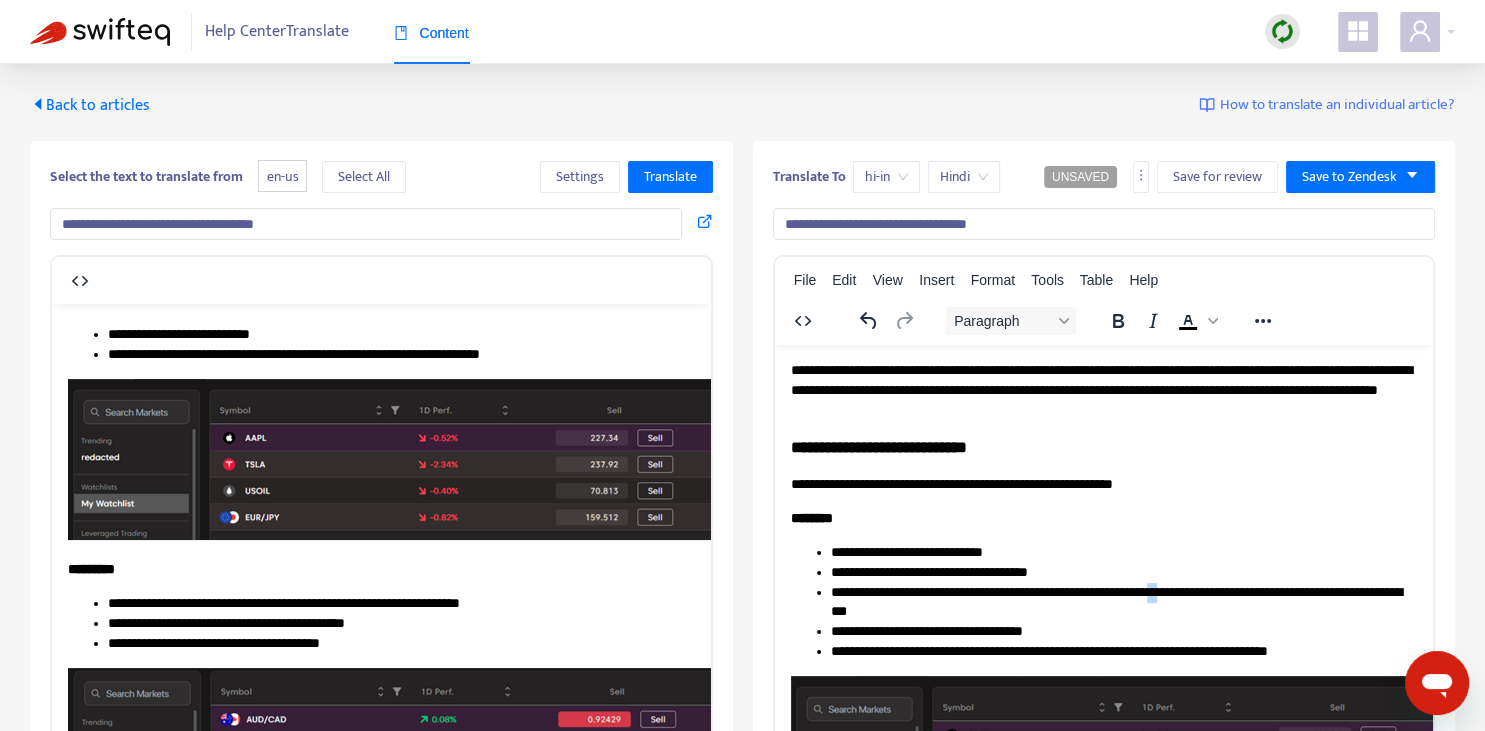 click on "**********" at bounding box center (1123, 602) 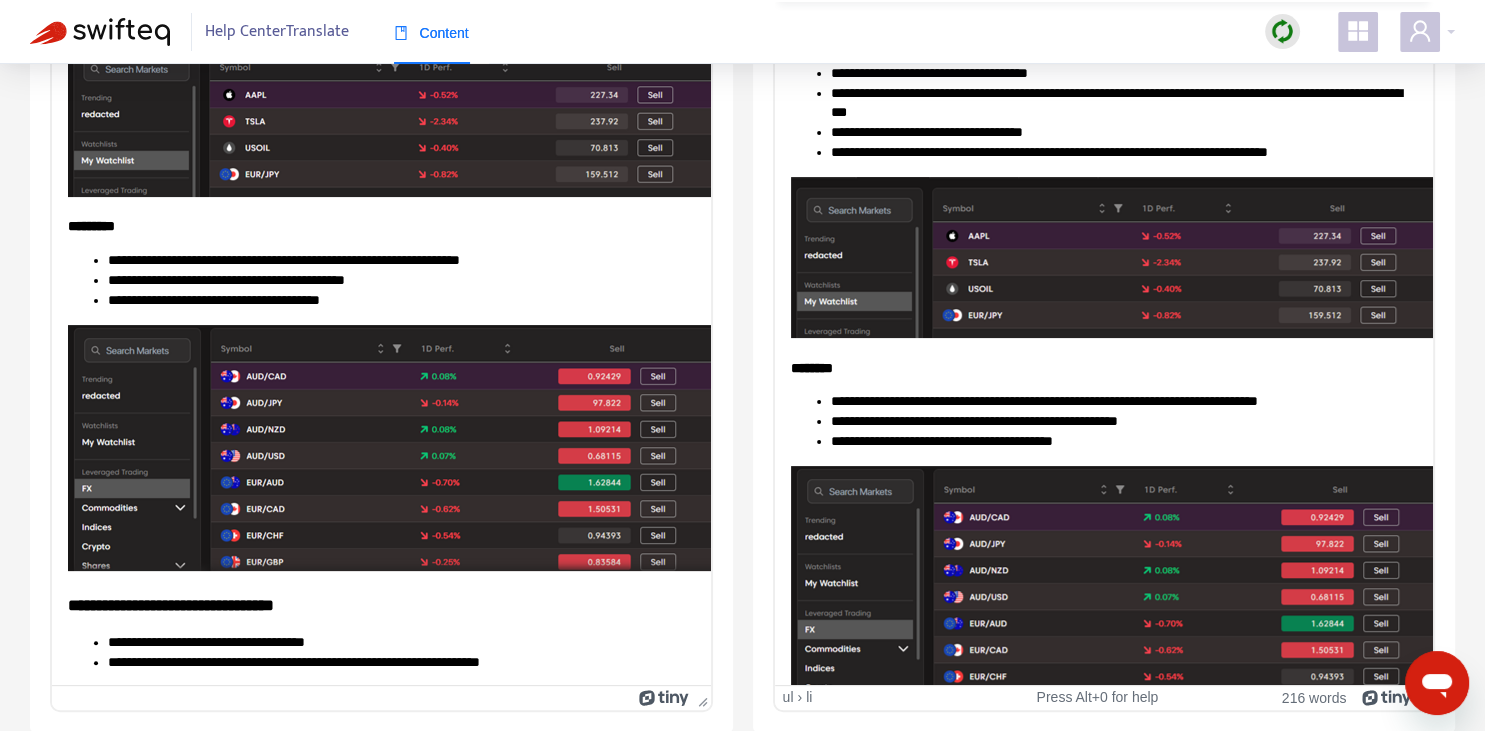scroll, scrollTop: 297, scrollLeft: 0, axis: vertical 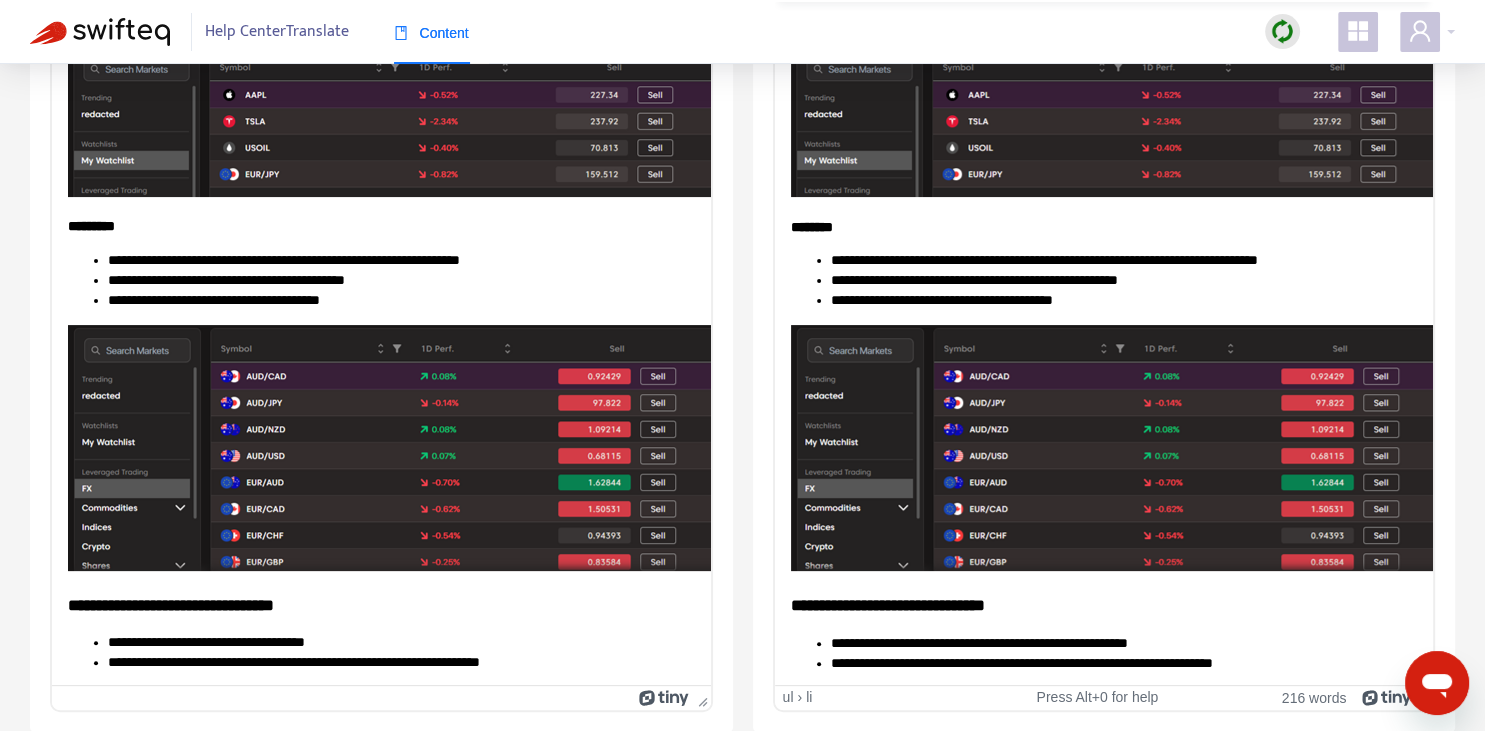 click on "**********" at bounding box center [1123, 663] 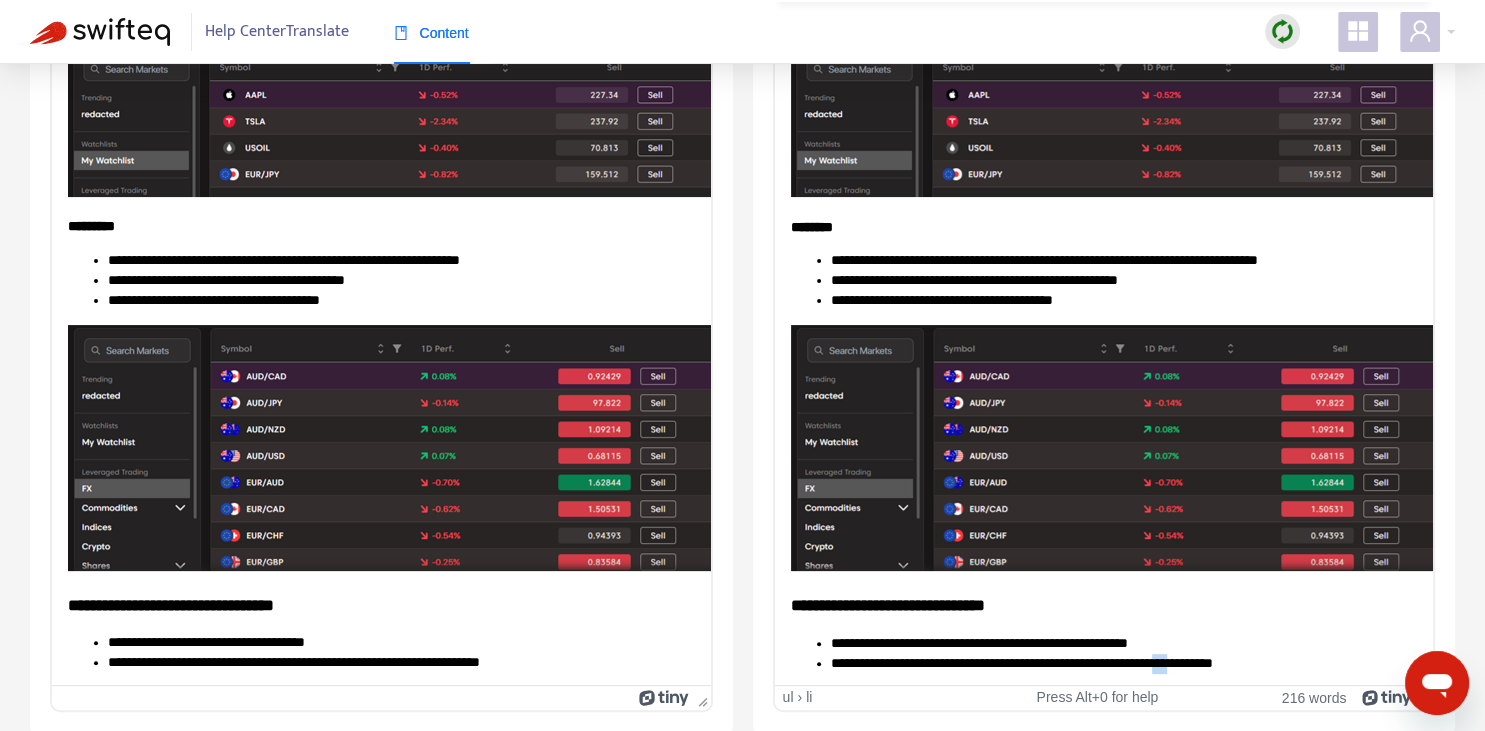 click on "**********" at bounding box center (1123, 663) 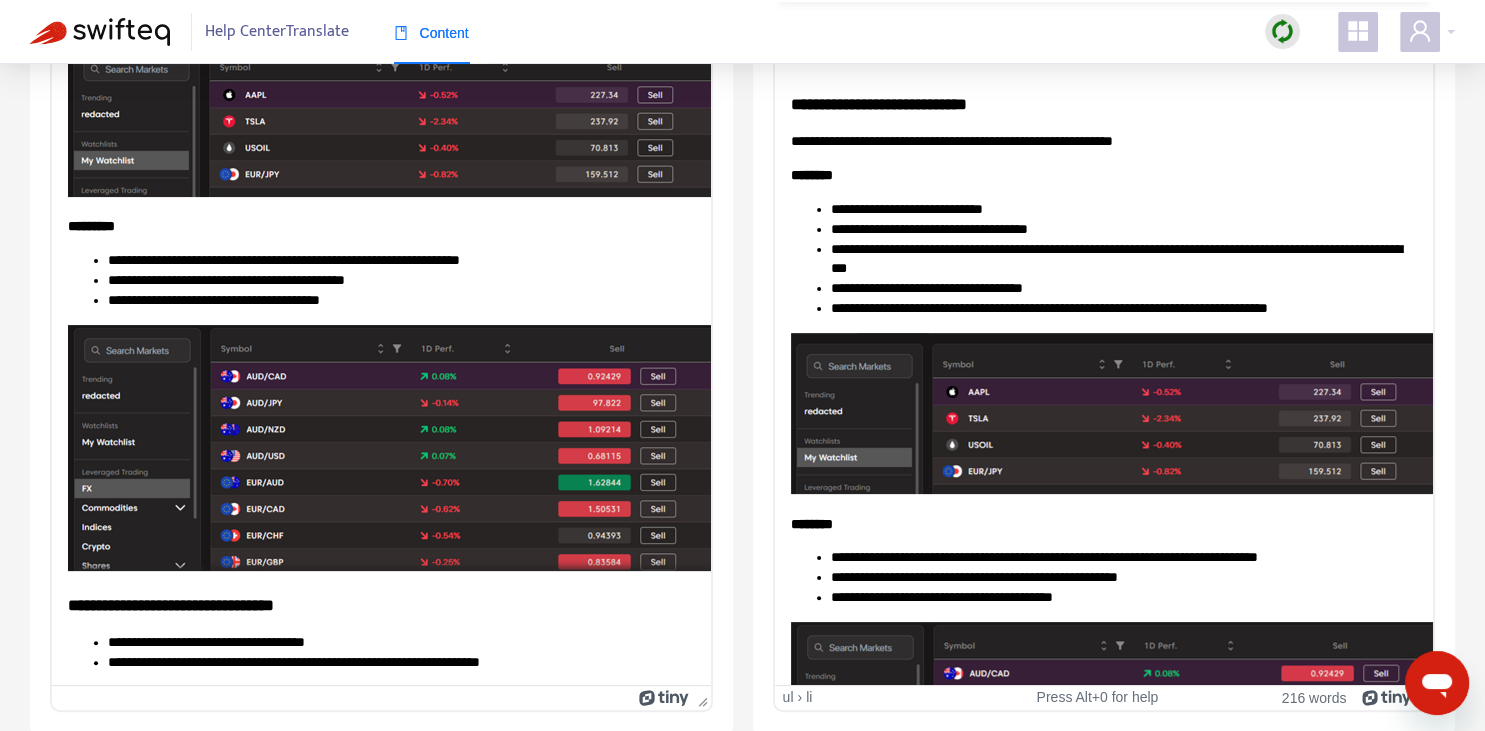 scroll, scrollTop: 0, scrollLeft: 0, axis: both 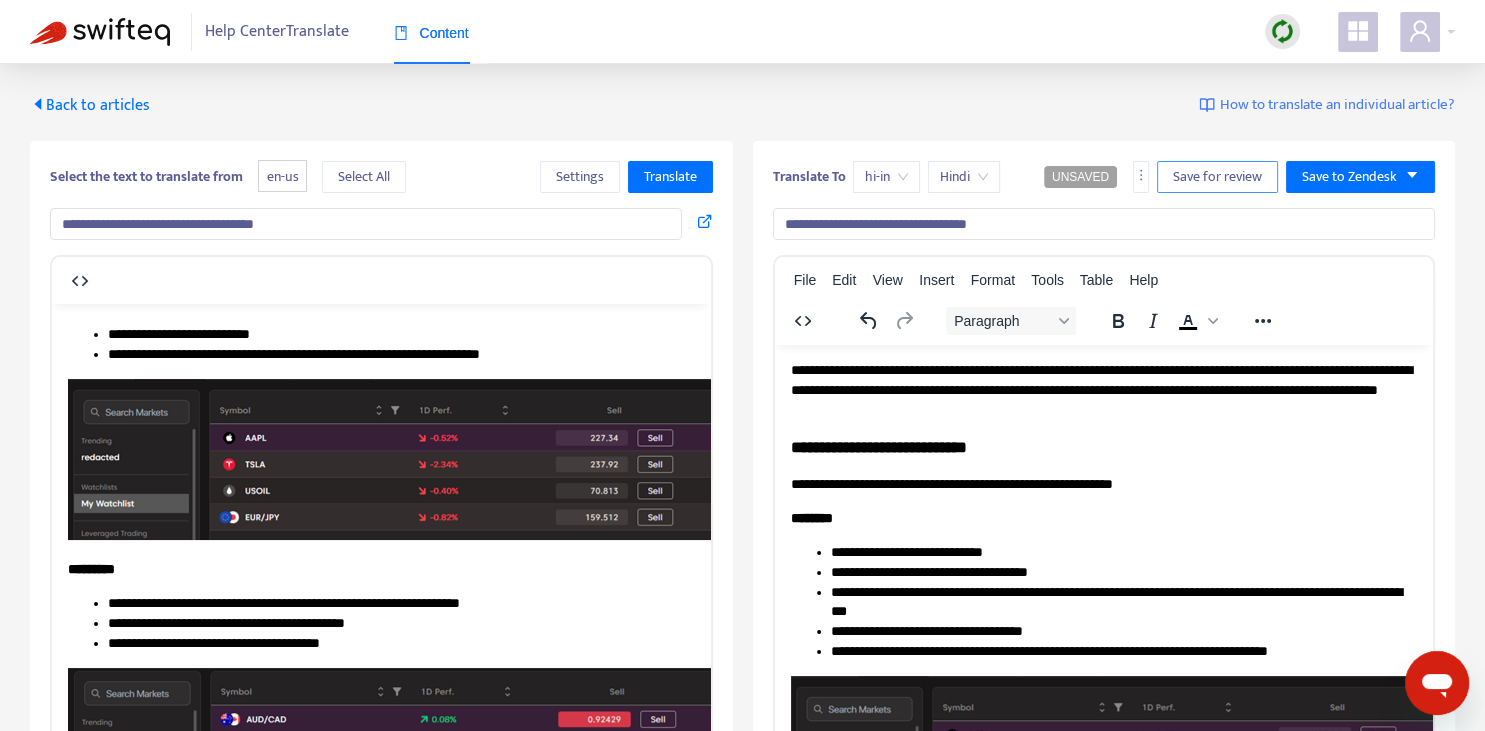 click on "Save for review" at bounding box center [1217, 177] 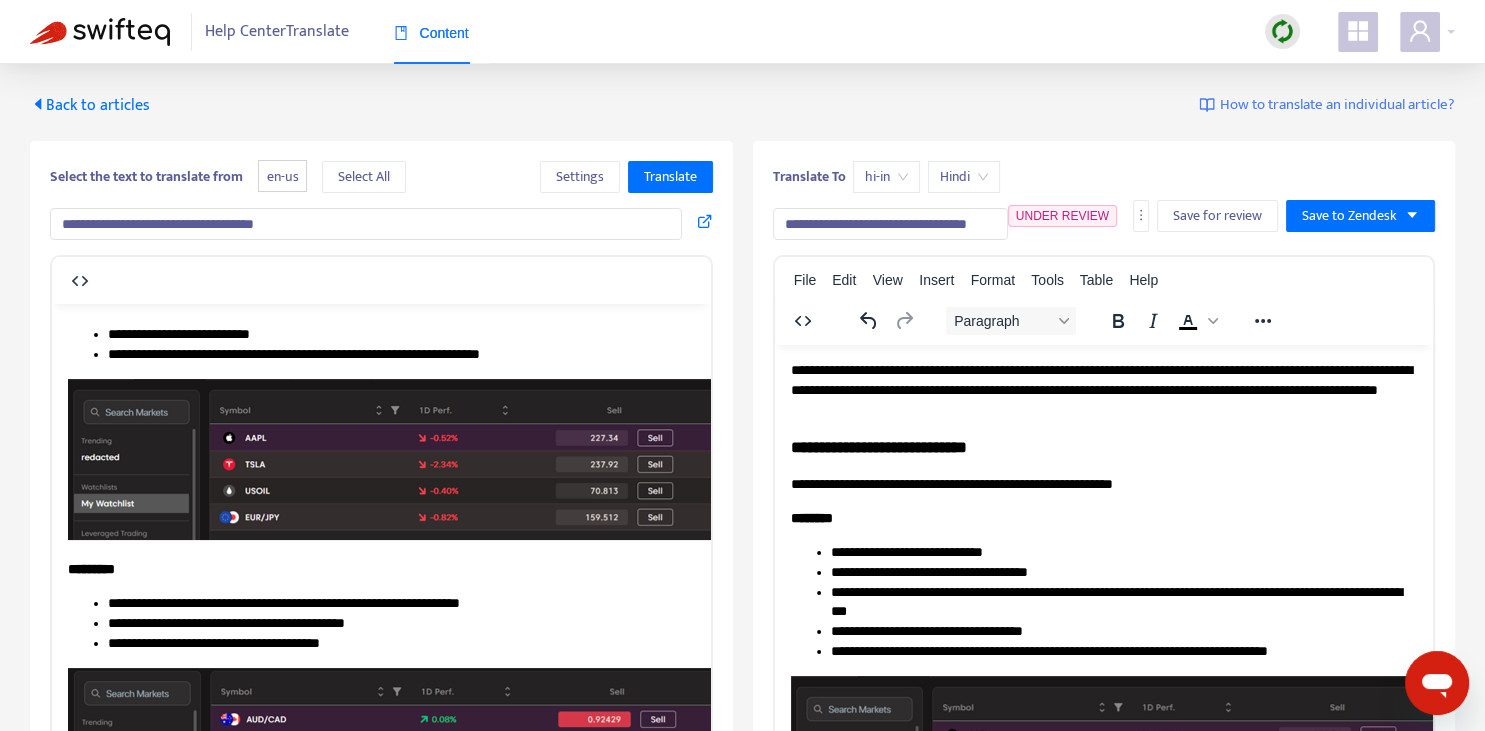 click on "Back to articles" at bounding box center [90, 105] 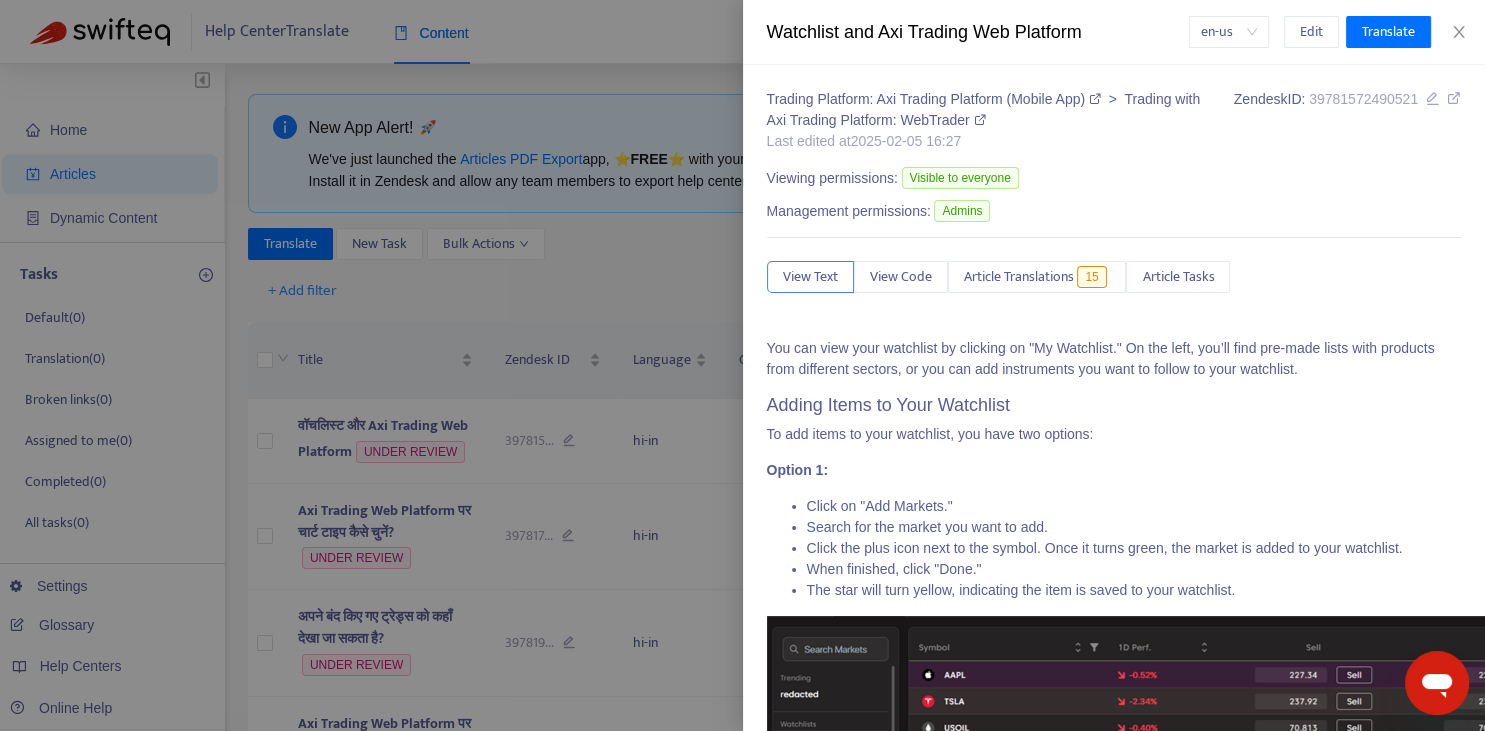 click at bounding box center (742, 365) 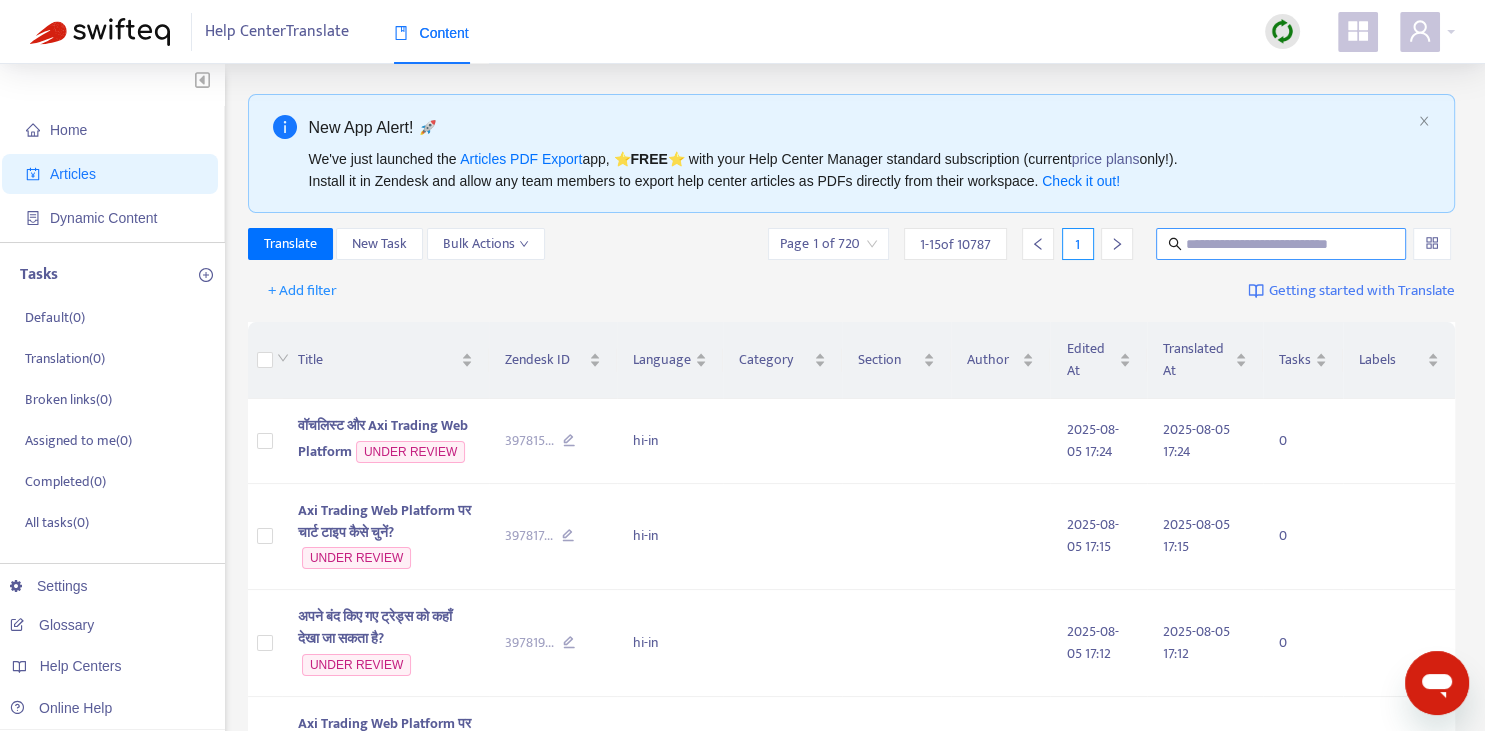click at bounding box center (1282, 244) 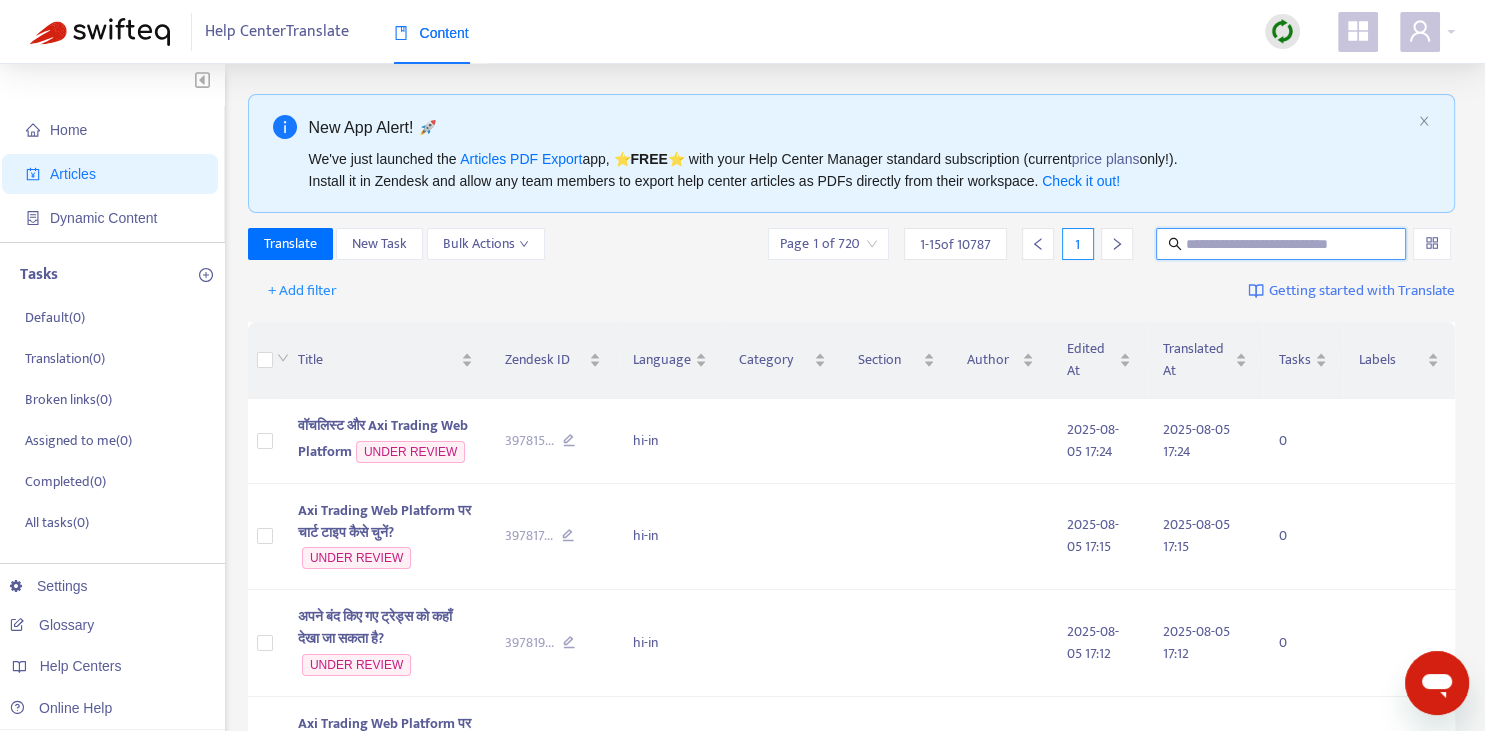 paste on "**********" 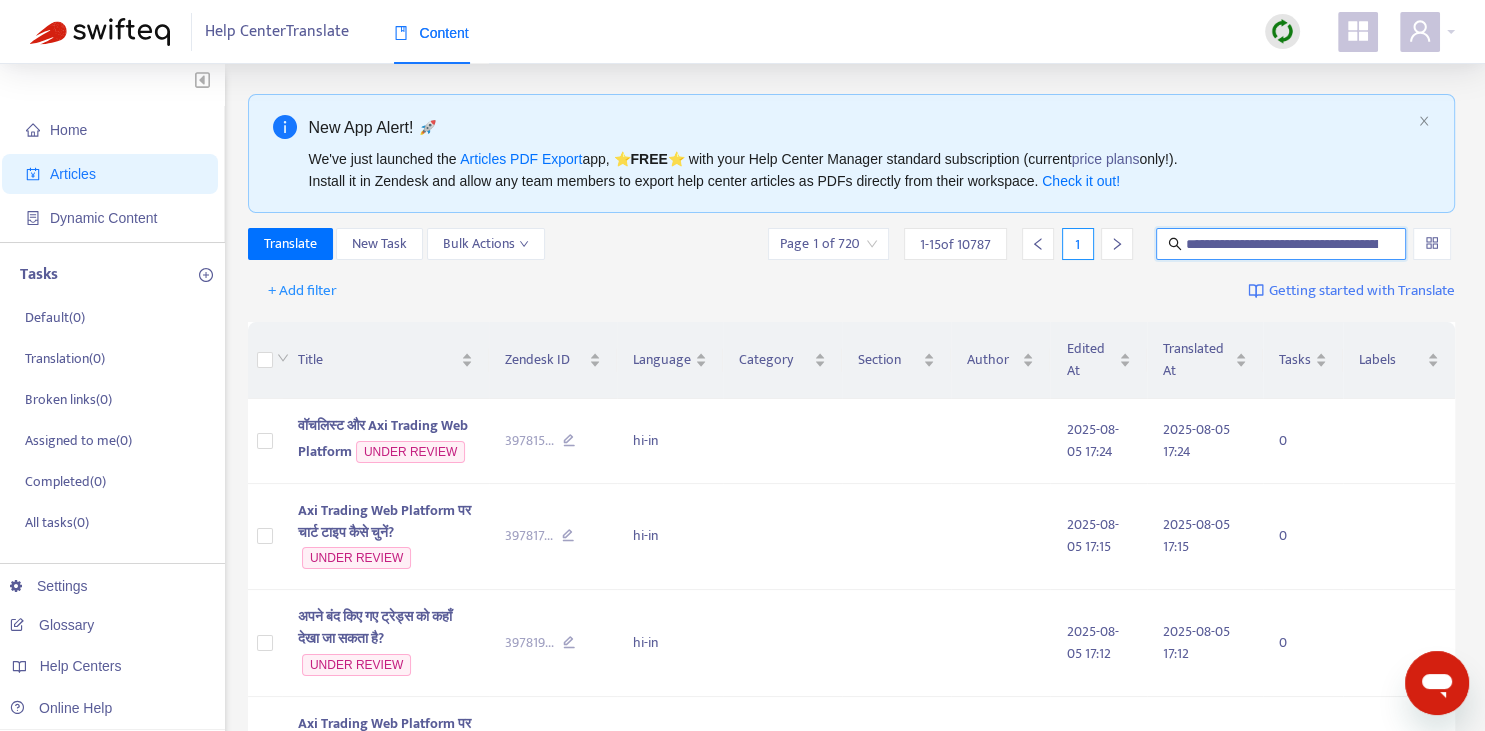 scroll, scrollTop: 0, scrollLeft: 208, axis: horizontal 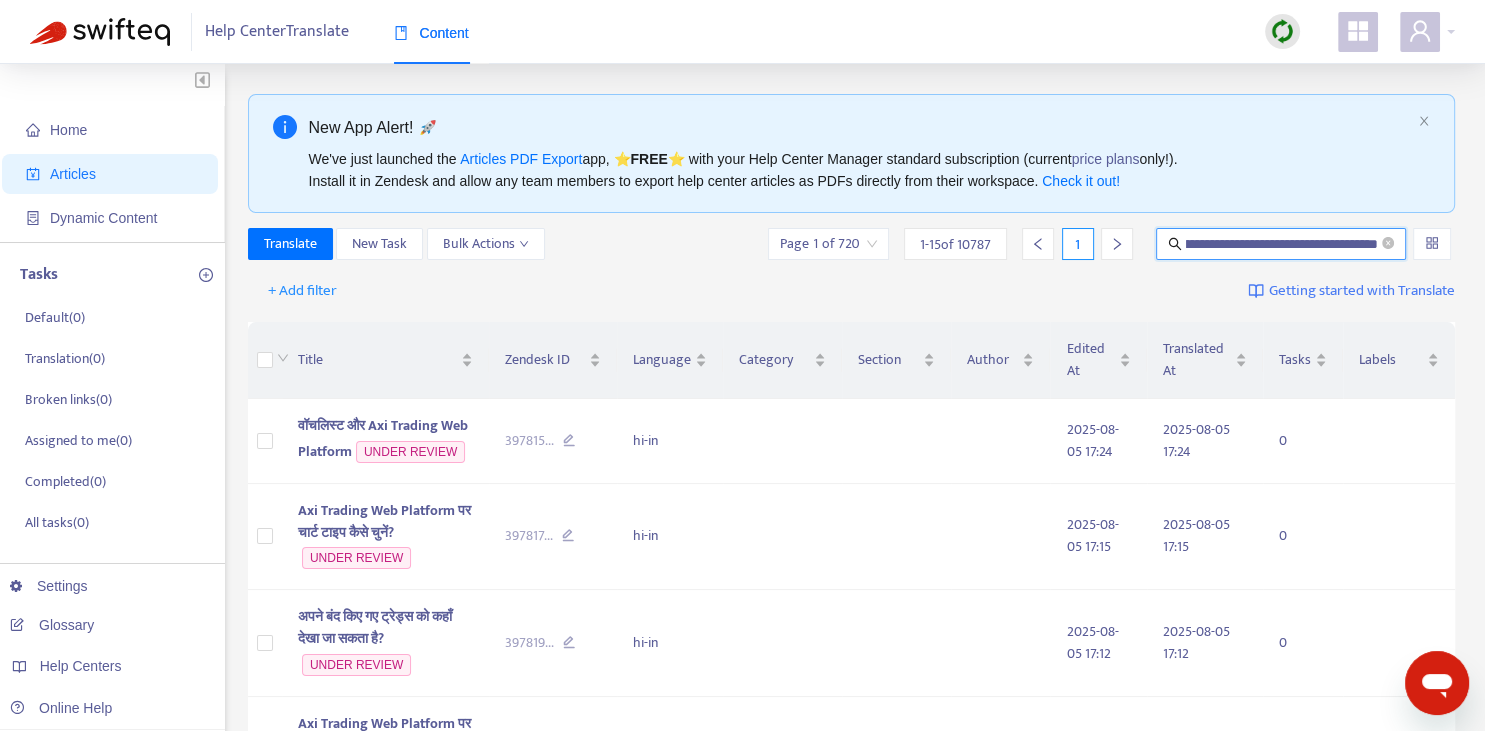 type on "**********" 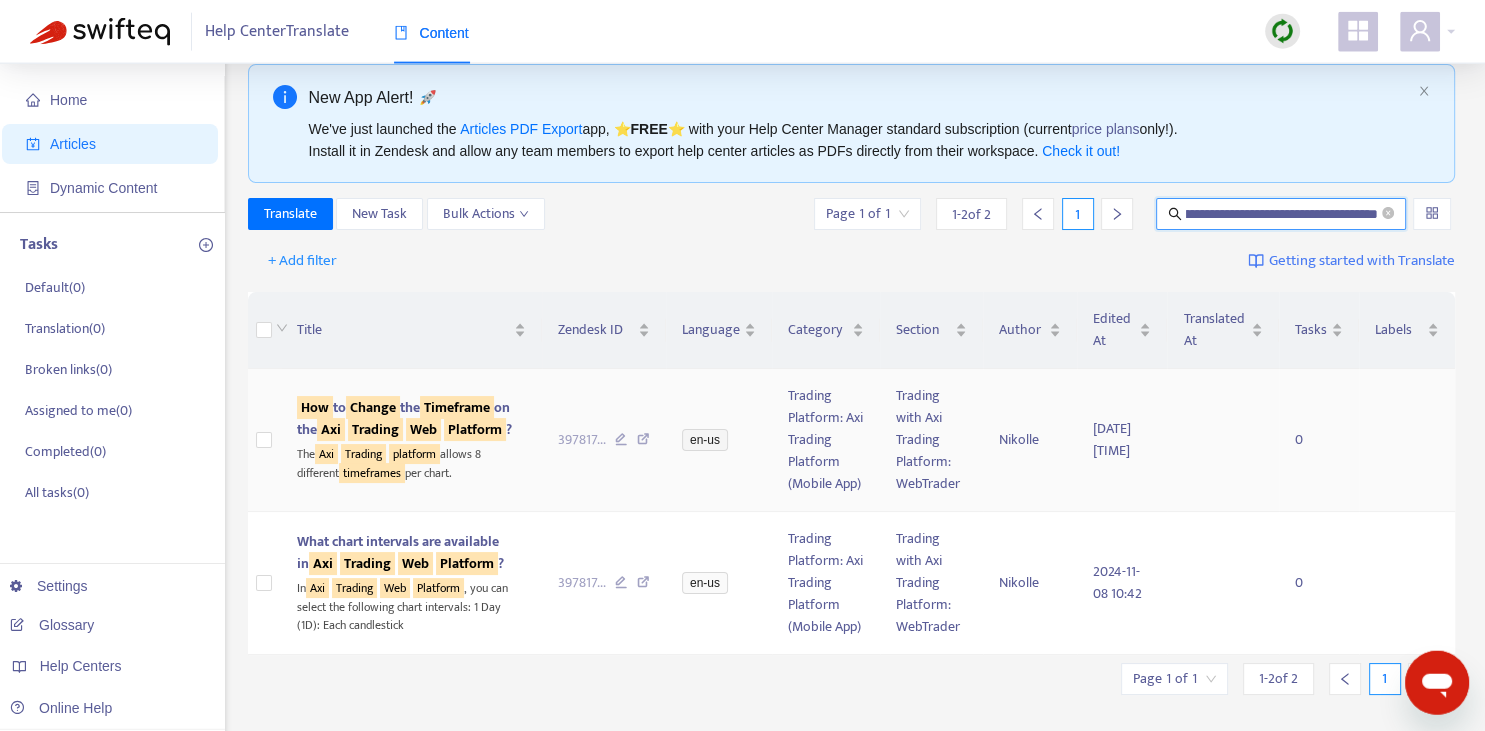 scroll, scrollTop: 70, scrollLeft: 0, axis: vertical 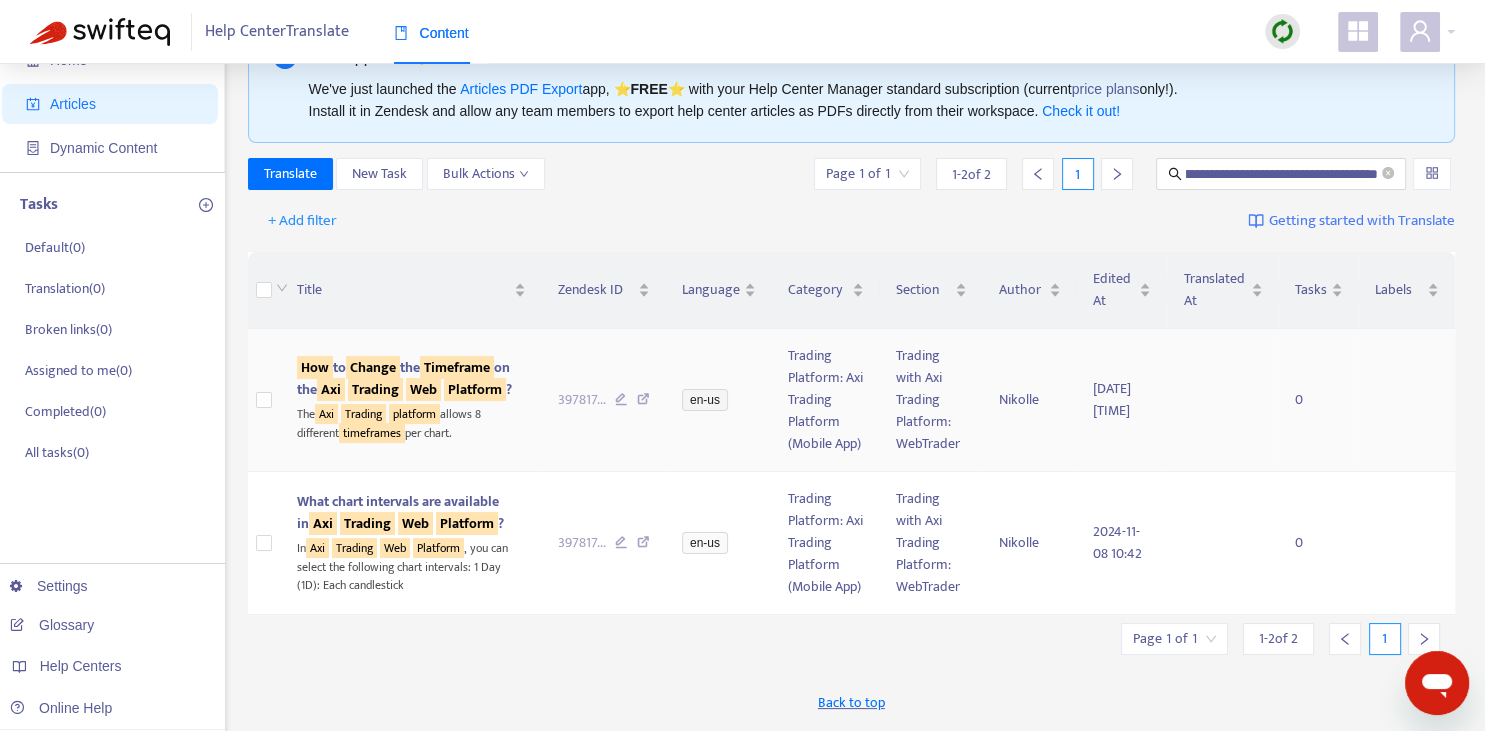 click on "How  to  Change  the  Timeframe  on the  Axi   Trading   Web   Platform ?" at bounding box center [404, 378] 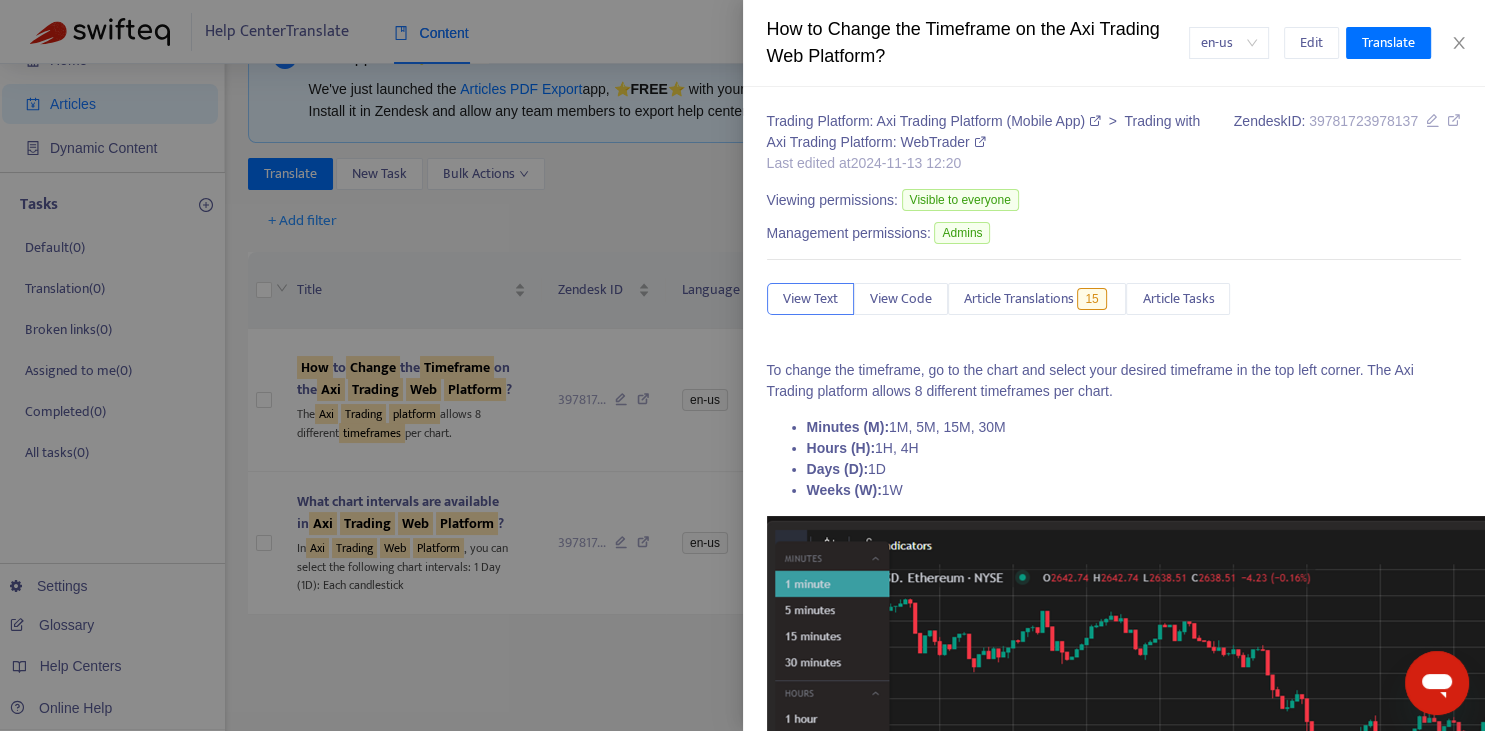 scroll, scrollTop: 152, scrollLeft: 0, axis: vertical 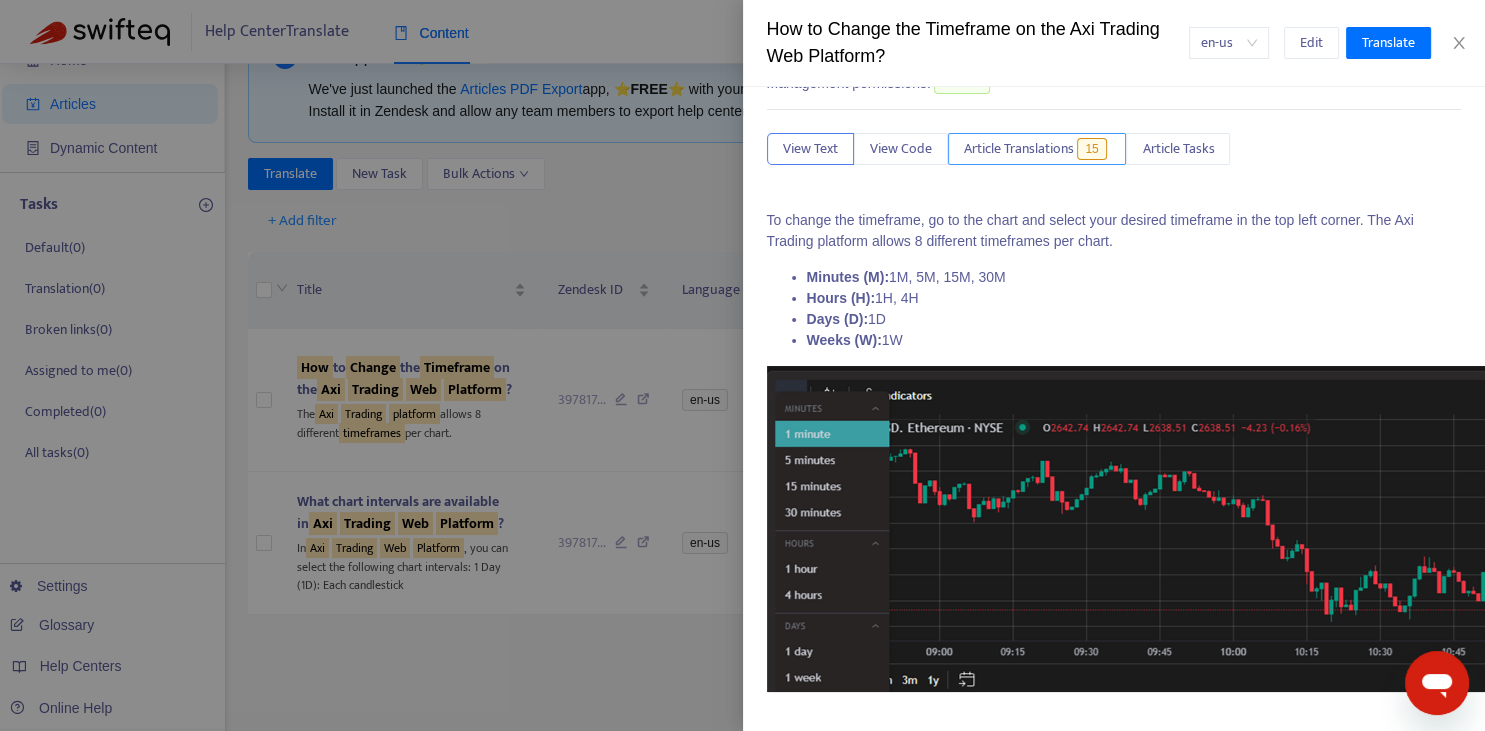 click on "Article Translations" at bounding box center [1019, 149] 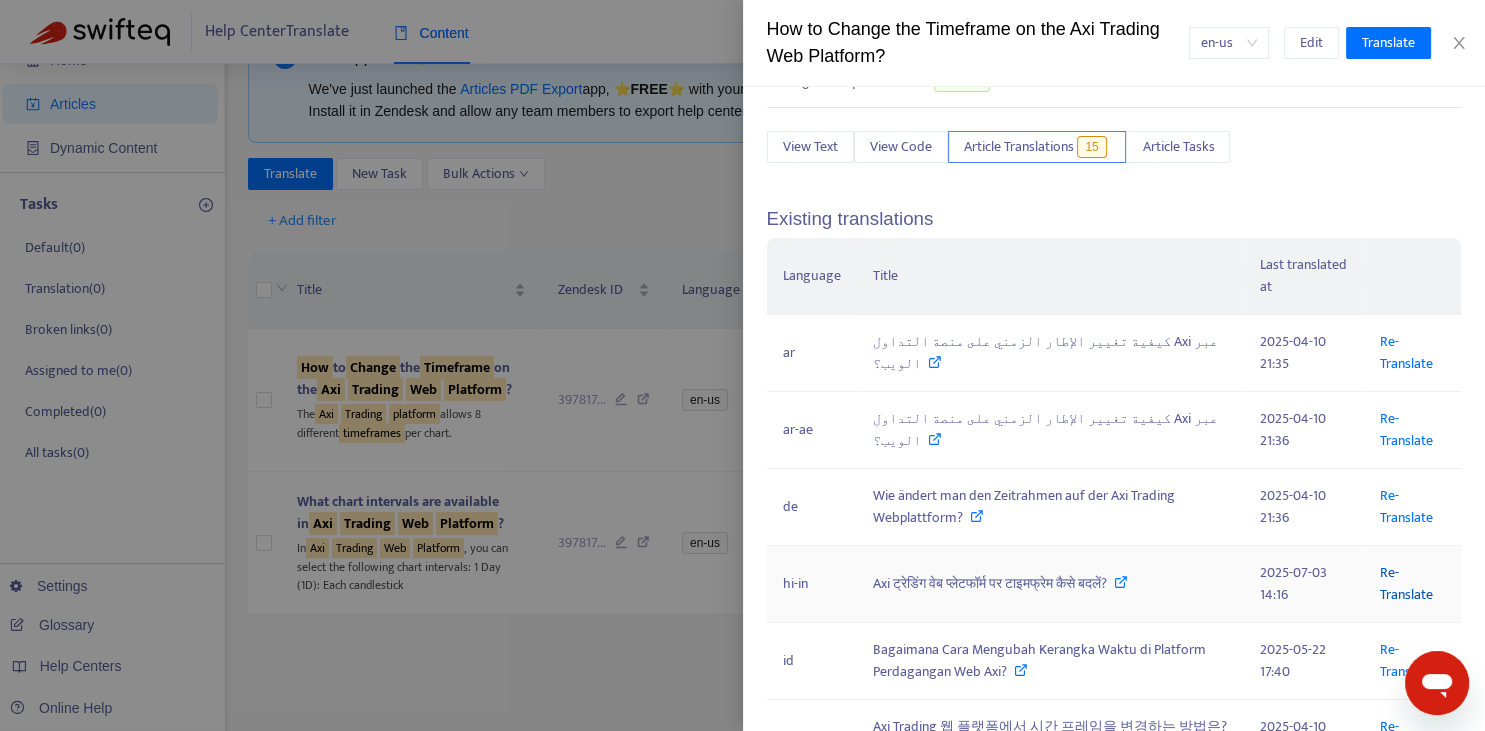 click on "Re-Translate" at bounding box center (1405, 583) 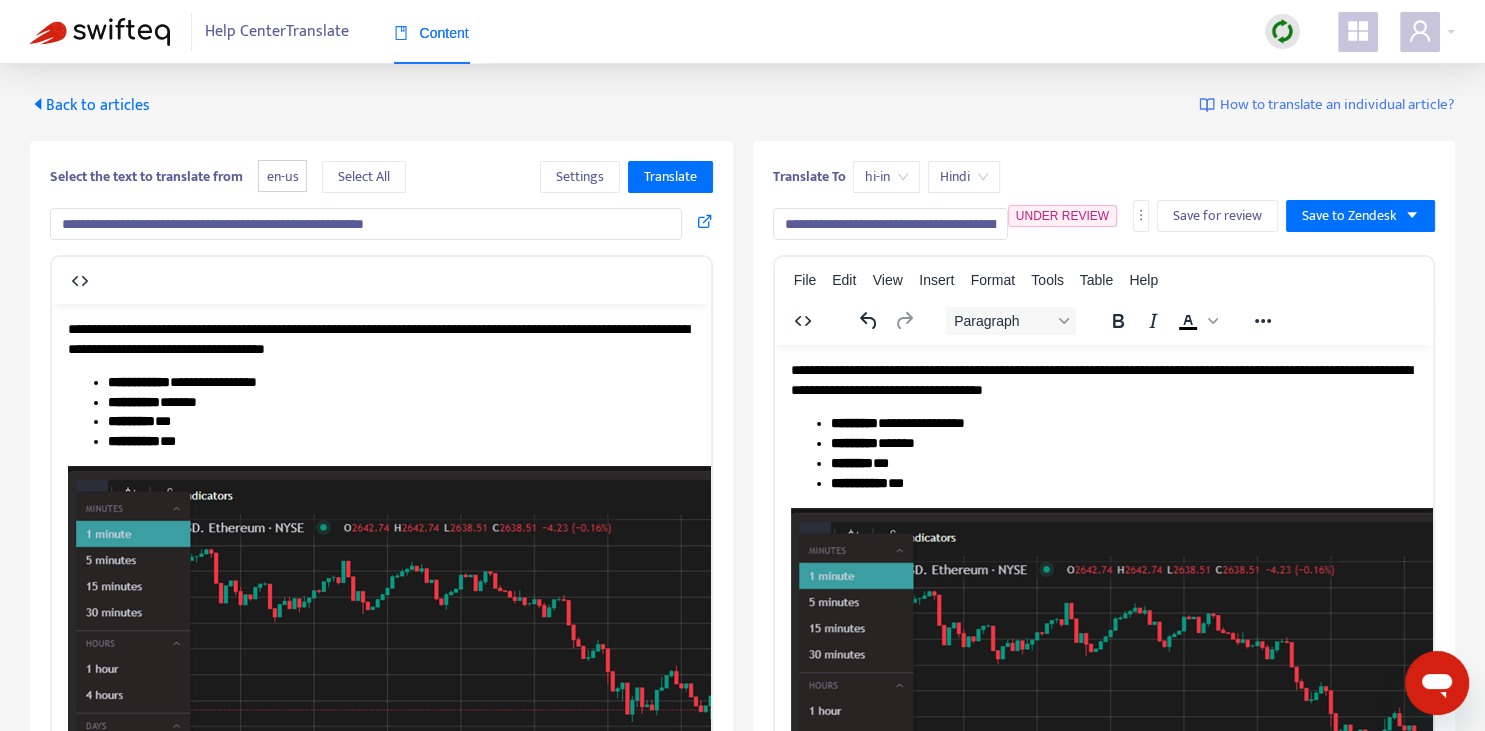 scroll, scrollTop: 343, scrollLeft: 0, axis: vertical 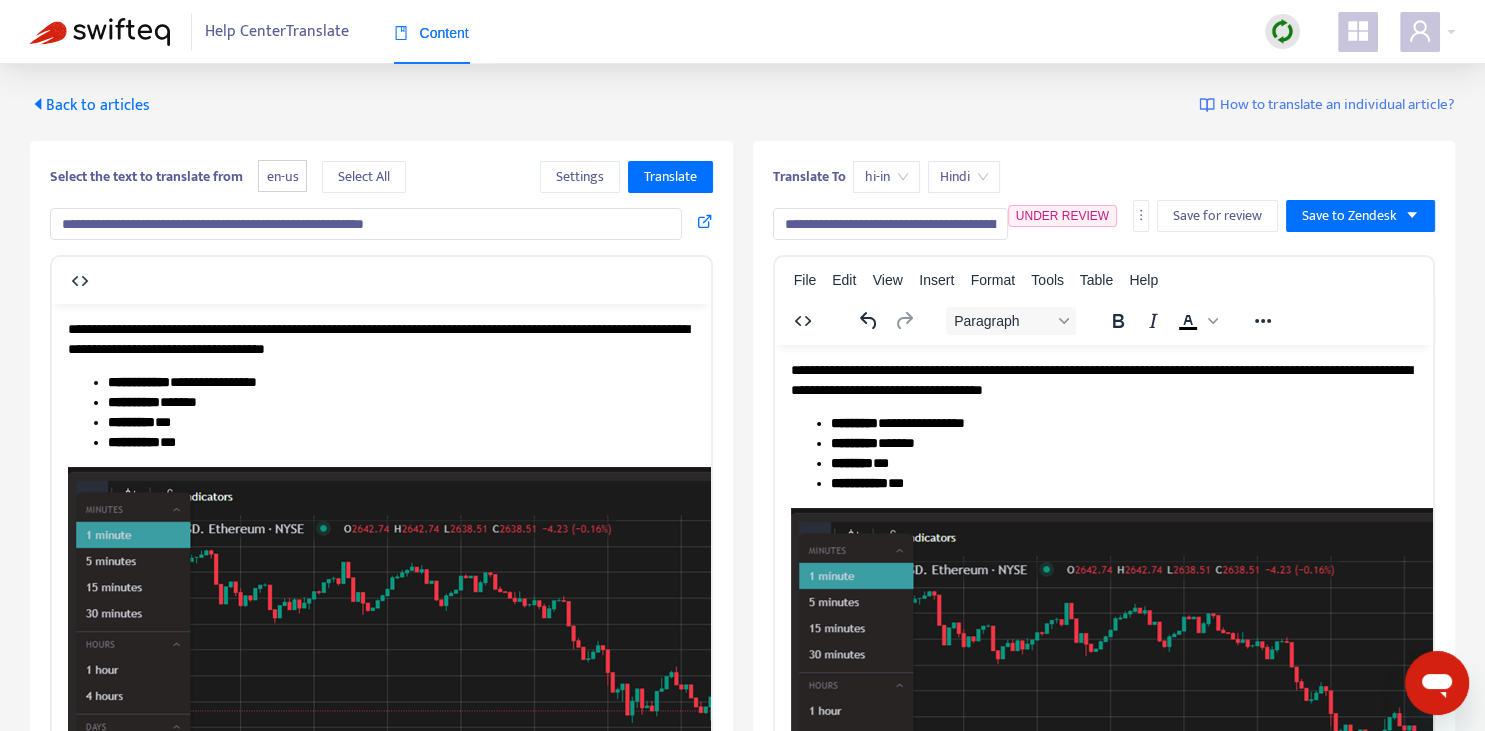 drag, startPoint x: 457, startPoint y: 226, endPoint x: 302, endPoint y: 229, distance: 155.02902 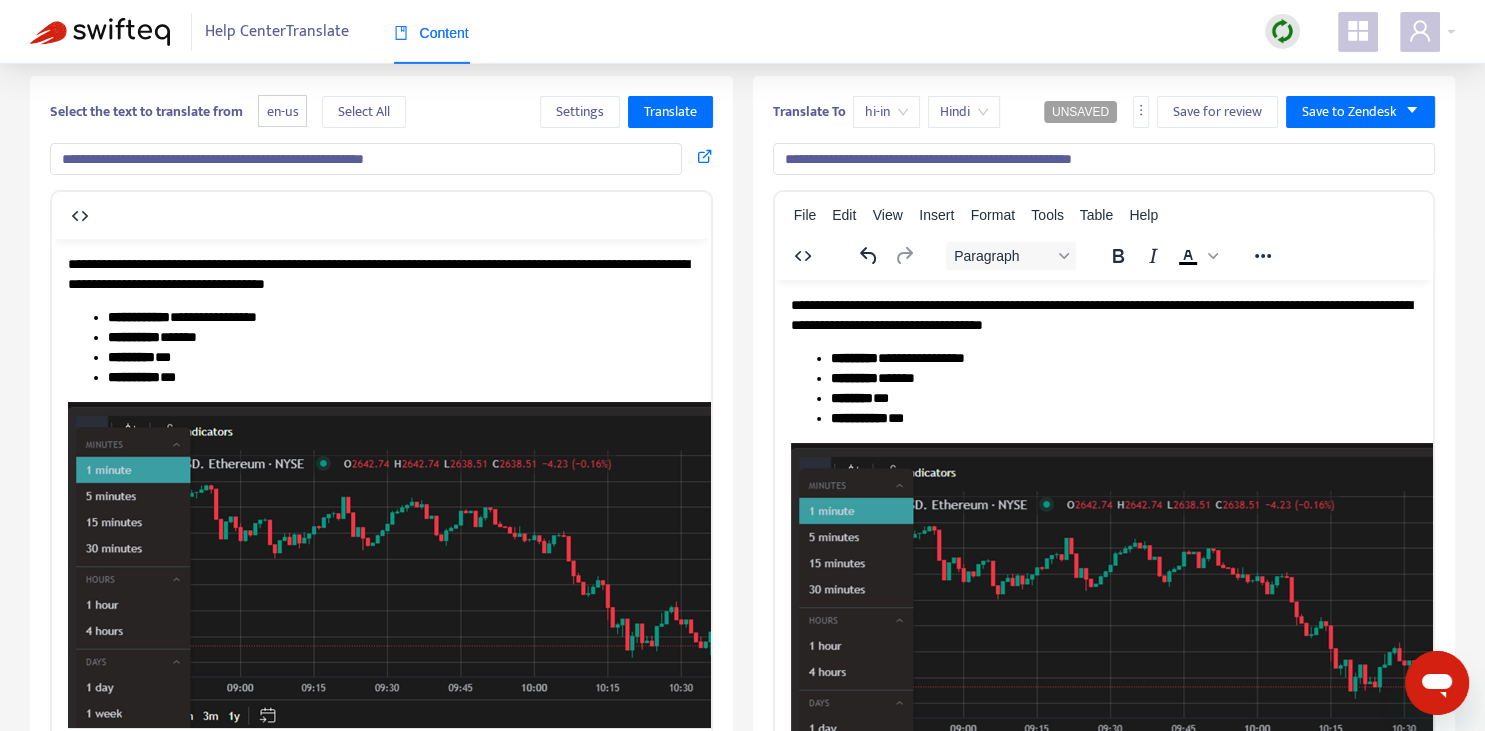 scroll, scrollTop: 70, scrollLeft: 0, axis: vertical 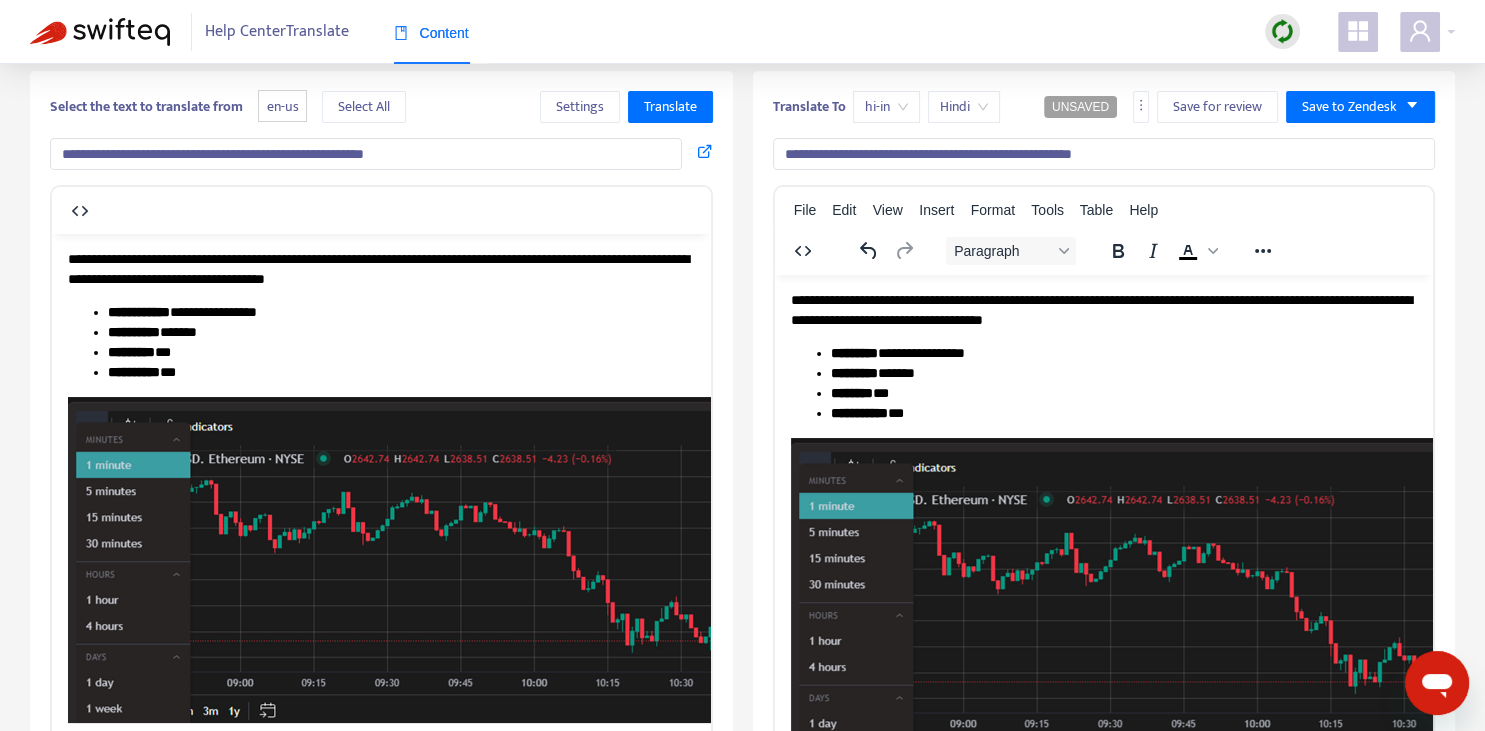 type on "**********" 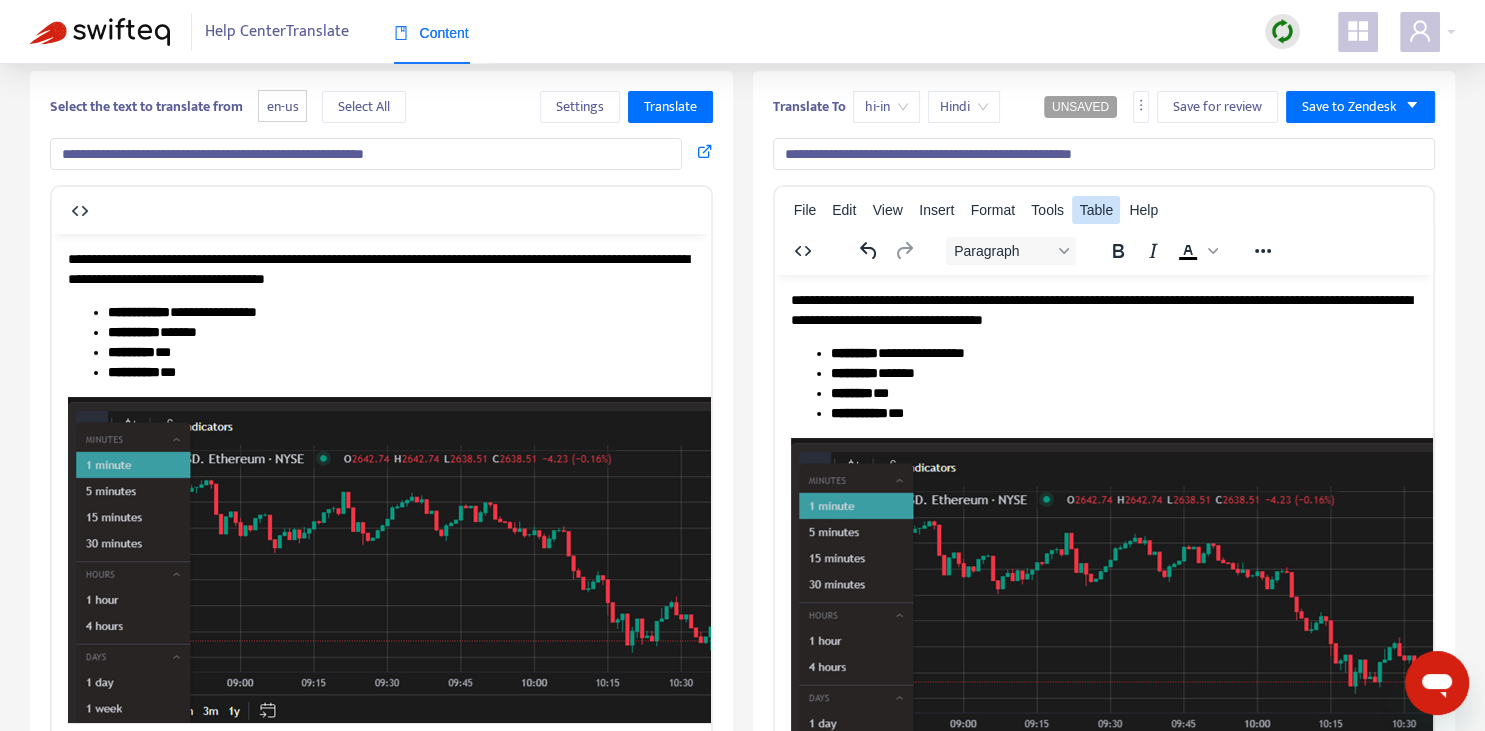 type 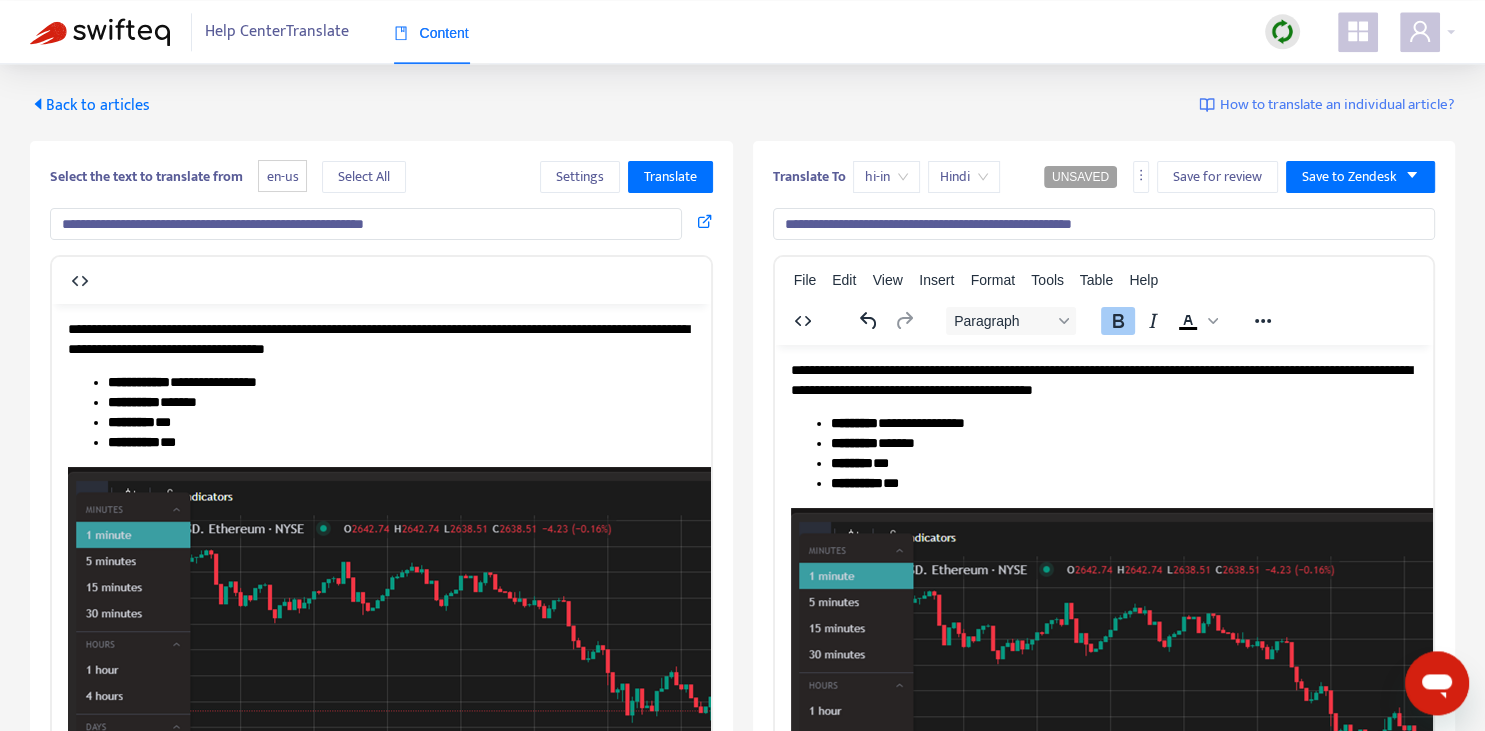 scroll, scrollTop: 0, scrollLeft: 0, axis: both 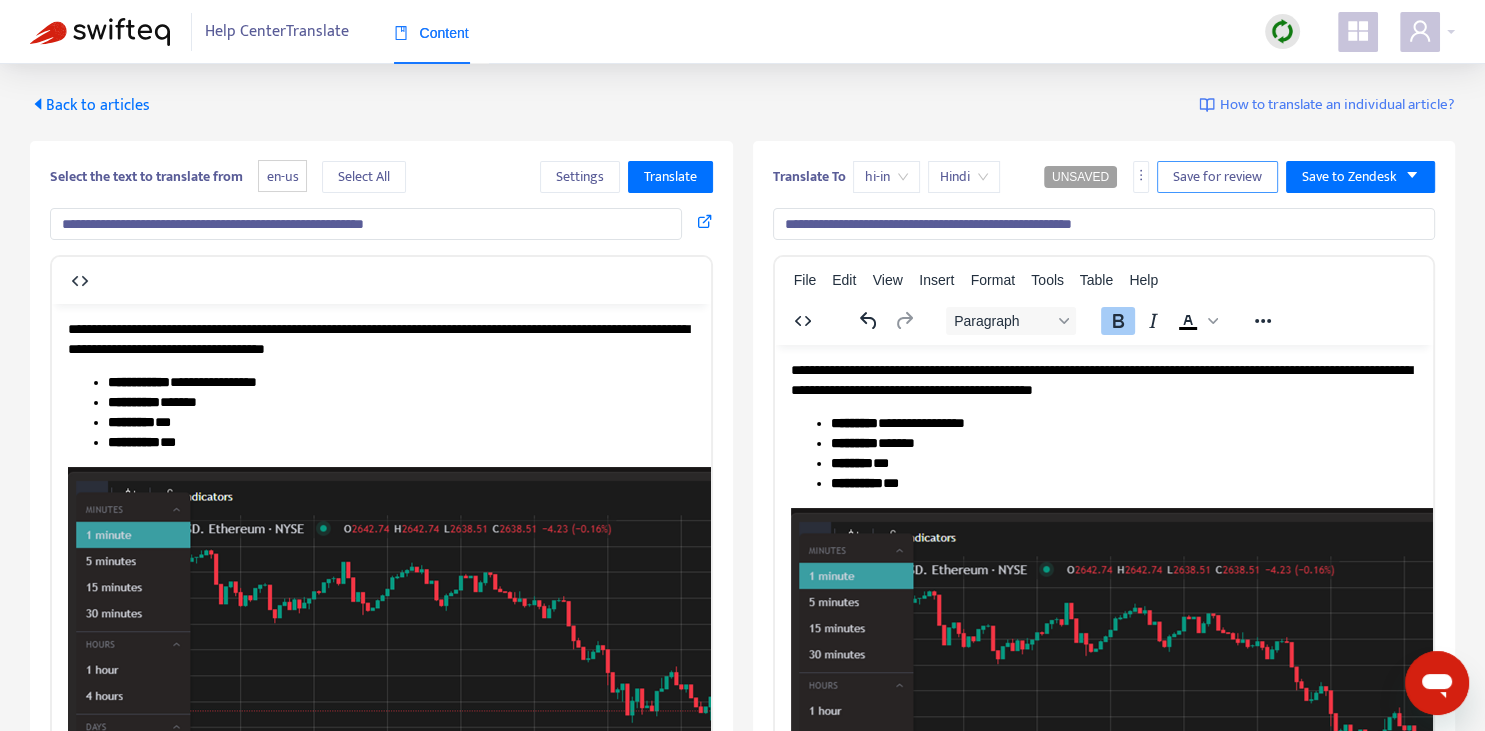 click on "Save for review" at bounding box center (1217, 177) 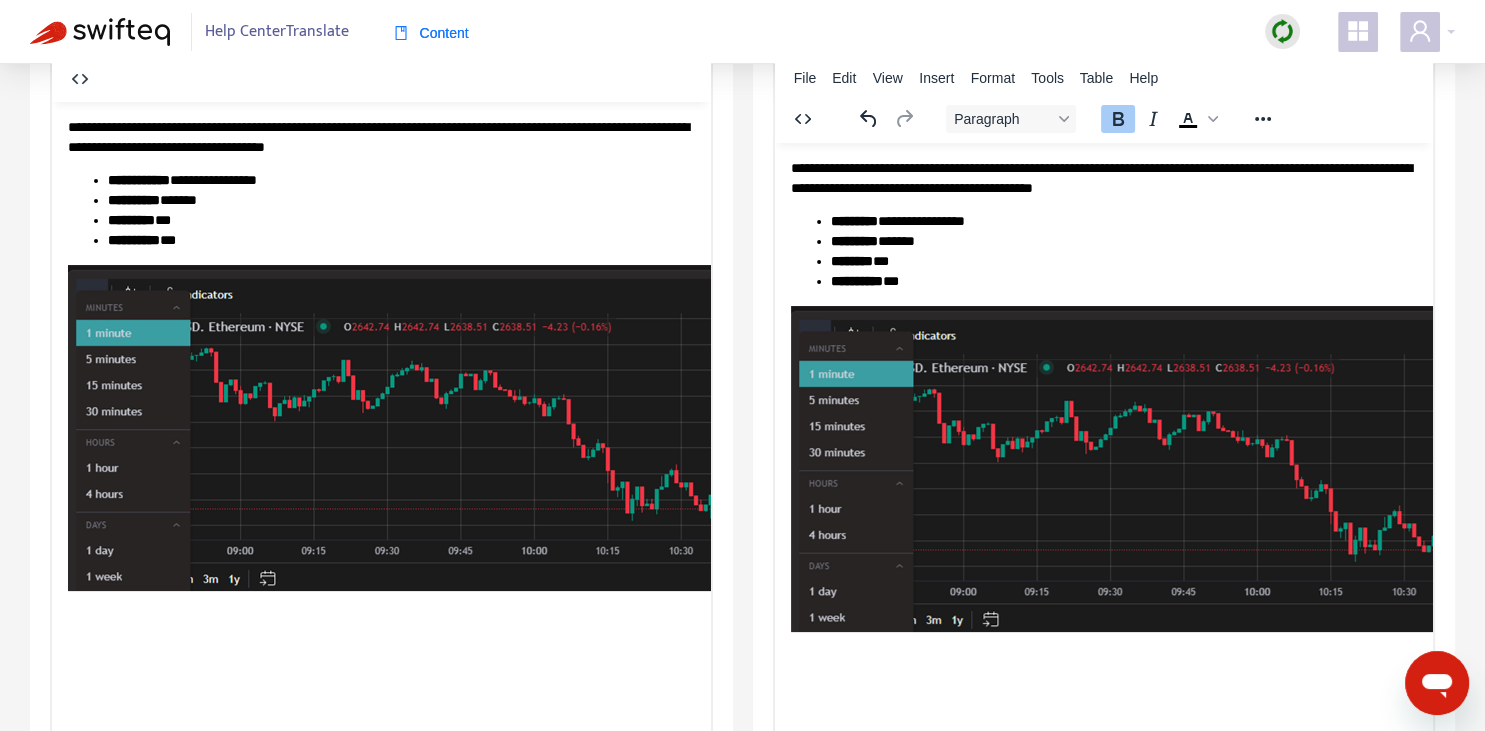 scroll, scrollTop: 0, scrollLeft: 0, axis: both 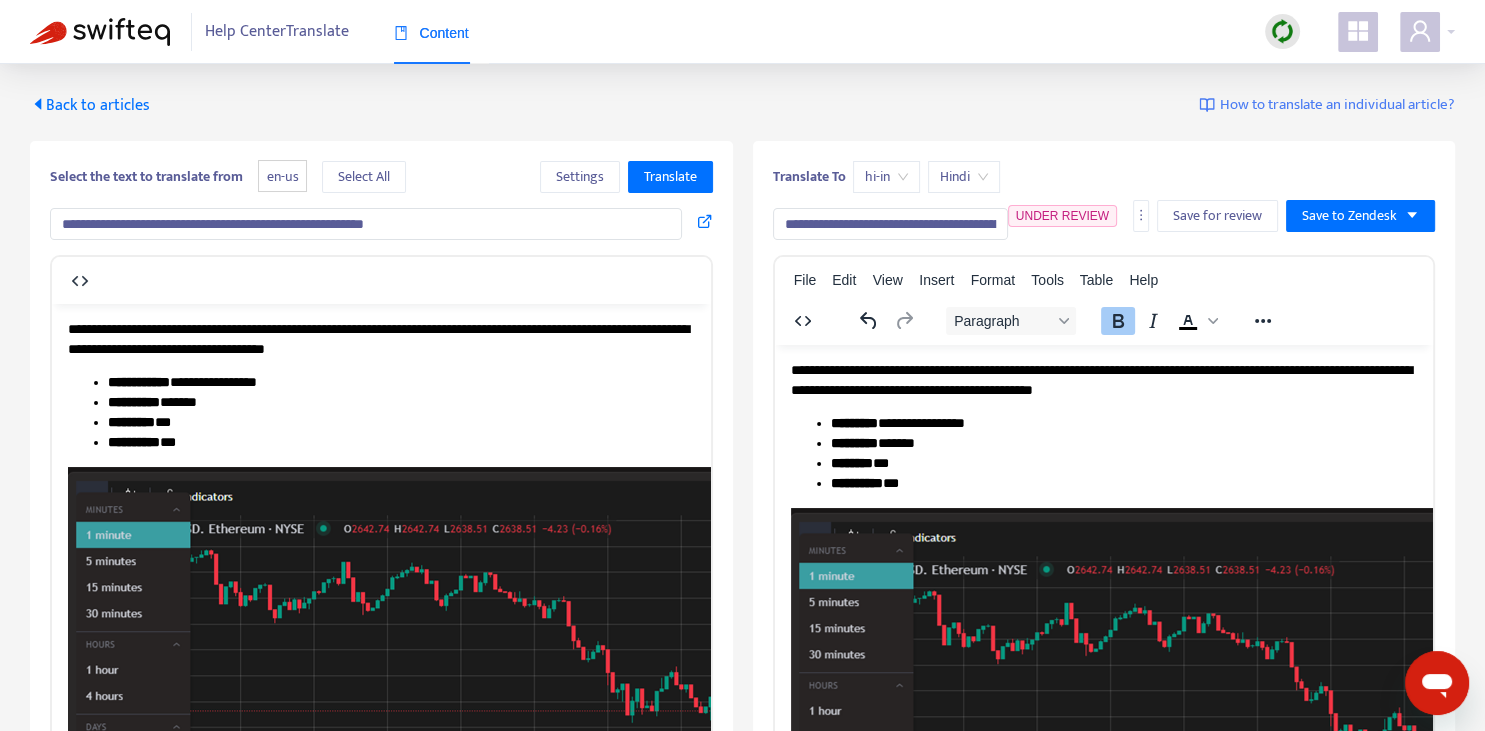 click on "Back to articles" at bounding box center (90, 105) 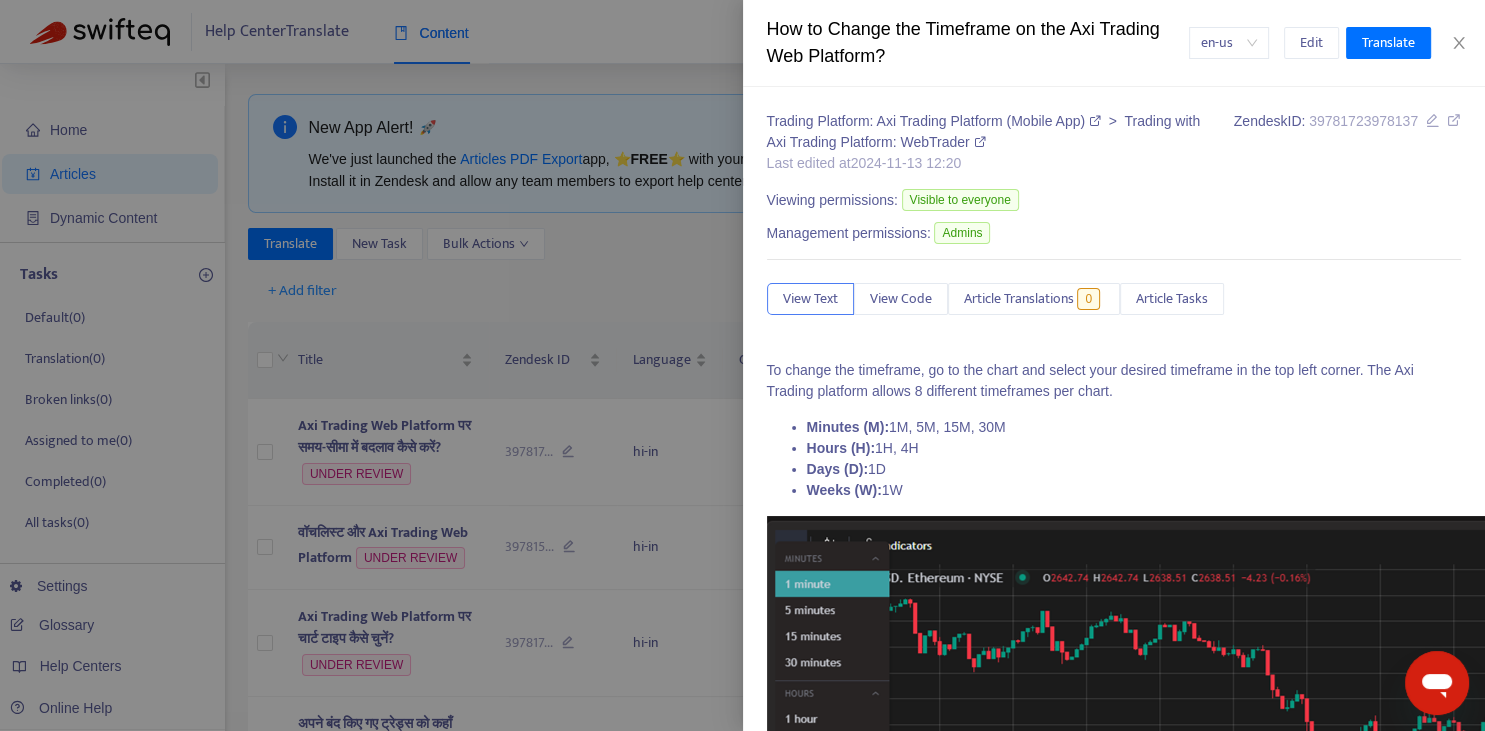 click at bounding box center (742, 365) 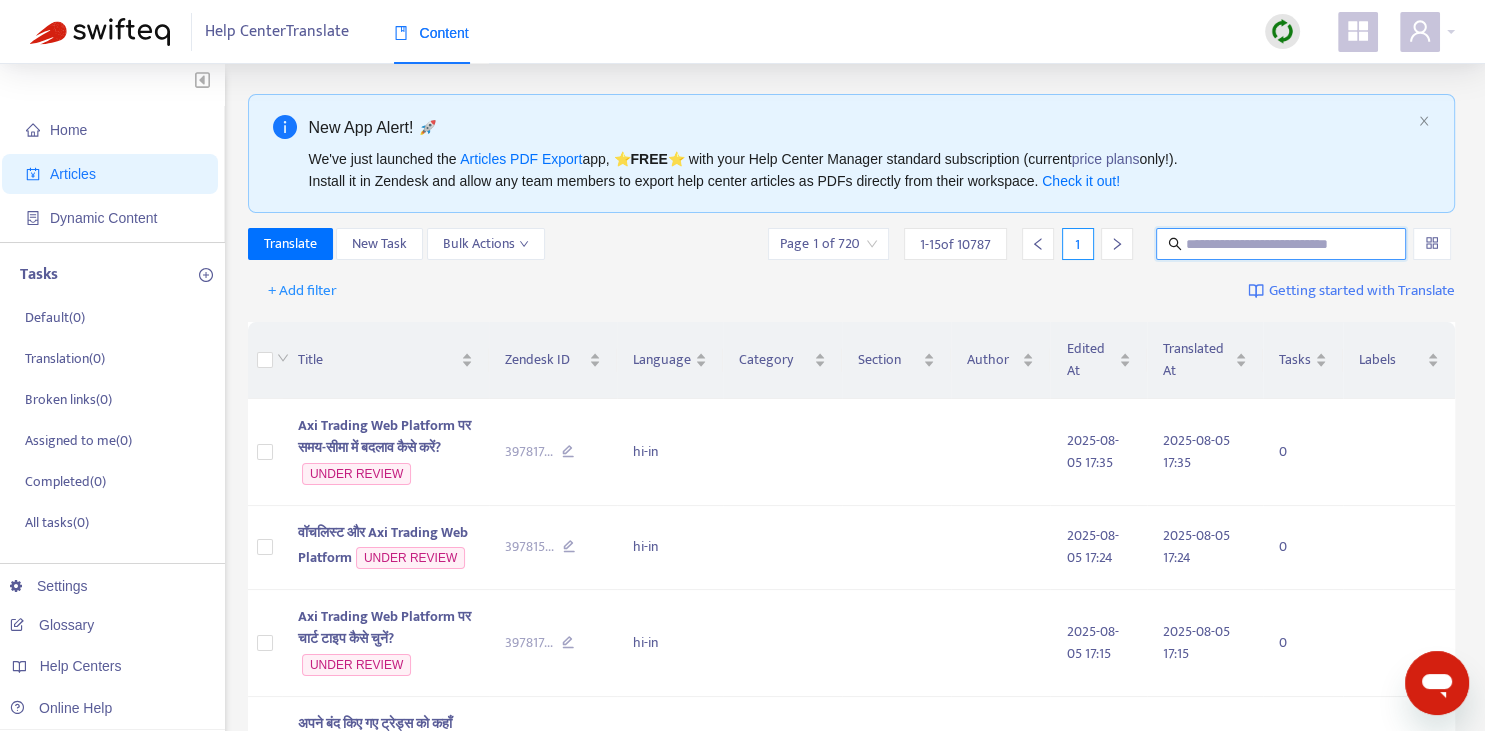 click at bounding box center (1282, 244) 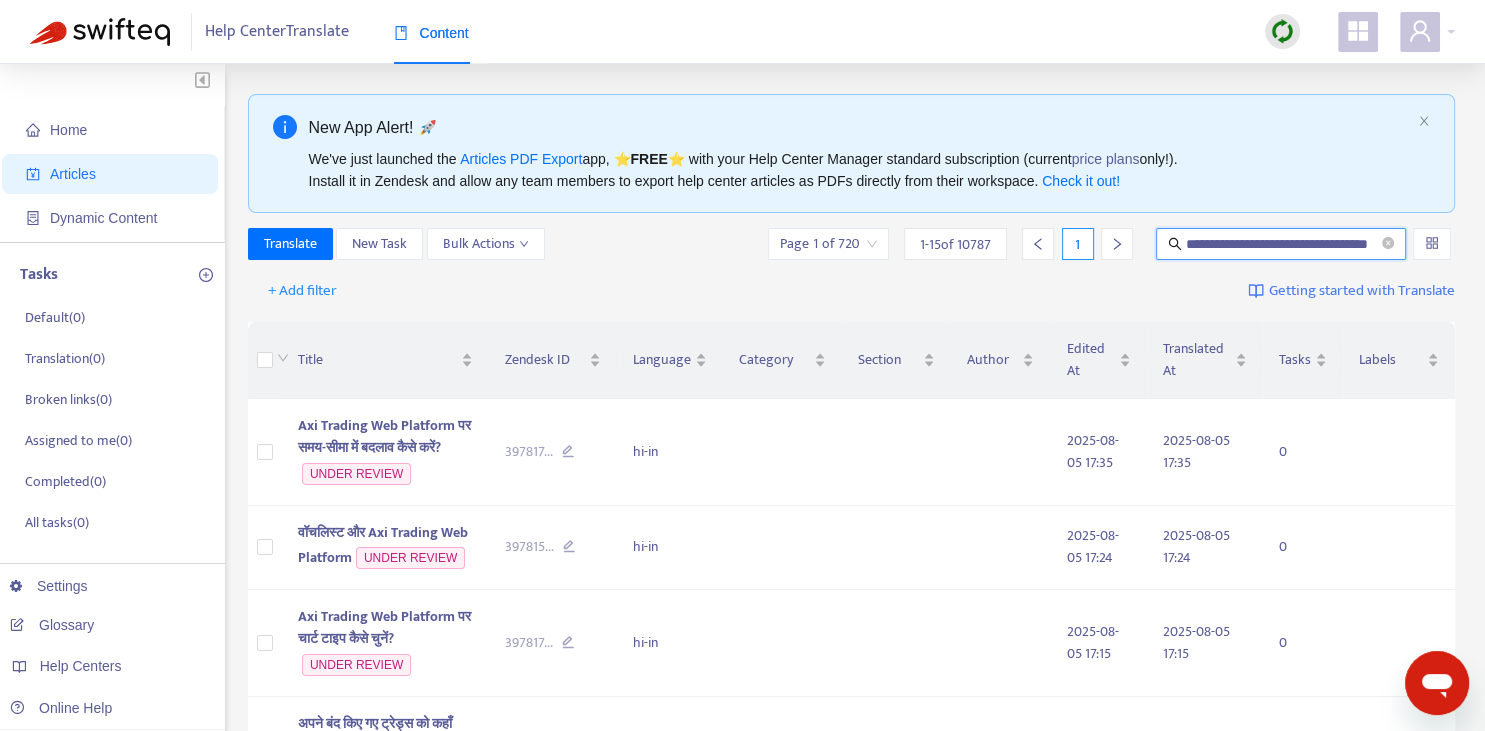 scroll, scrollTop: 0, scrollLeft: 33, axis: horizontal 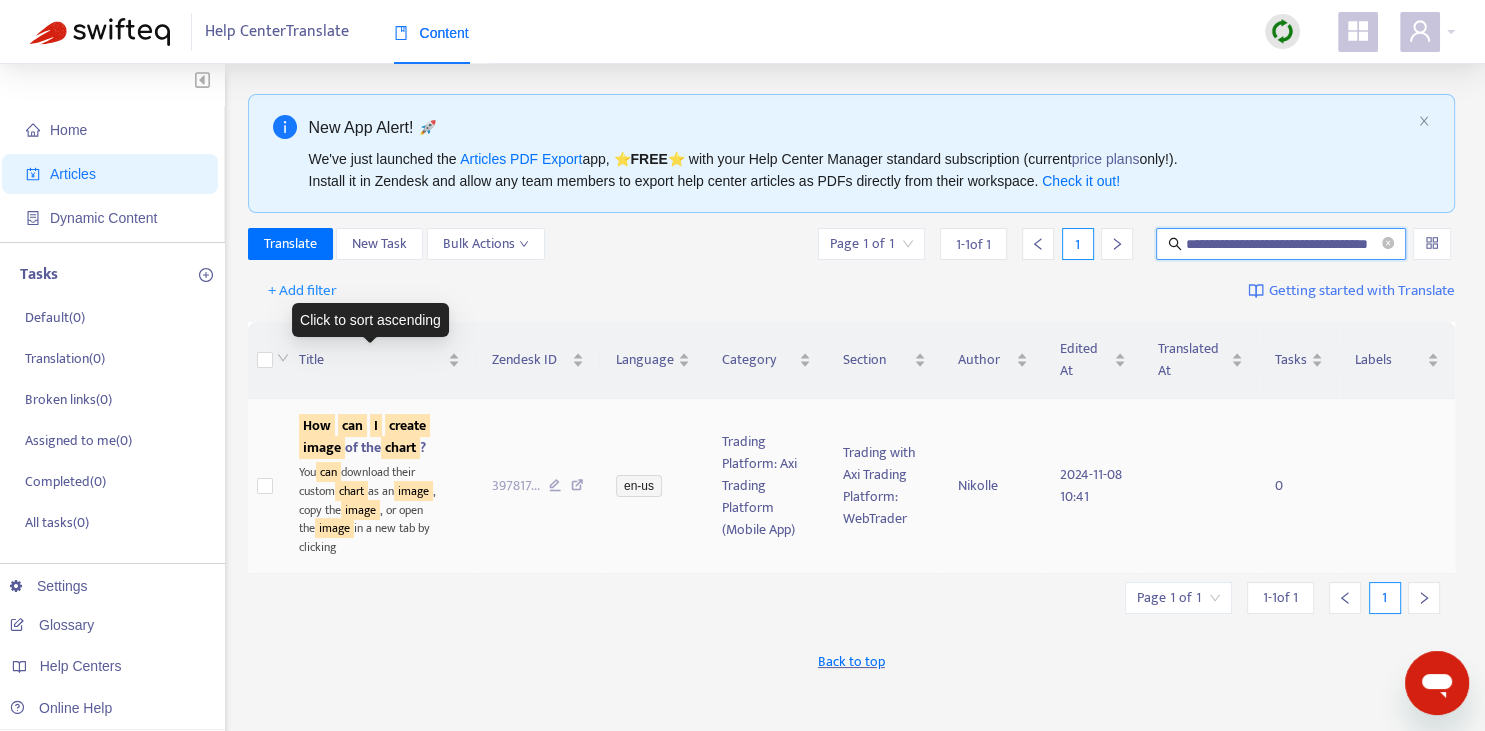 click on "How   can   I   create   image  of the  chart ?" at bounding box center [364, 436] 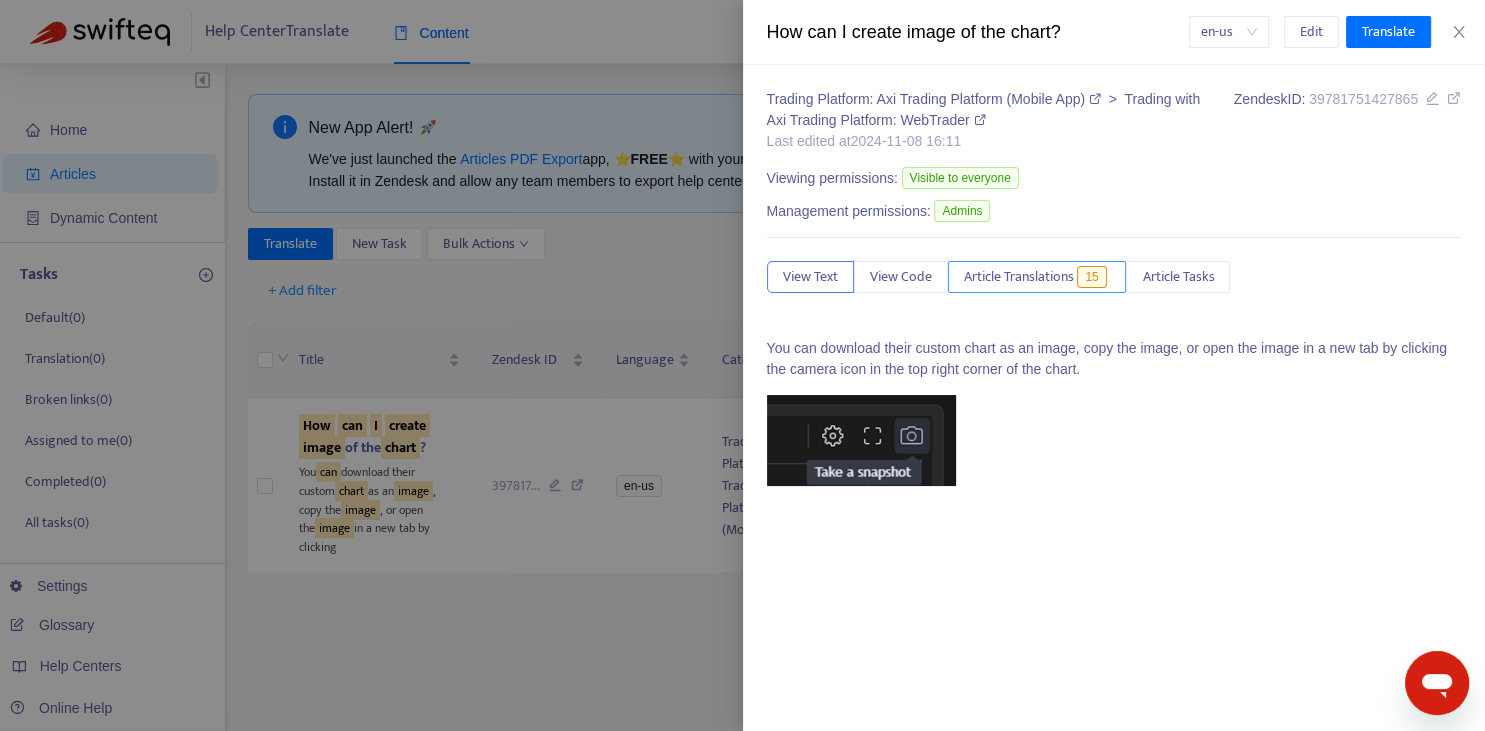 click on "Article Translations" at bounding box center [1019, 277] 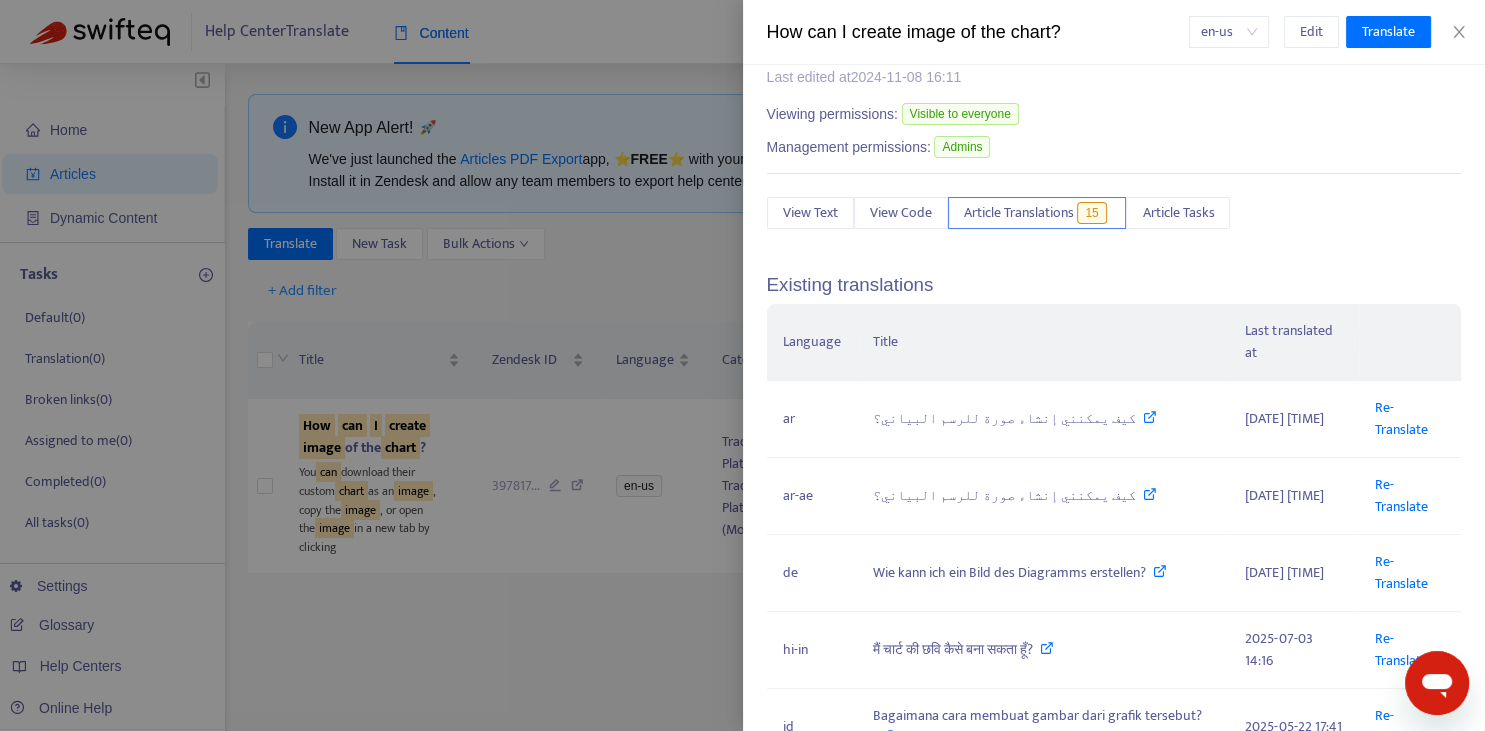 scroll, scrollTop: 147, scrollLeft: 0, axis: vertical 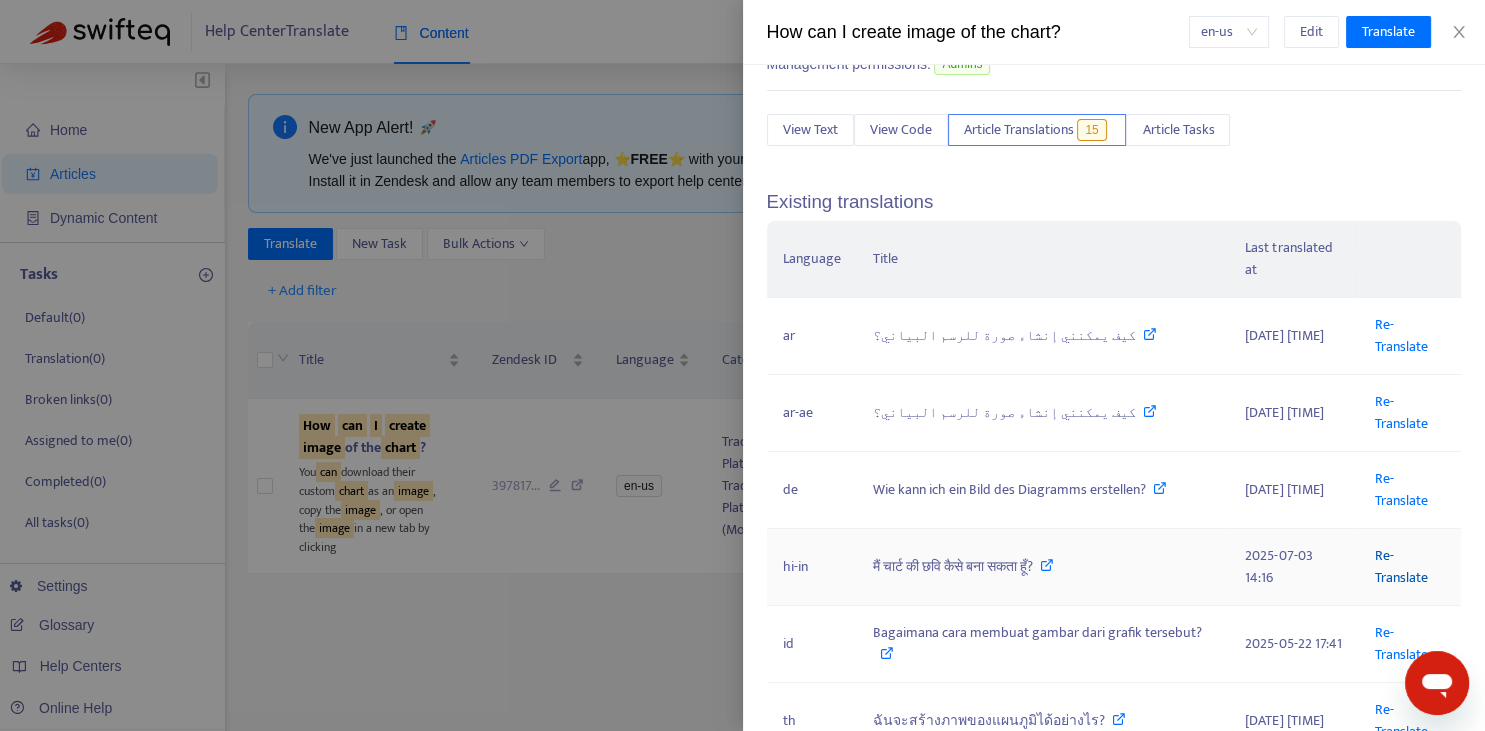 click on "Re-Translate" at bounding box center [1401, 566] 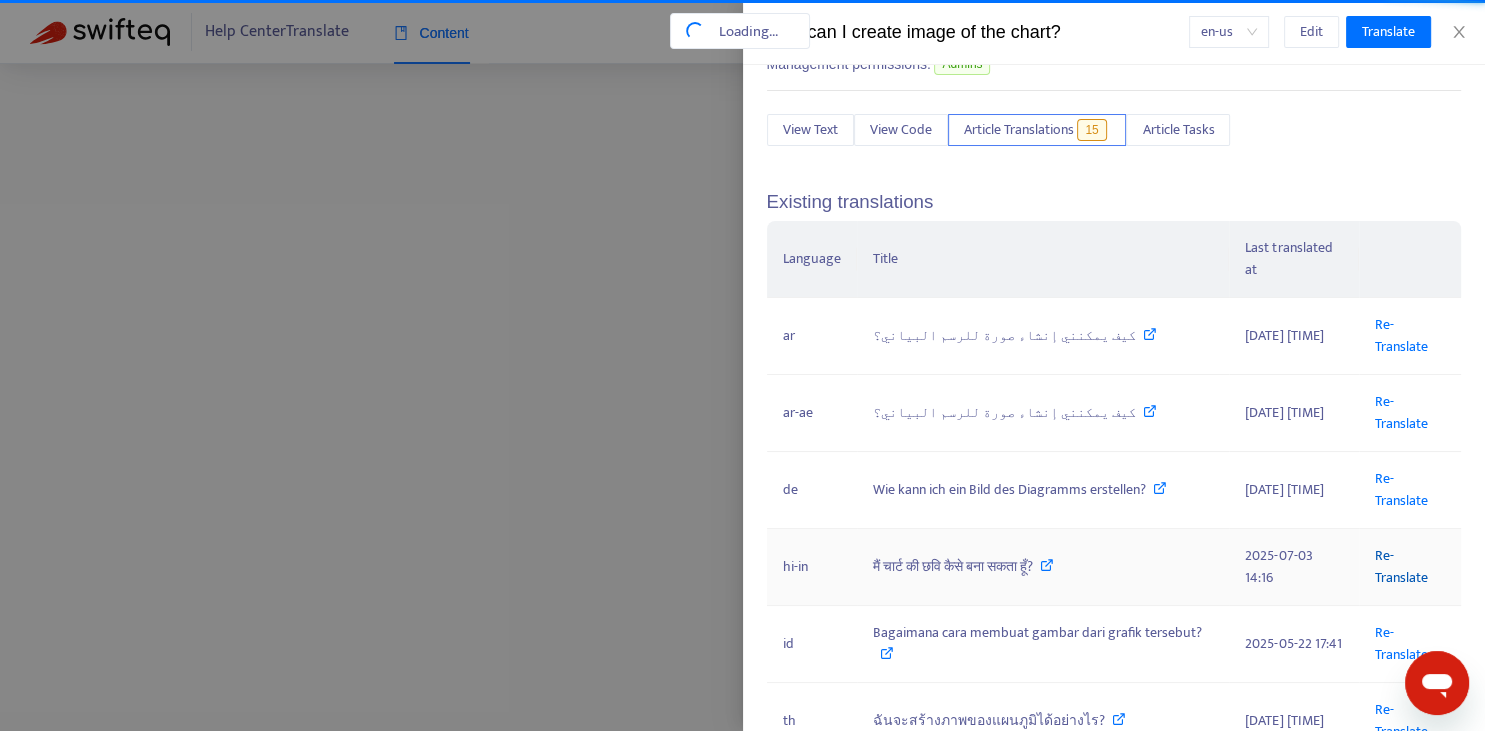 scroll, scrollTop: 0, scrollLeft: 33, axis: horizontal 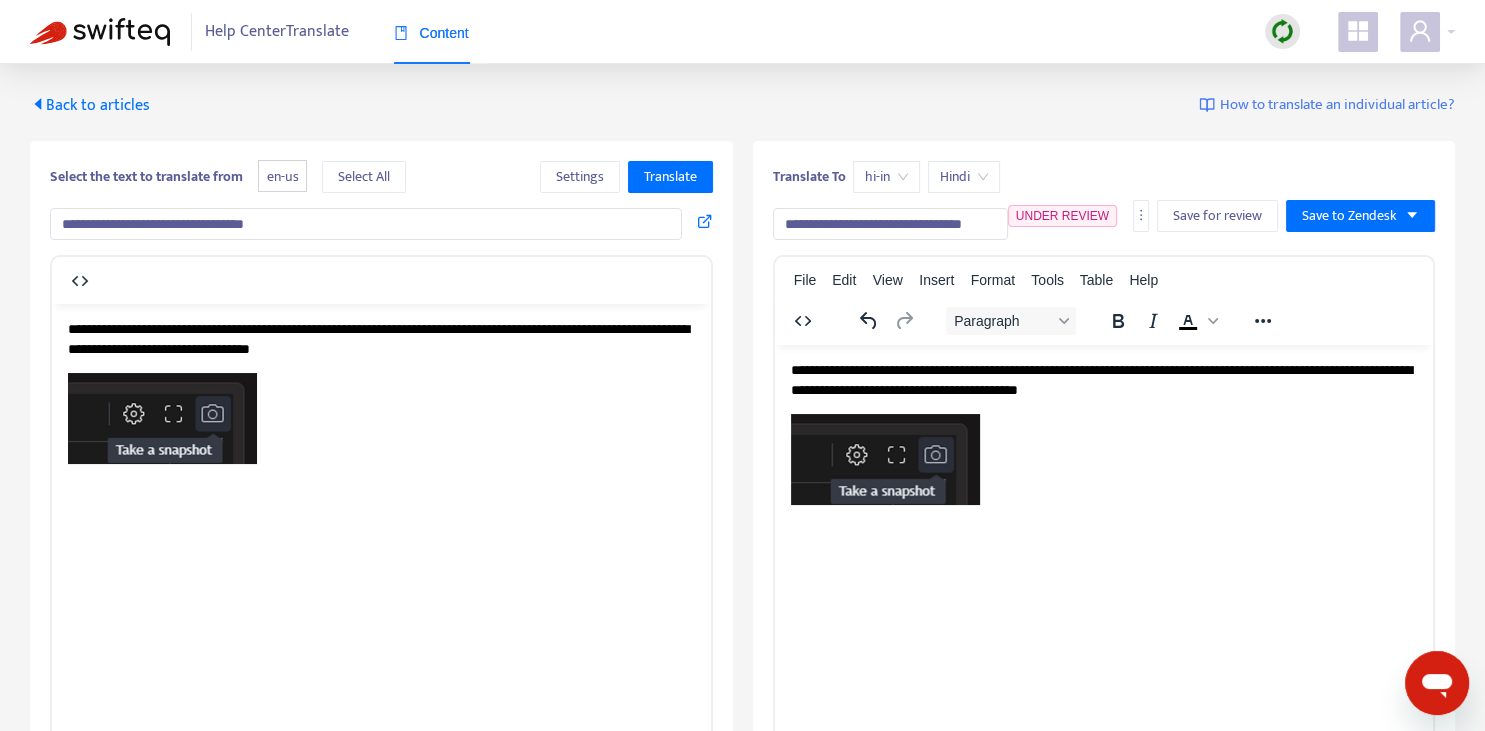 click on "**********" at bounding box center [890, 224] 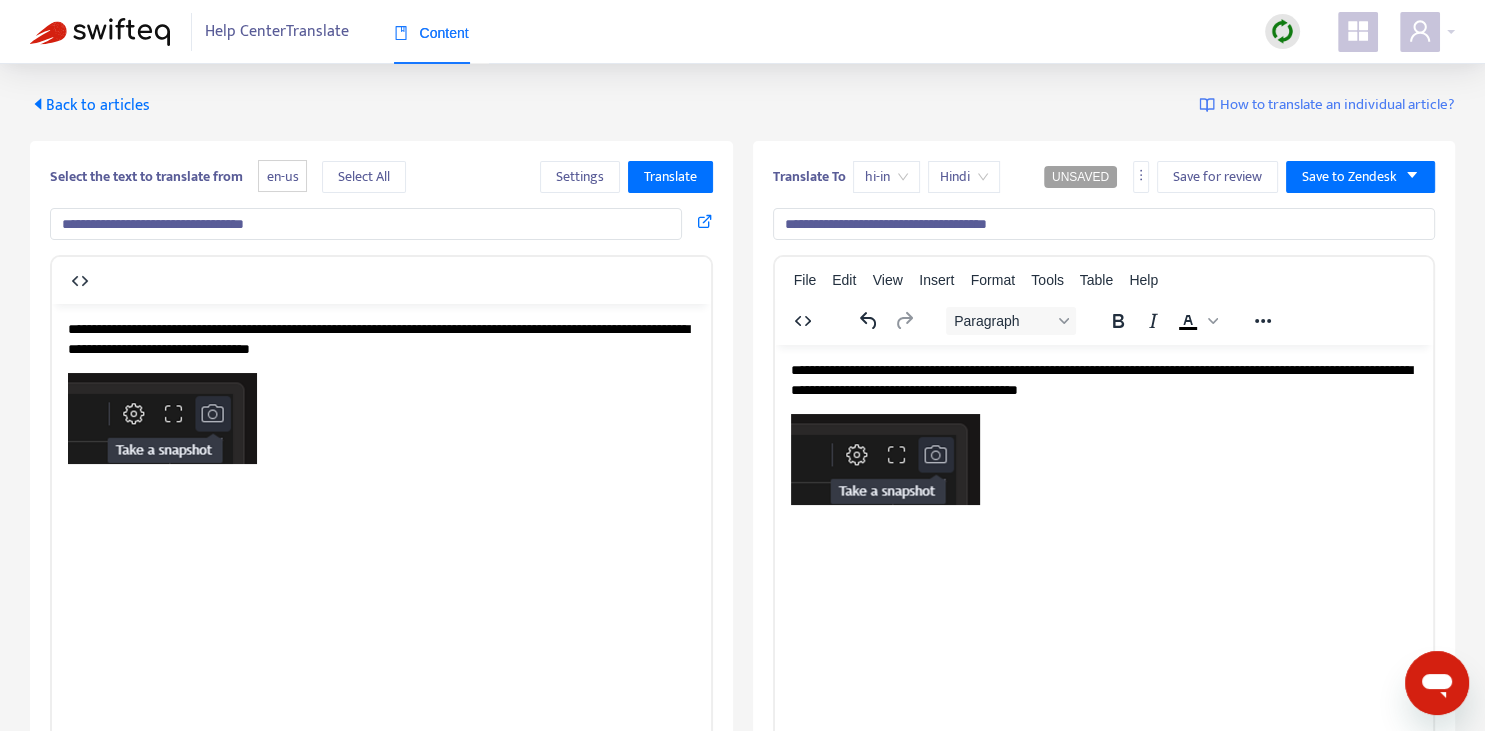 type on "**********" 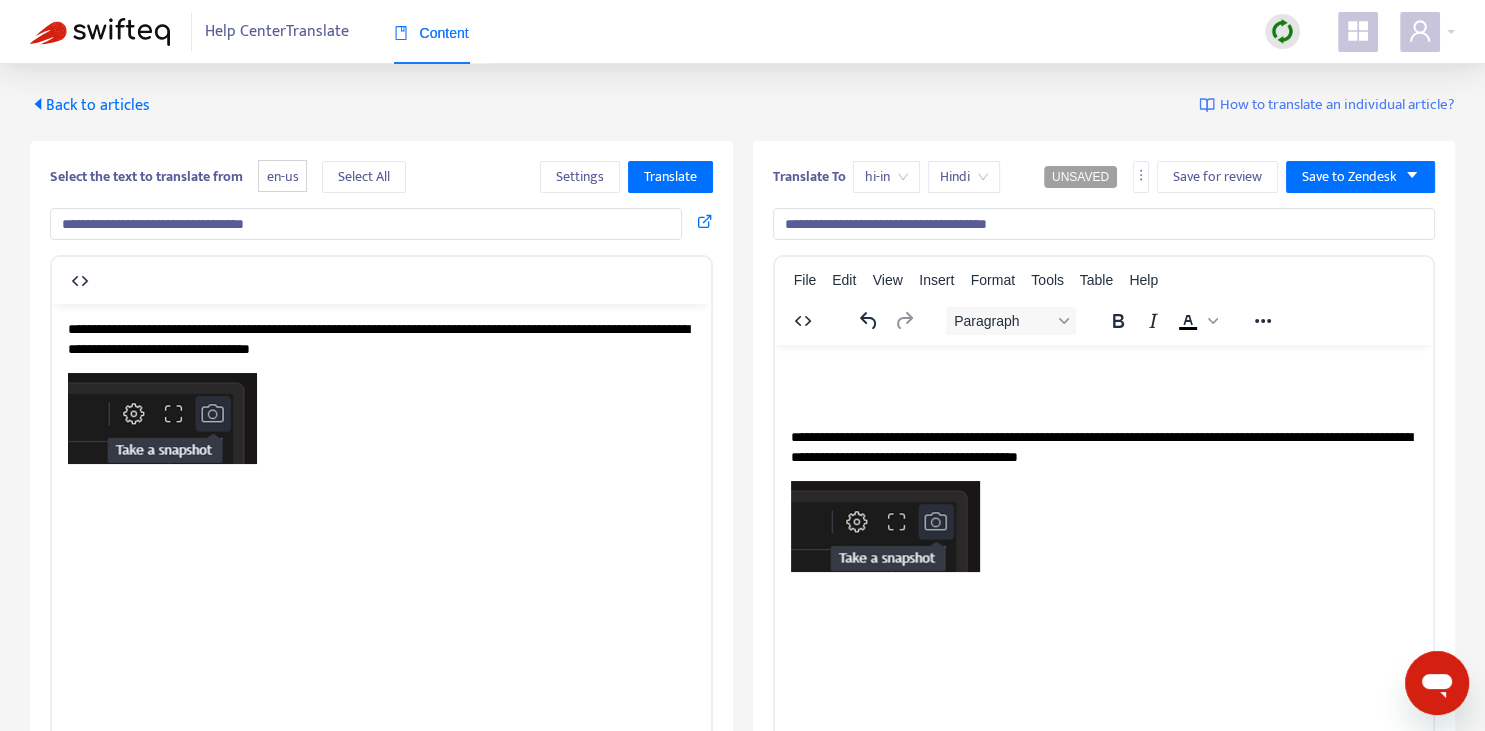 type 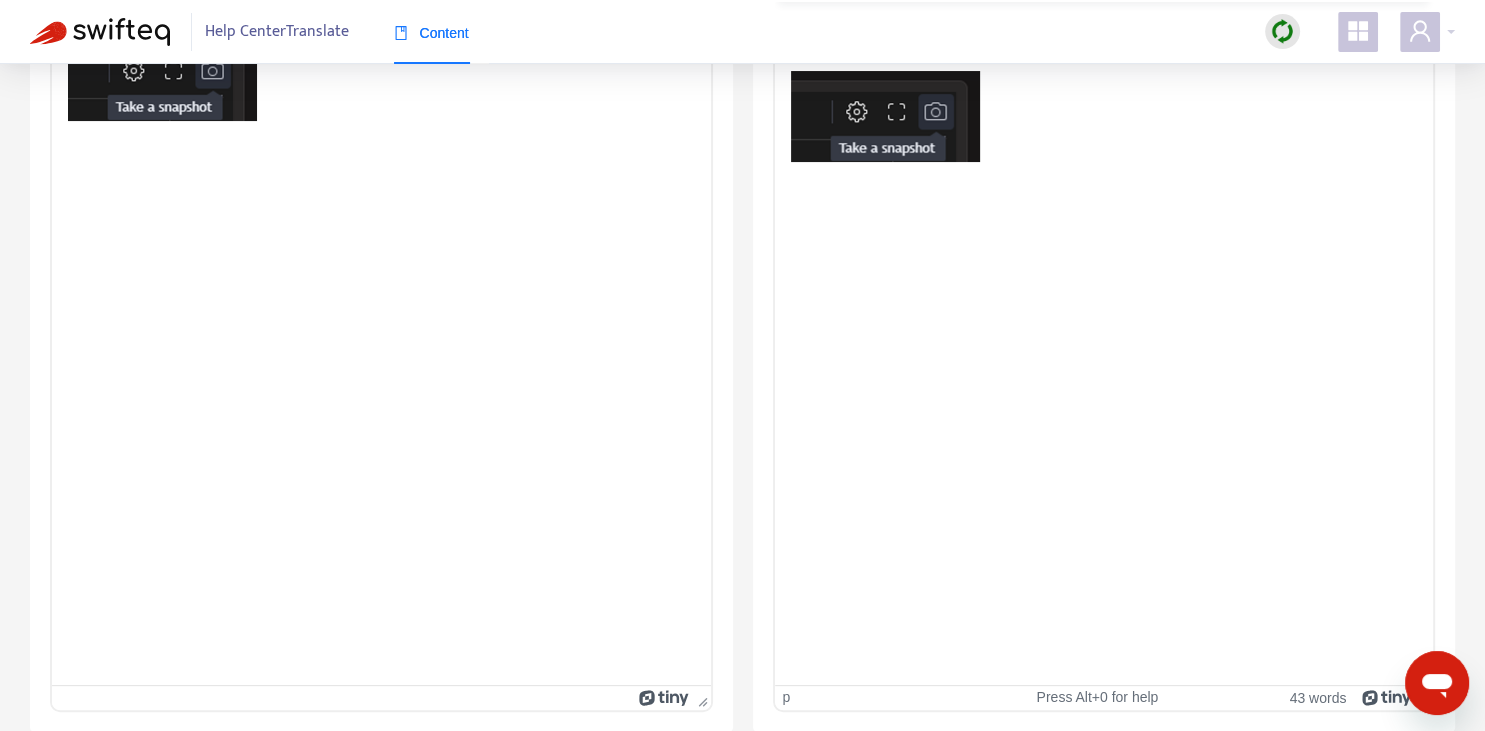 scroll, scrollTop: 0, scrollLeft: 0, axis: both 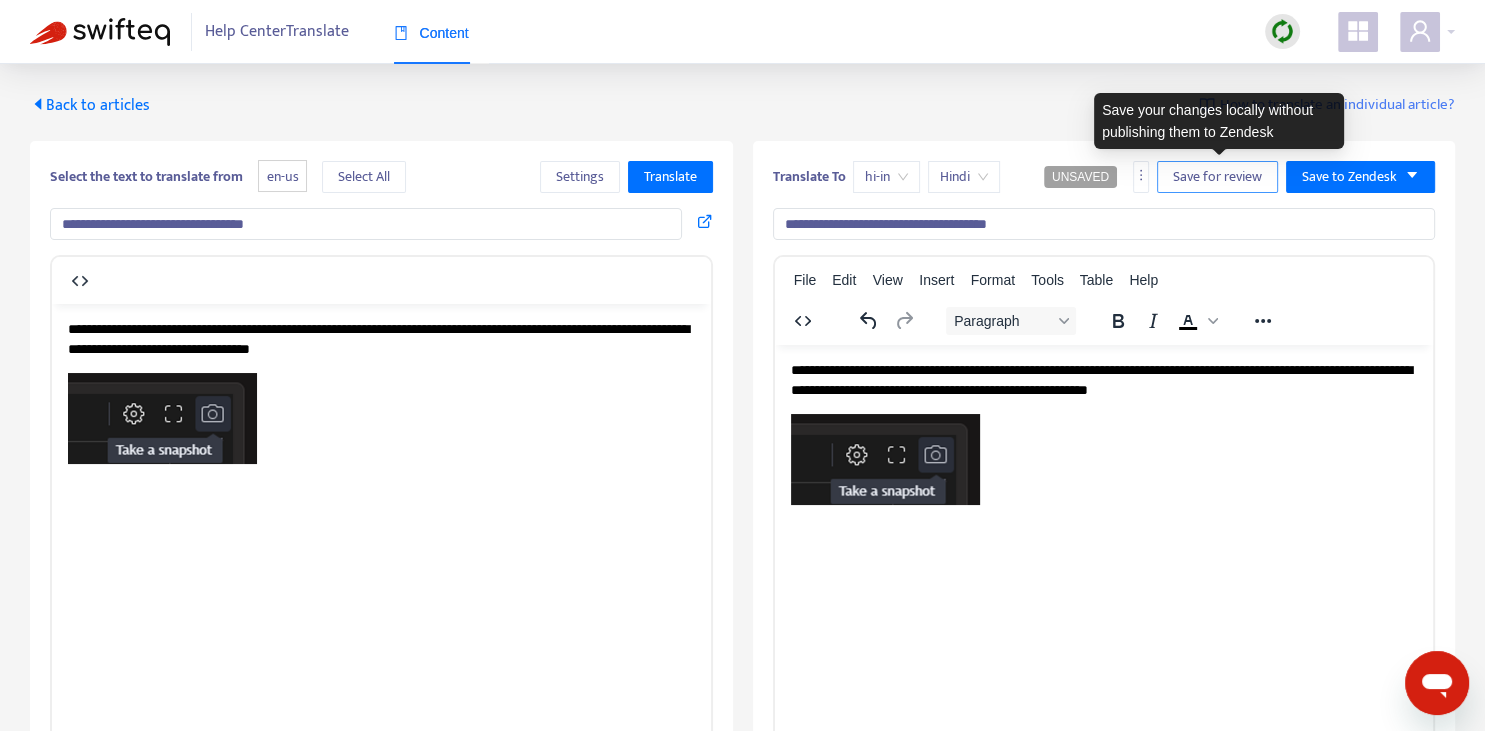click on "Save for review" at bounding box center (1217, 177) 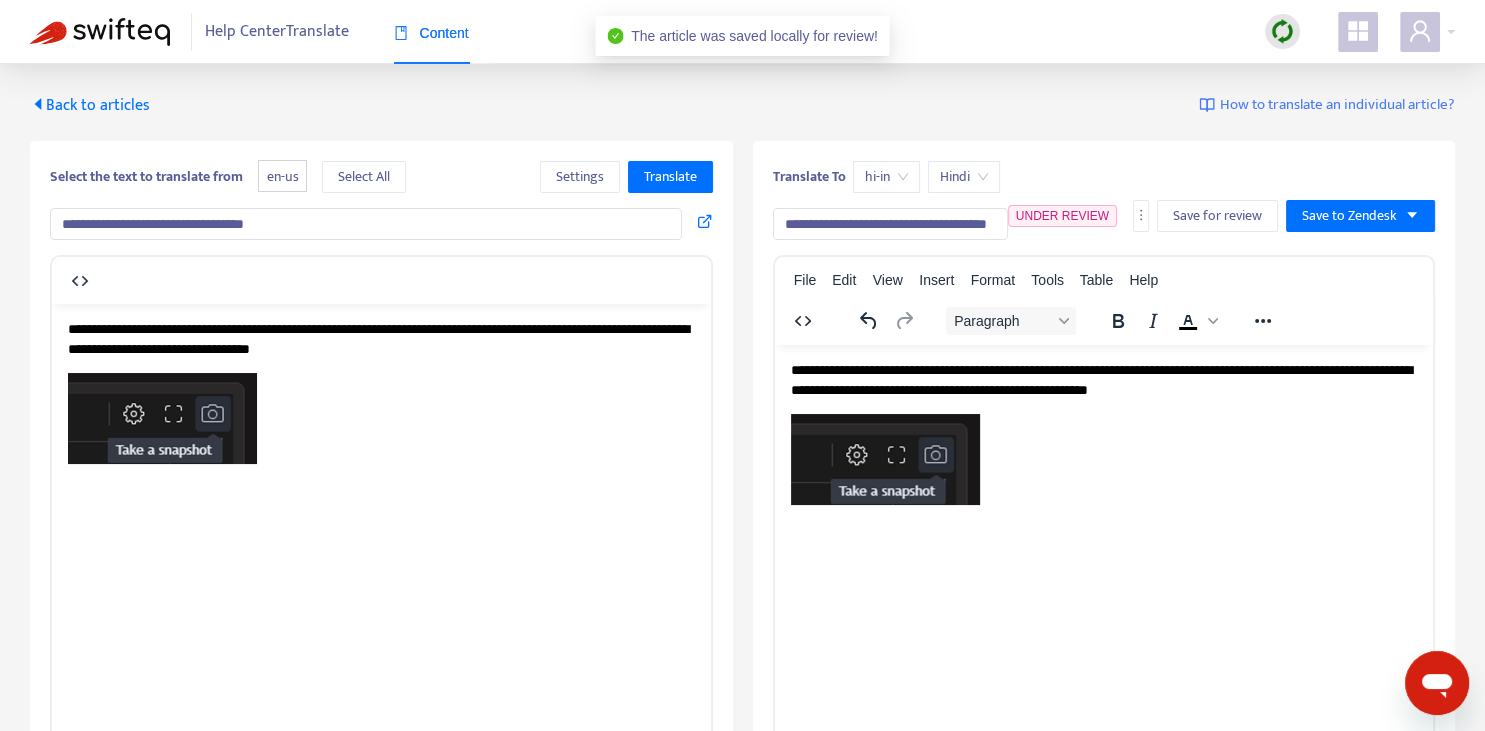 click on "Back to articles" at bounding box center [90, 105] 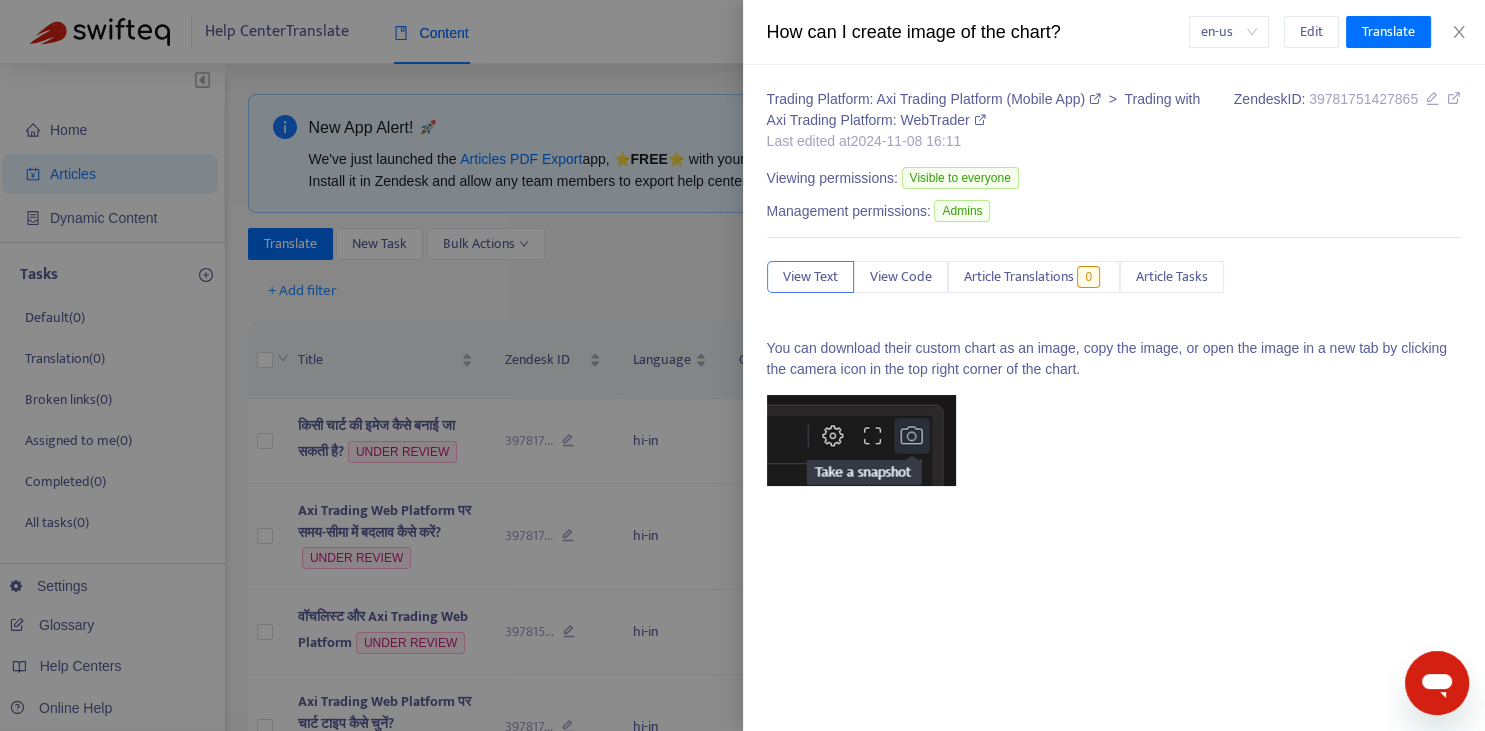 click at bounding box center [742, 365] 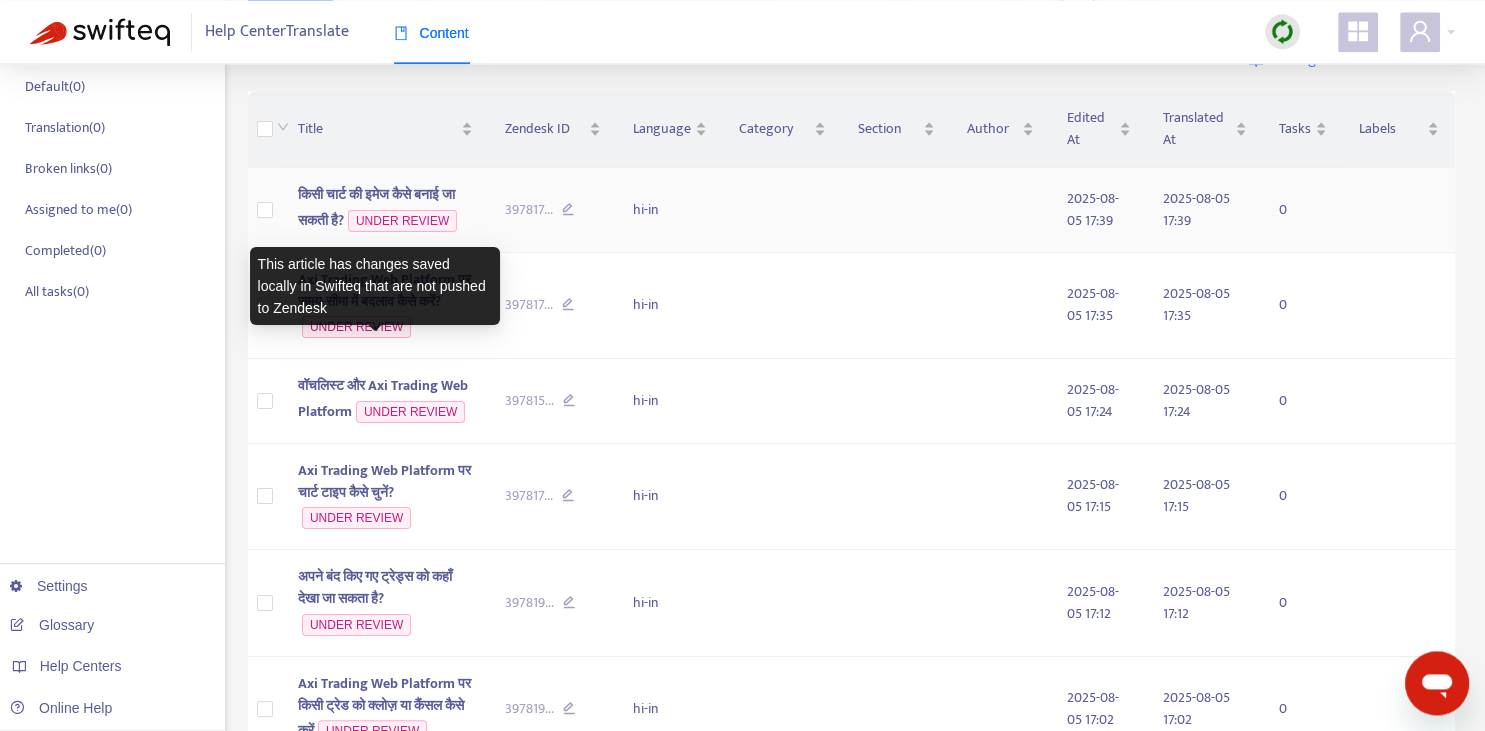 scroll, scrollTop: 211, scrollLeft: 0, axis: vertical 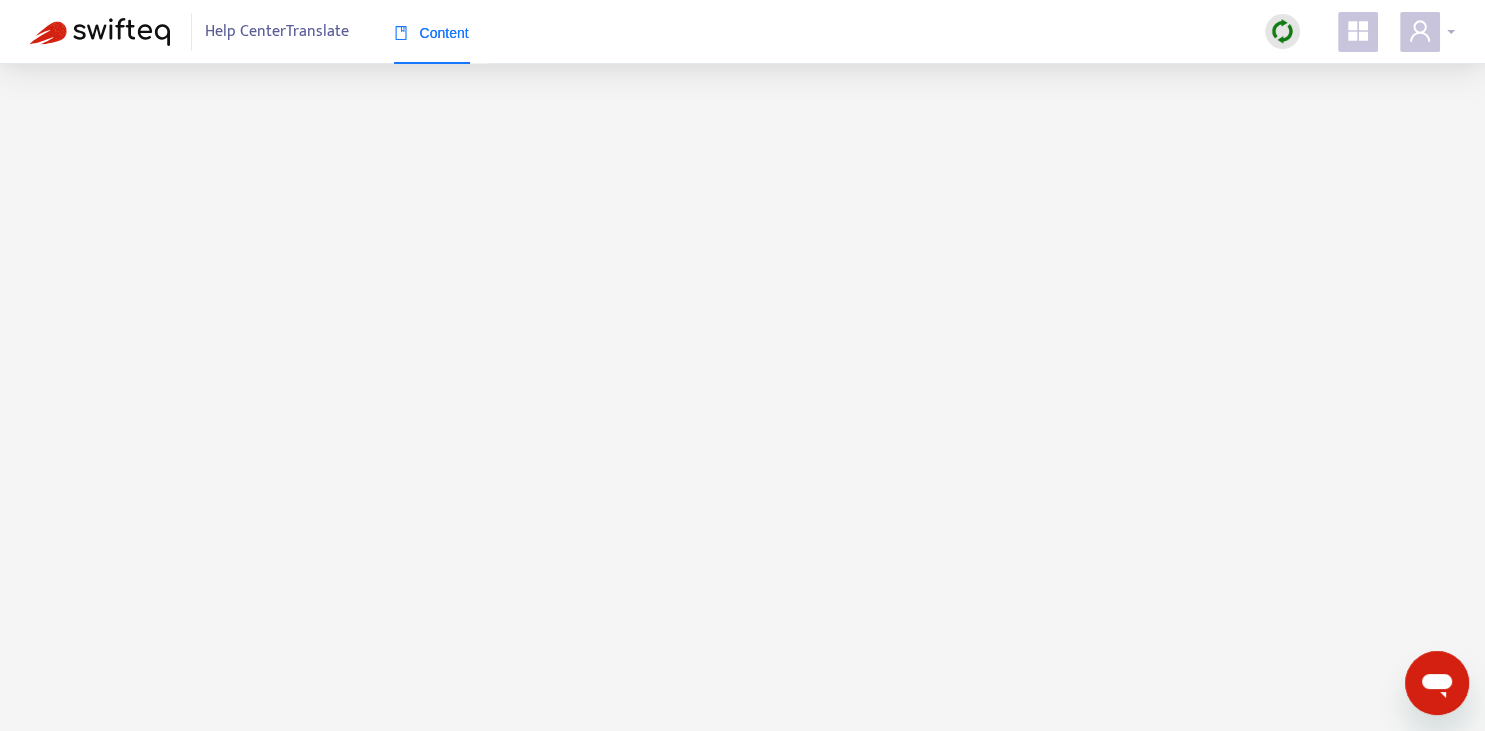 click at bounding box center (1420, 32) 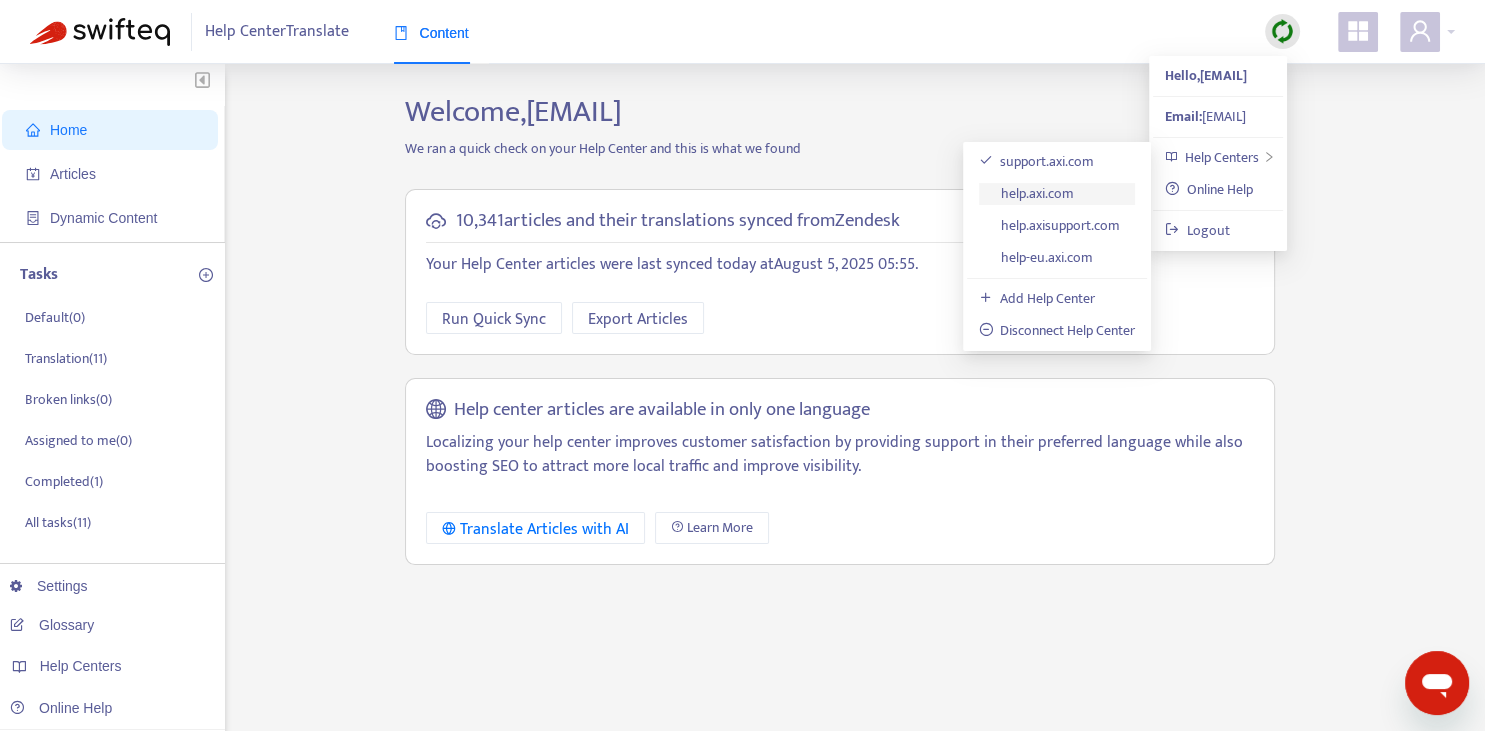 click on "help.axi.com" at bounding box center (1027, 193) 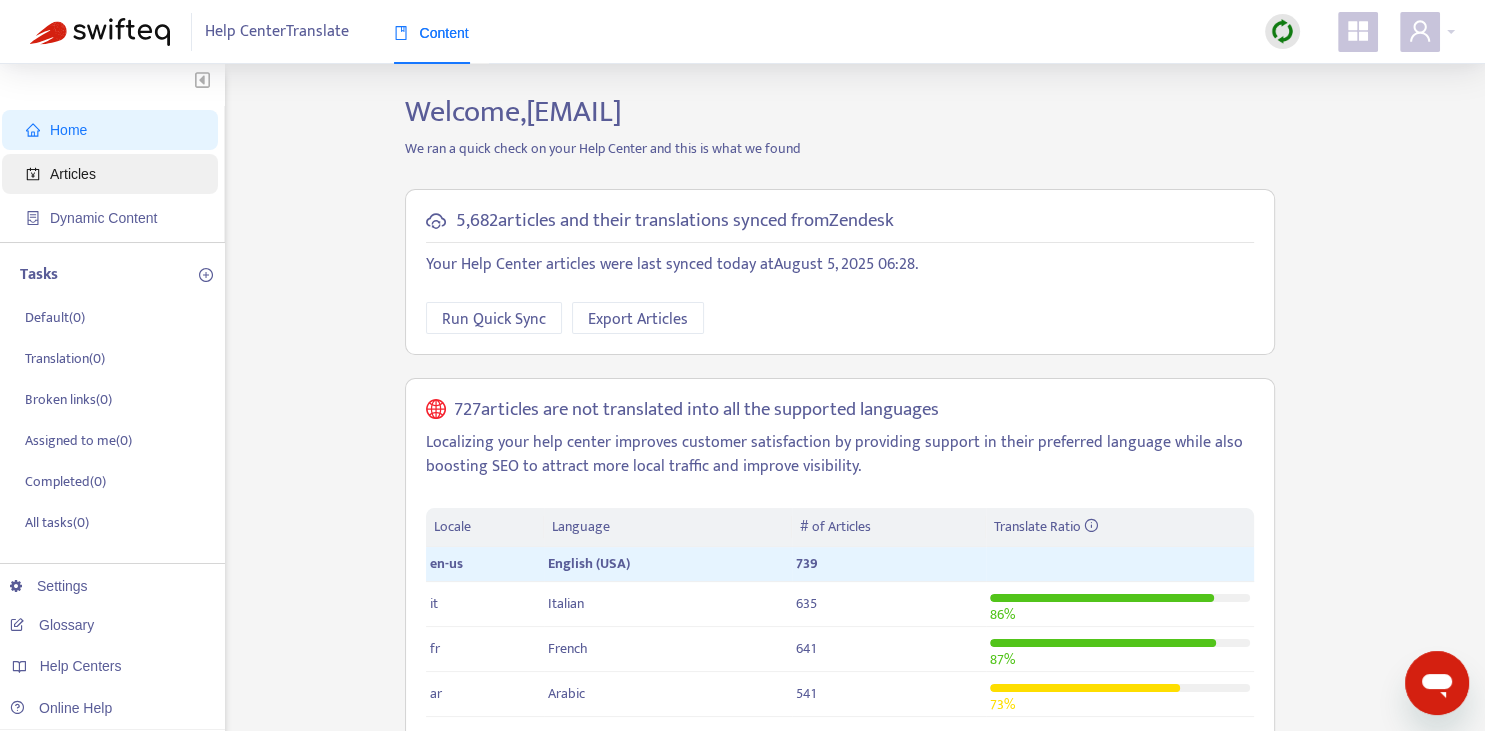 click on "Articles" at bounding box center [73, 174] 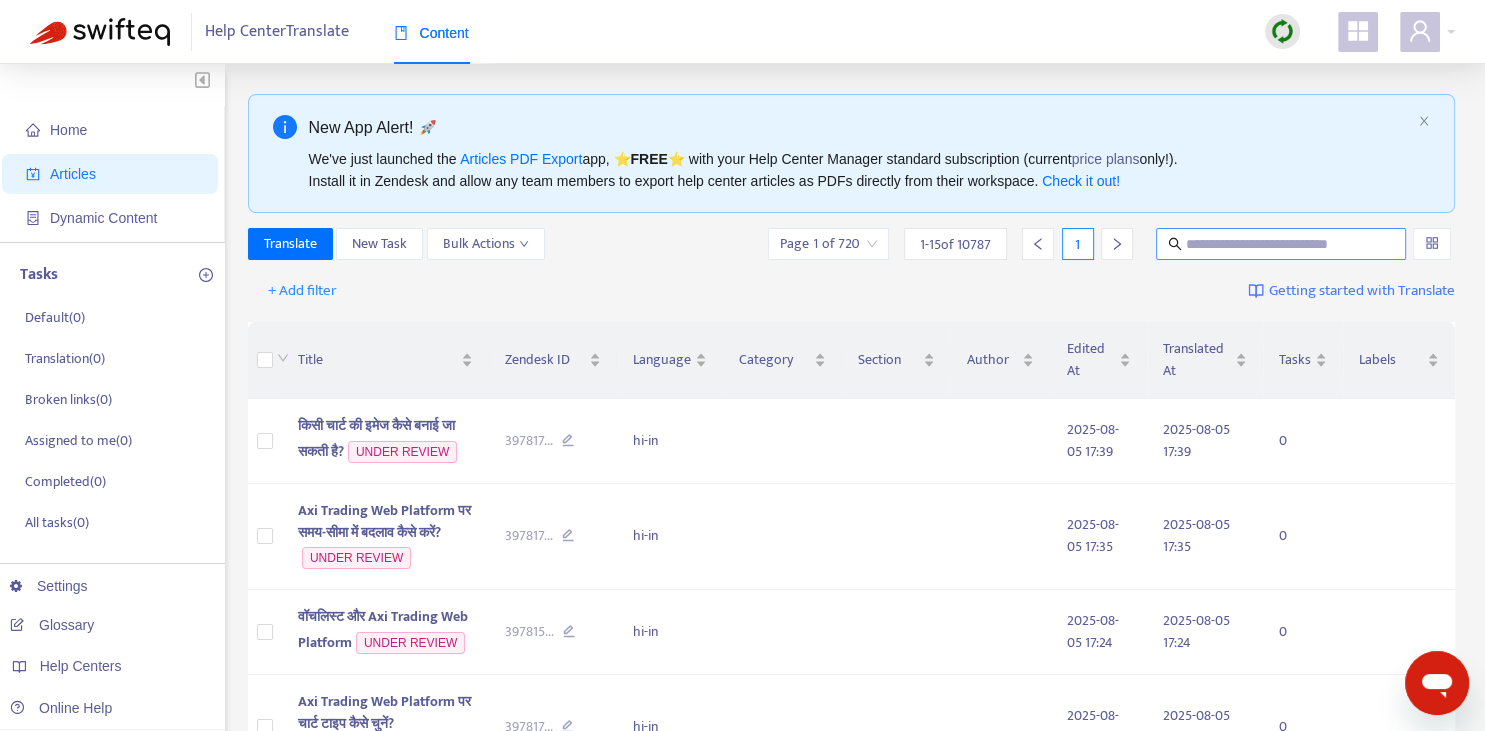 click at bounding box center (1282, 244) 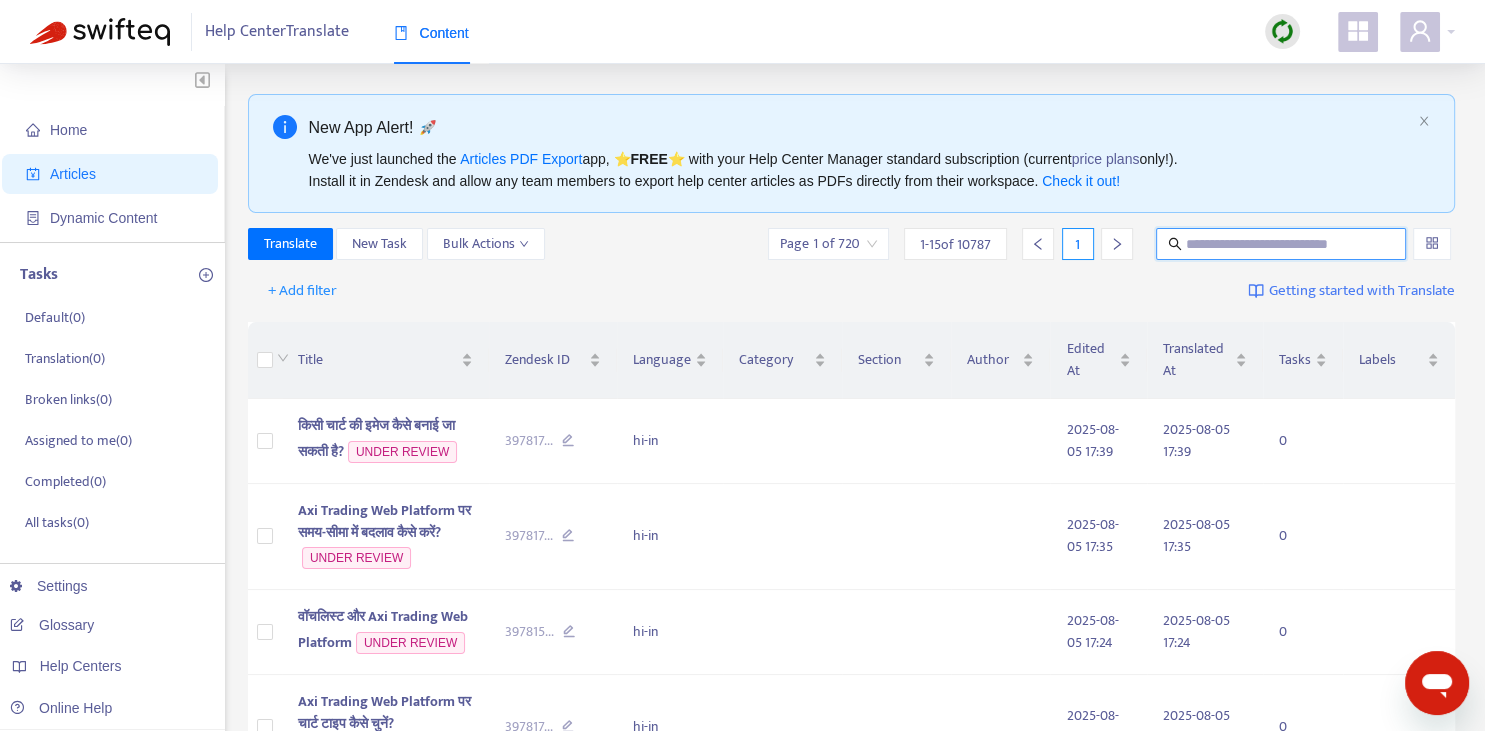 paste on "**********" 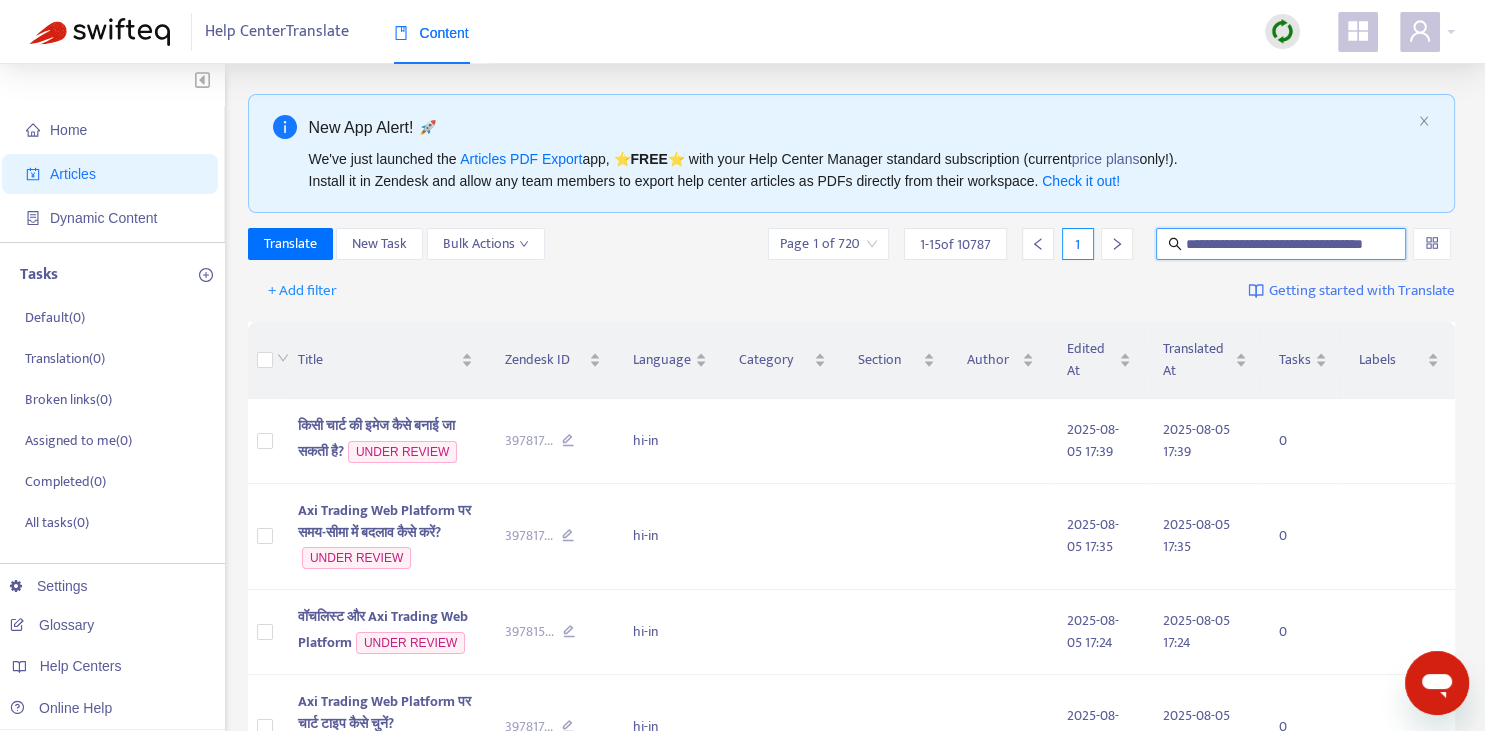 scroll, scrollTop: 0, scrollLeft: 26, axis: horizontal 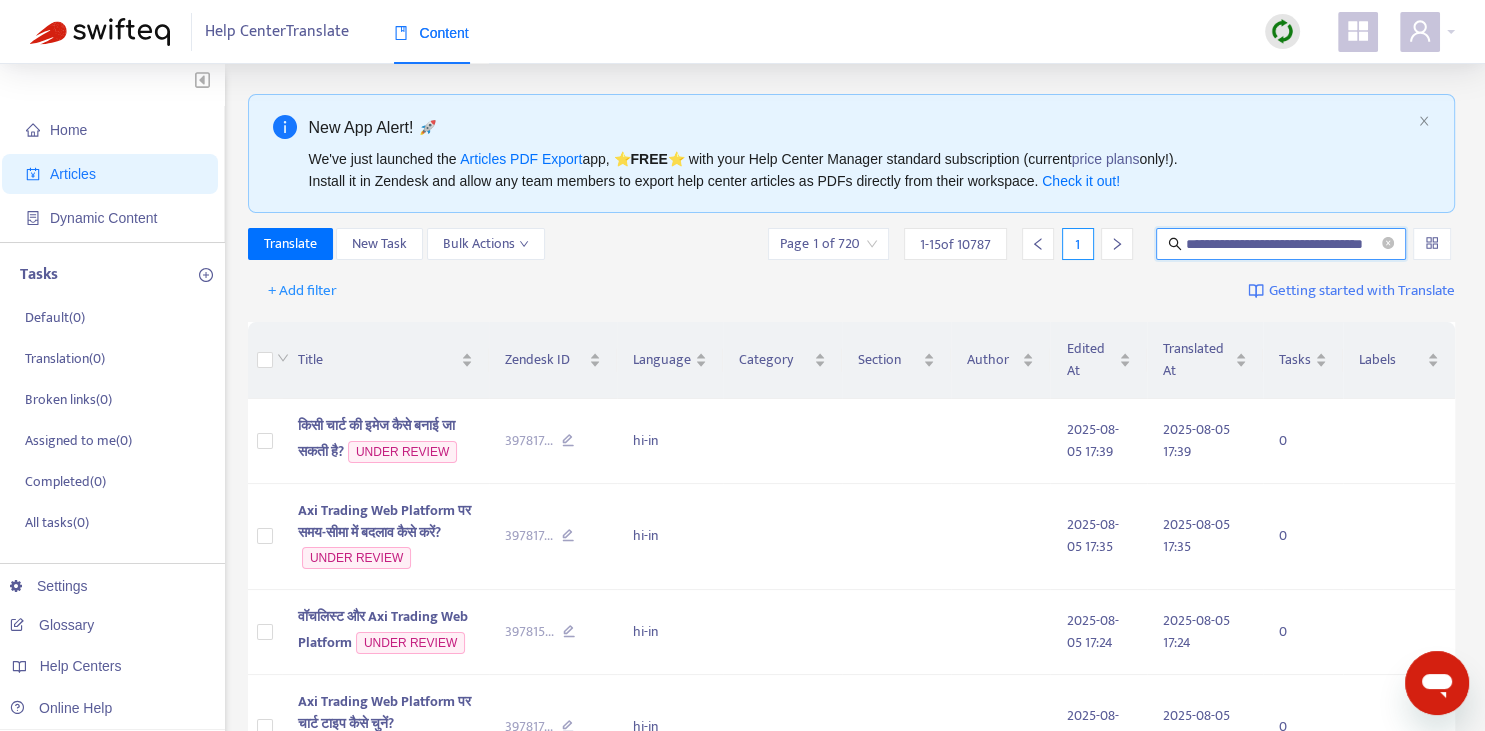 type on "**********" 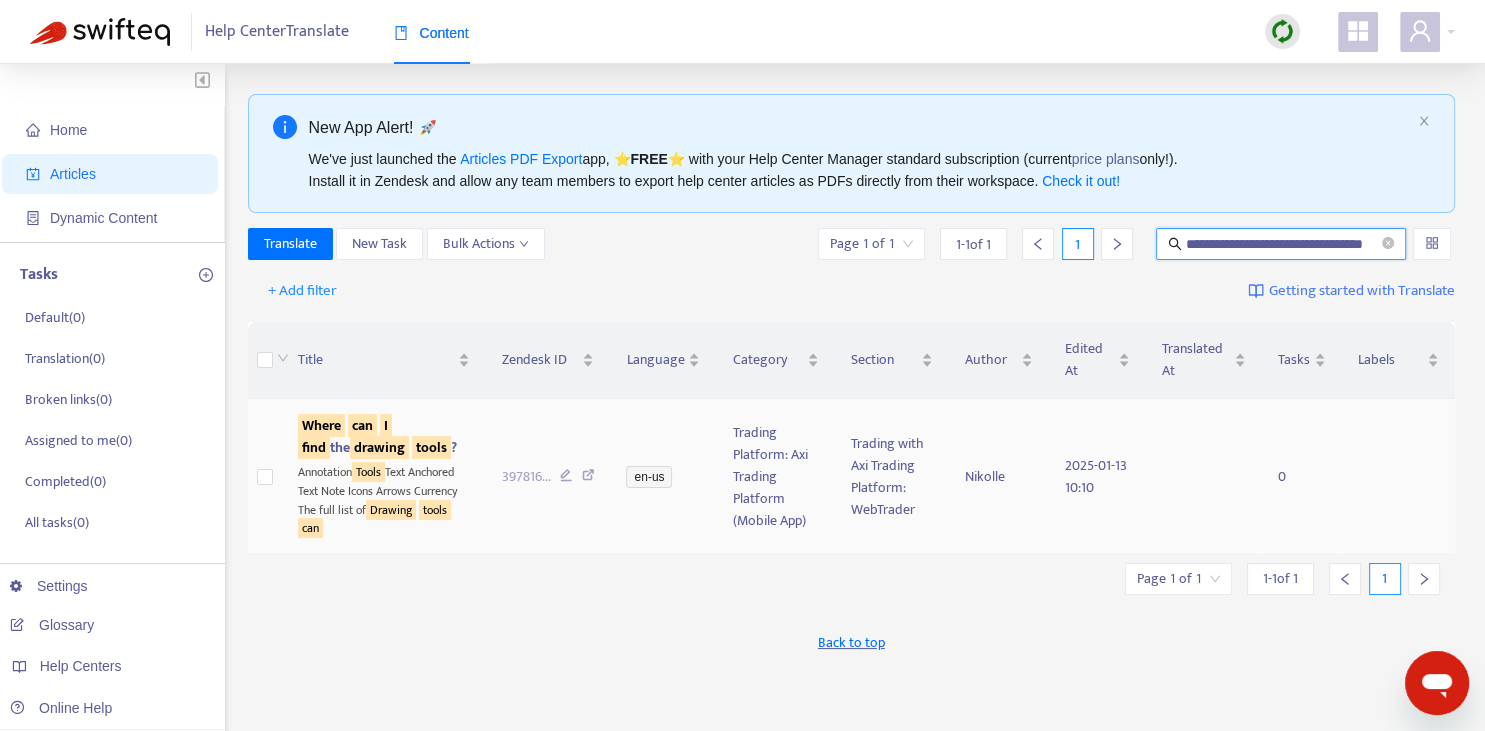 click on "can" at bounding box center [362, 425] 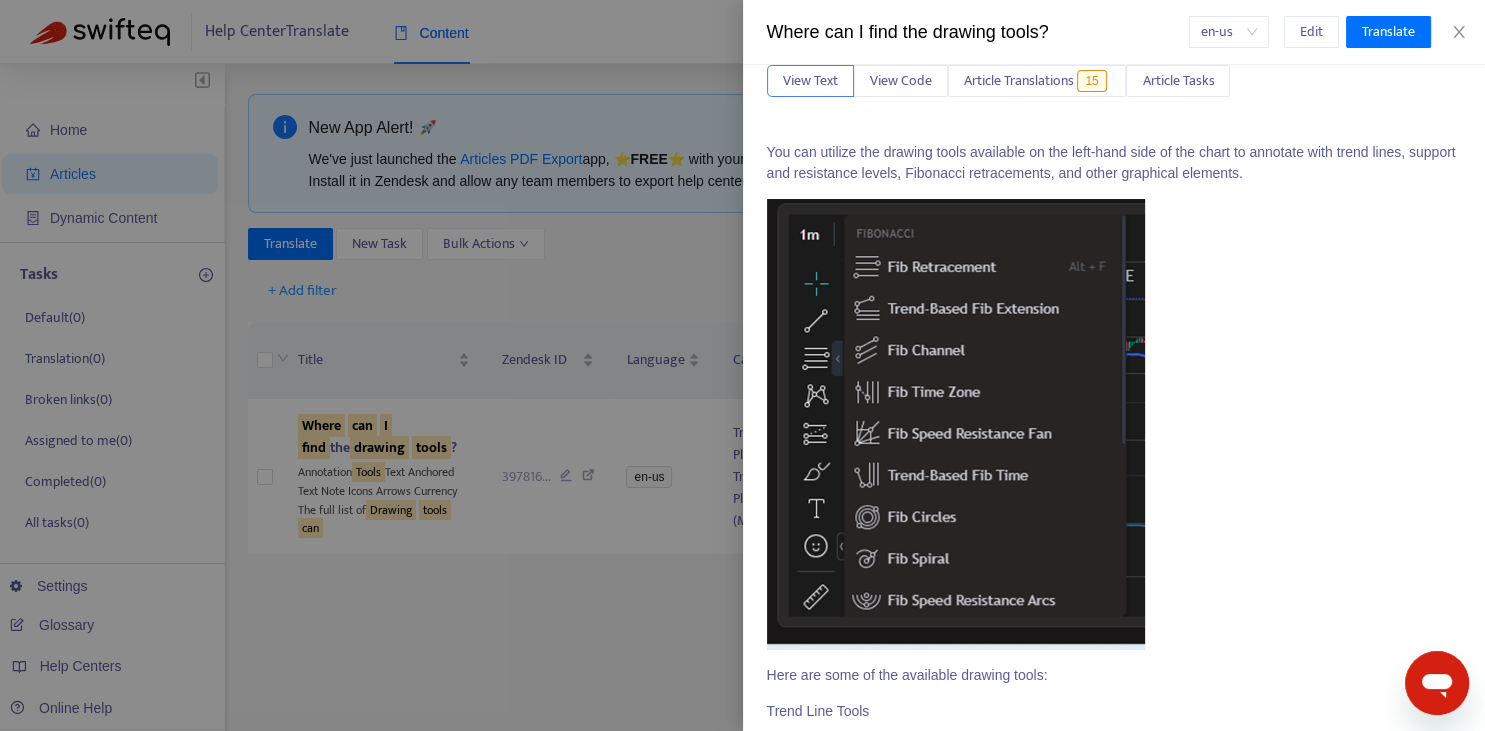 scroll, scrollTop: 0, scrollLeft: 0, axis: both 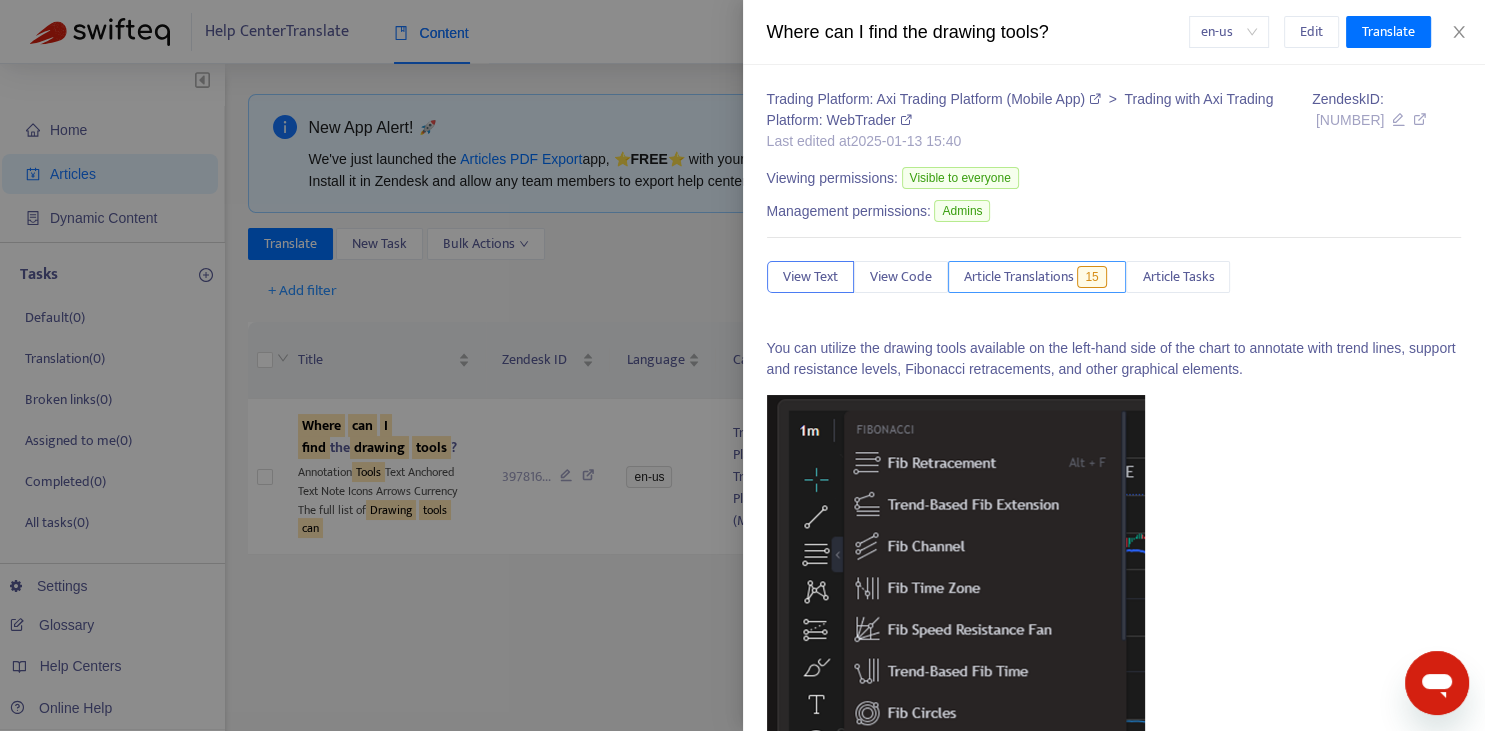 click on "Article Translations" at bounding box center (1019, 277) 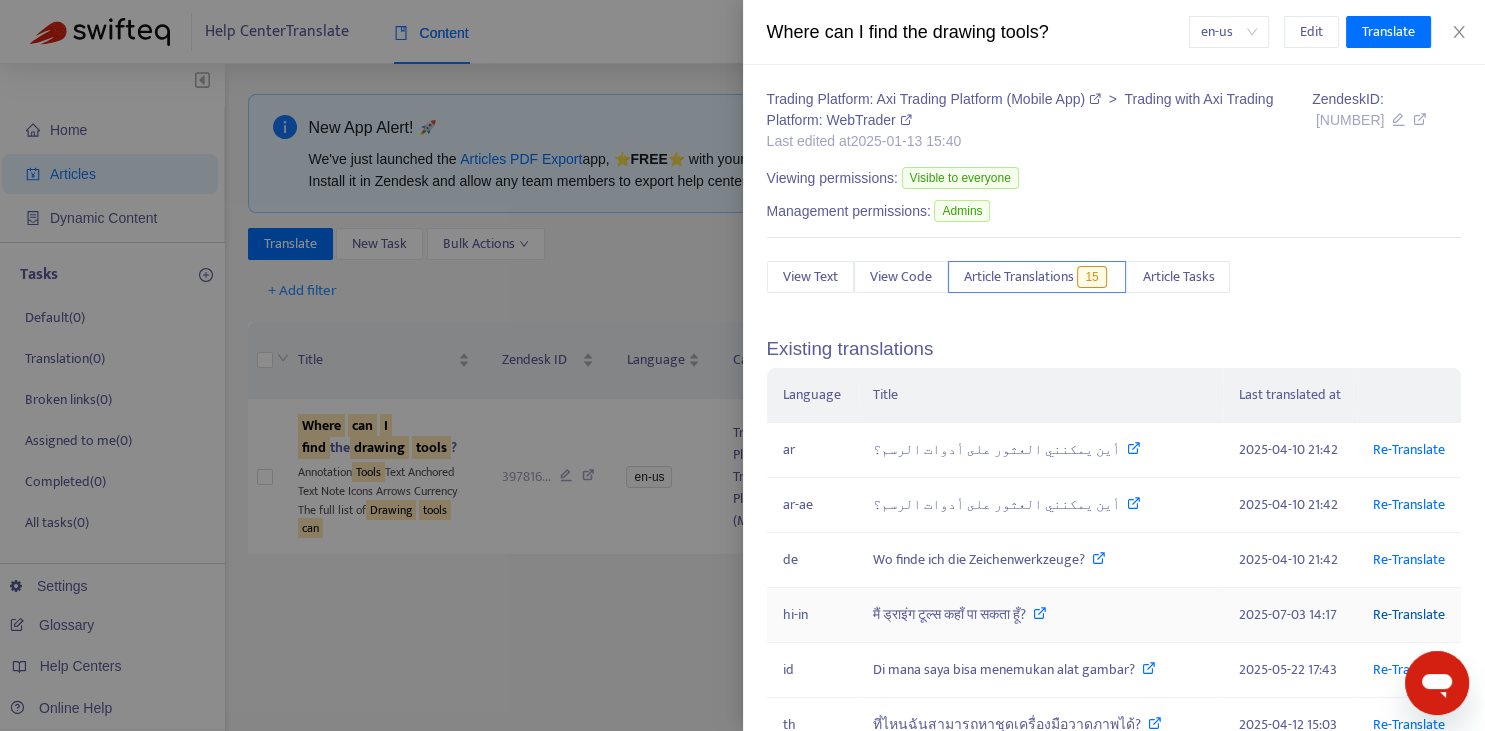 click on "Re-Translate" at bounding box center (1409, 614) 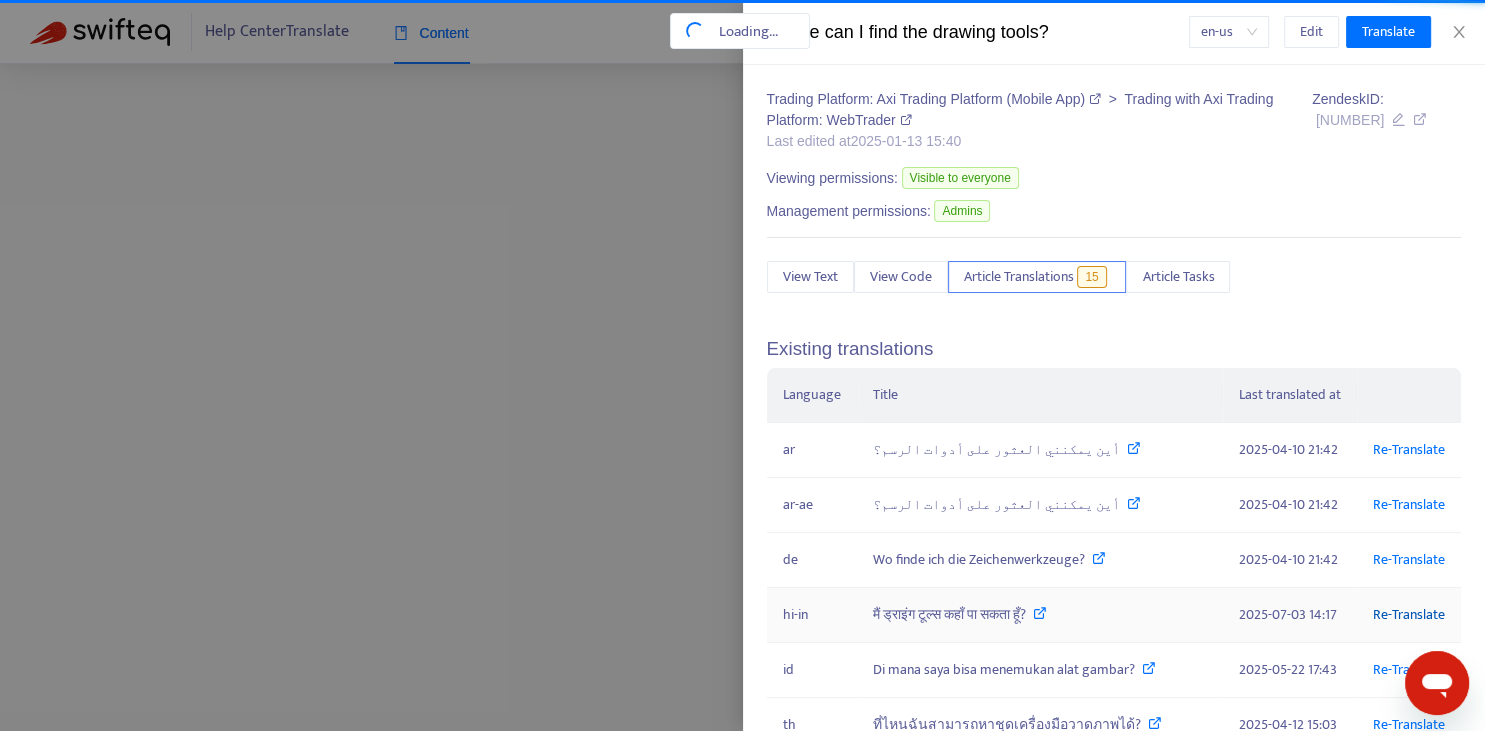 scroll, scrollTop: 0, scrollLeft: 26, axis: horizontal 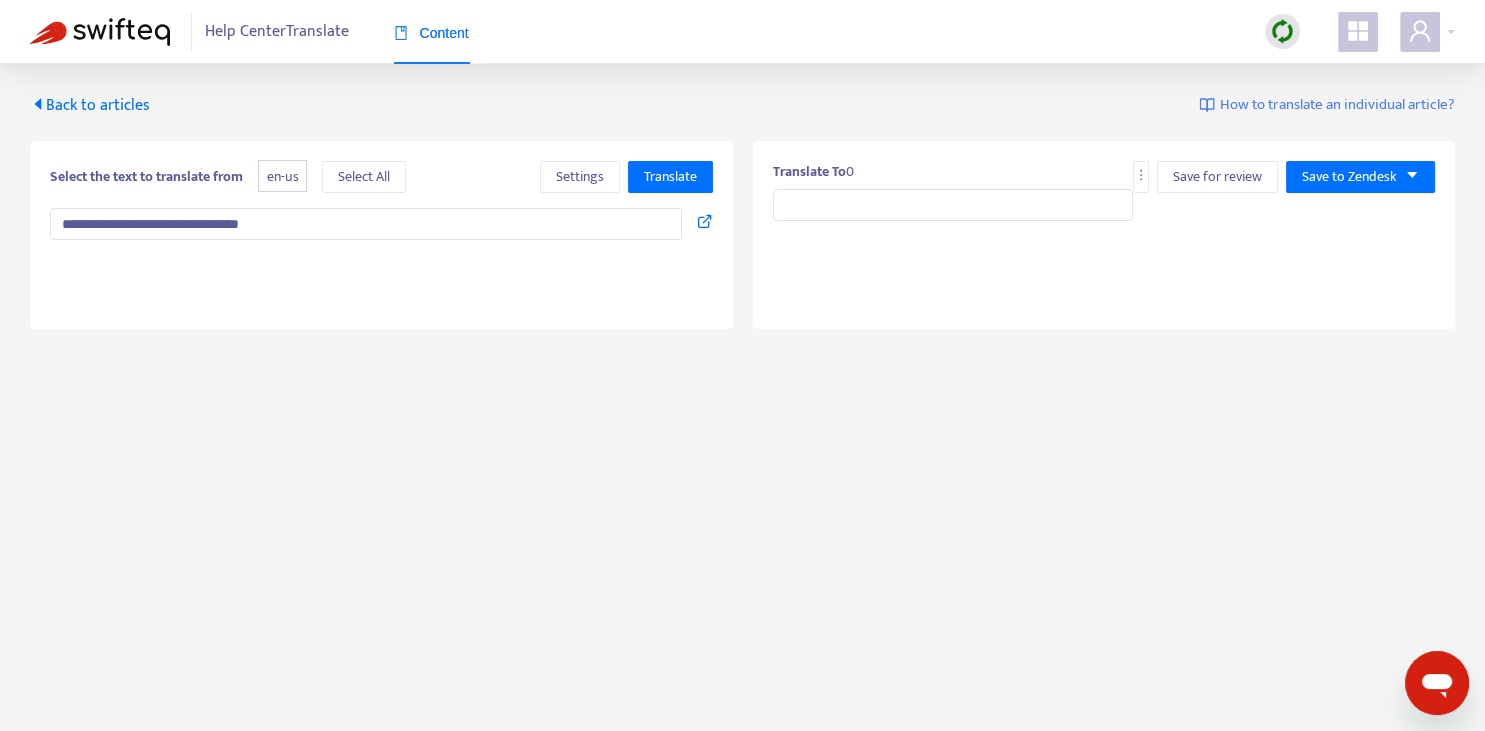type on "**********" 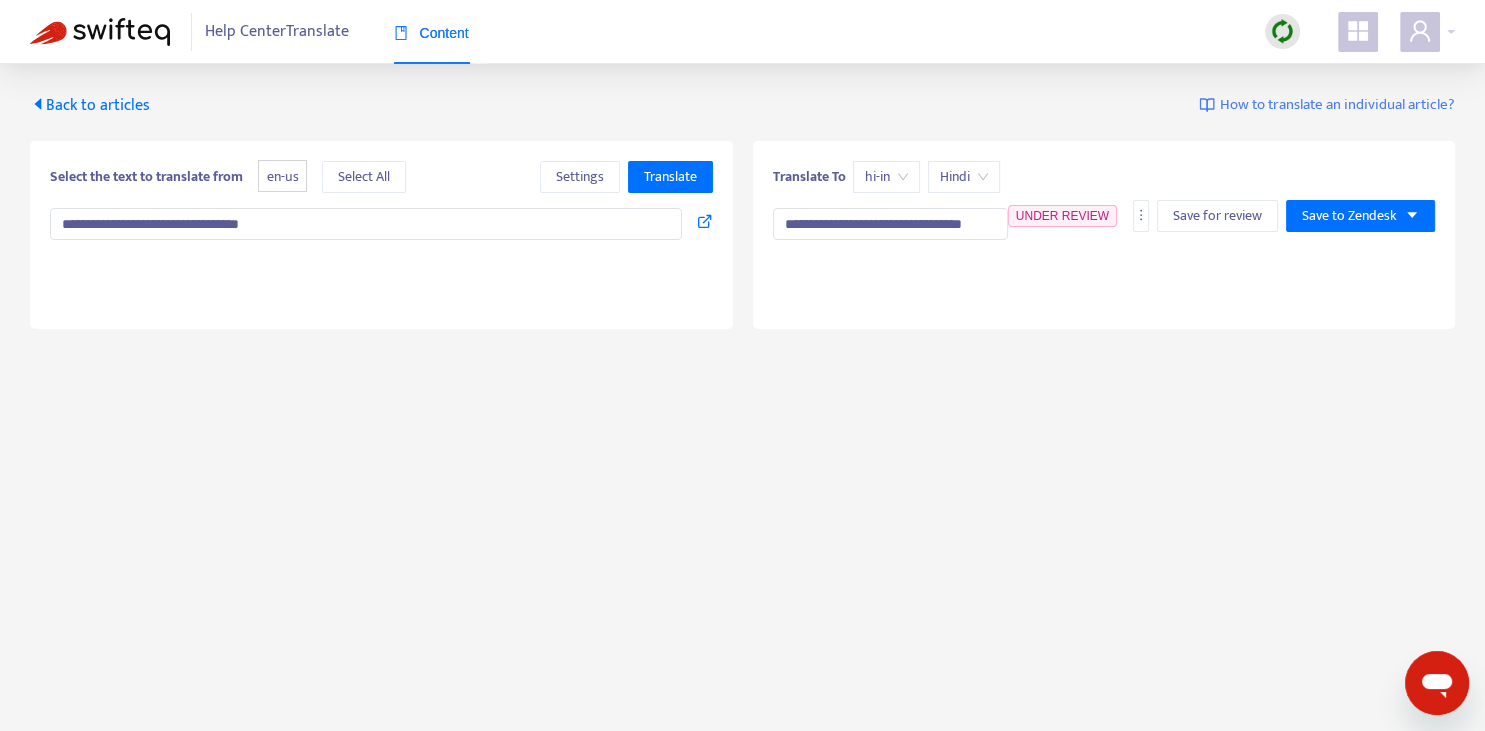 type on "**********" 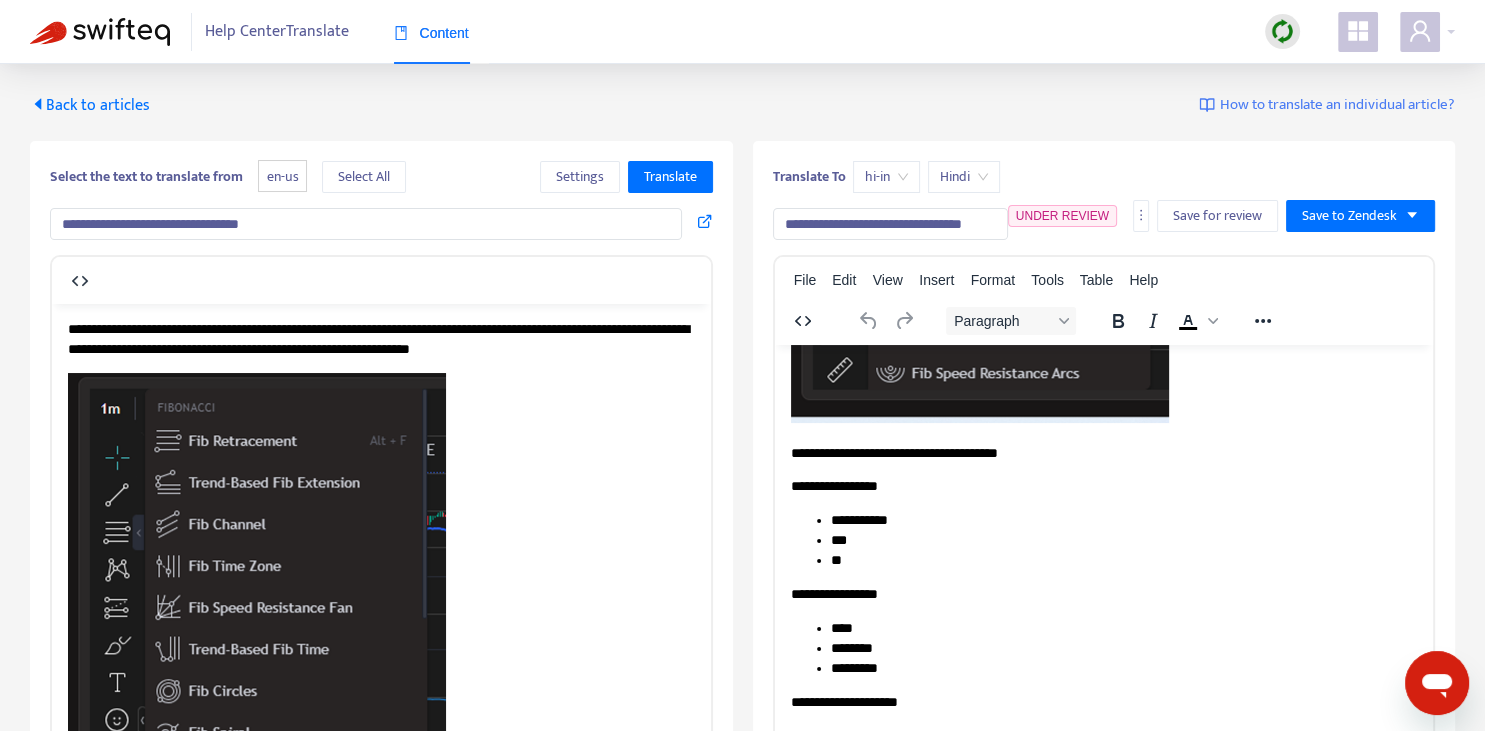 scroll, scrollTop: 343, scrollLeft: 0, axis: vertical 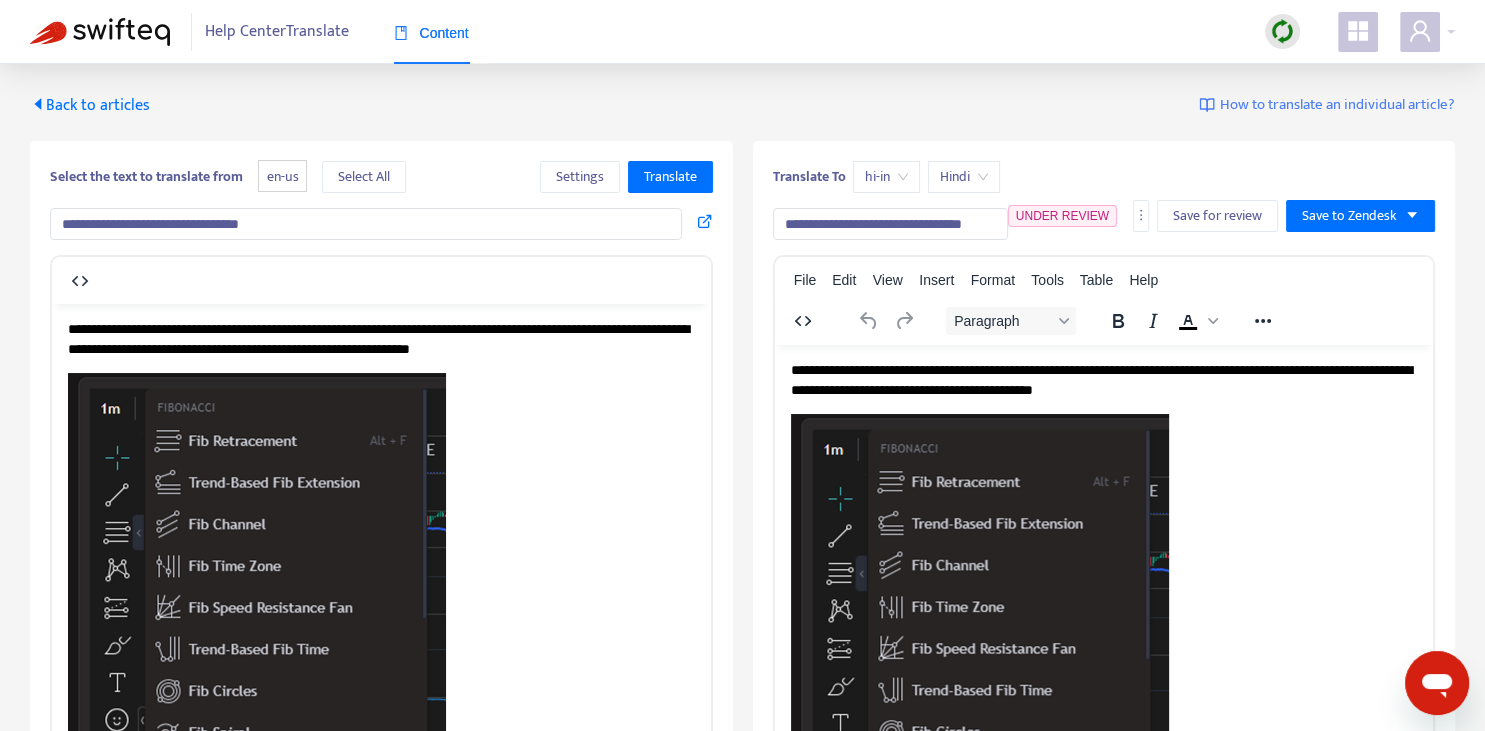drag, startPoint x: 798, startPoint y: 221, endPoint x: 826, endPoint y: 218, distance: 28.160255 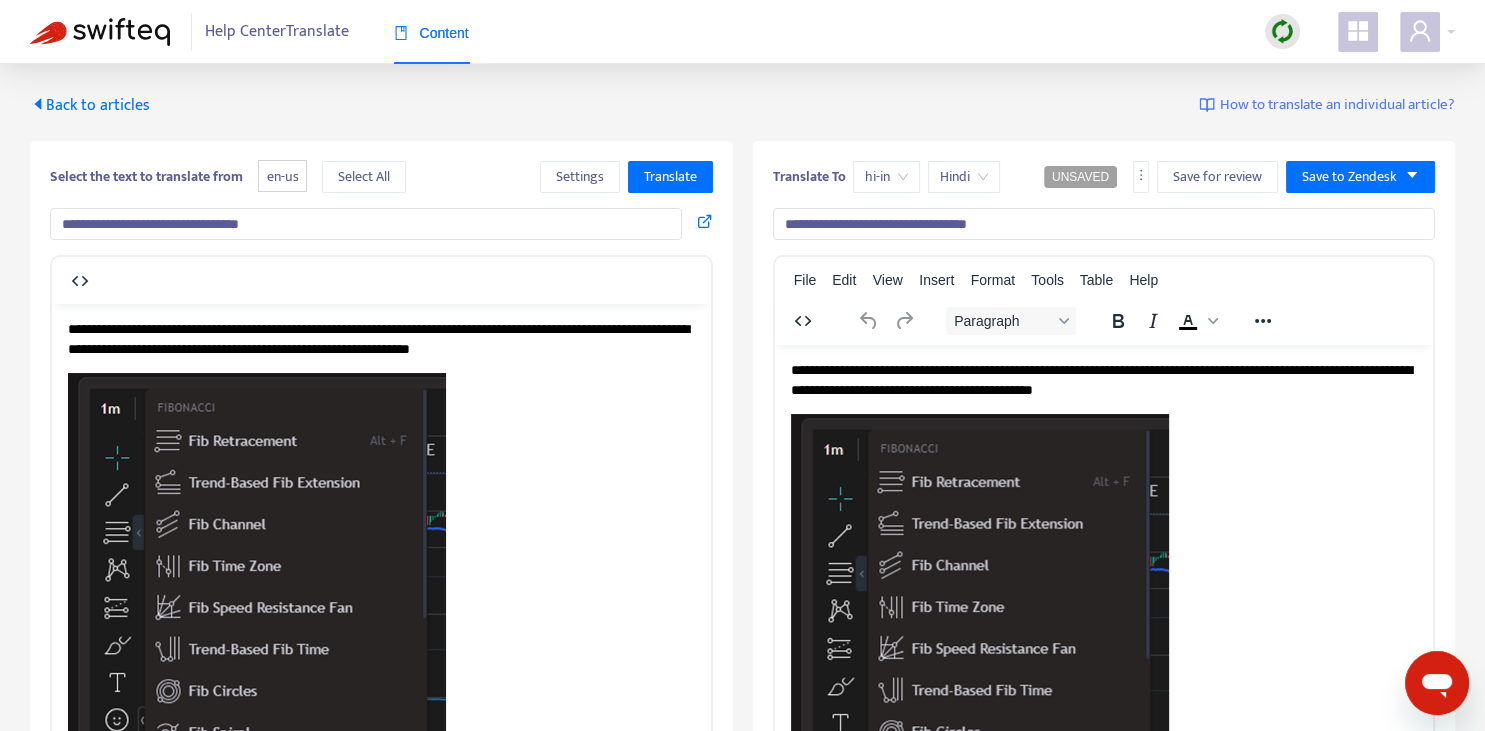 type on "**********" 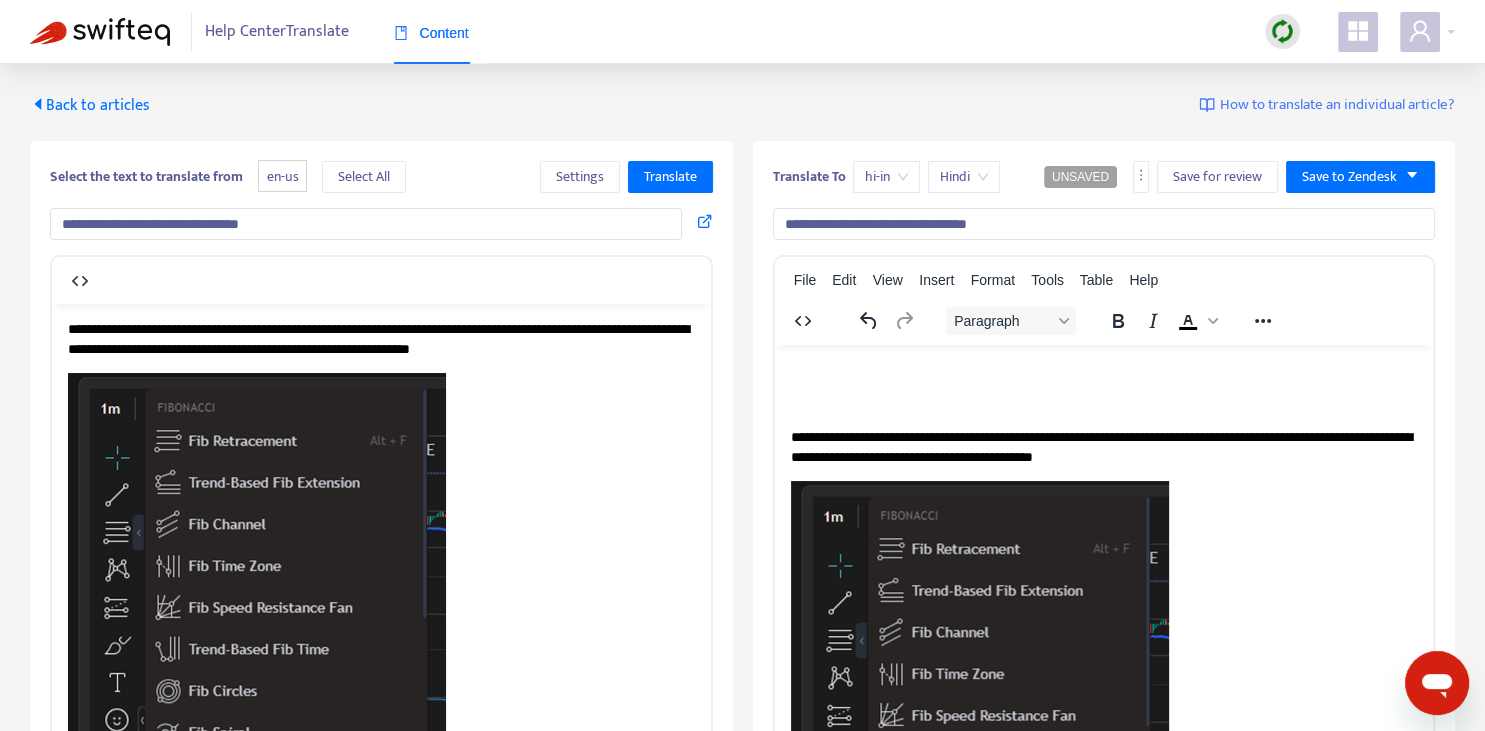 type 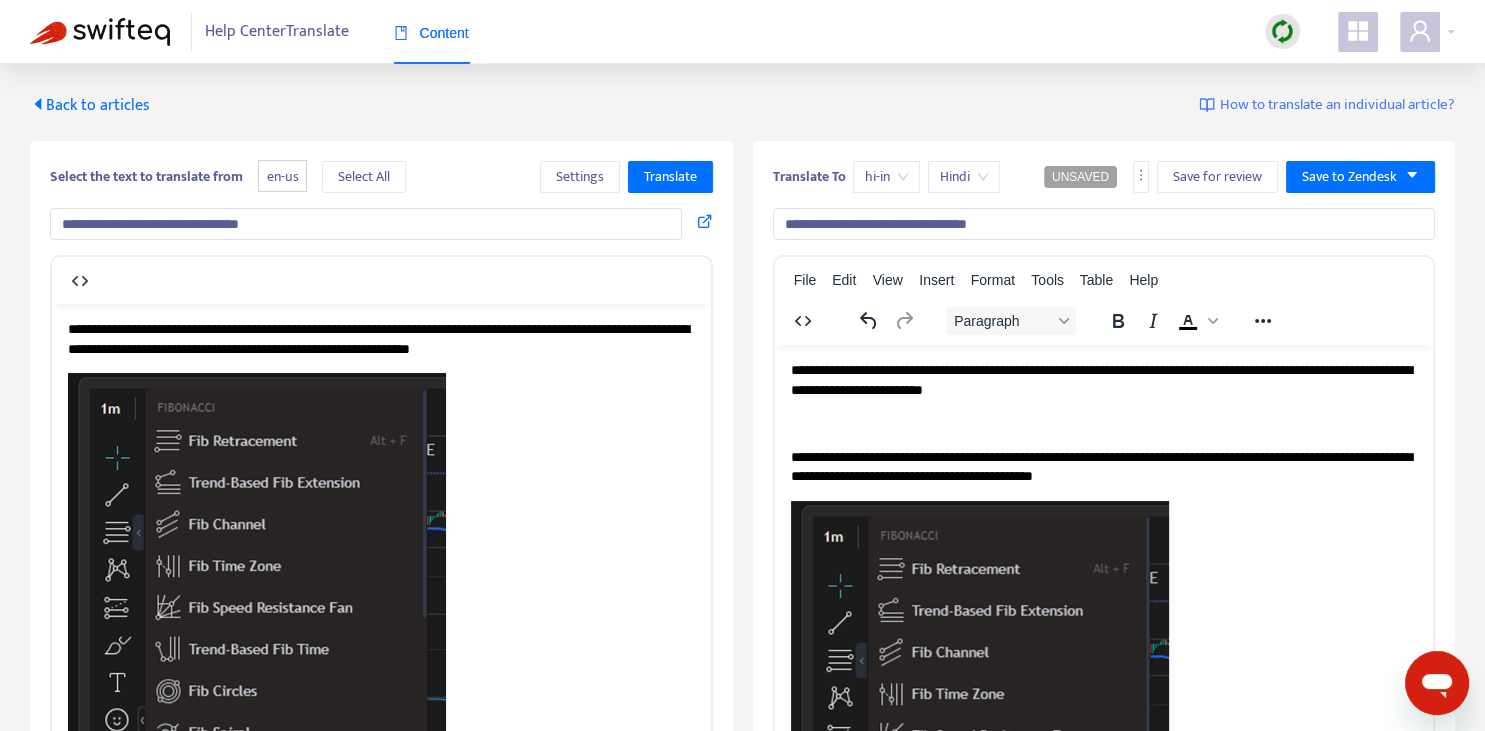 click on "**********" at bounding box center (1103, 466) 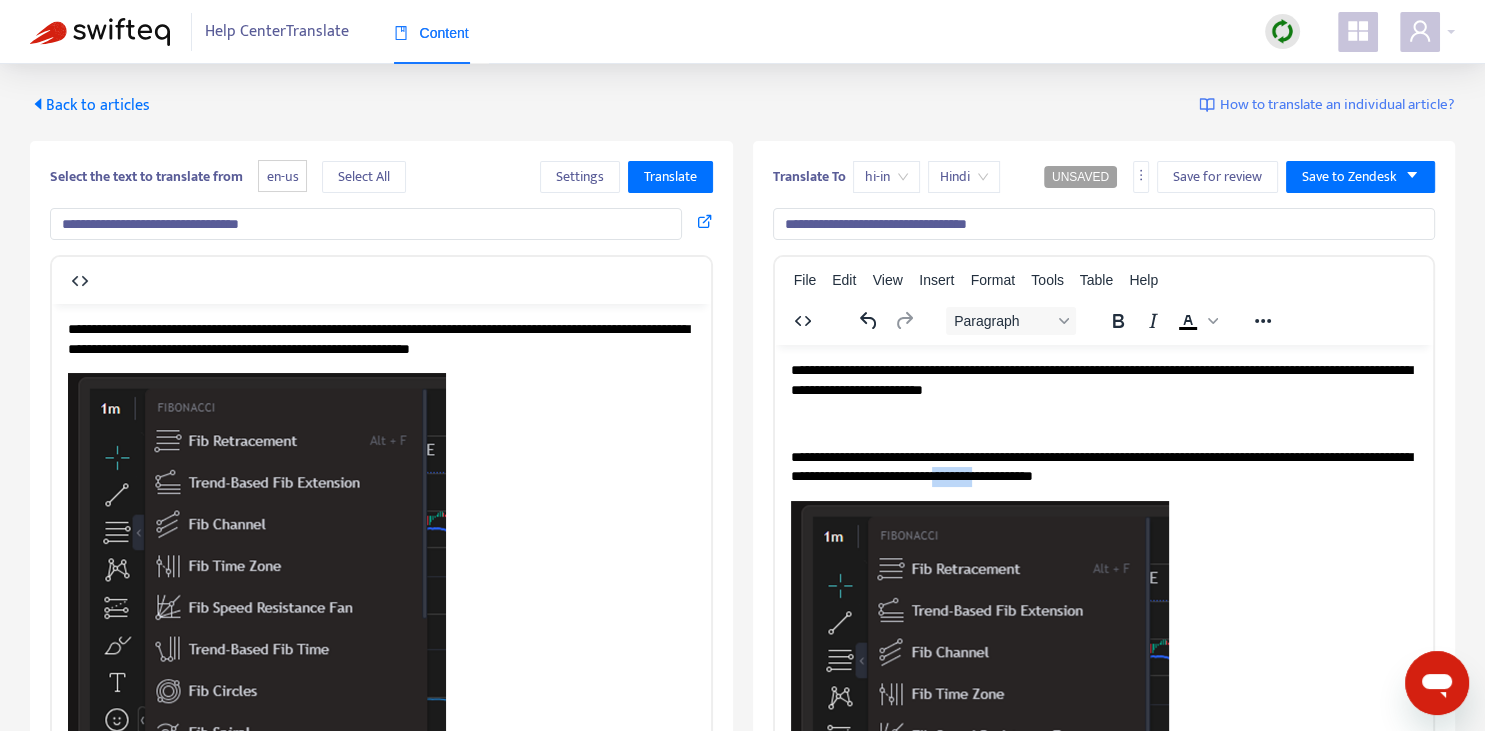 drag, startPoint x: 1043, startPoint y: 477, endPoint x: 1054, endPoint y: 457, distance: 22.825424 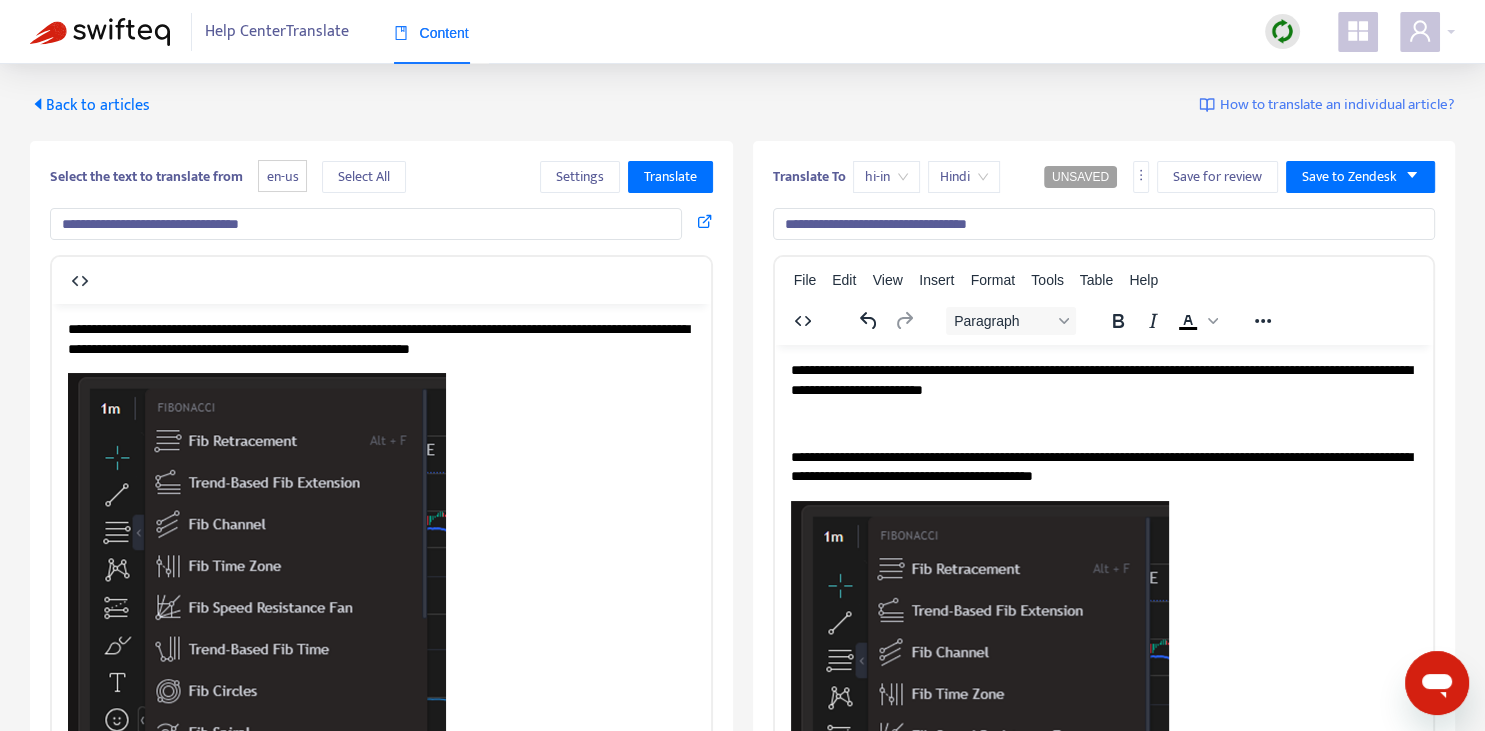 click on "**********" at bounding box center [1103, 379] 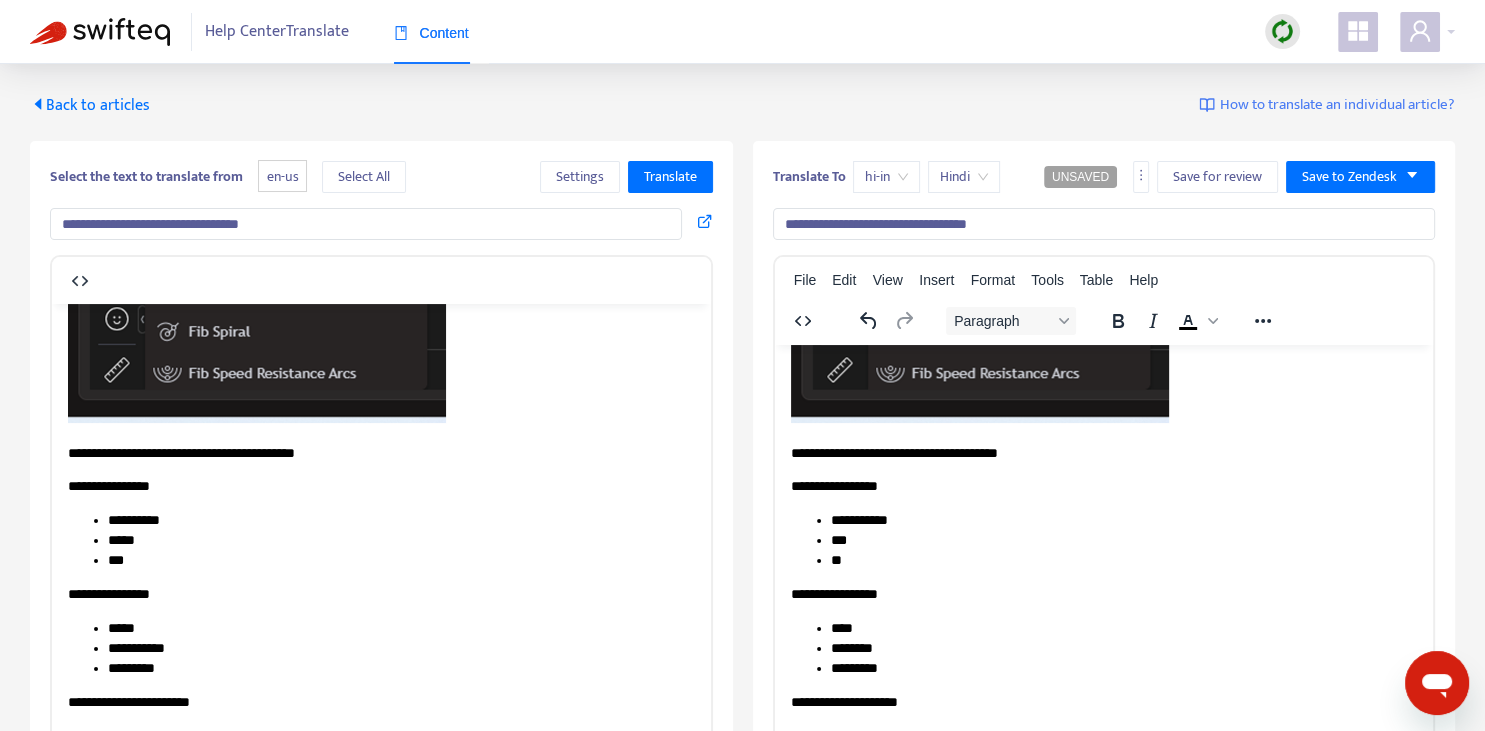 scroll, scrollTop: 211, scrollLeft: 0, axis: vertical 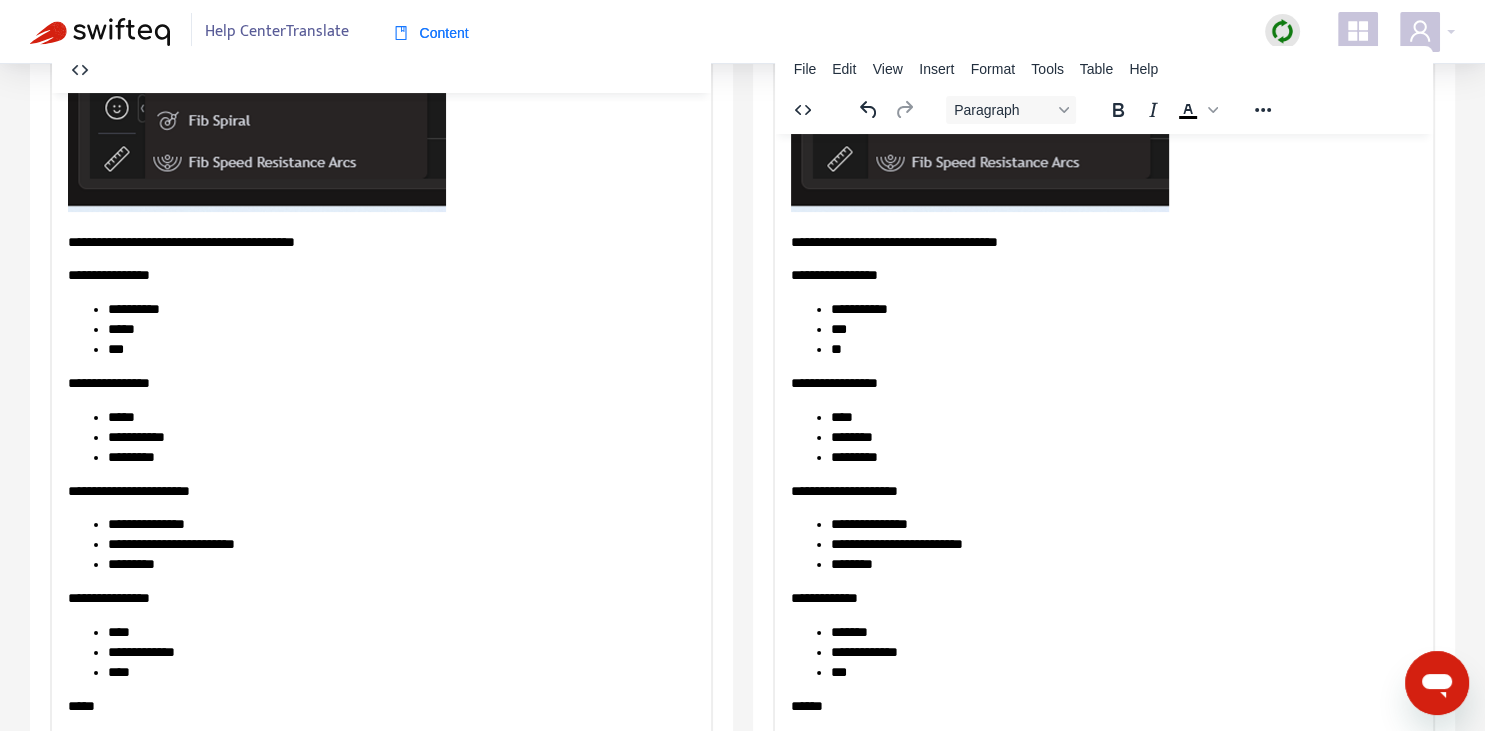 click on "**********" at bounding box center [1103, 255] 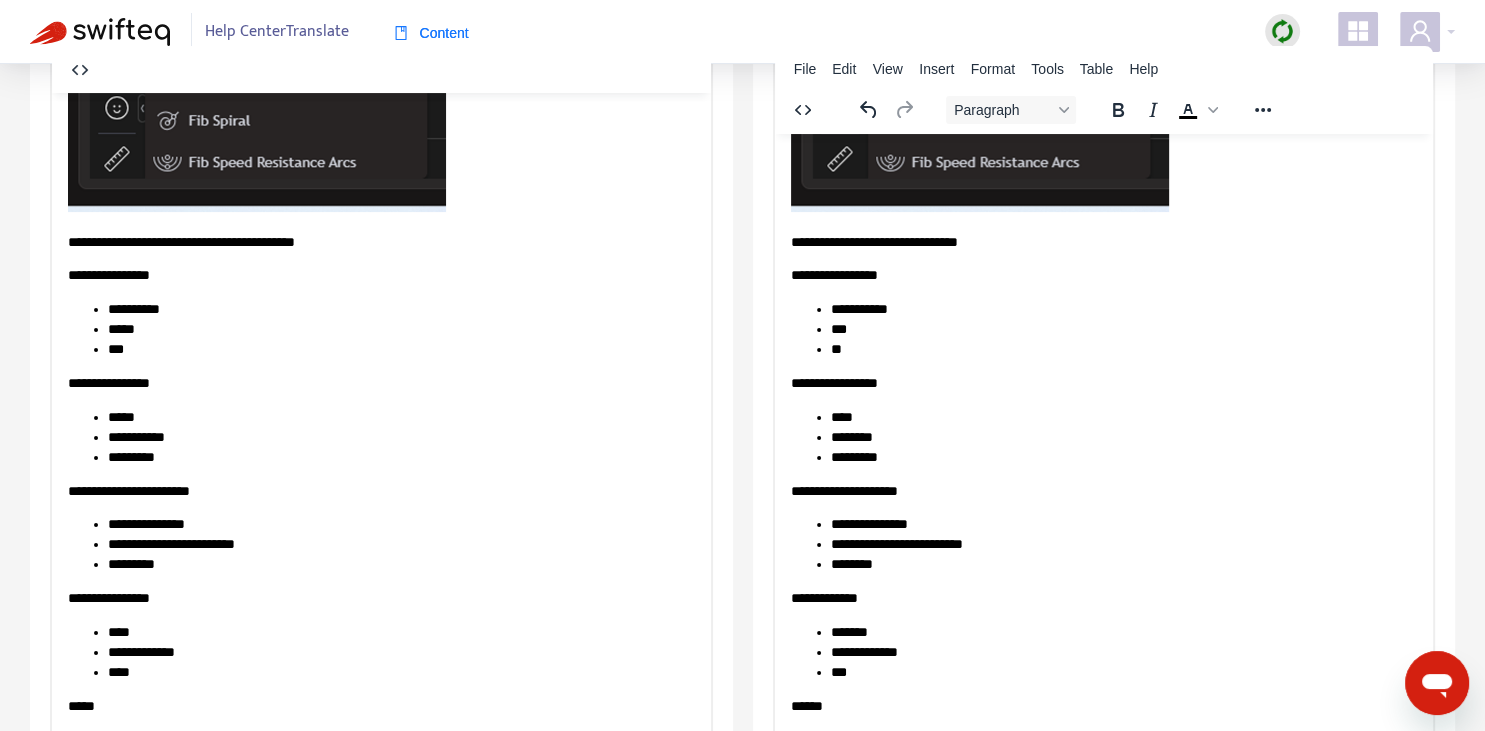 scroll, scrollTop: 343, scrollLeft: 0, axis: vertical 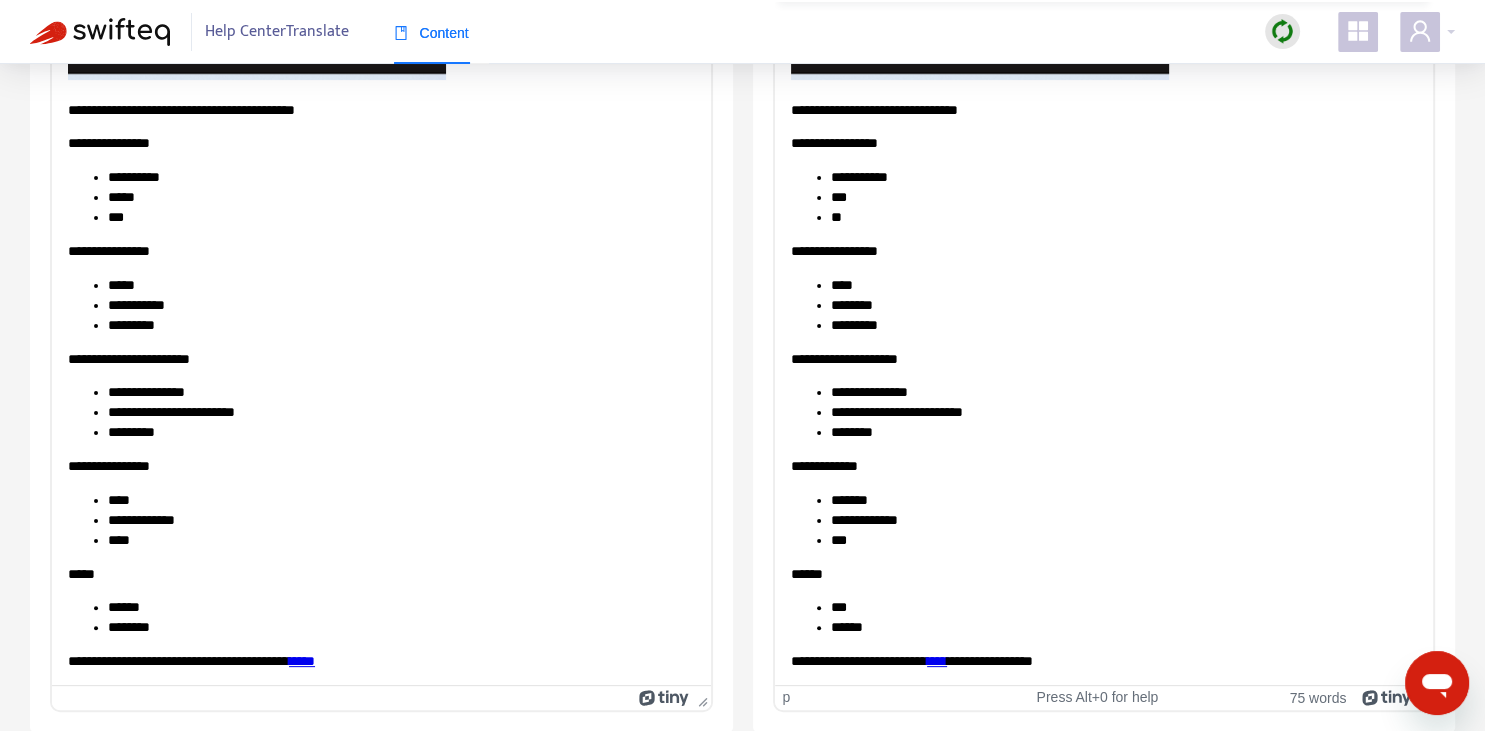 click on "**********" at bounding box center [1103, 661] 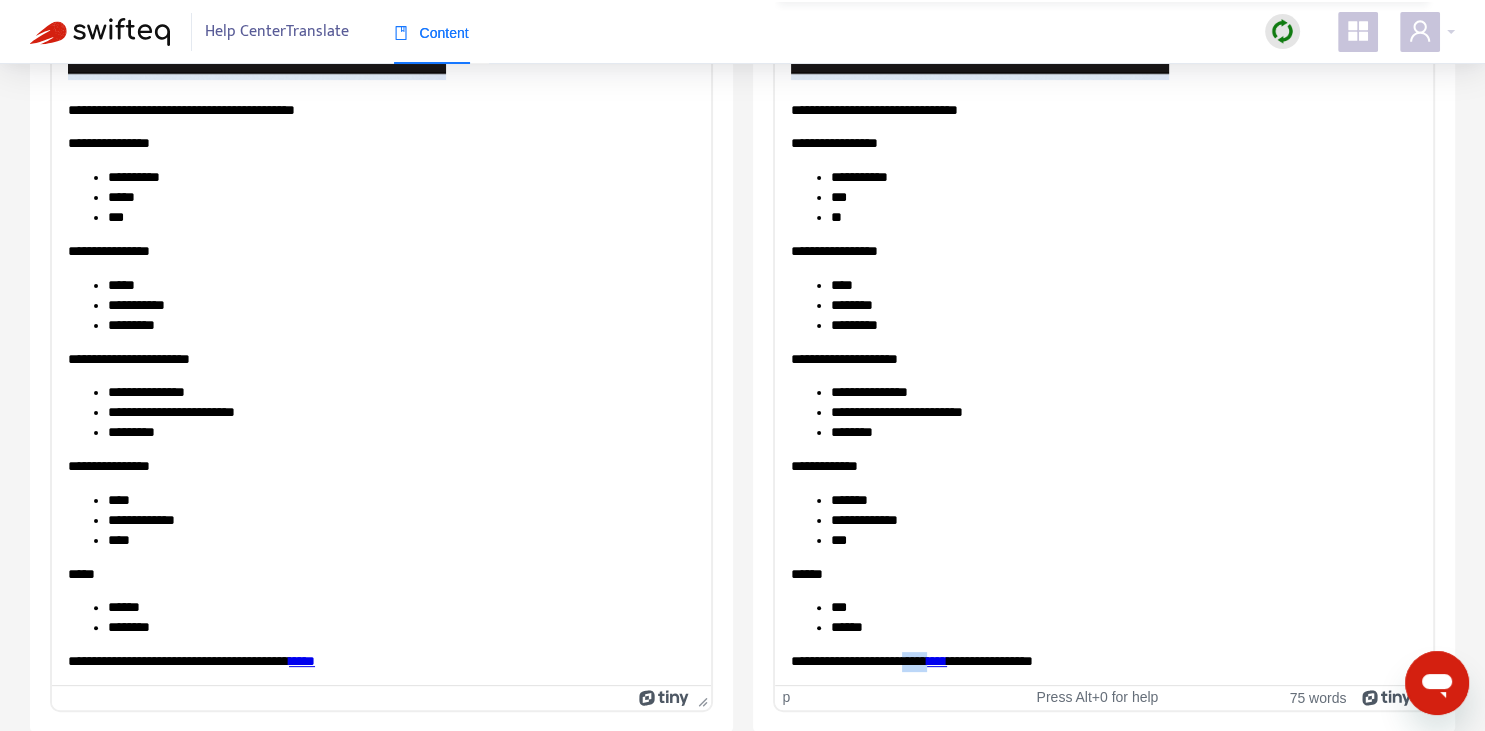 click on "**********" at bounding box center (1103, 661) 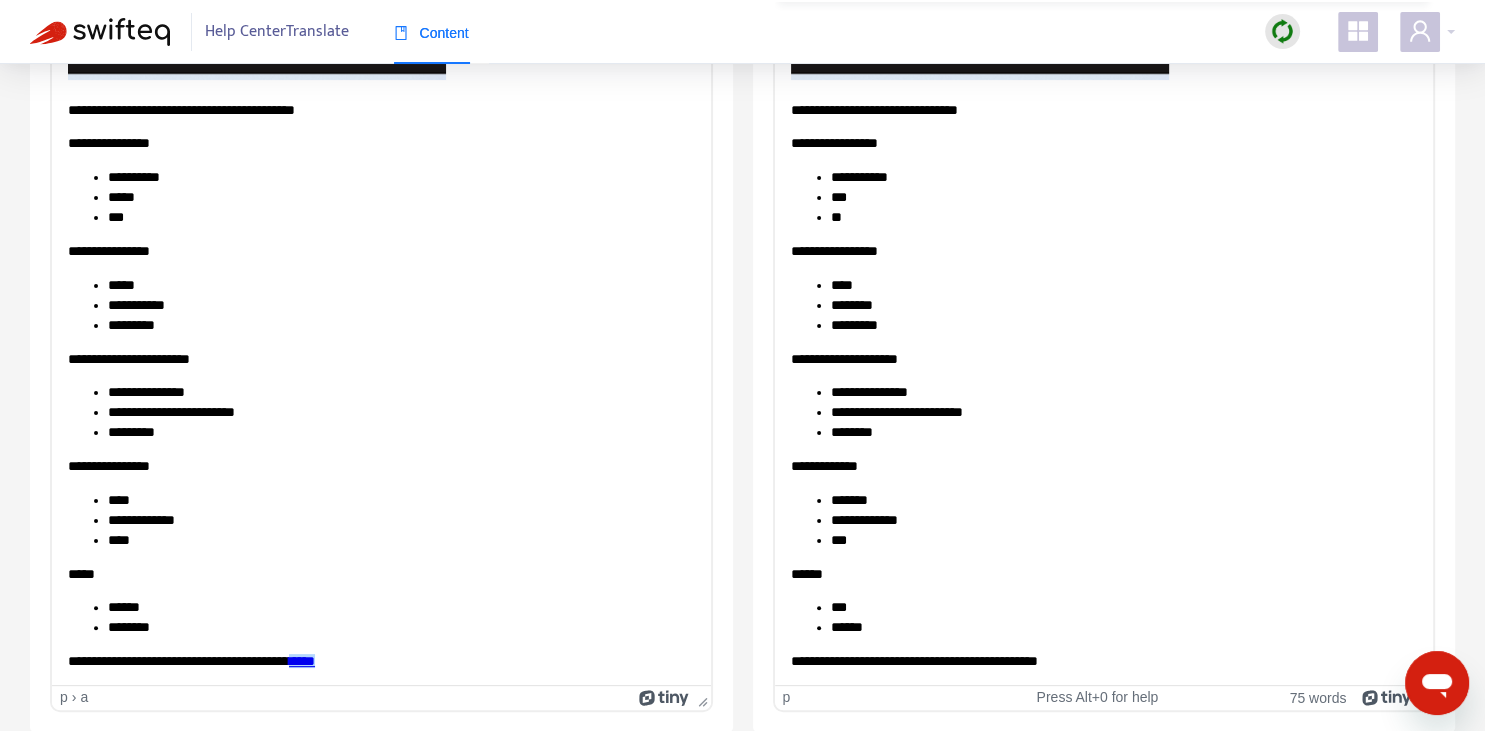 click on "****" at bounding box center (302, 661) 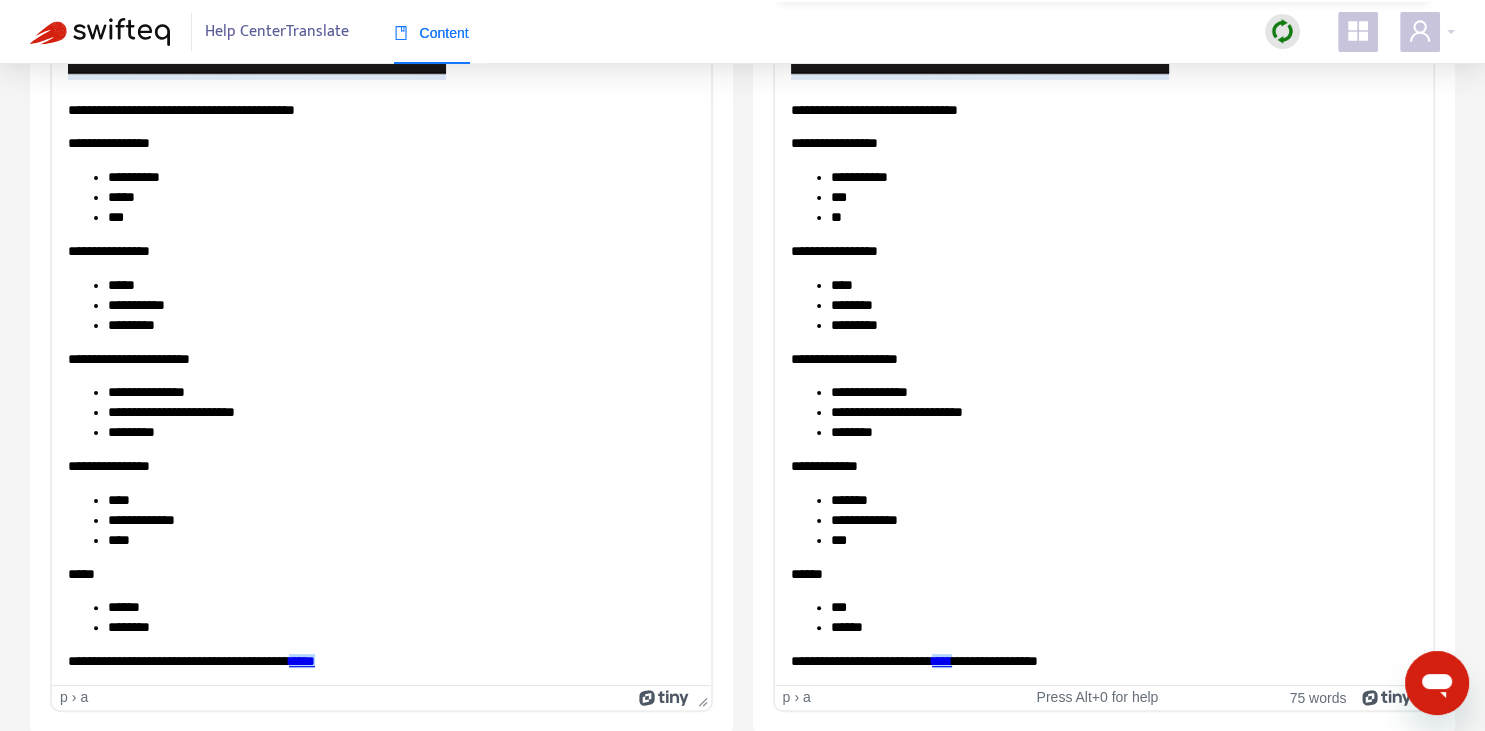 click on "**********" at bounding box center [1103, 123] 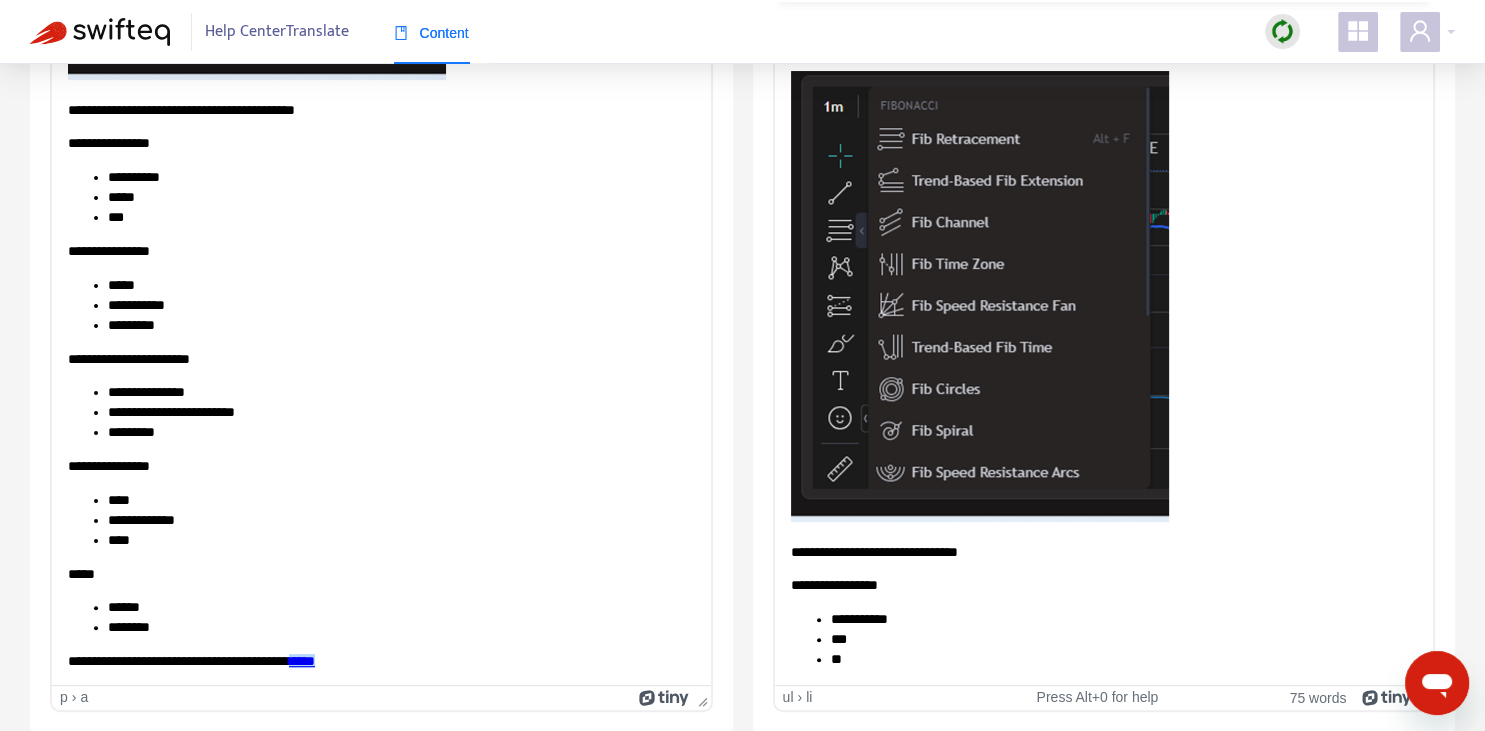 scroll, scrollTop: 0, scrollLeft: 0, axis: both 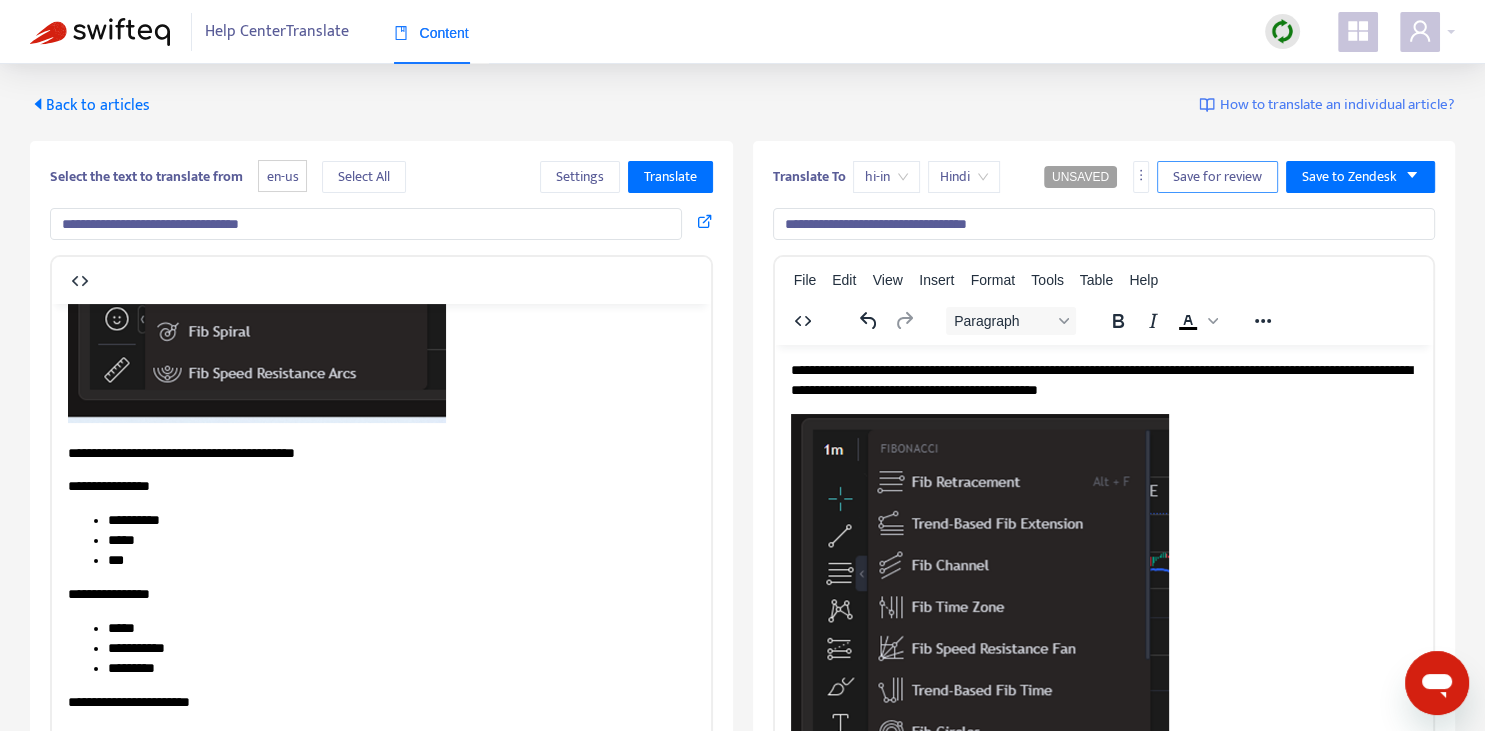 click on "Save for review" at bounding box center [1217, 177] 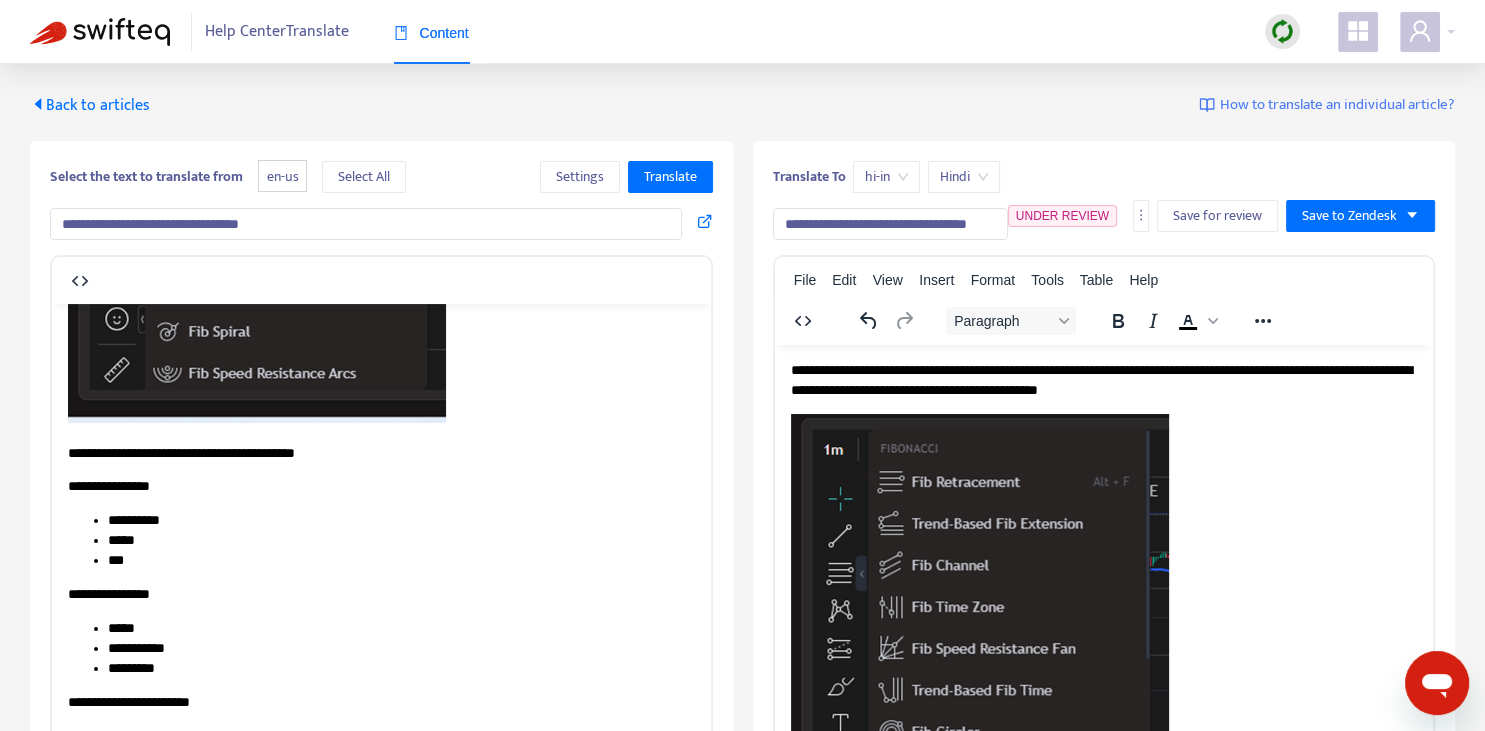 click on "Back to articles" at bounding box center (90, 105) 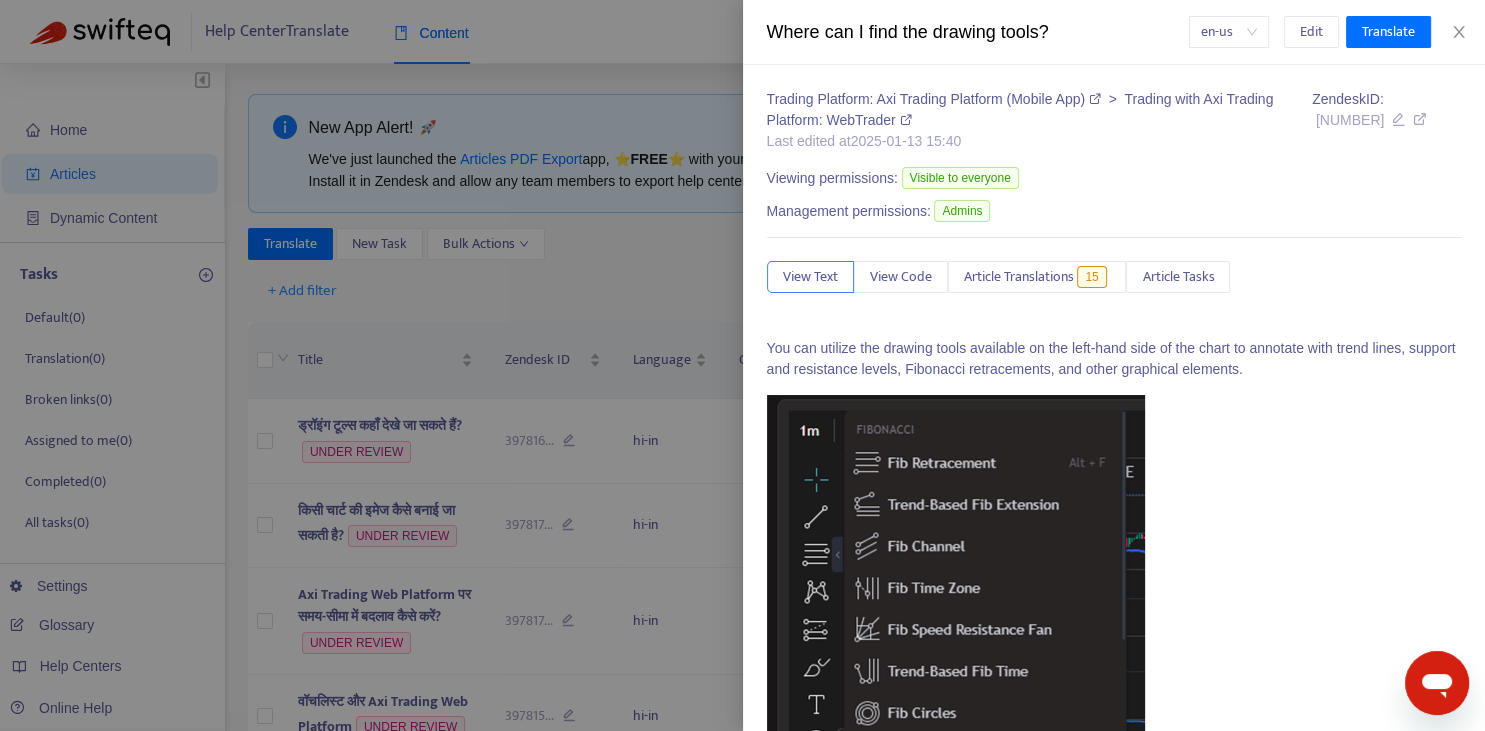 click at bounding box center (742, 365) 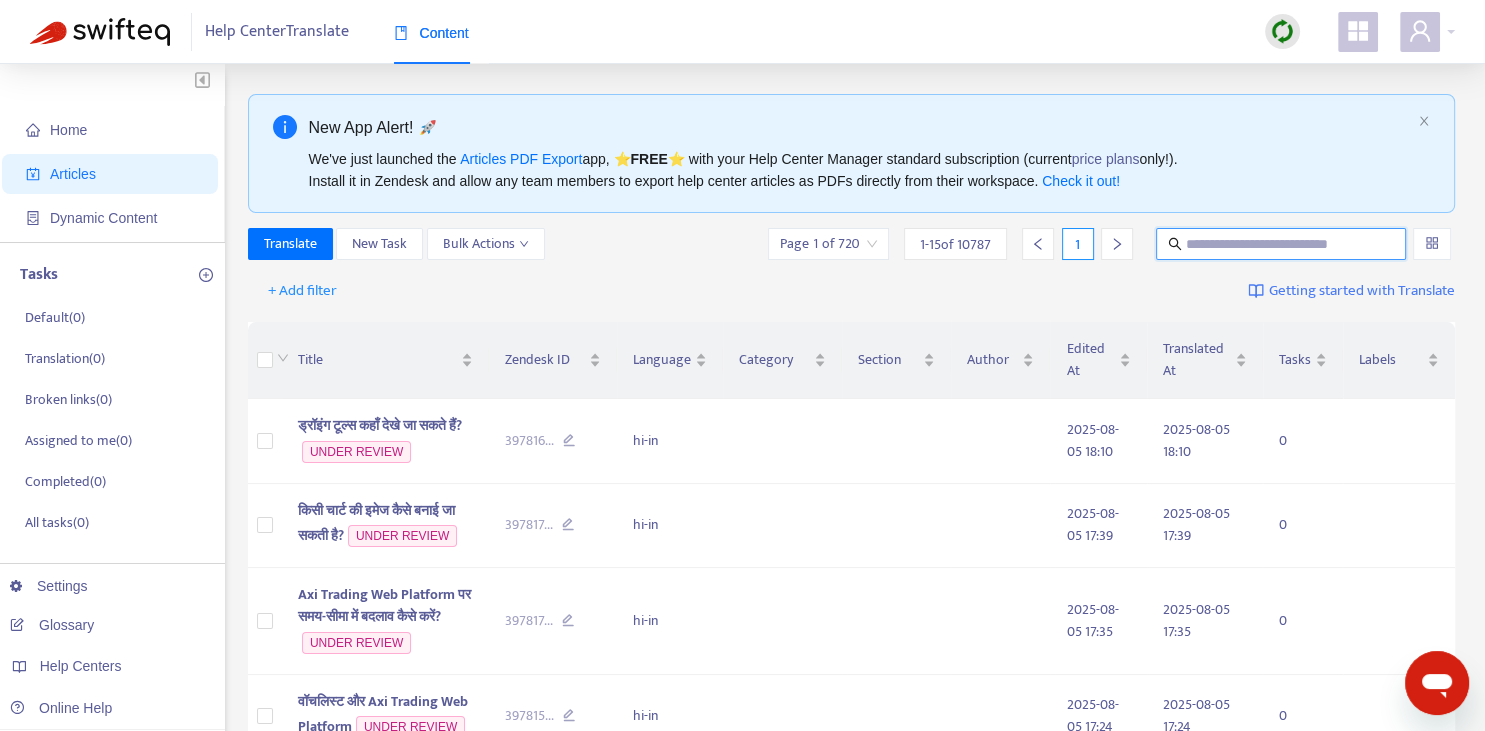 click at bounding box center [1282, 244] 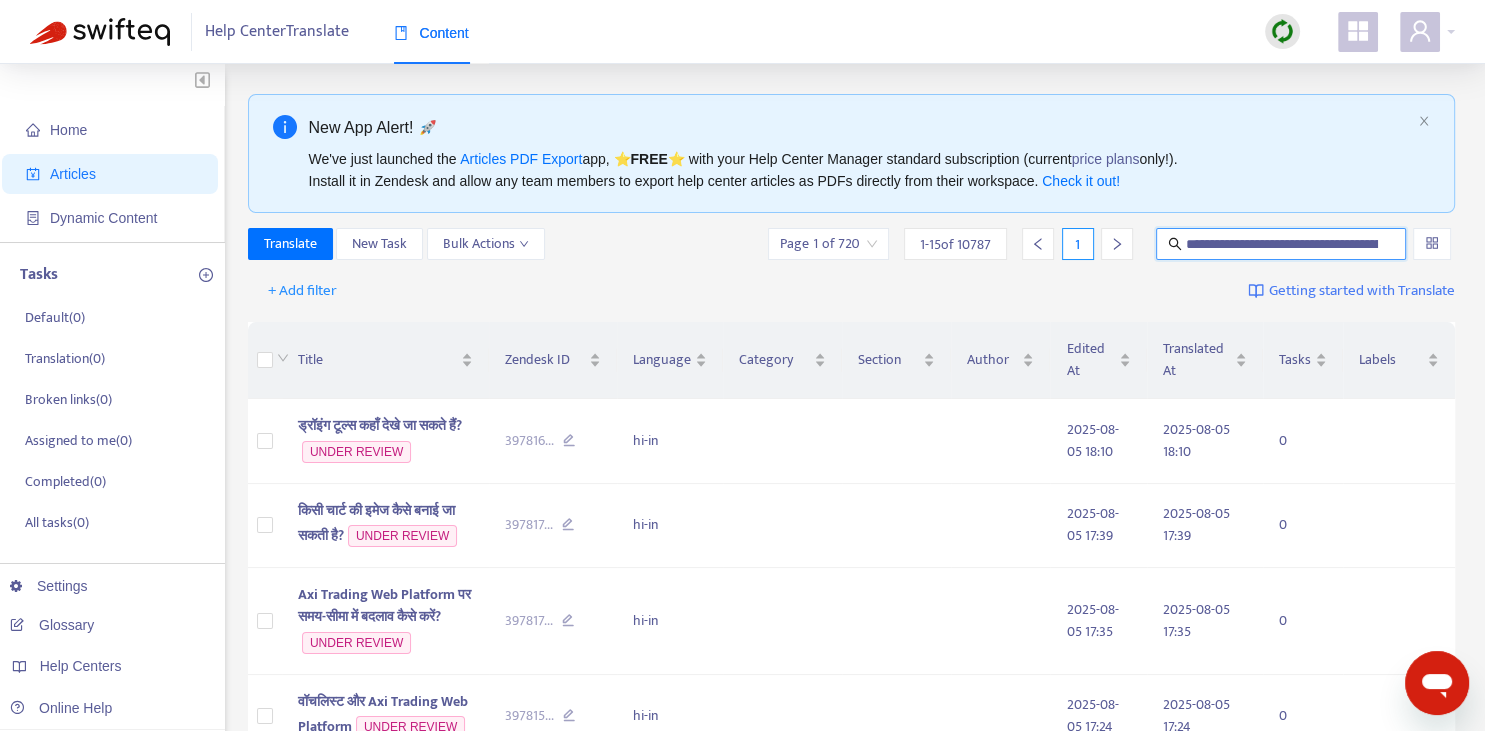 scroll, scrollTop: 0, scrollLeft: 120, axis: horizontal 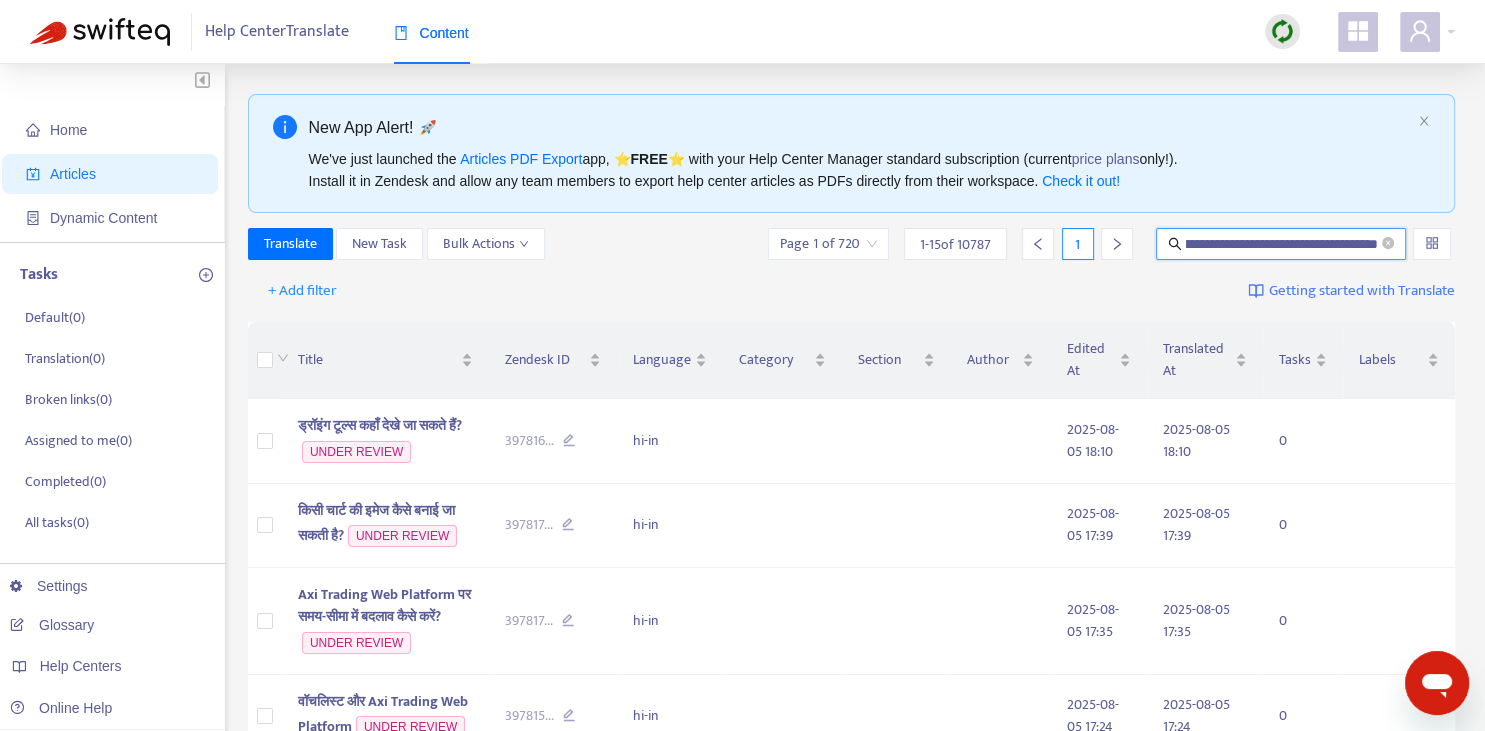 type on "**********" 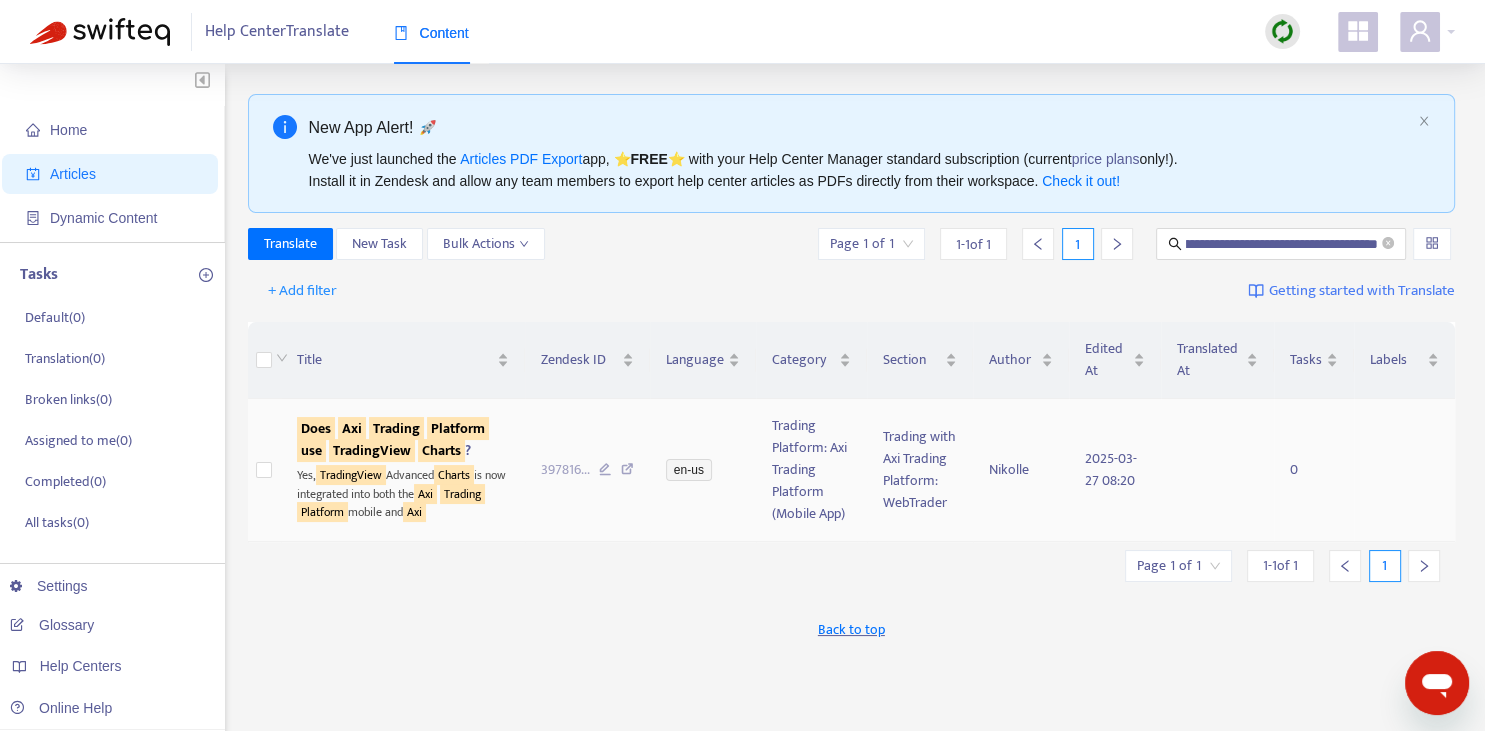 click on "TradingView" at bounding box center (372, 450) 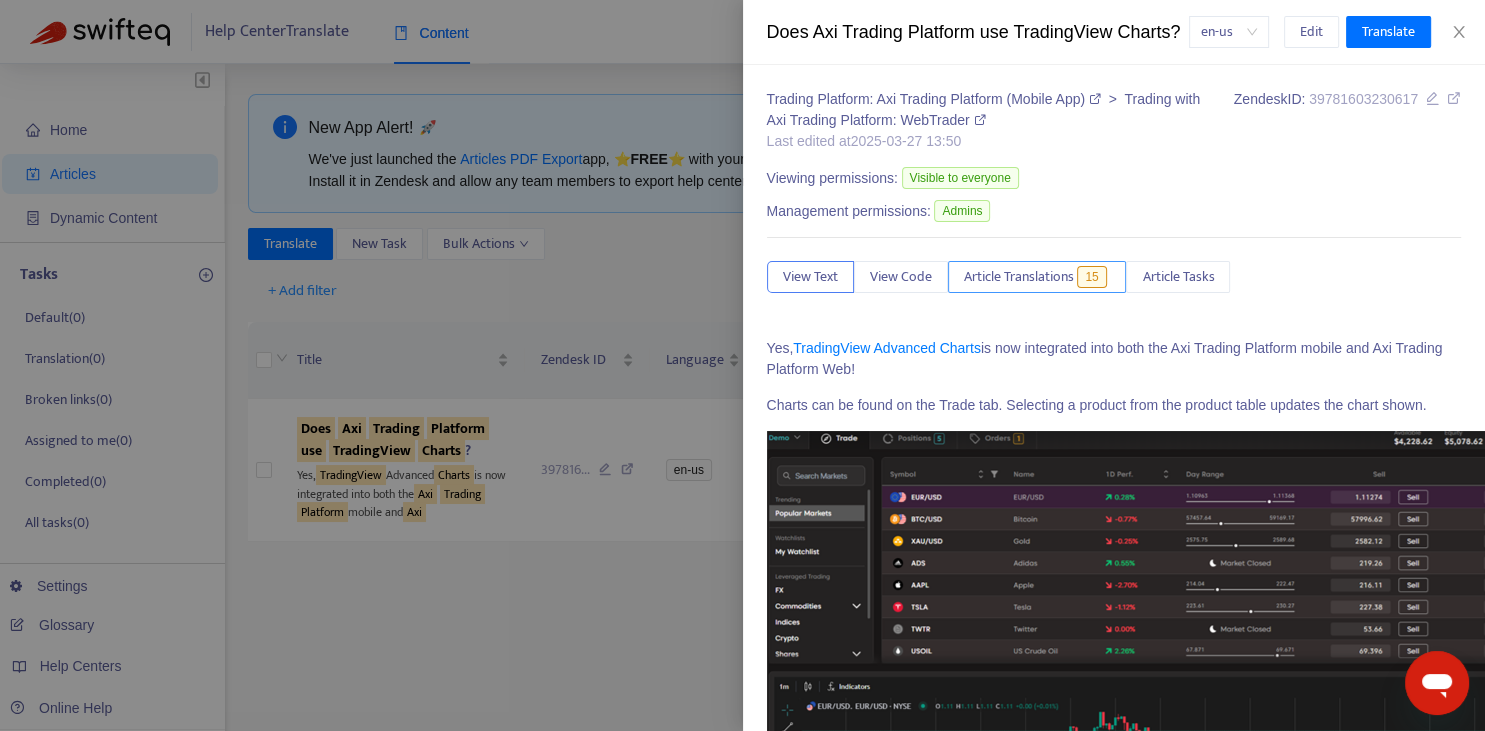 click on "Article Translations" at bounding box center [1019, 277] 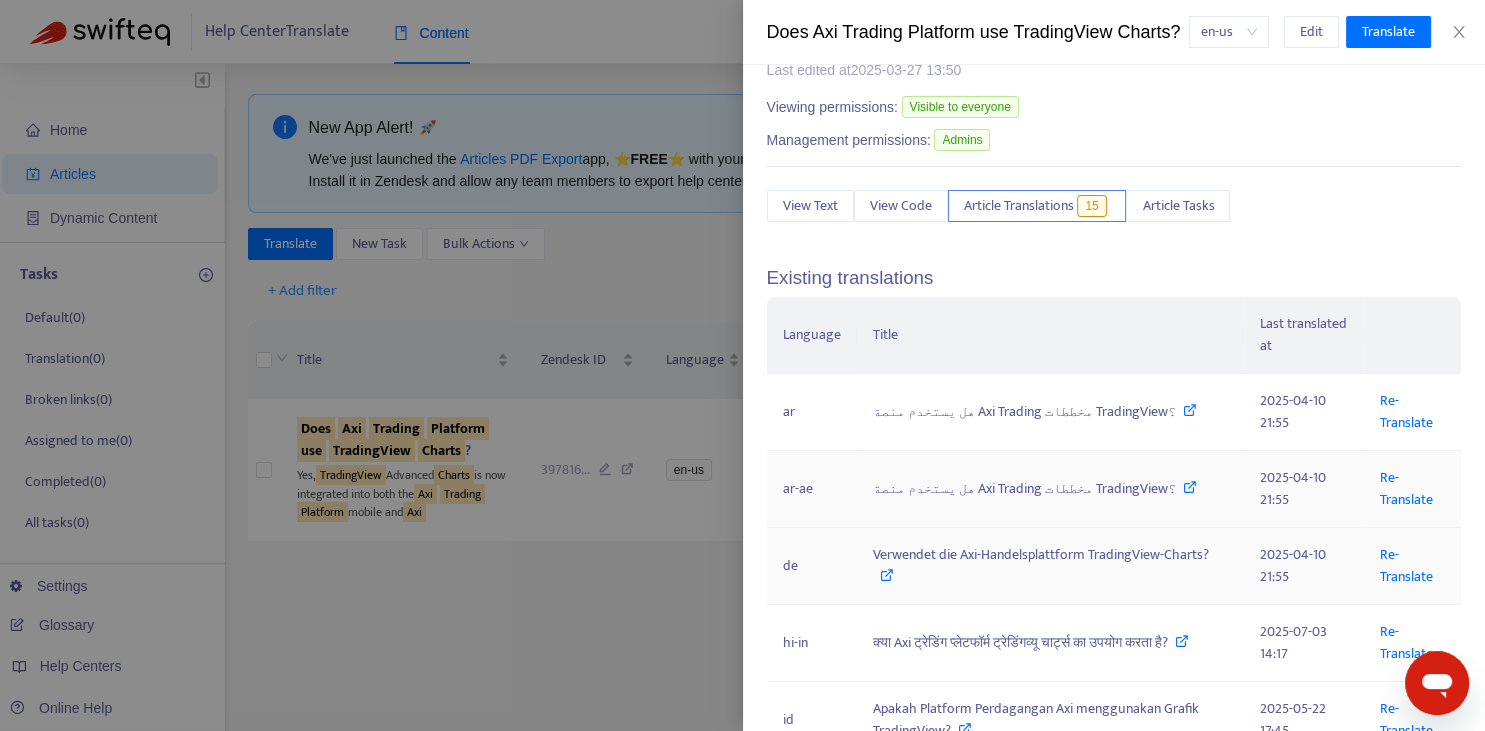 scroll, scrollTop: 73, scrollLeft: 0, axis: vertical 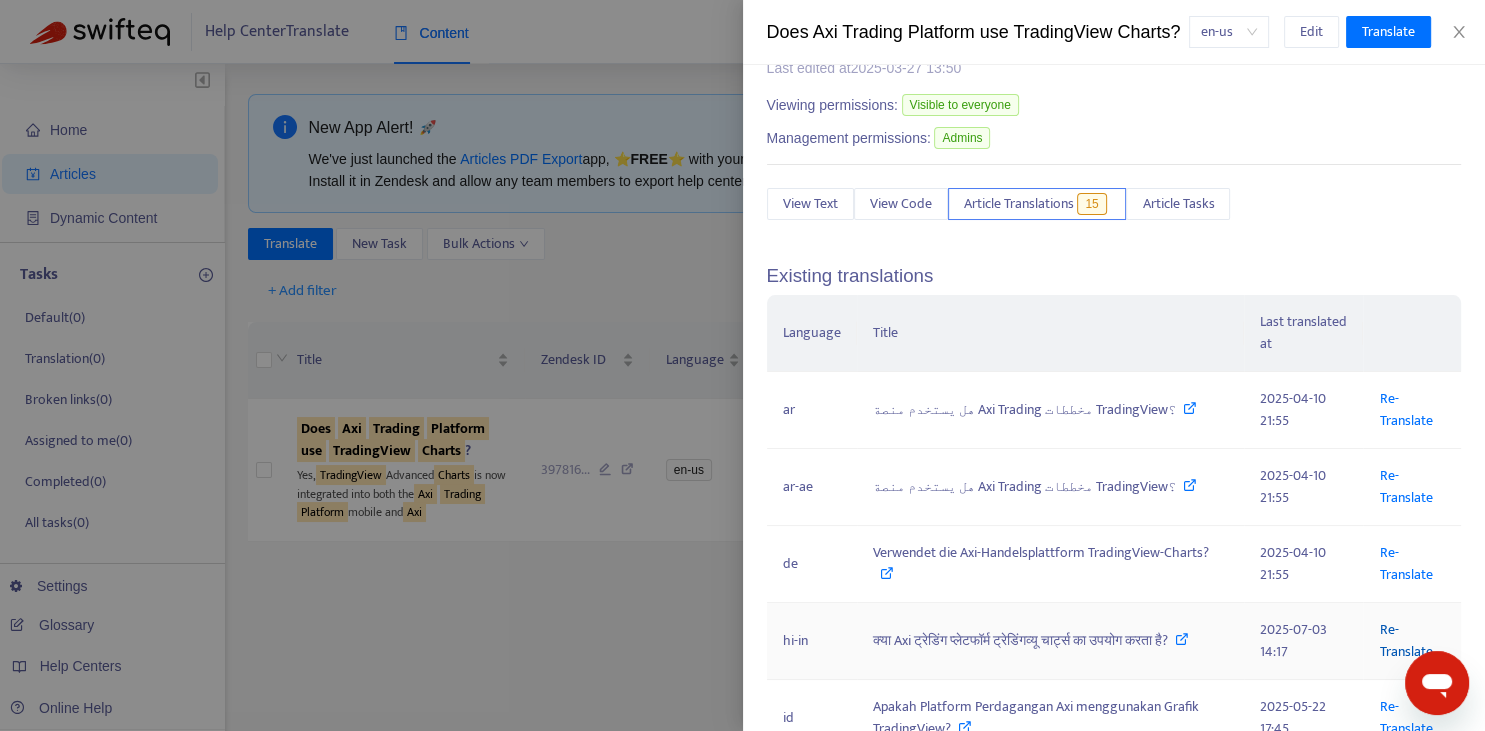 click on "Re-Translate" at bounding box center [1405, 640] 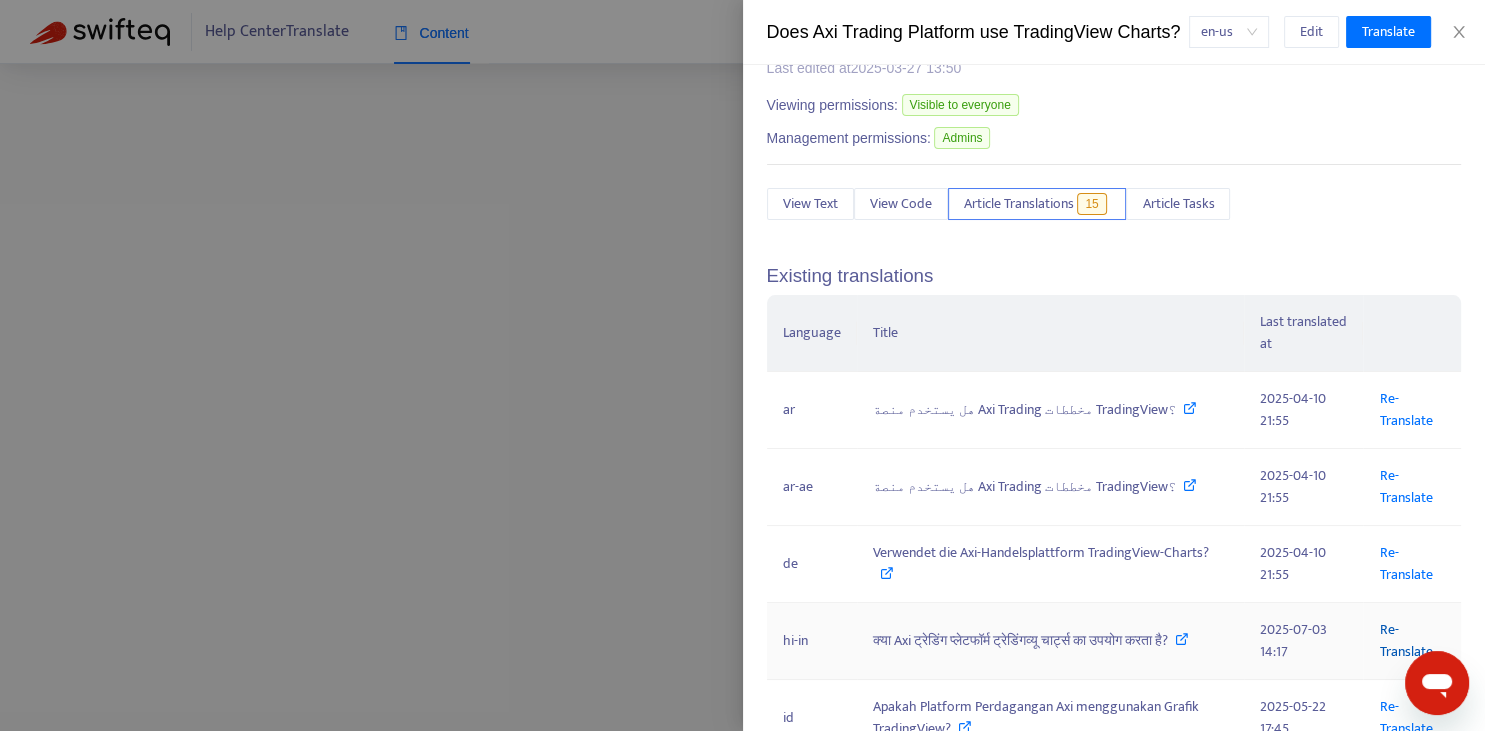 scroll, scrollTop: 0, scrollLeft: 120, axis: horizontal 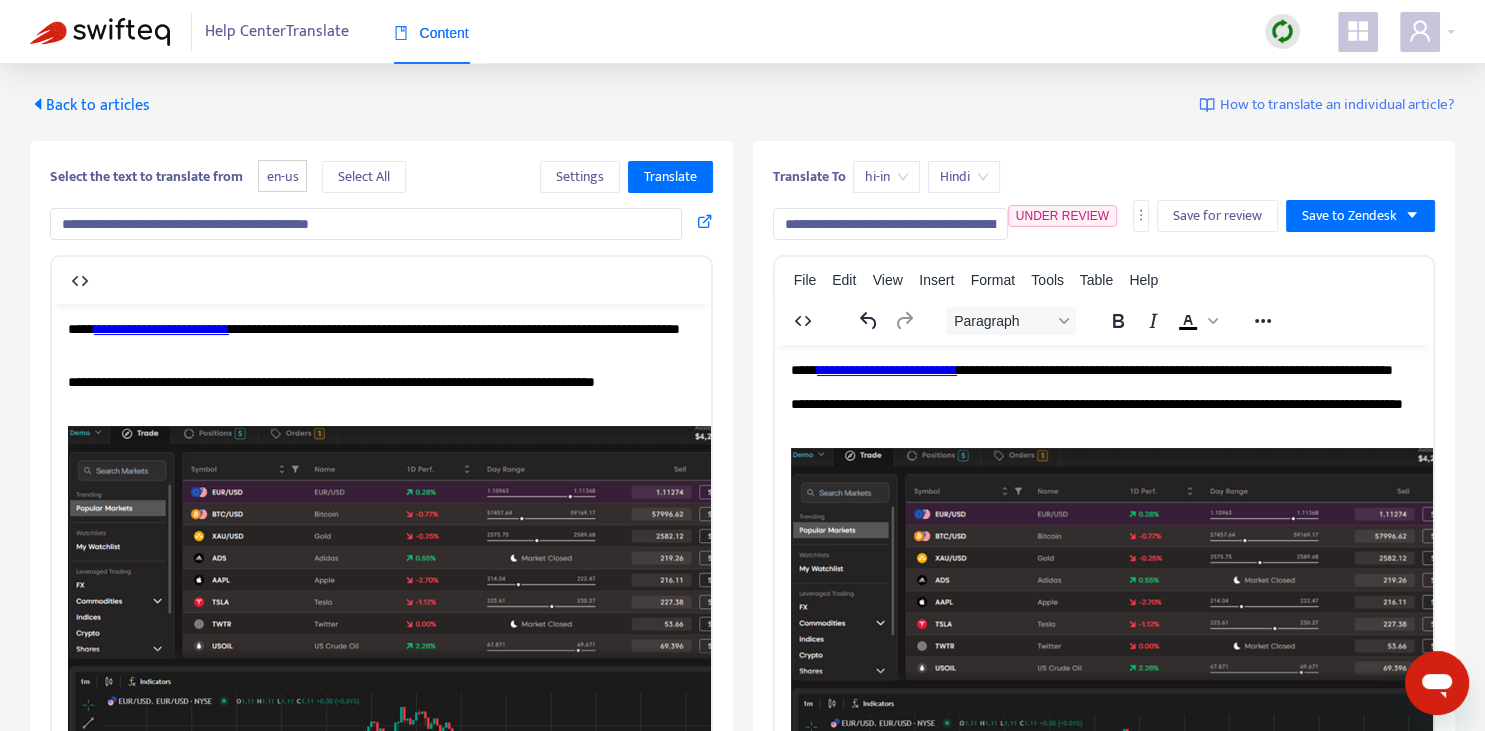 drag, startPoint x: 97, startPoint y: 220, endPoint x: 222, endPoint y: 219, distance: 125.004 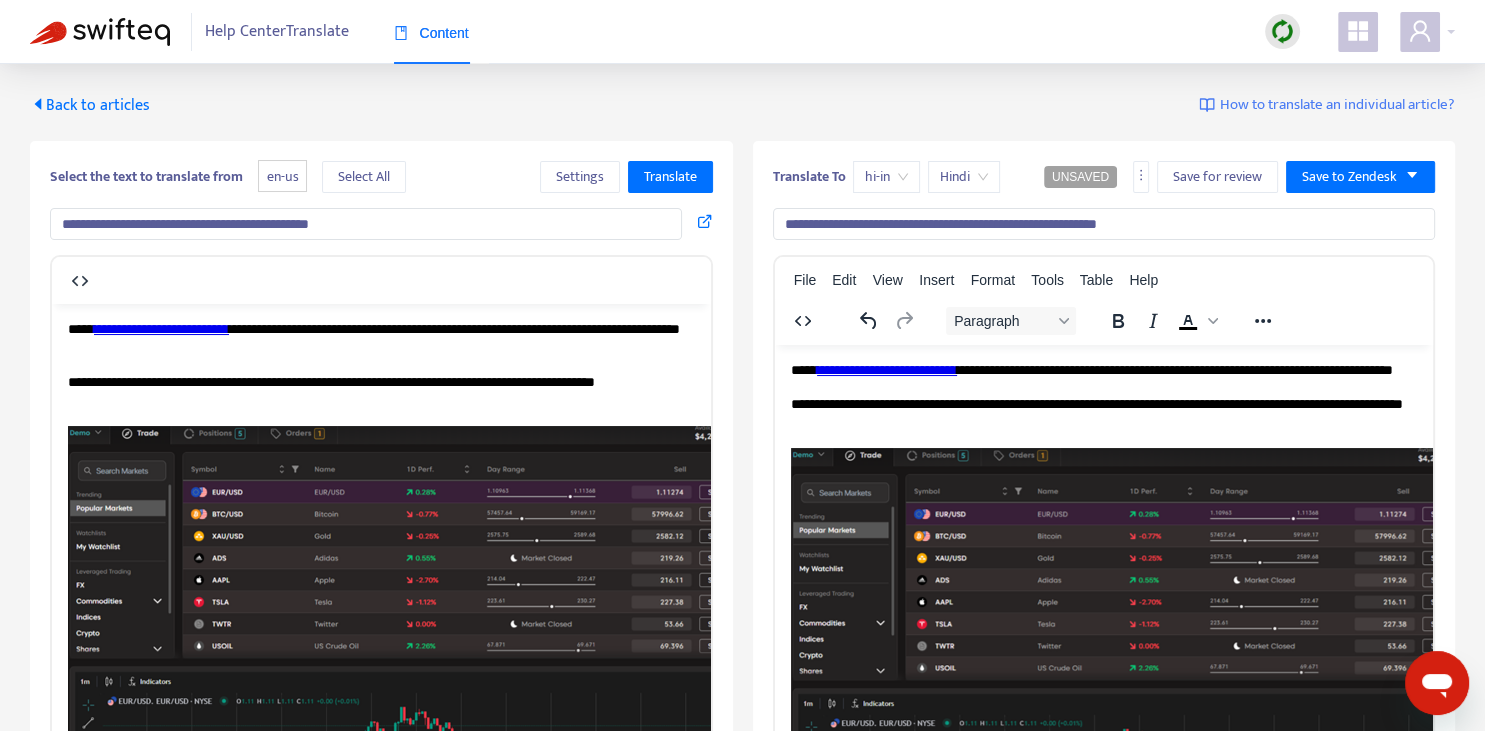 click on "**********" at bounding box center (366, 224) 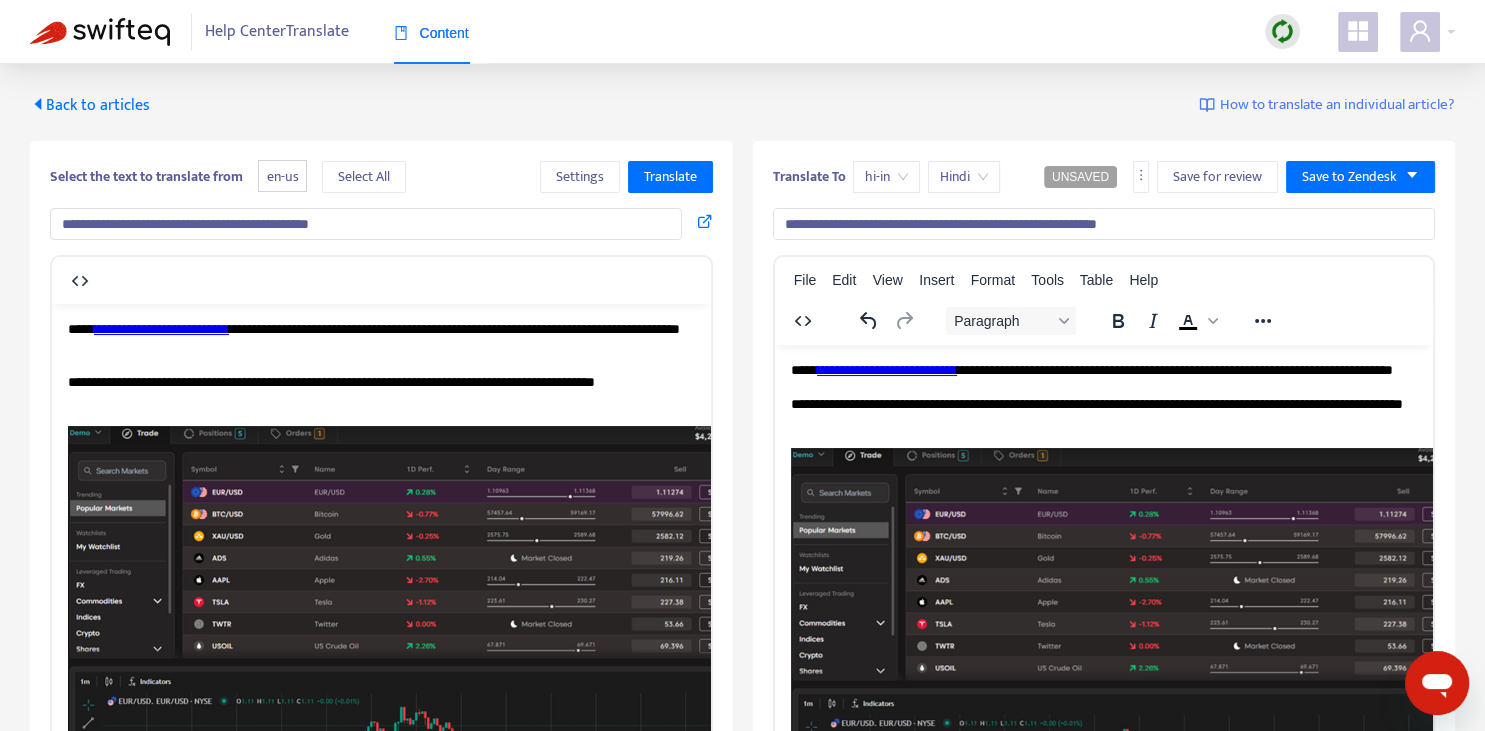 click on "**********" at bounding box center [1104, 224] 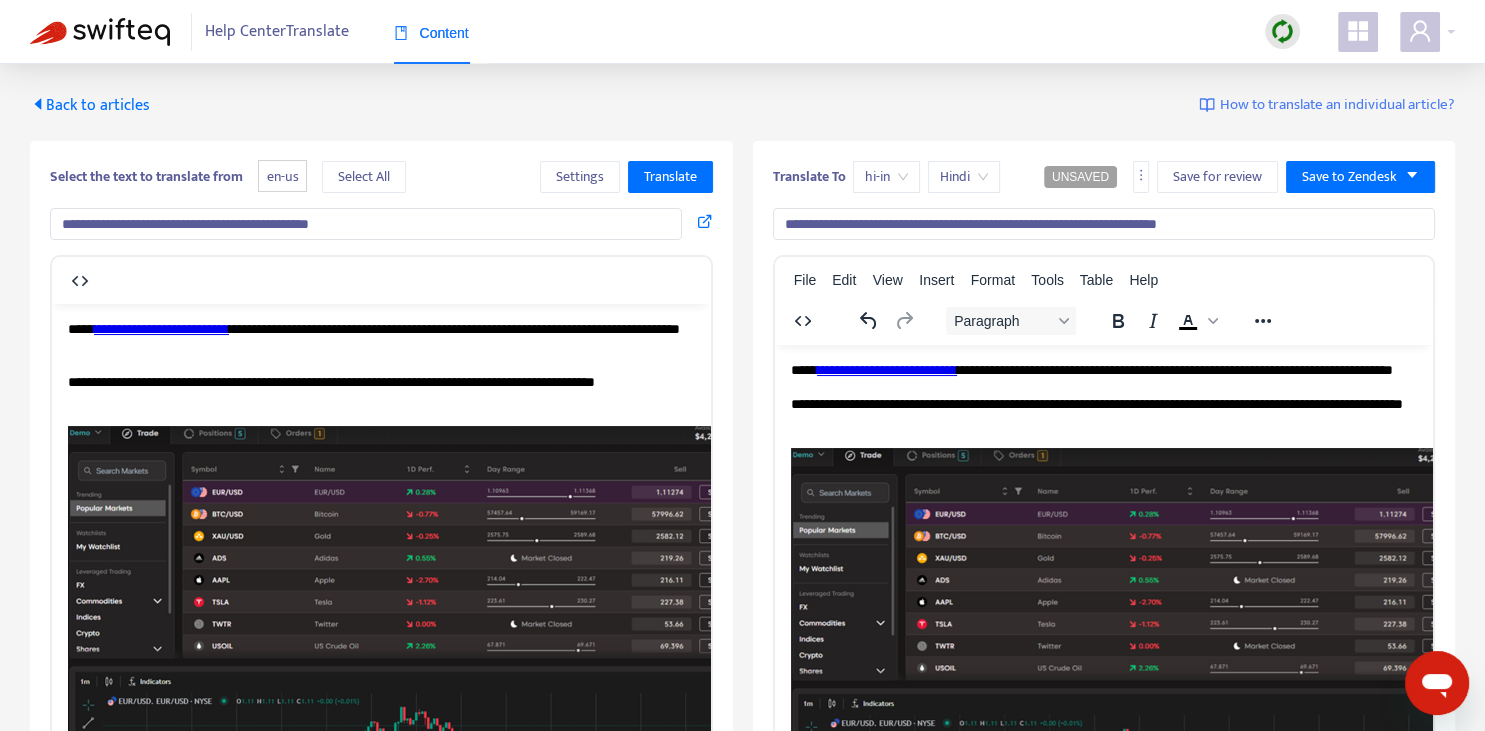 click on "**********" at bounding box center [1104, 224] 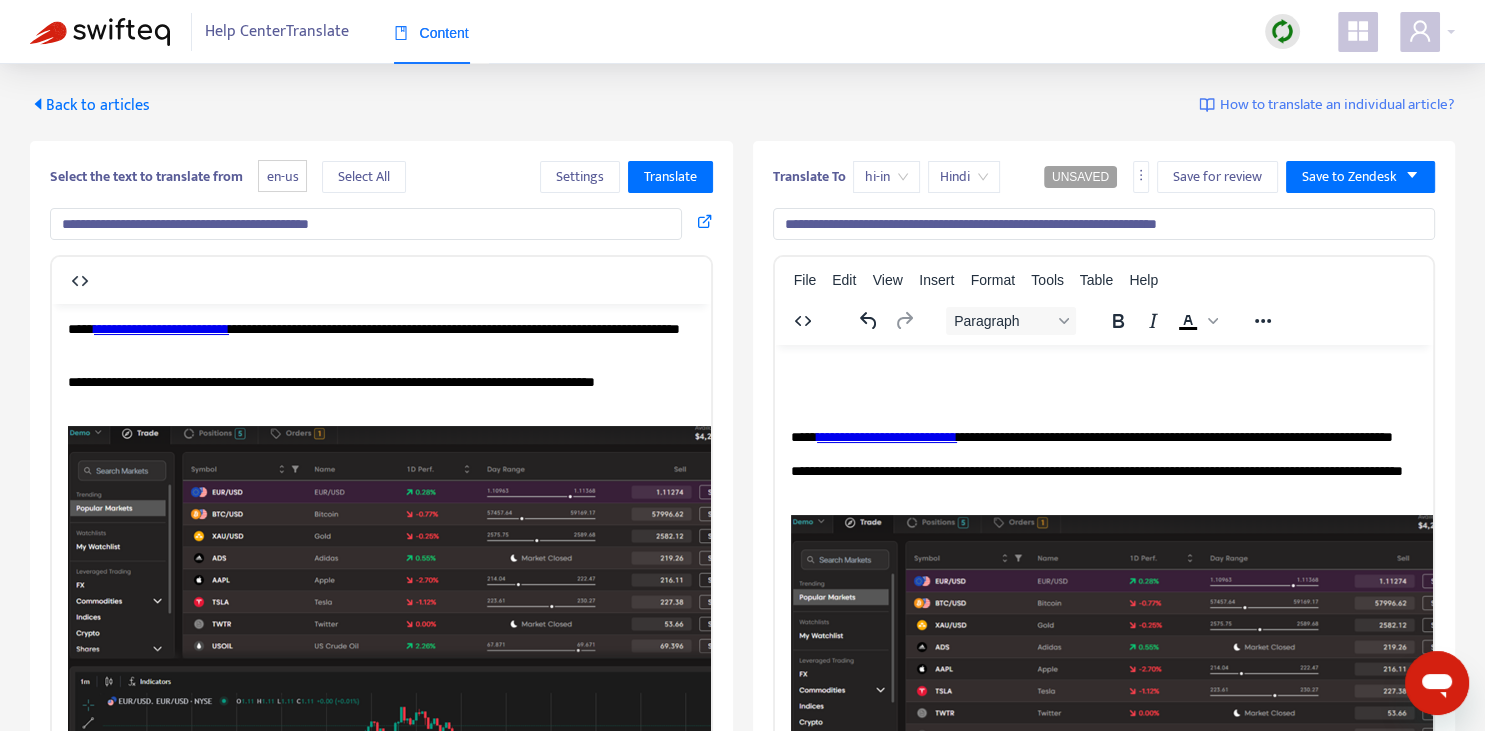 type 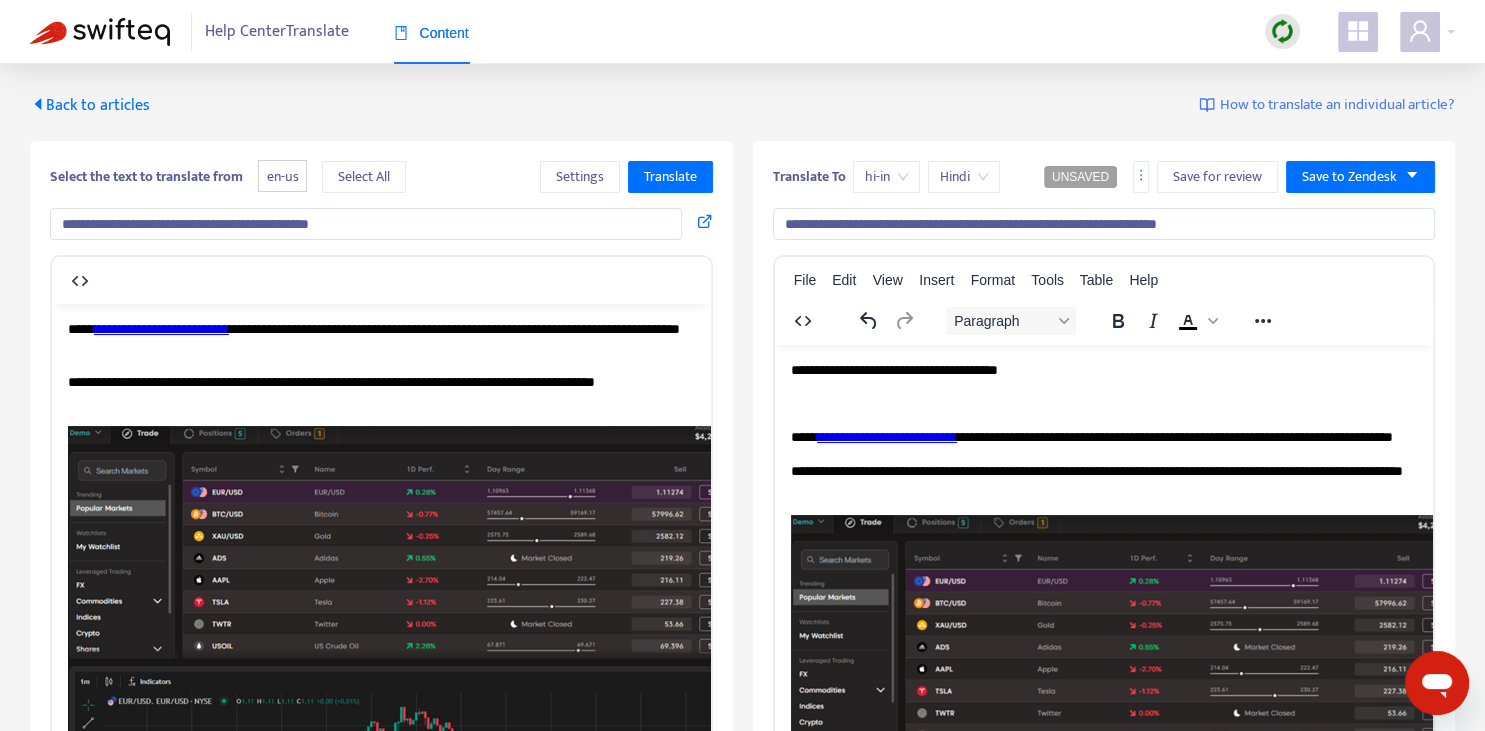 click on "**********" at bounding box center [381, 338] 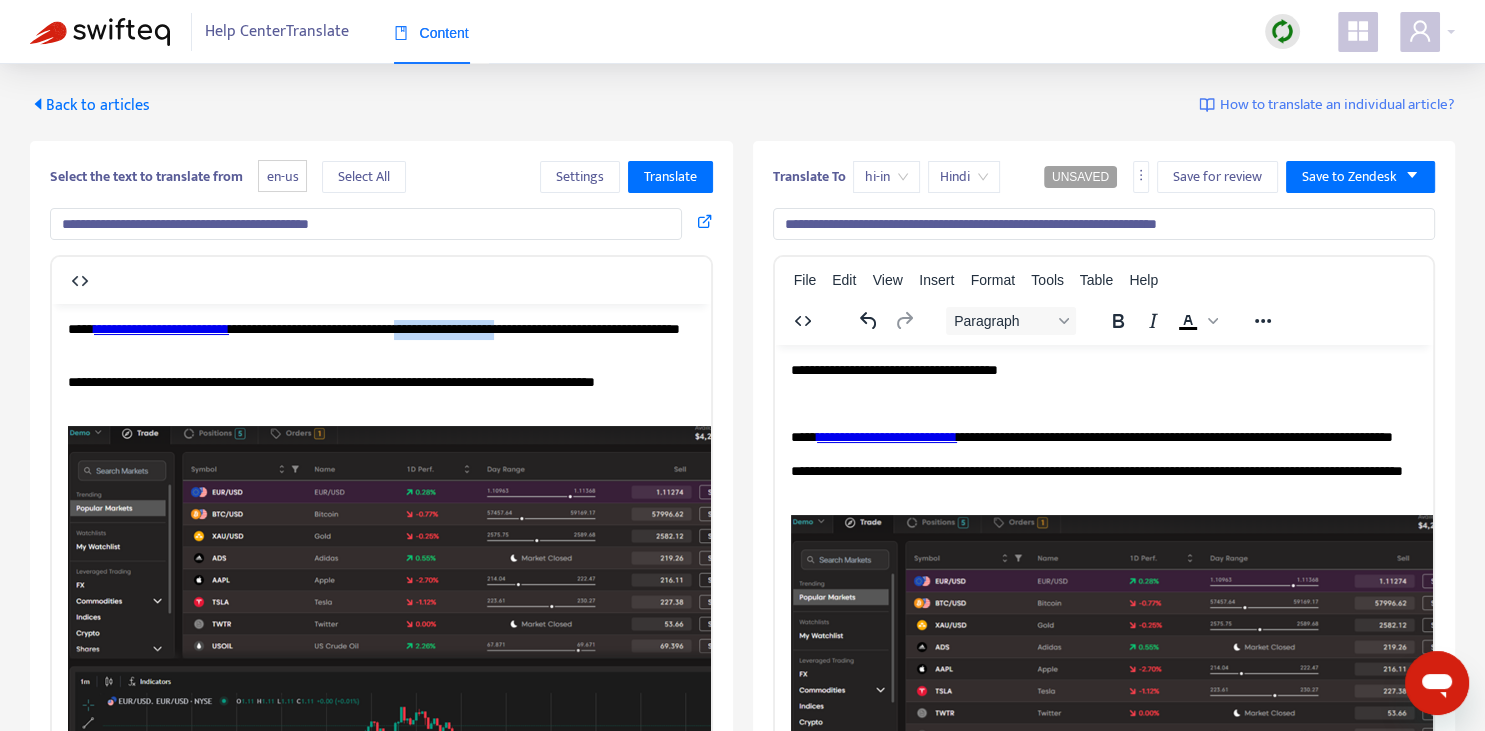 drag, startPoint x: 480, startPoint y: 328, endPoint x: 606, endPoint y: 331, distance: 126.035706 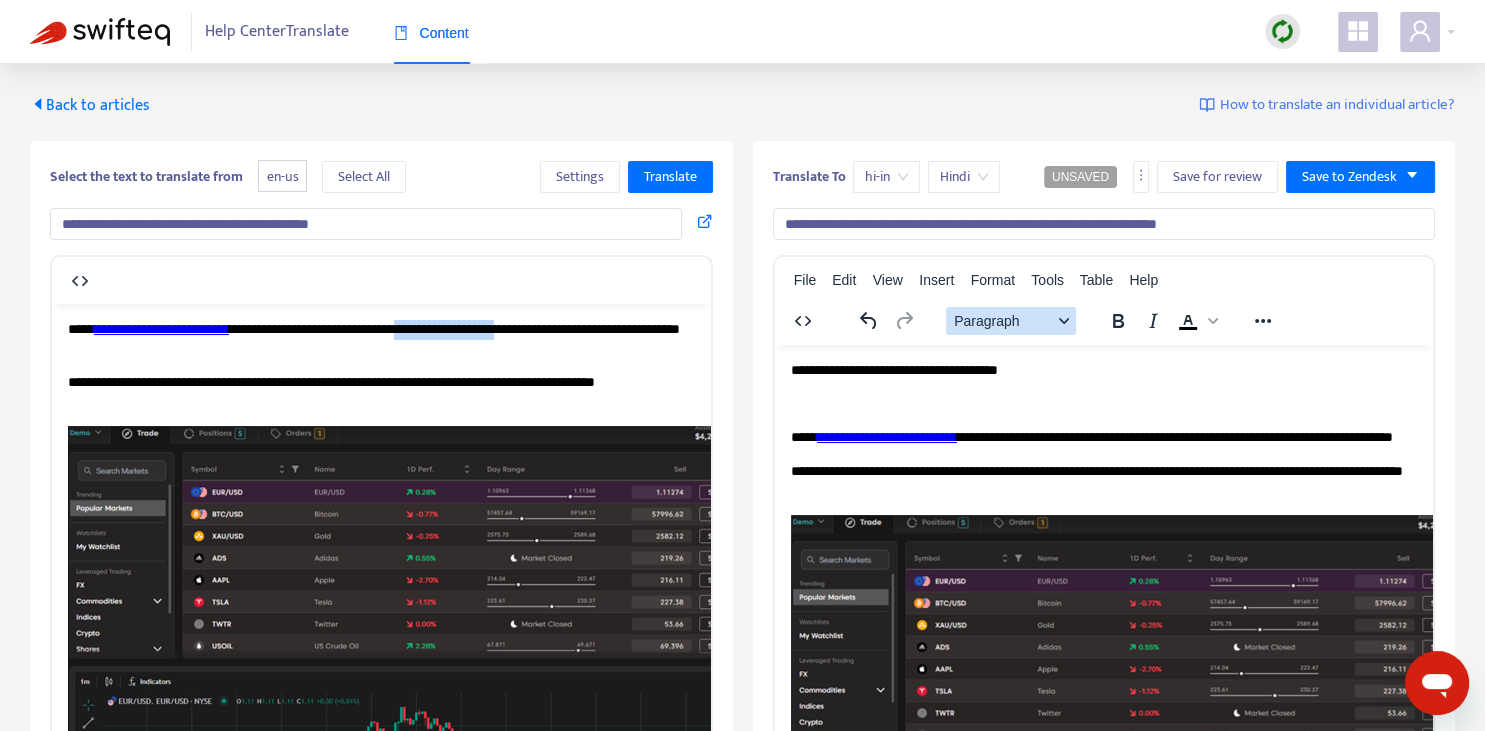 copy on "**********" 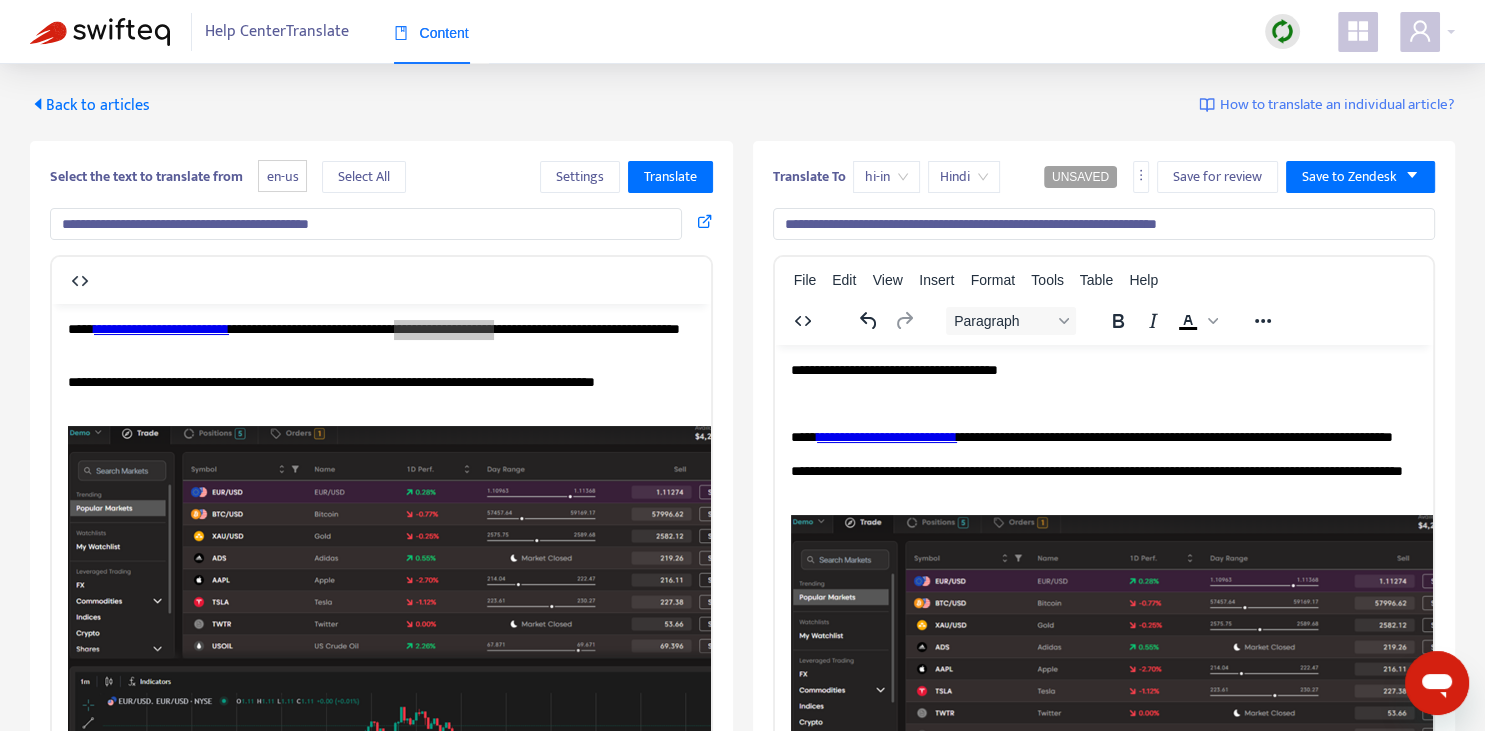 click on "**********" at bounding box center (1103, 370) 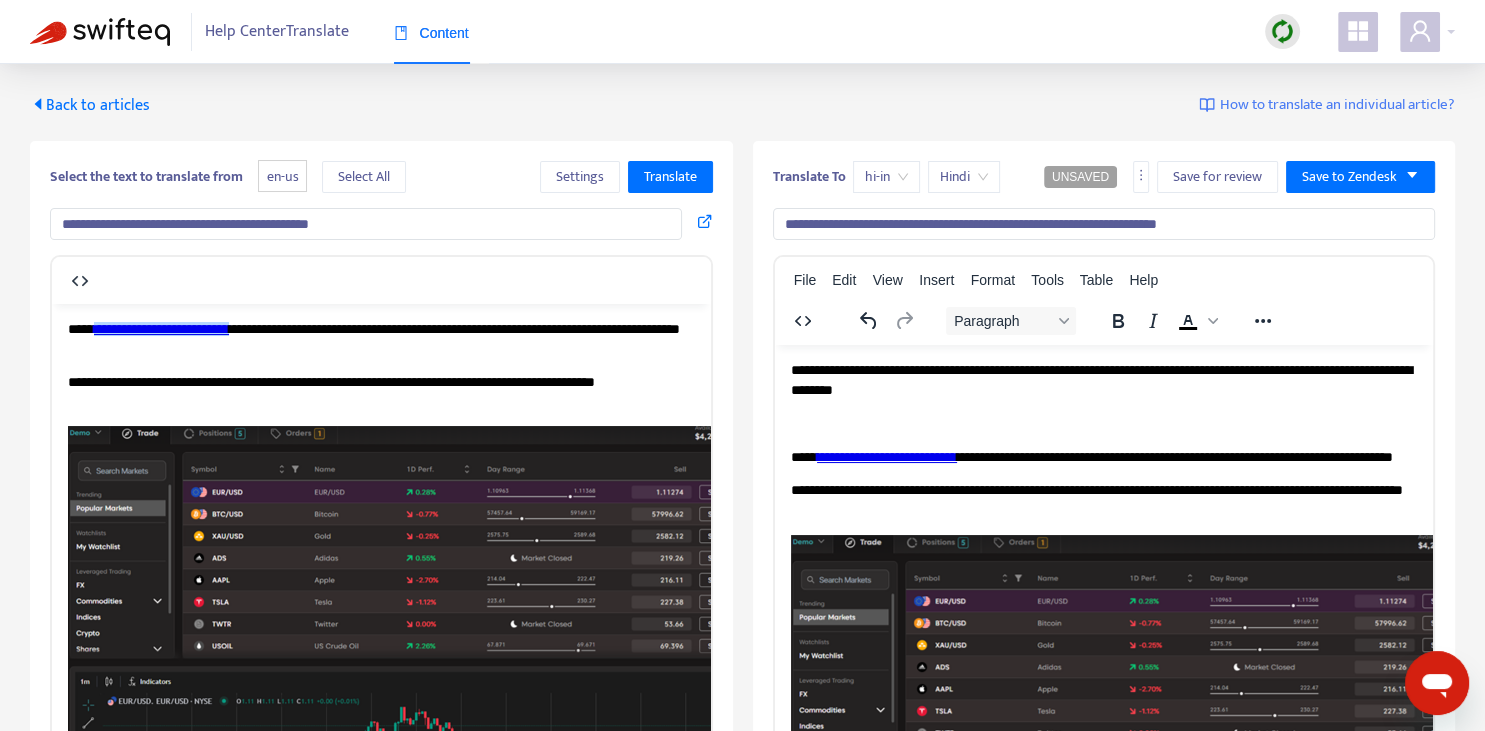 click on "**********" at bounding box center [161, 328] 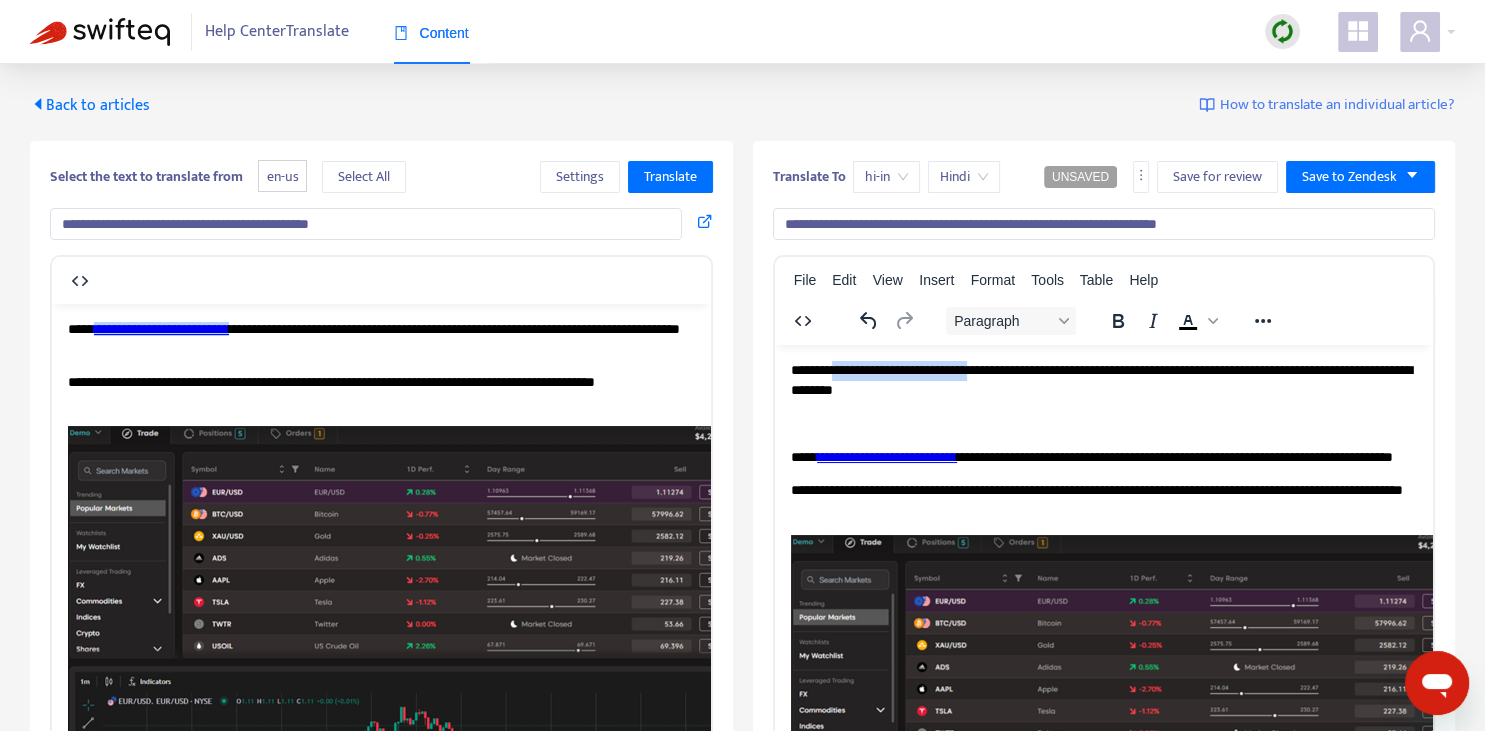 drag, startPoint x: 828, startPoint y: 364, endPoint x: 1016, endPoint y: 369, distance: 188.06648 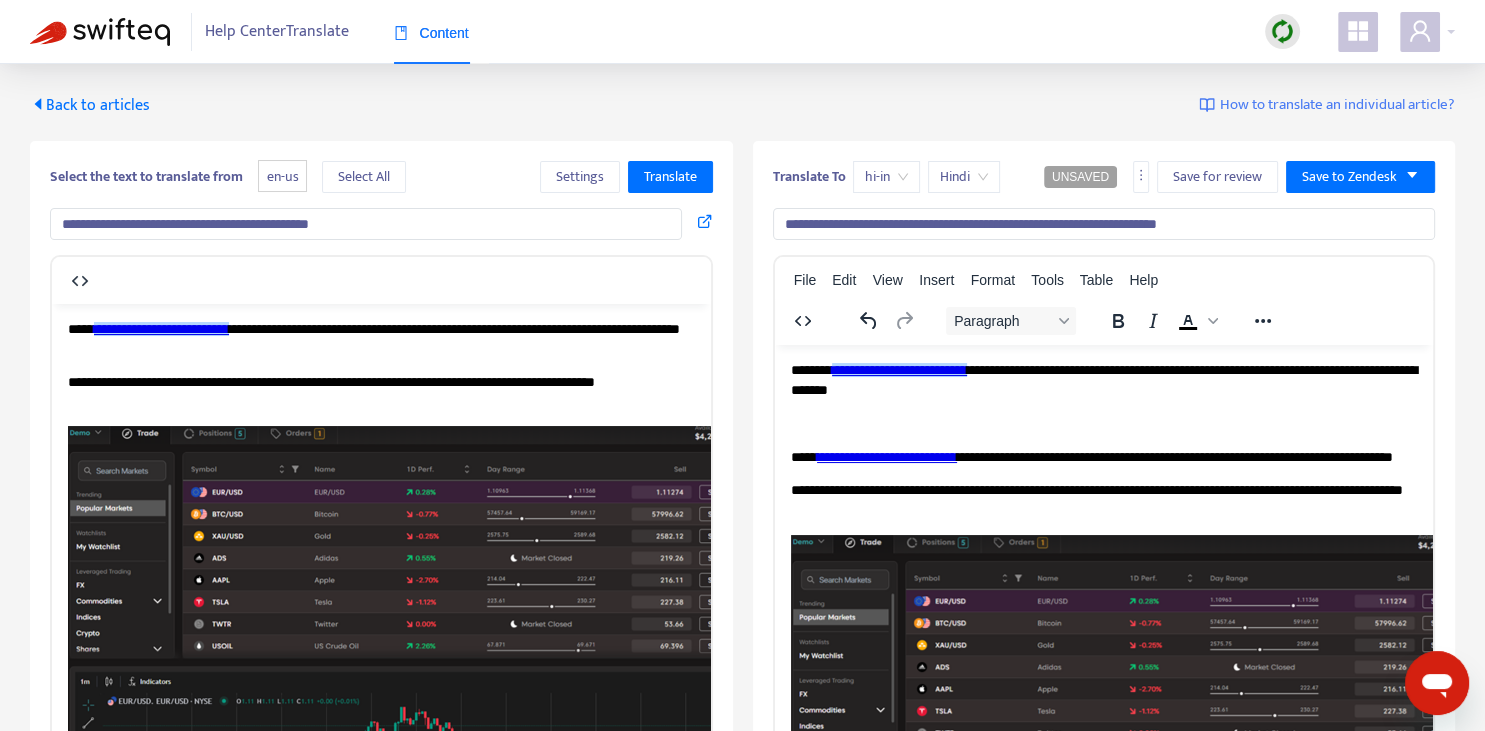 click on "**********" at bounding box center [1103, 379] 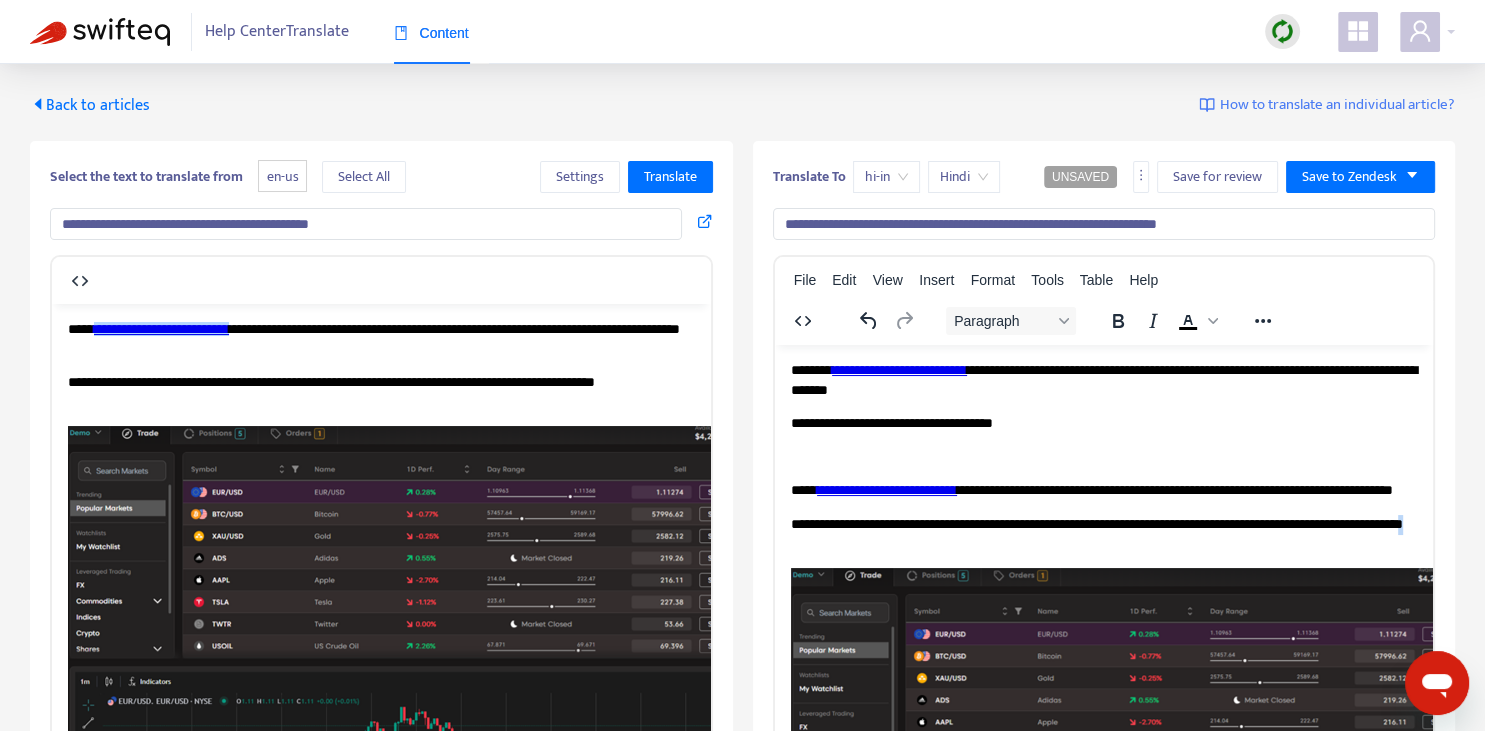 copy on "*" 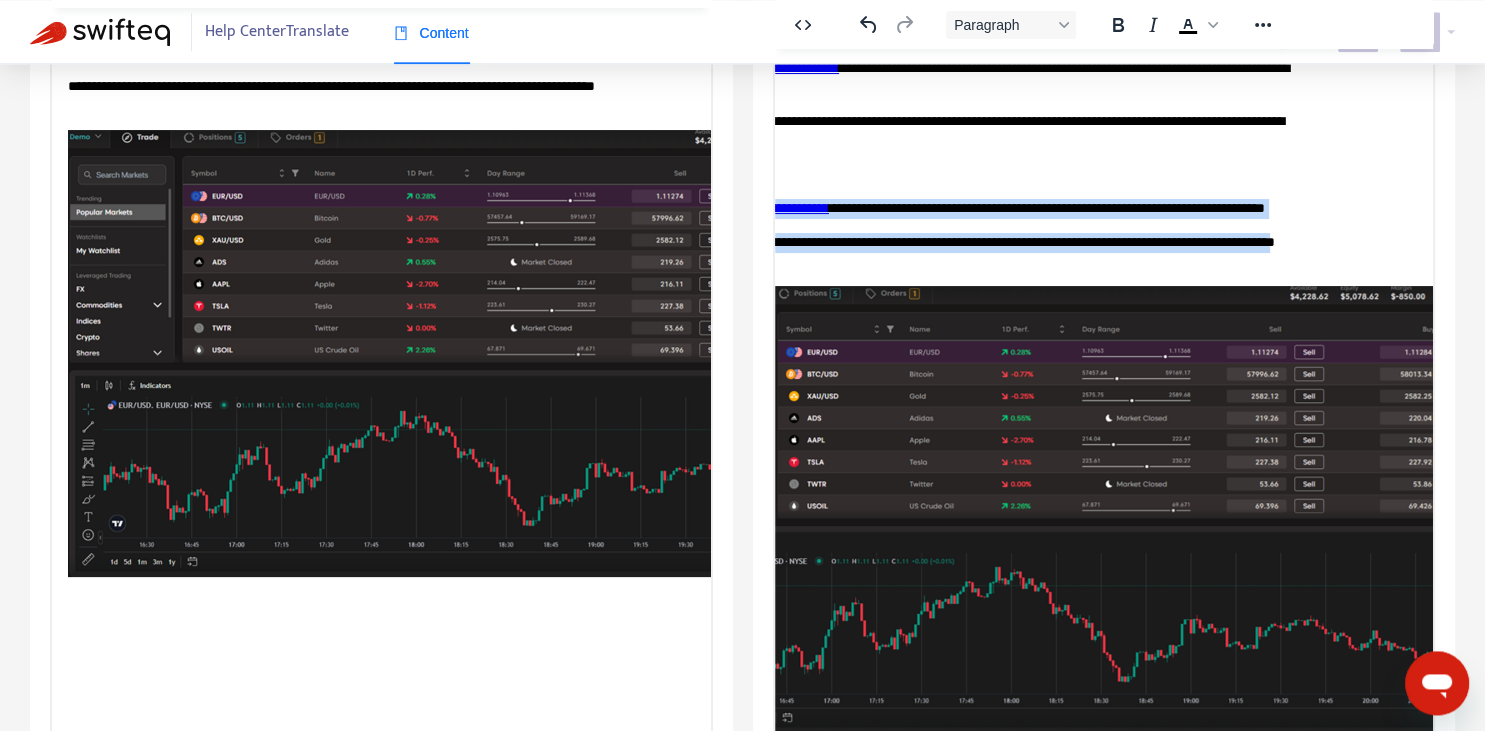 scroll, scrollTop: 27, scrollLeft: 128, axis: both 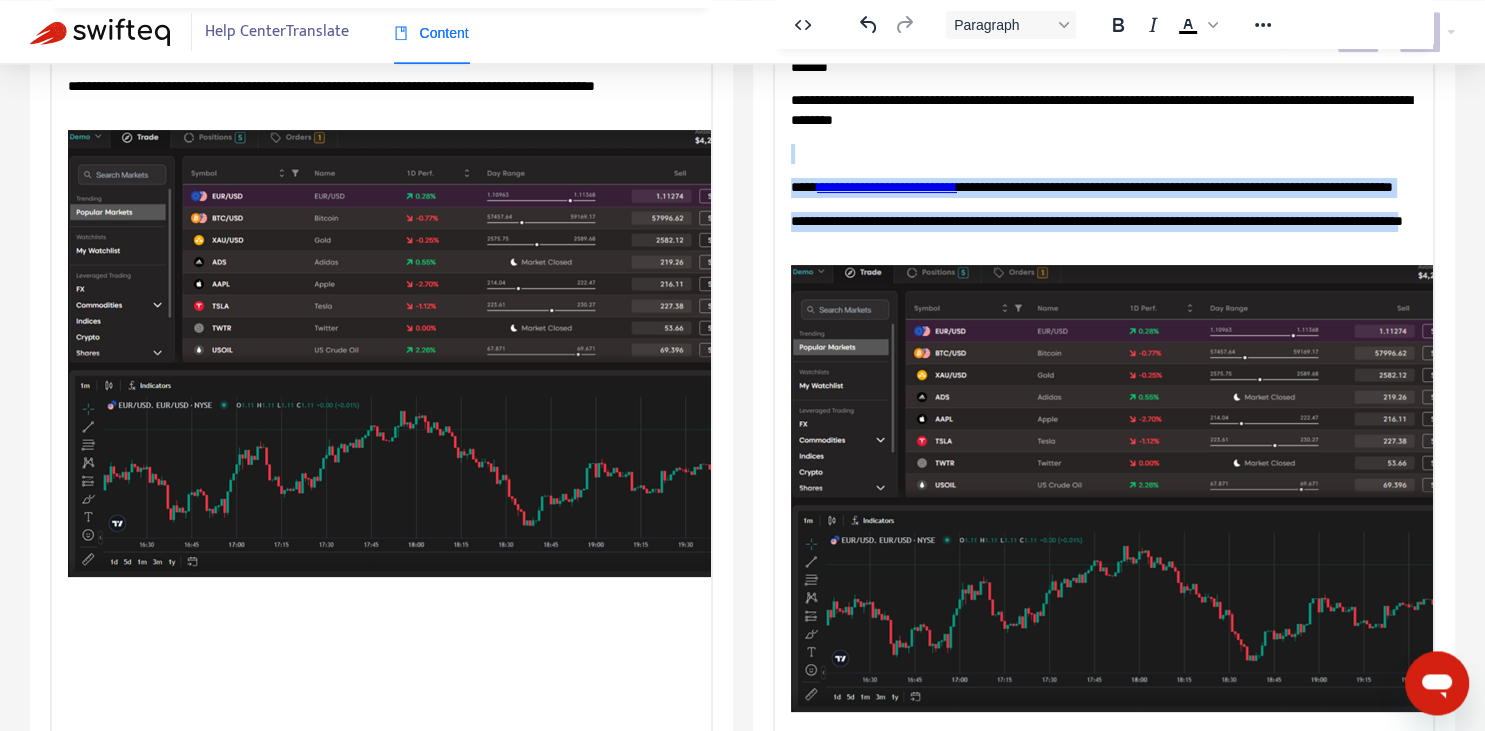 drag, startPoint x: 1084, startPoint y: 722, endPoint x: 1515, endPoint y: 752, distance: 432.04282 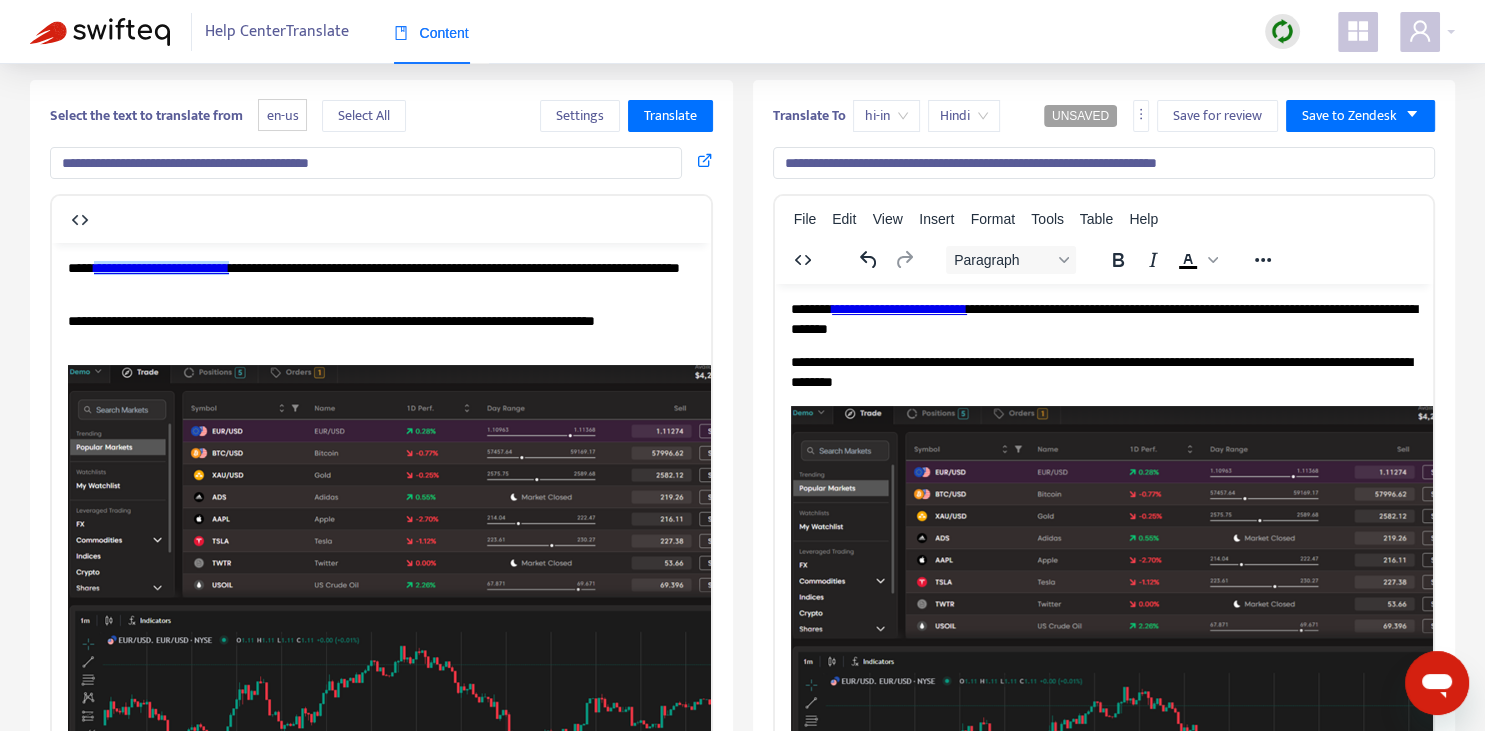 scroll, scrollTop: 0, scrollLeft: 0, axis: both 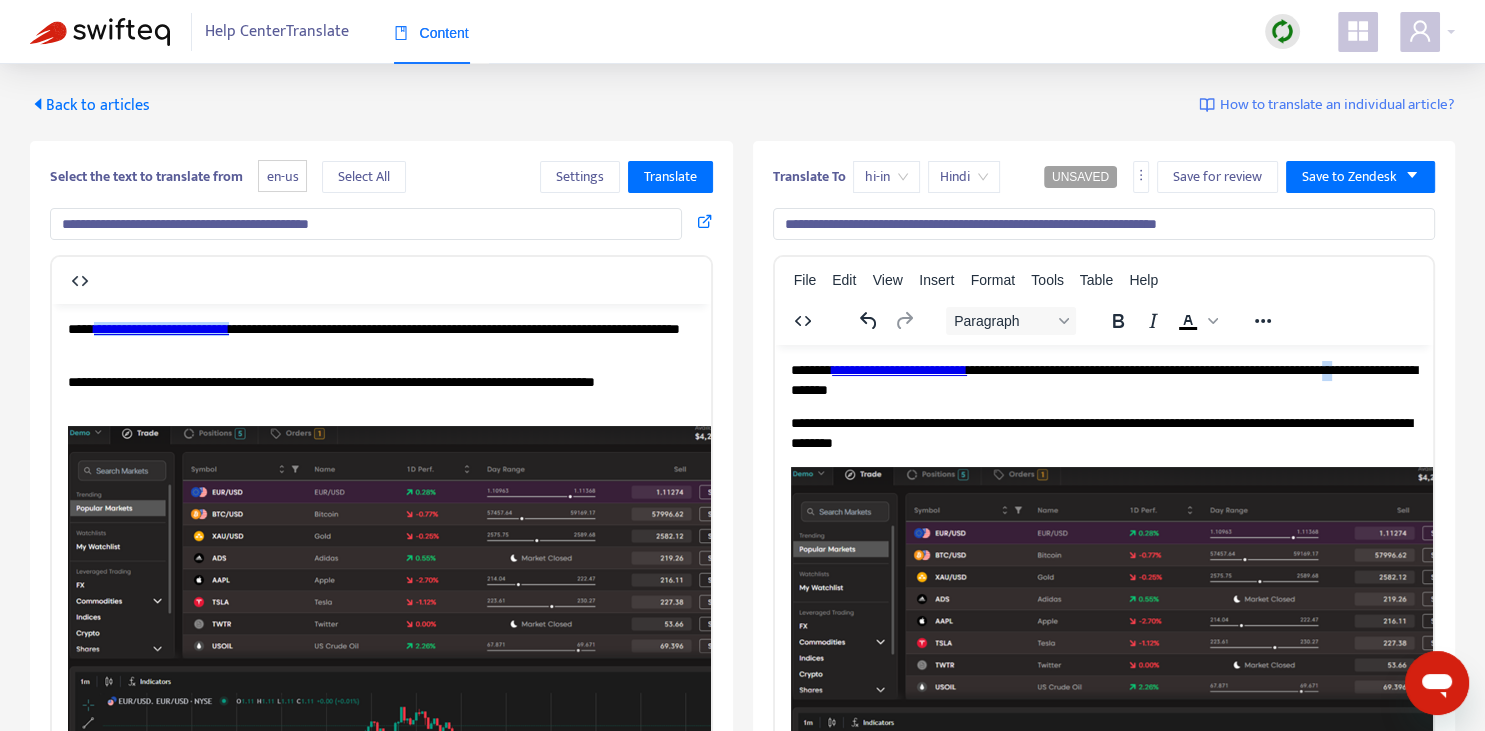 drag, startPoint x: 860, startPoint y: 386, endPoint x: 874, endPoint y: 386, distance: 14 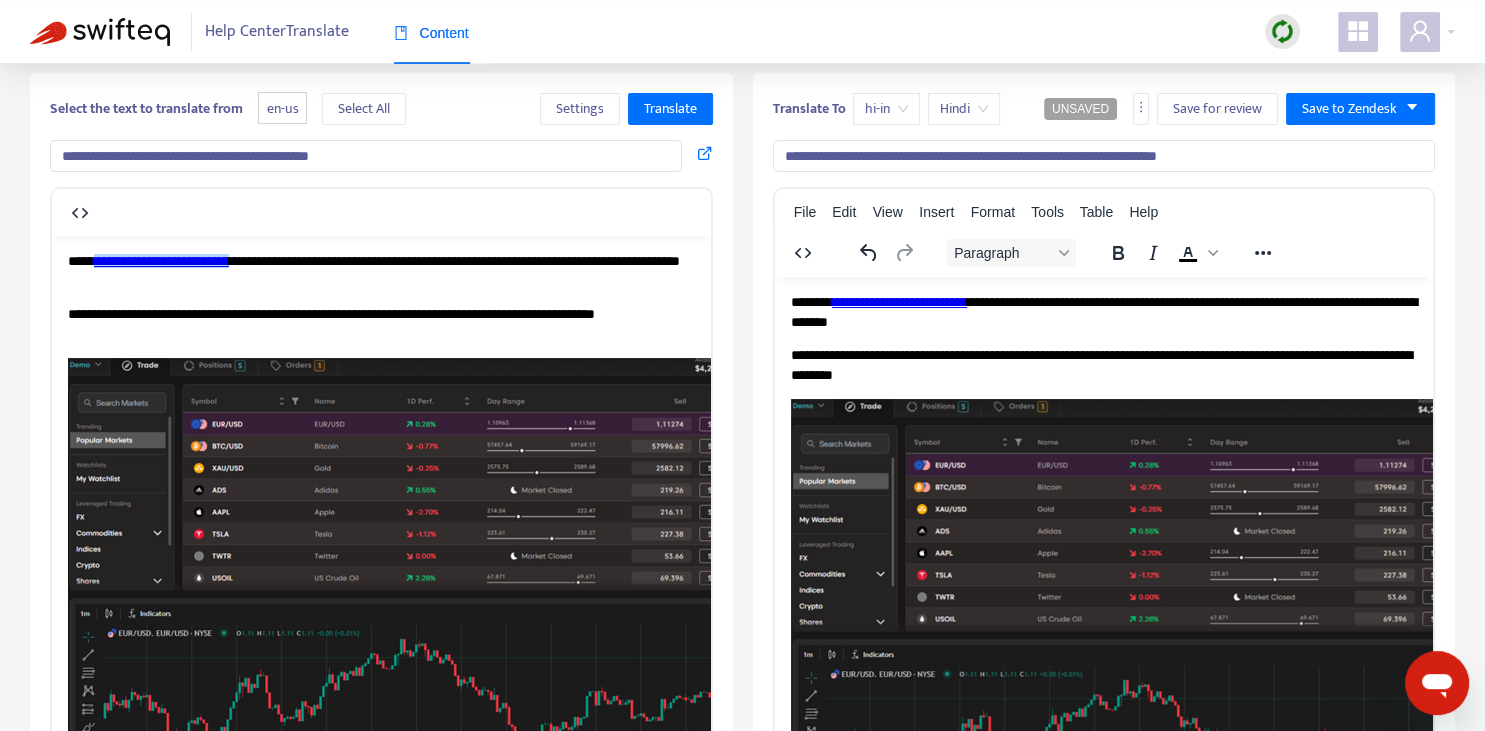 scroll, scrollTop: 70, scrollLeft: 0, axis: vertical 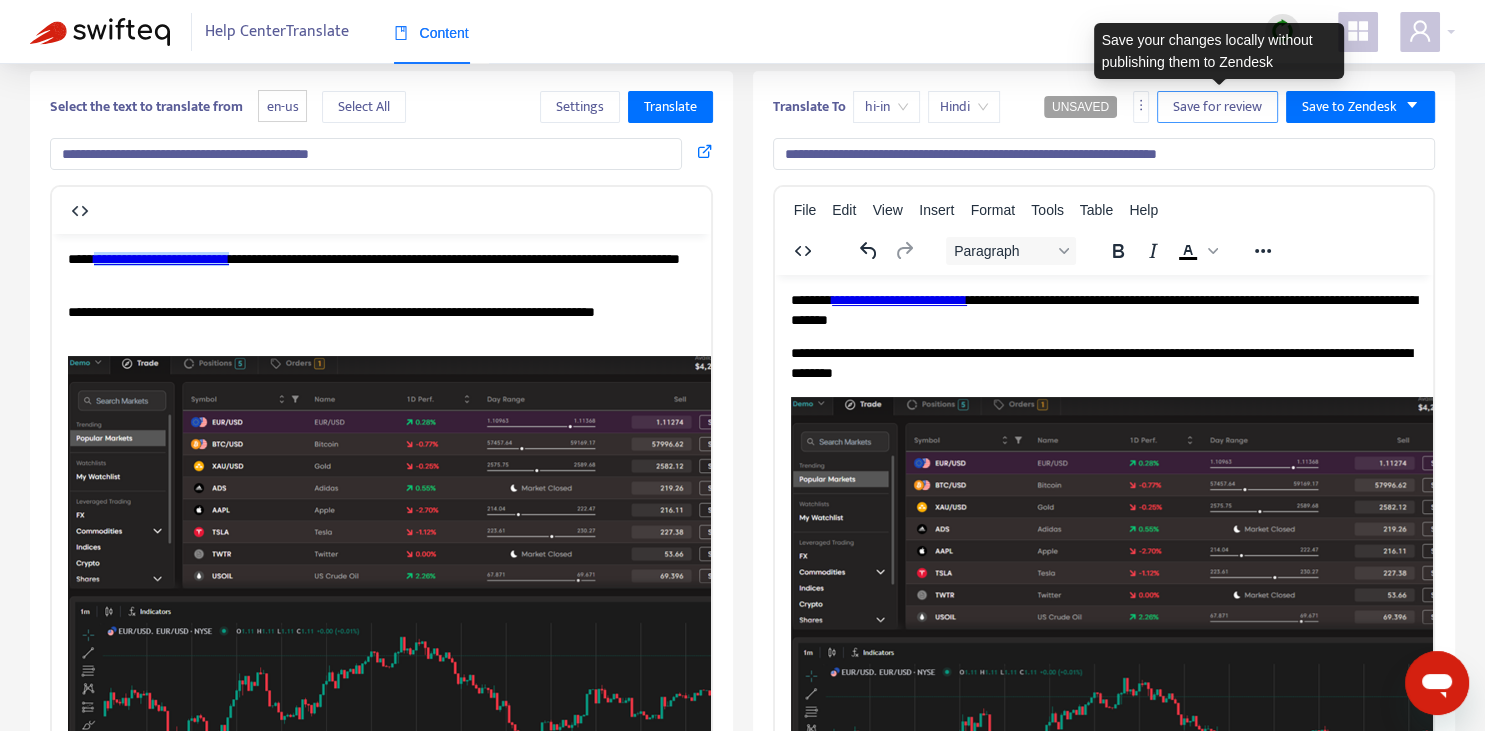 click on "Save for review" at bounding box center (1217, 107) 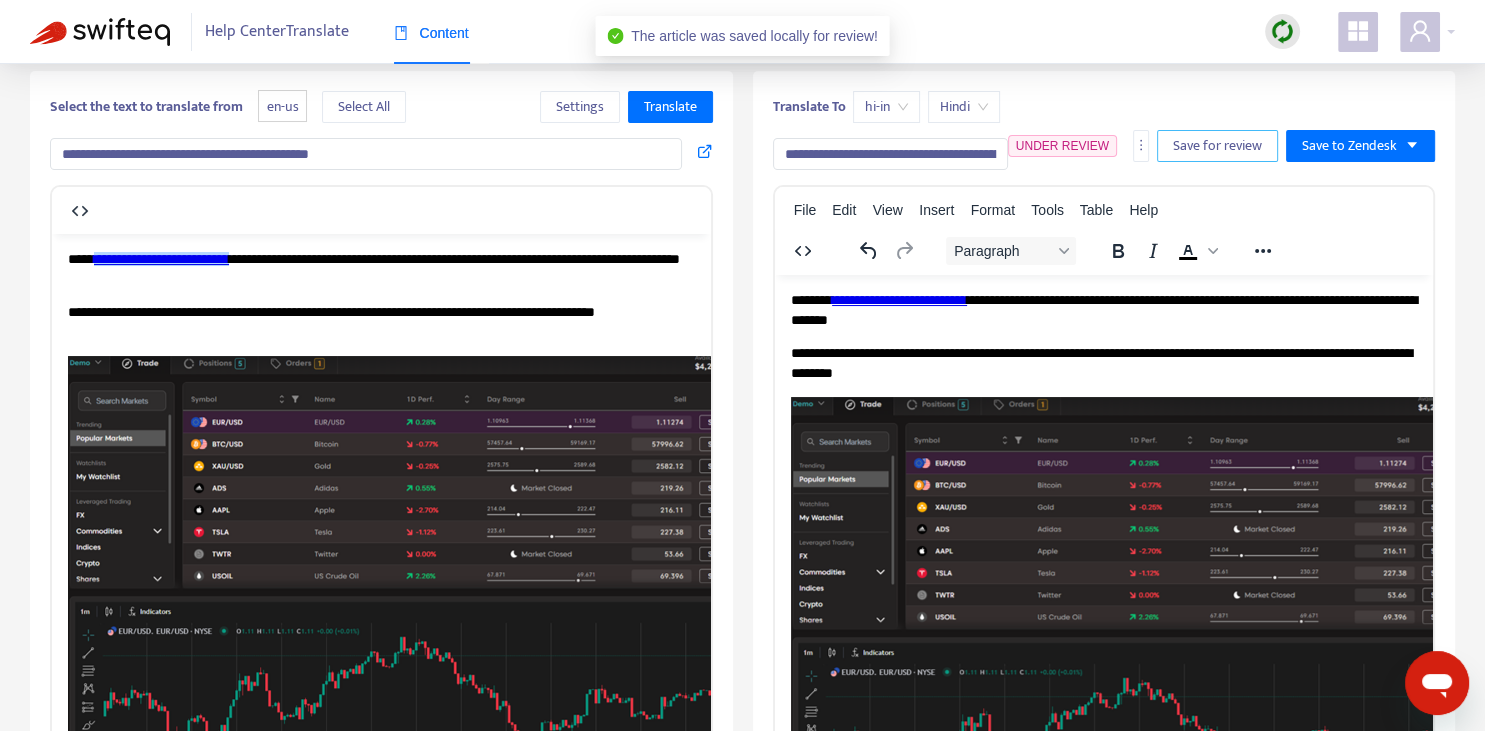 scroll, scrollTop: 0, scrollLeft: 0, axis: both 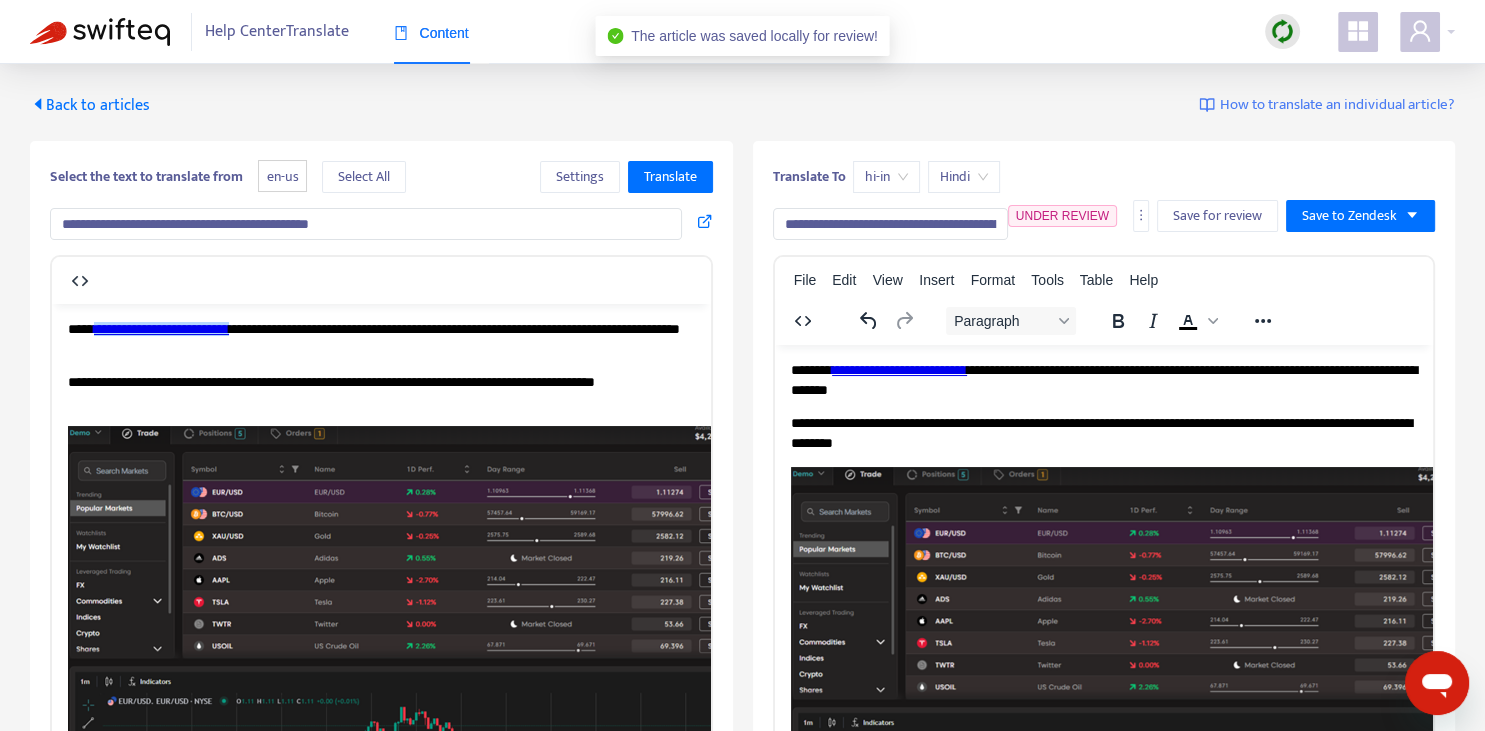 click on "**********" at bounding box center [742, 569] 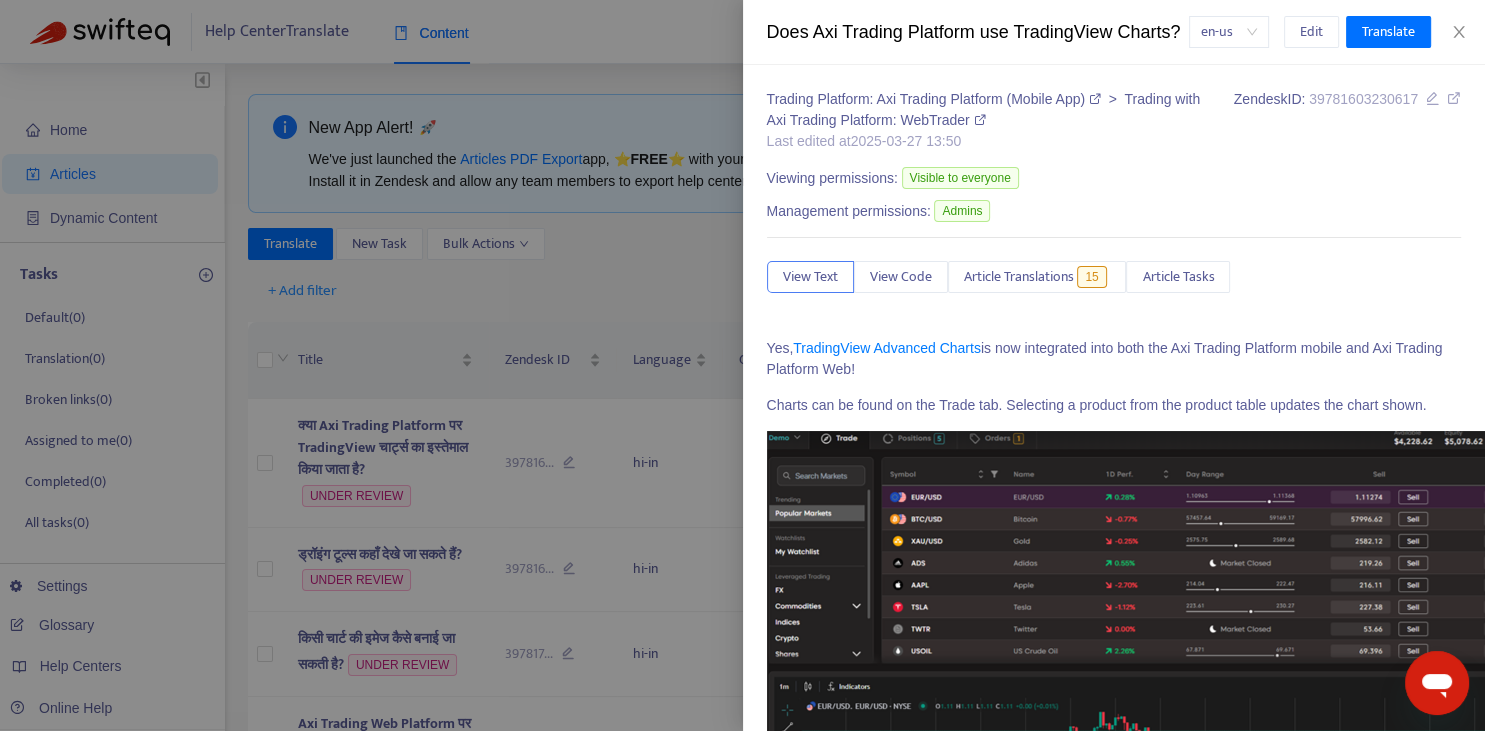 click at bounding box center [742, 365] 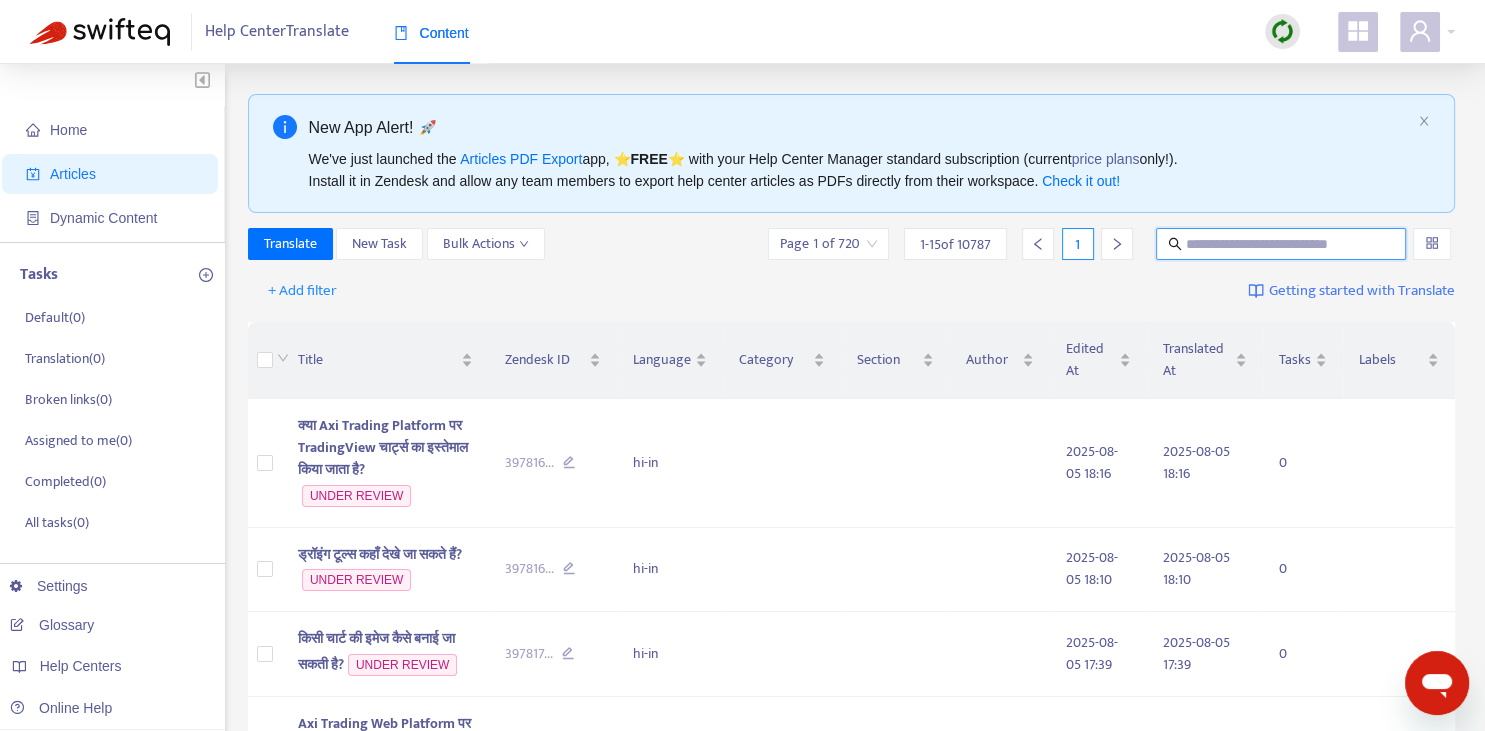click at bounding box center [1282, 244] 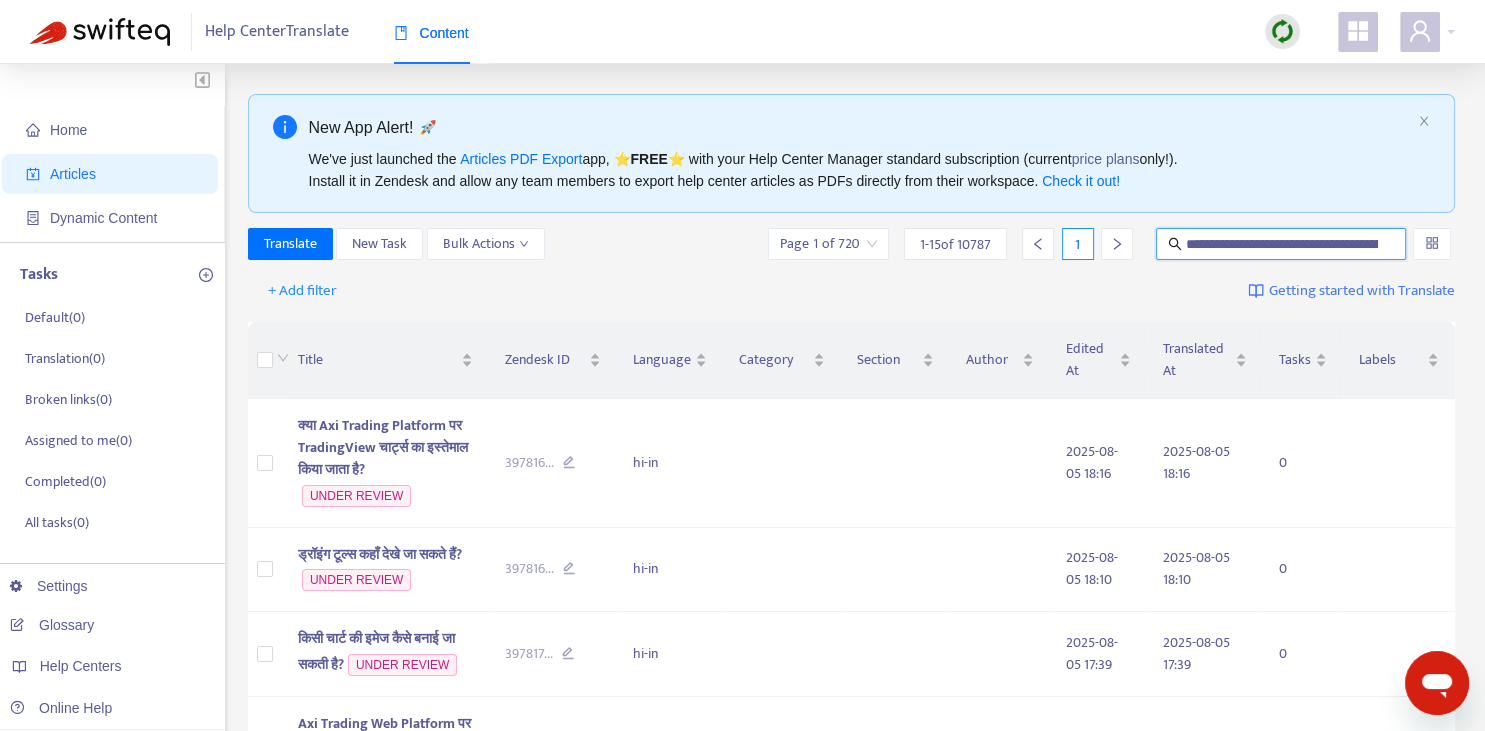 scroll, scrollTop: 0, scrollLeft: 239, axis: horizontal 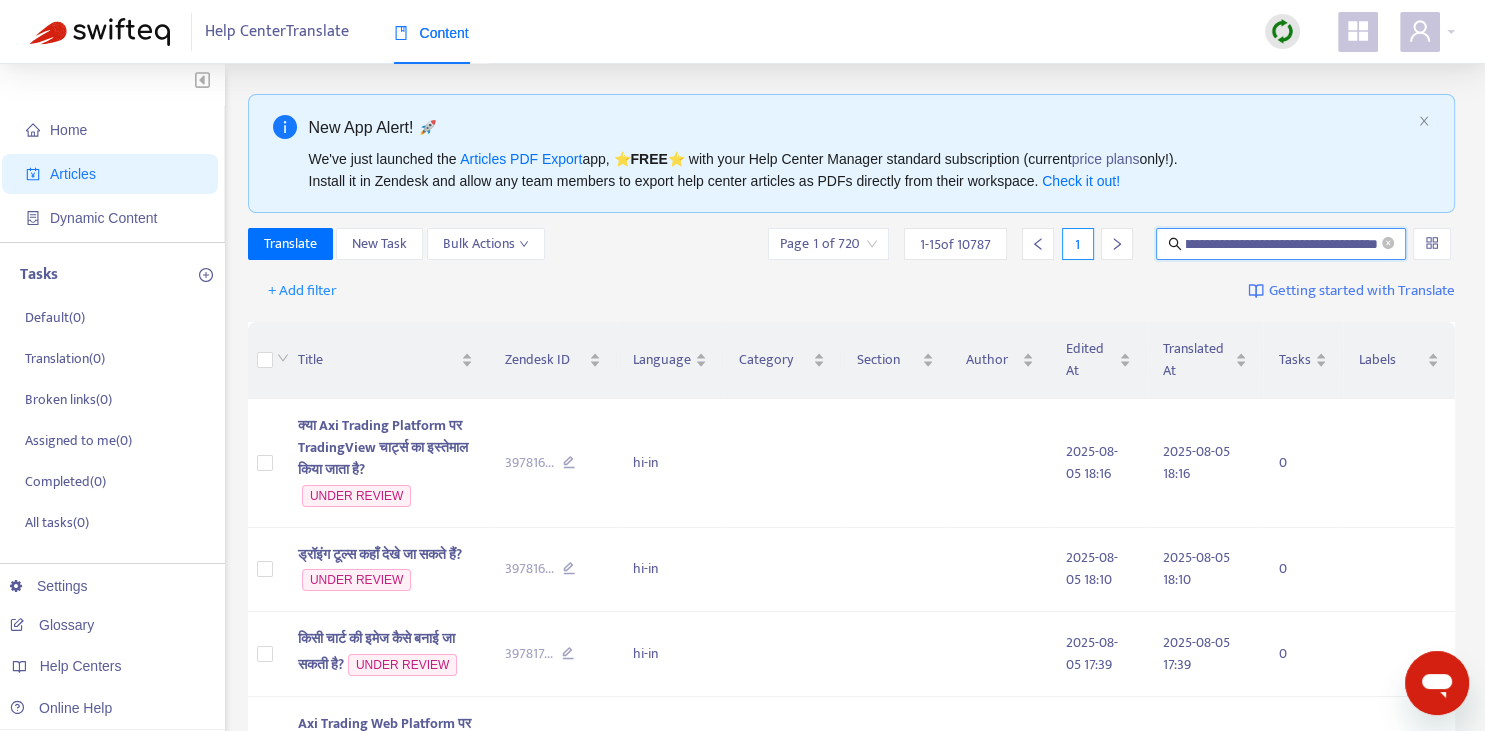type on "**********" 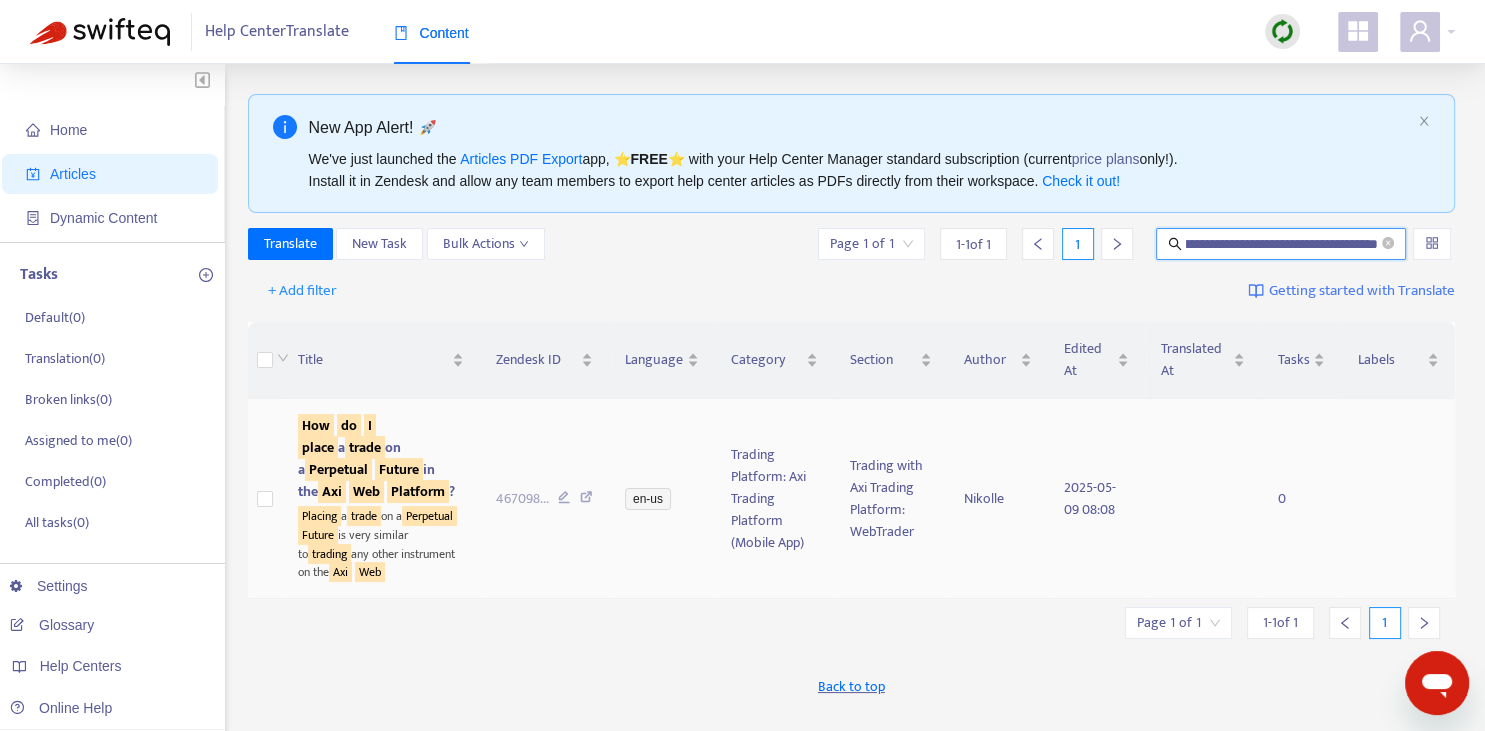 click on "How   do   I   place  a  trade  on a  Perpetual   Future  in the  Axi   Web   Platform ?" at bounding box center (376, 458) 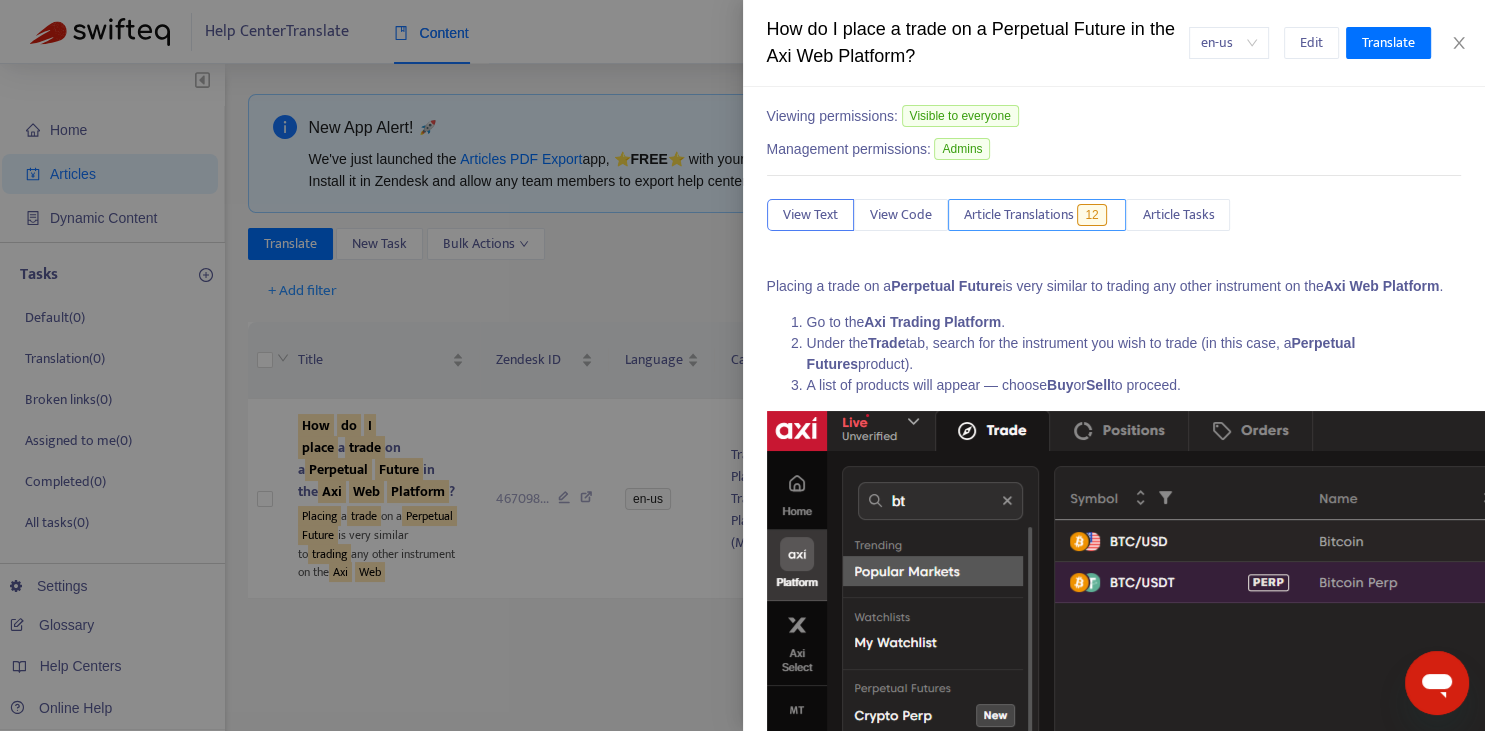 scroll, scrollTop: 0, scrollLeft: 0, axis: both 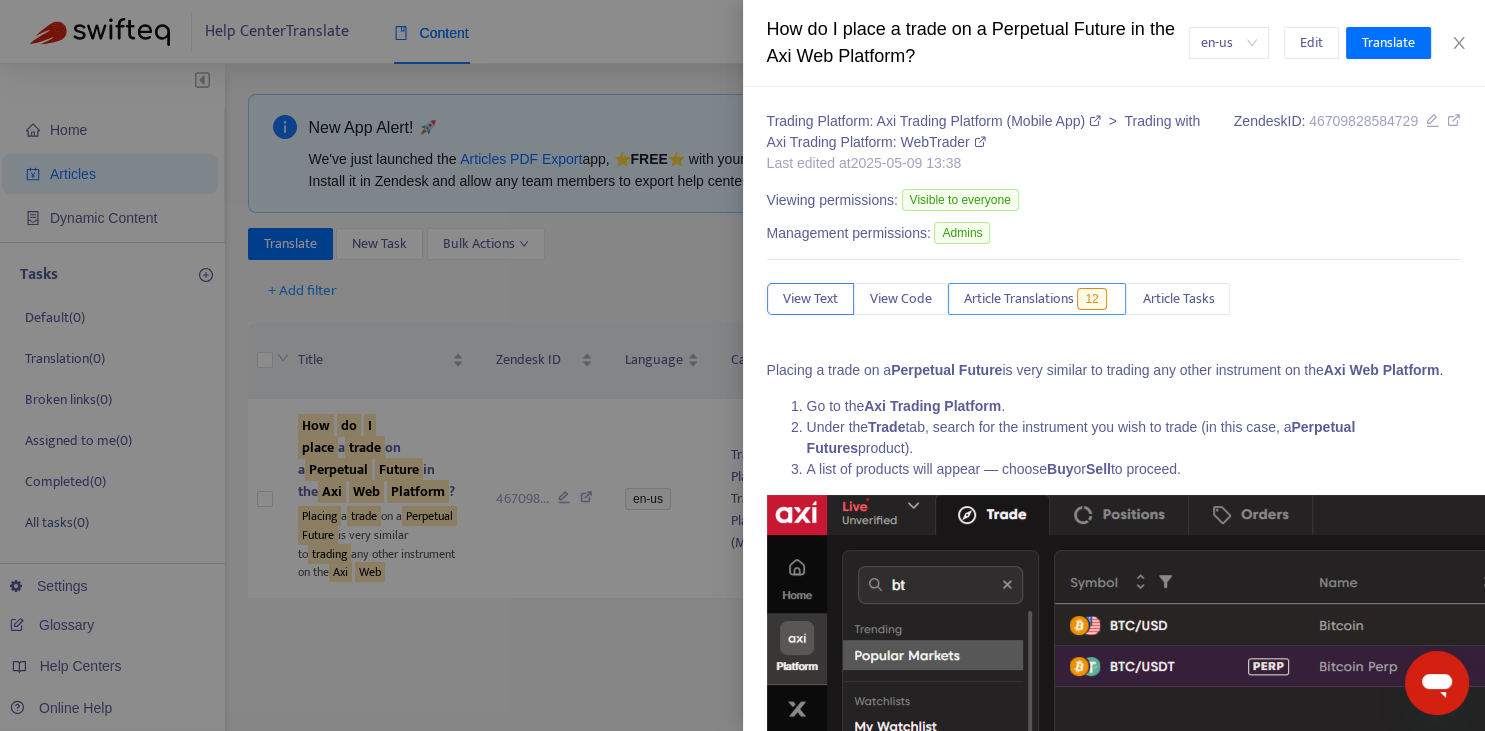 click on "12" at bounding box center [1091, 299] 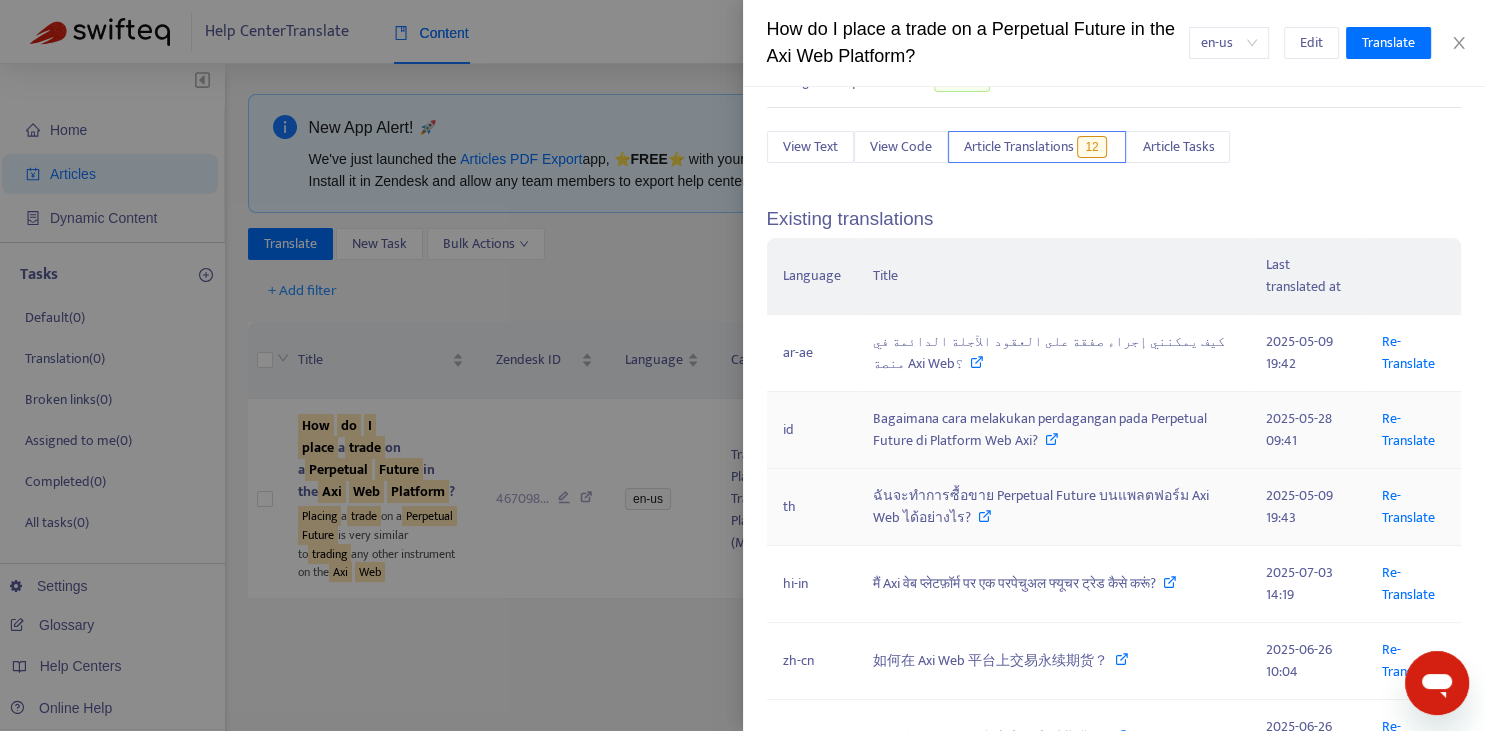 scroll, scrollTop: 220, scrollLeft: 0, axis: vertical 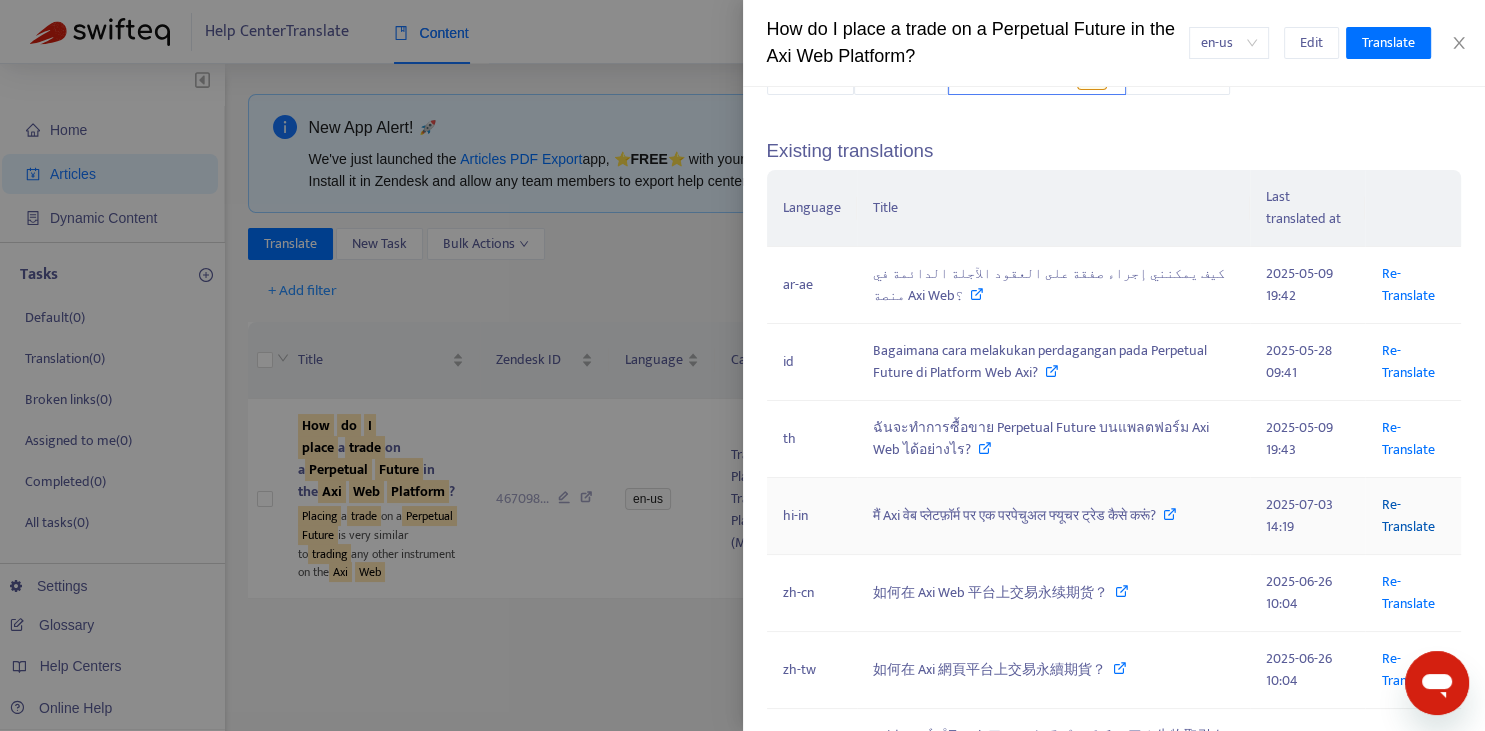 click on "Re-Translate" at bounding box center (1407, 515) 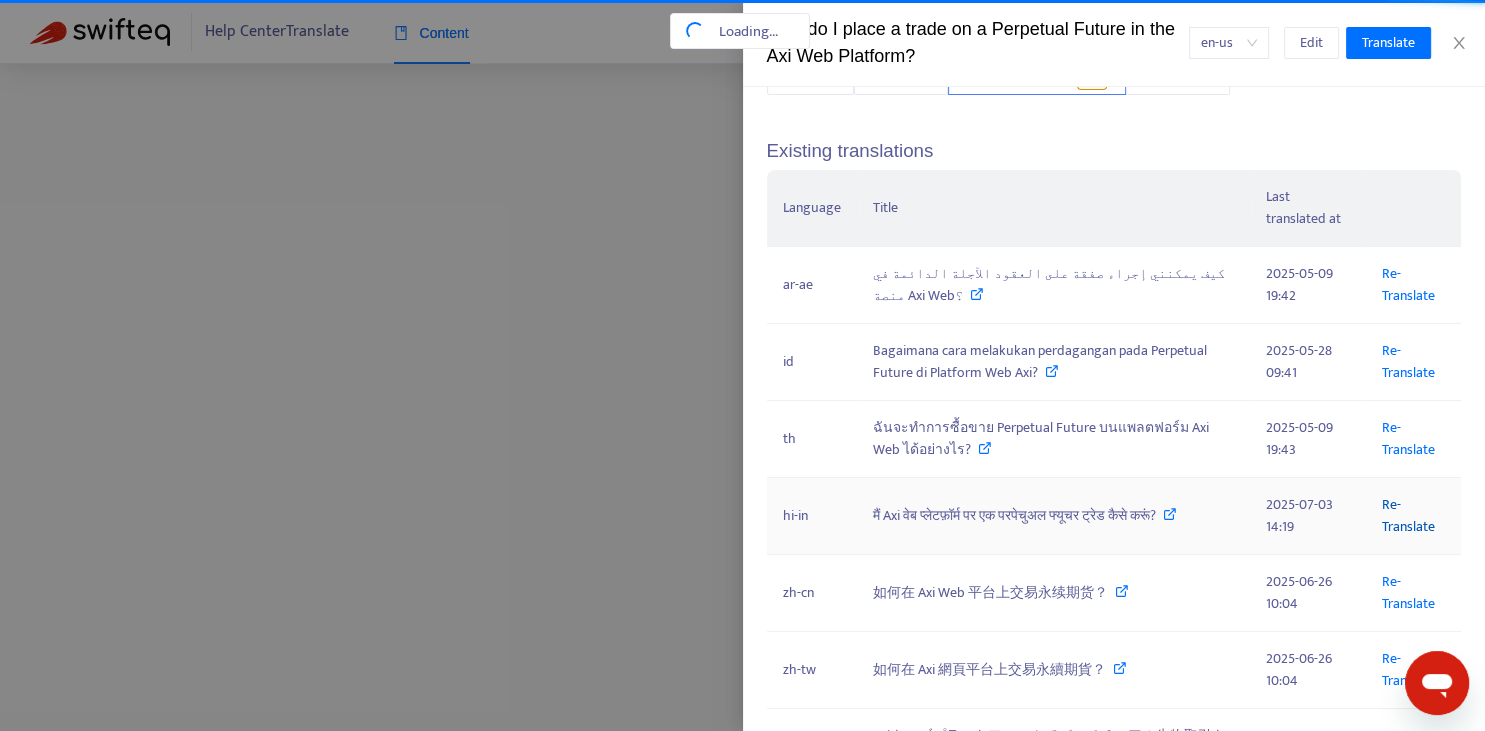 scroll, scrollTop: 0, scrollLeft: 239, axis: horizontal 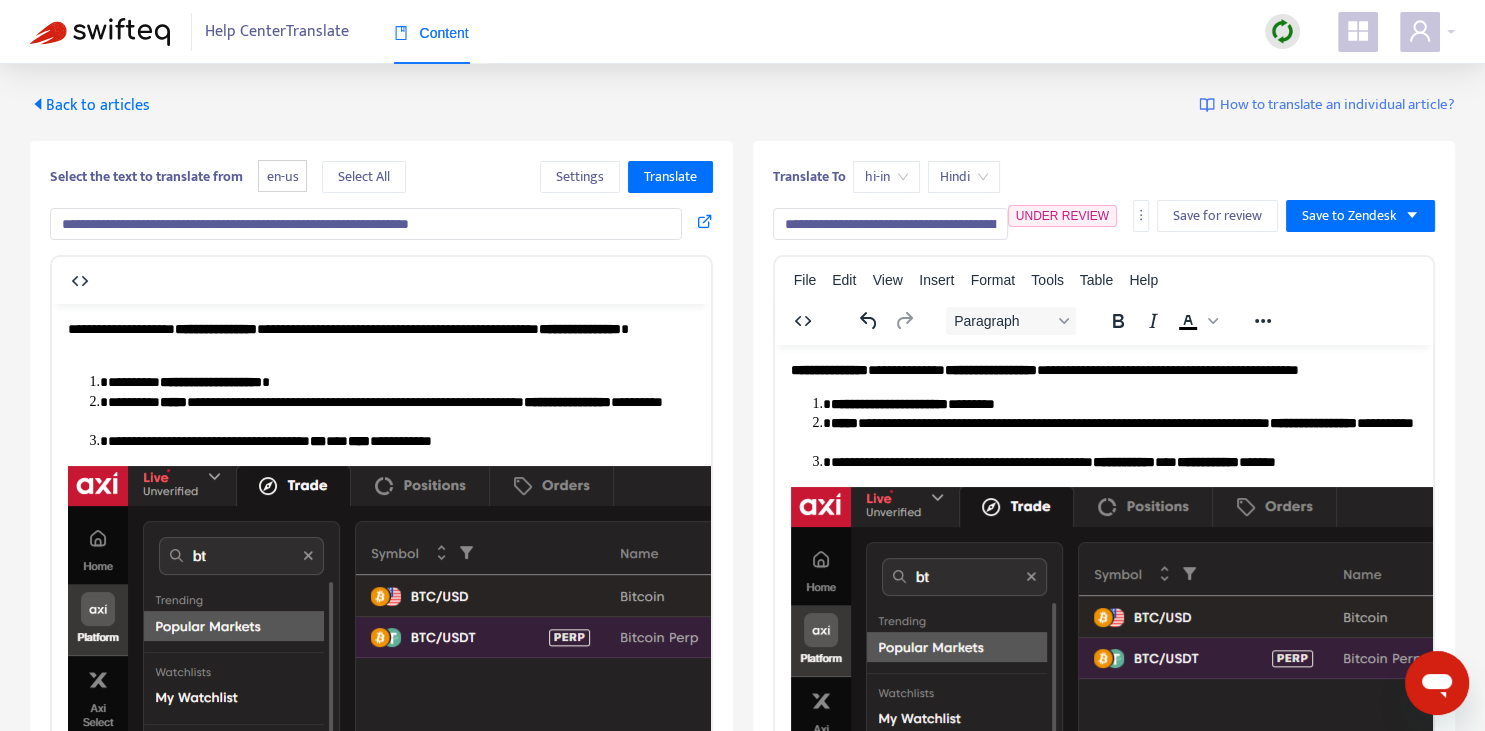 click on "**********" at bounding box center [366, 224] 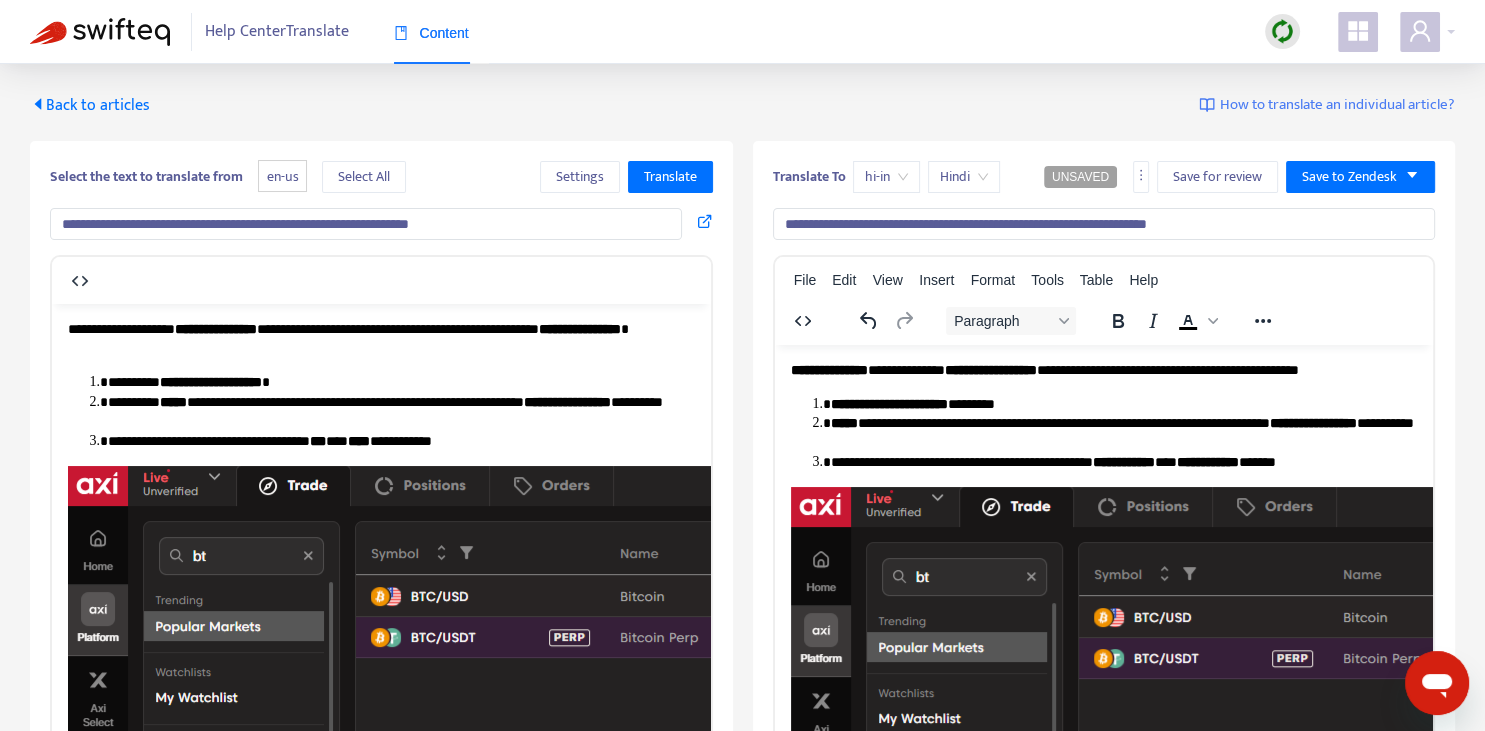 type on "**********" 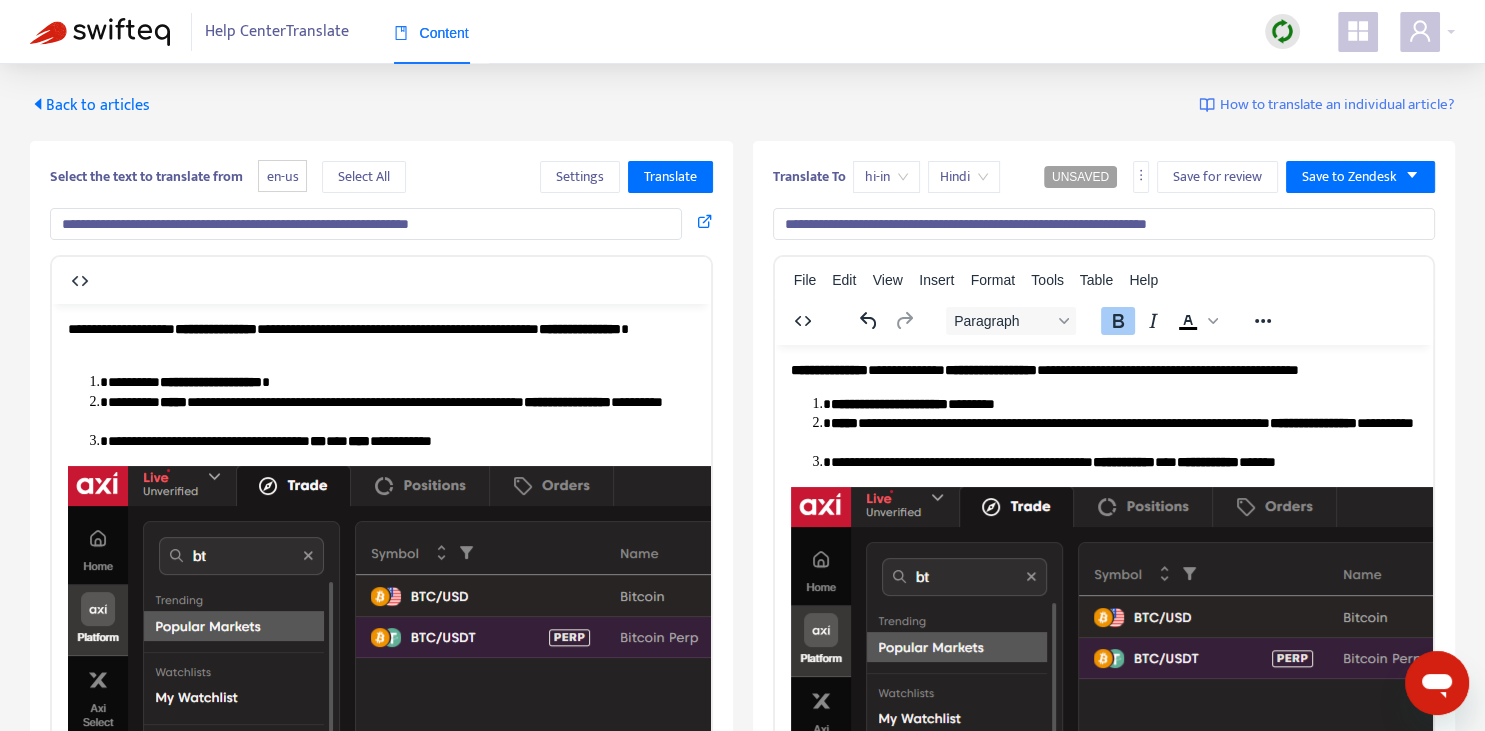 click on "**********" at bounding box center [828, 369] 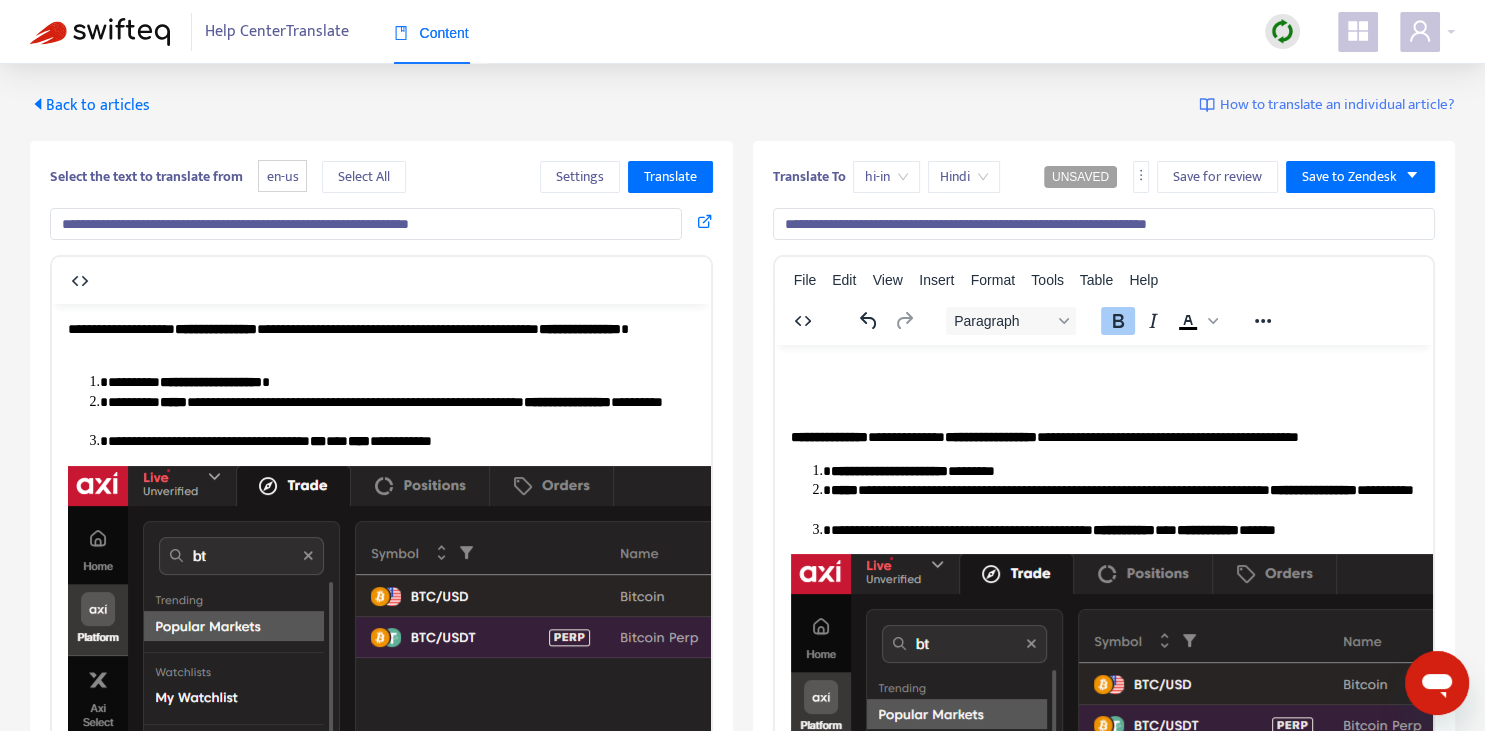 type 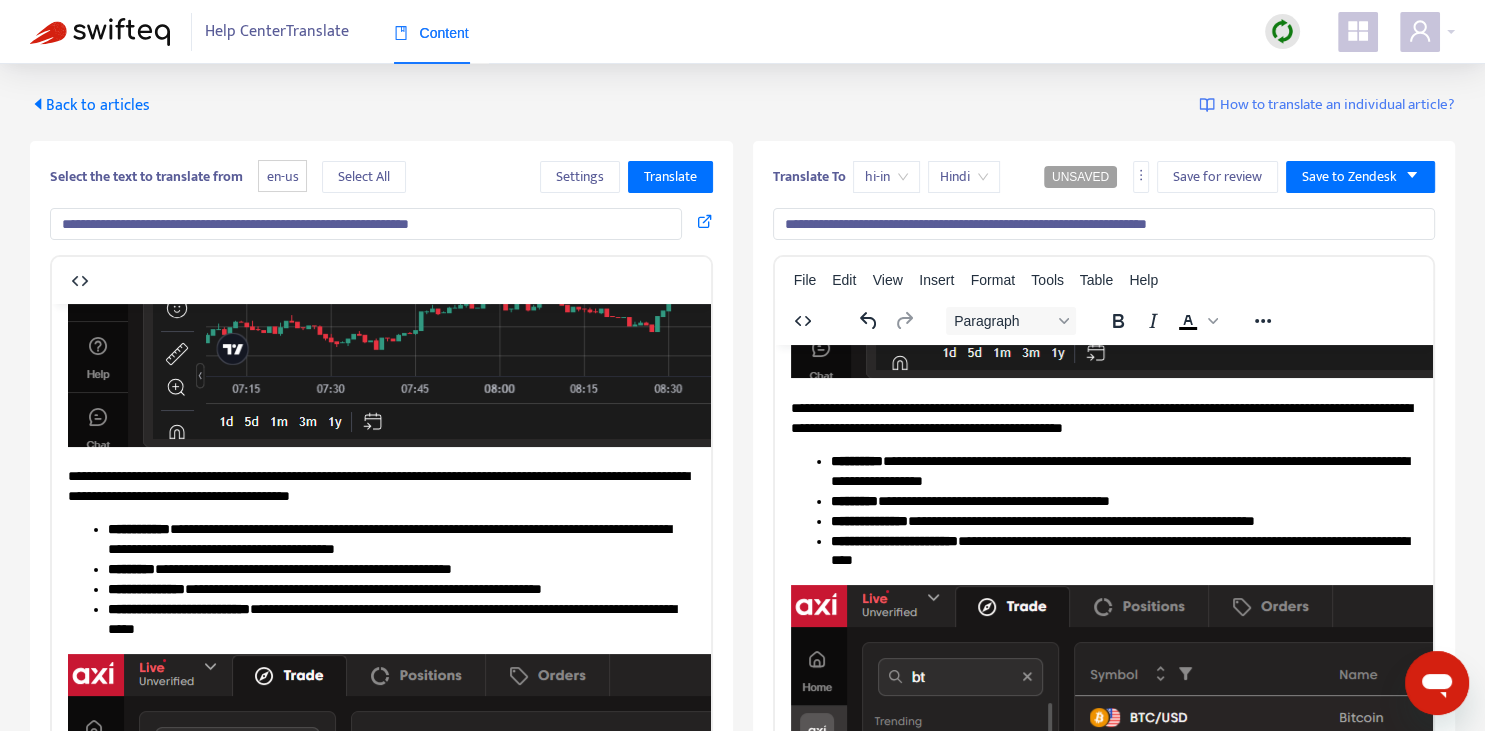 scroll, scrollTop: 985, scrollLeft: 0, axis: vertical 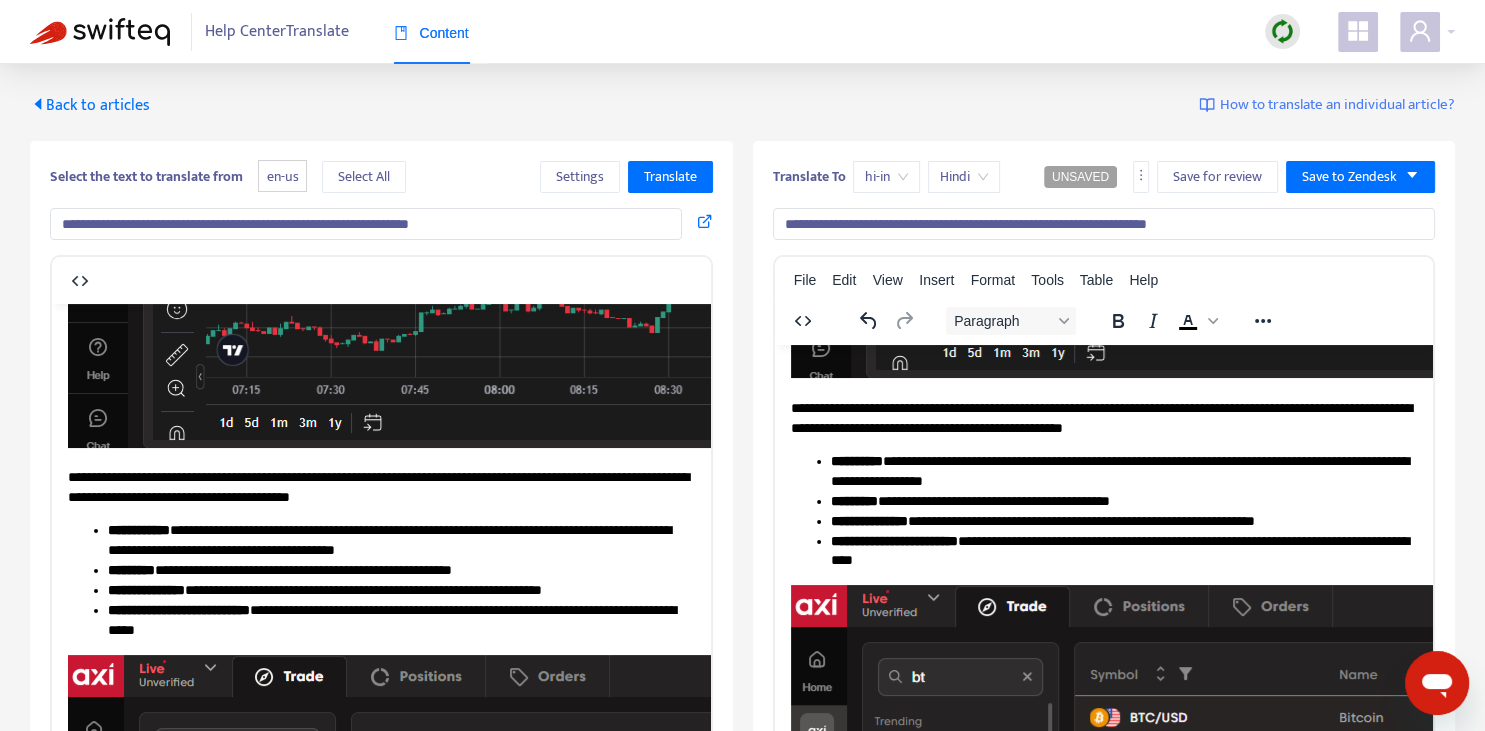 click on "**********" at bounding box center [1103, 417] 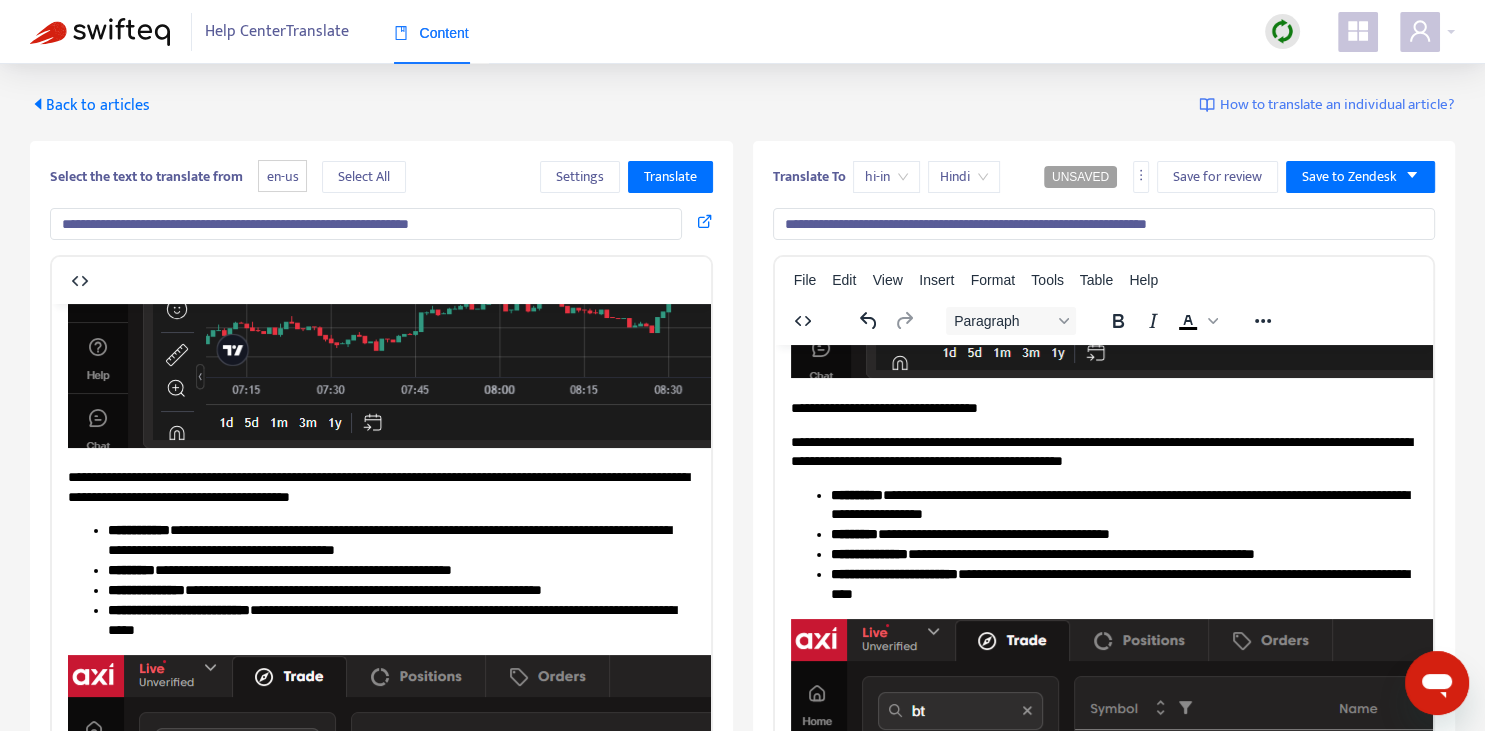click on "**********" at bounding box center (1103, 451) 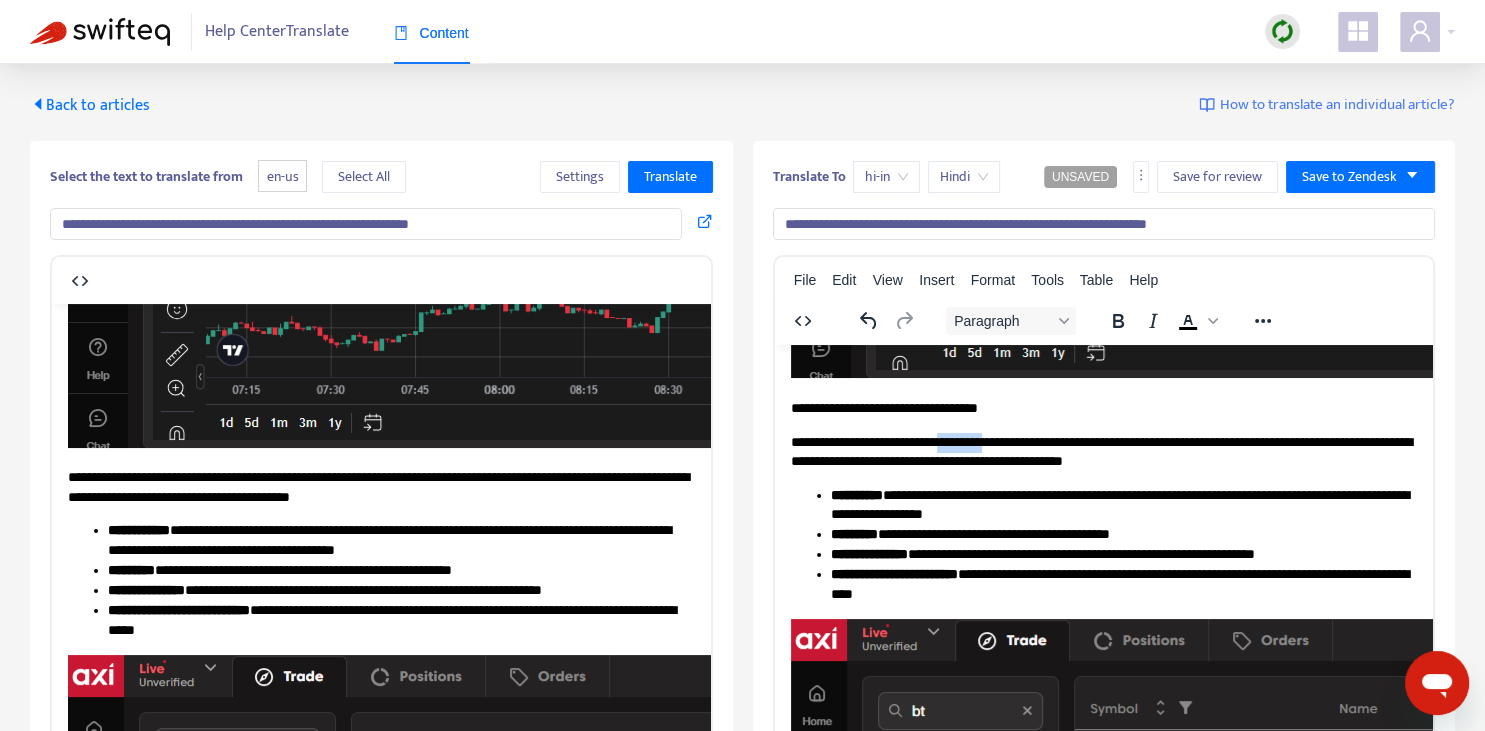 click on "**********" at bounding box center [1103, 451] 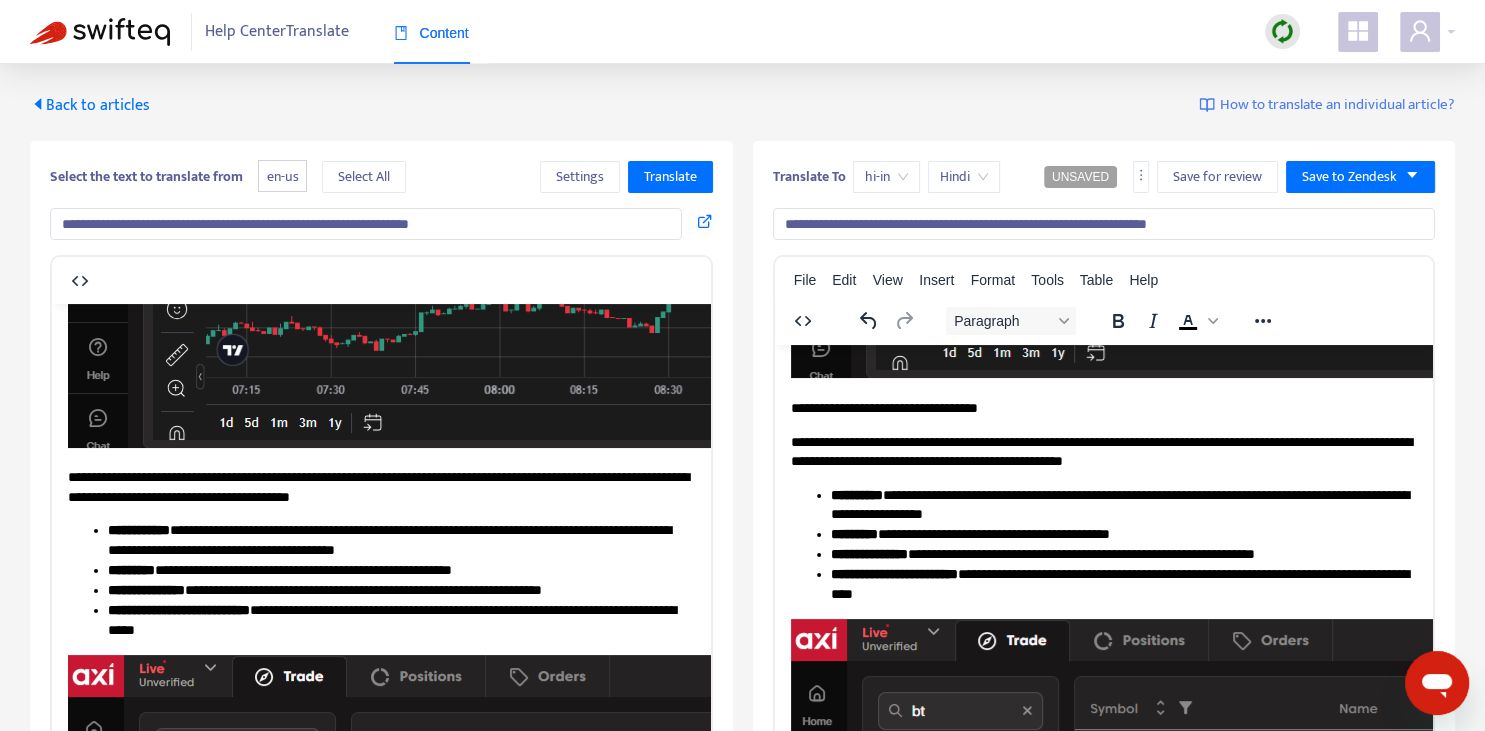 click on "**********" at bounding box center [1103, 408] 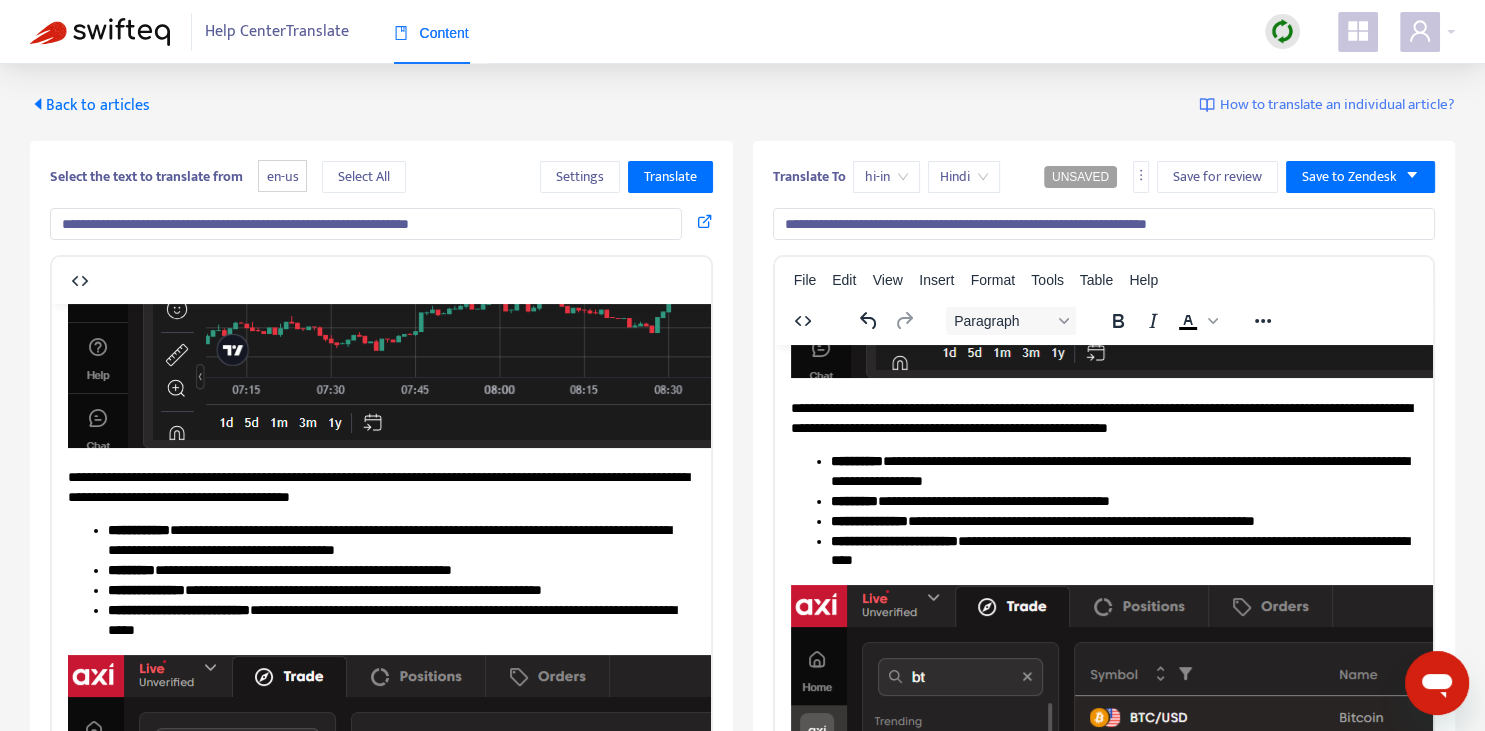 copy on "*" 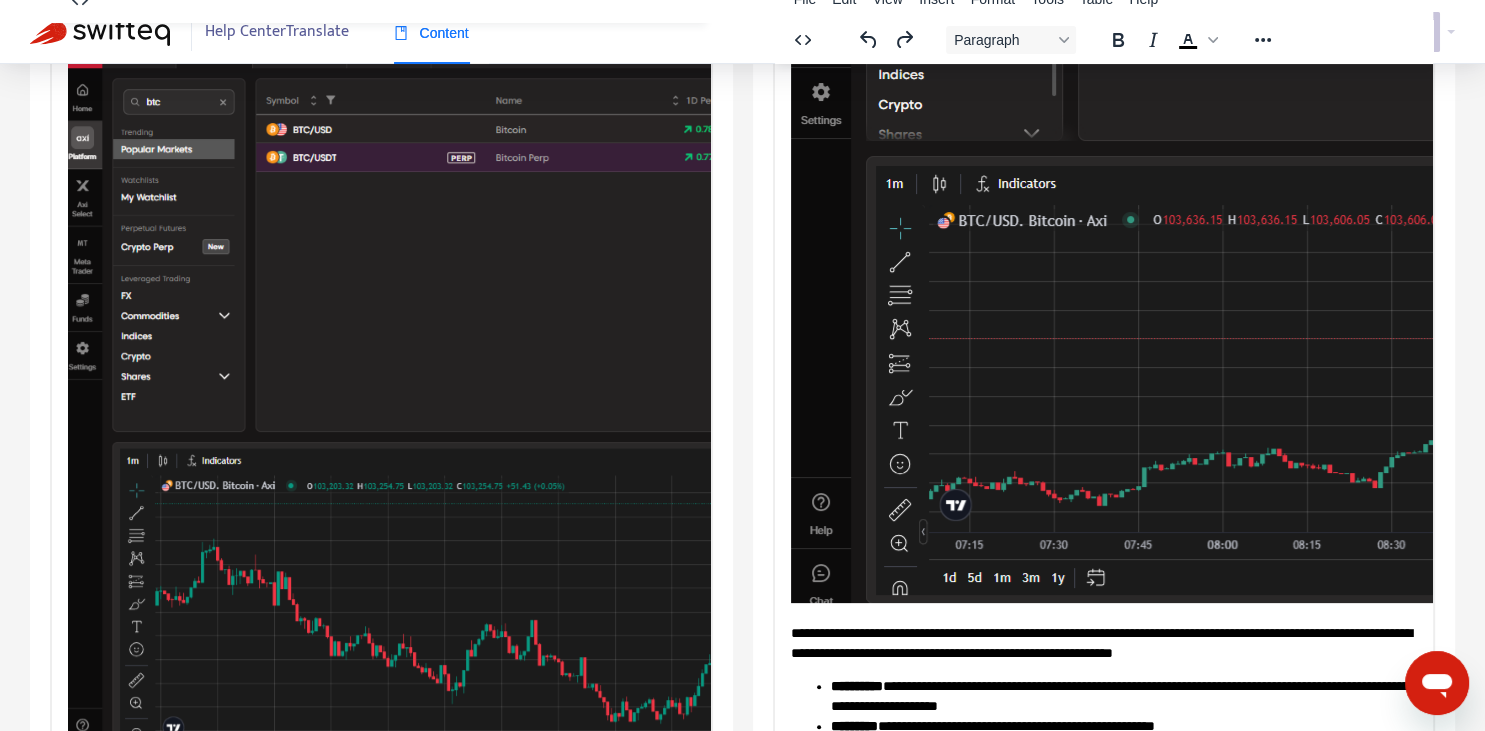 scroll, scrollTop: 972, scrollLeft: 0, axis: vertical 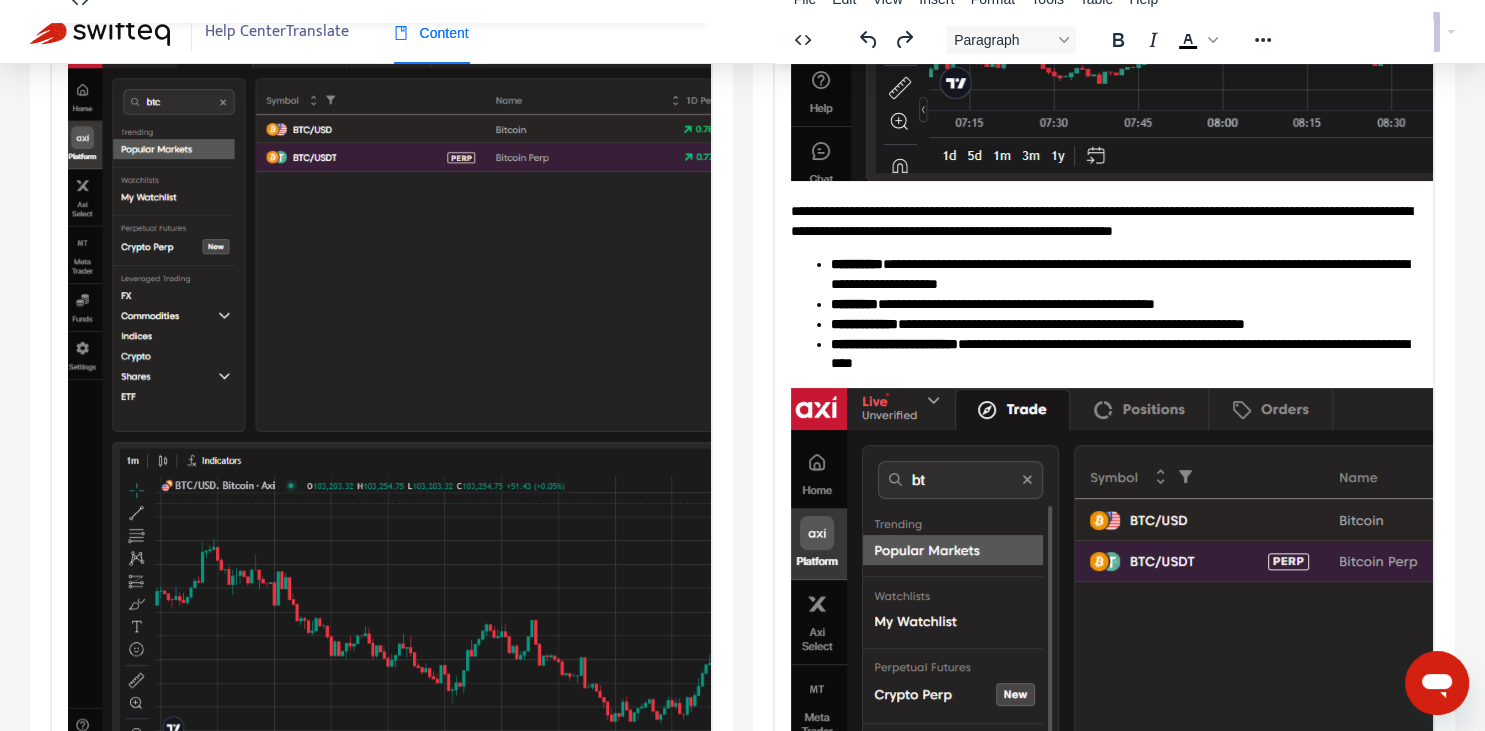 click on "**********" at bounding box center (1123, 324) 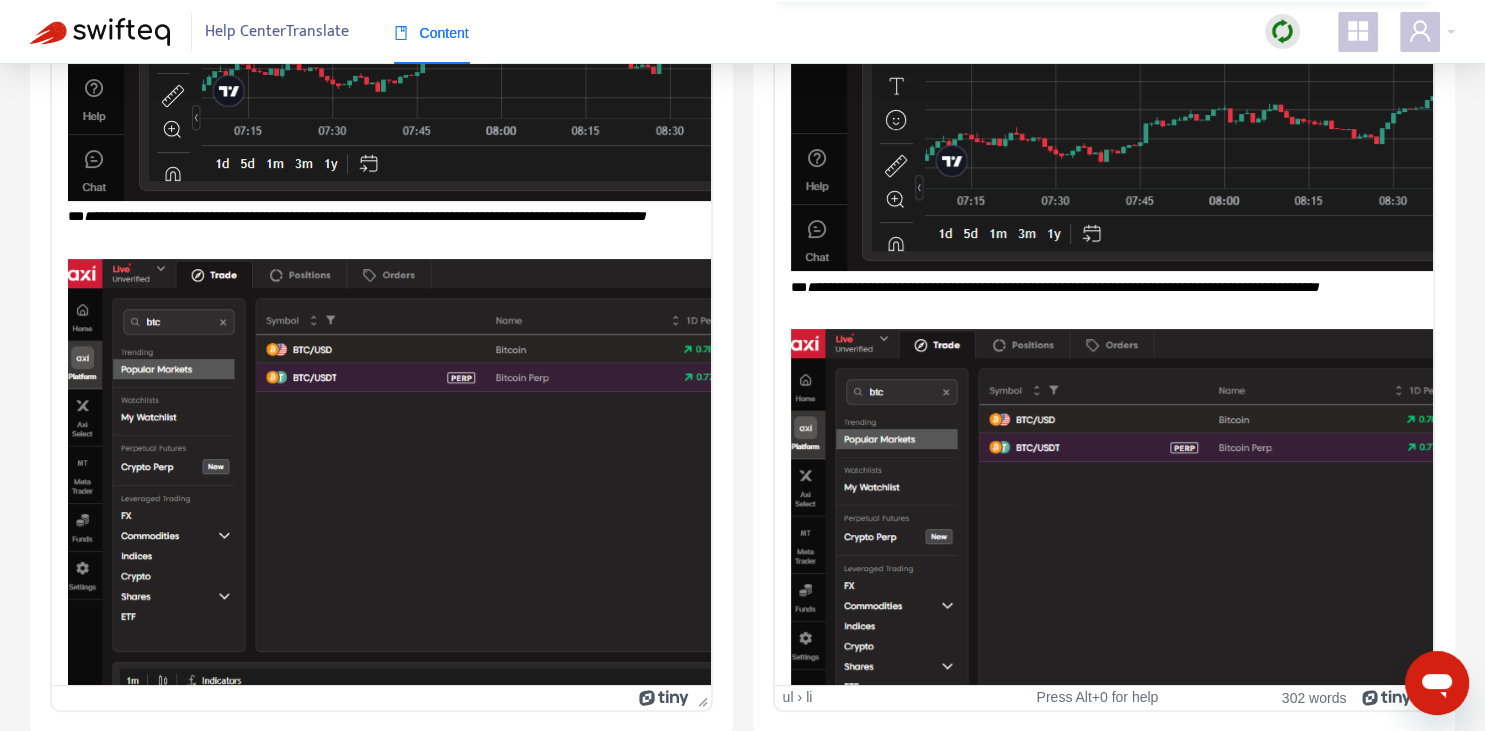 scroll, scrollTop: 2028, scrollLeft: 0, axis: vertical 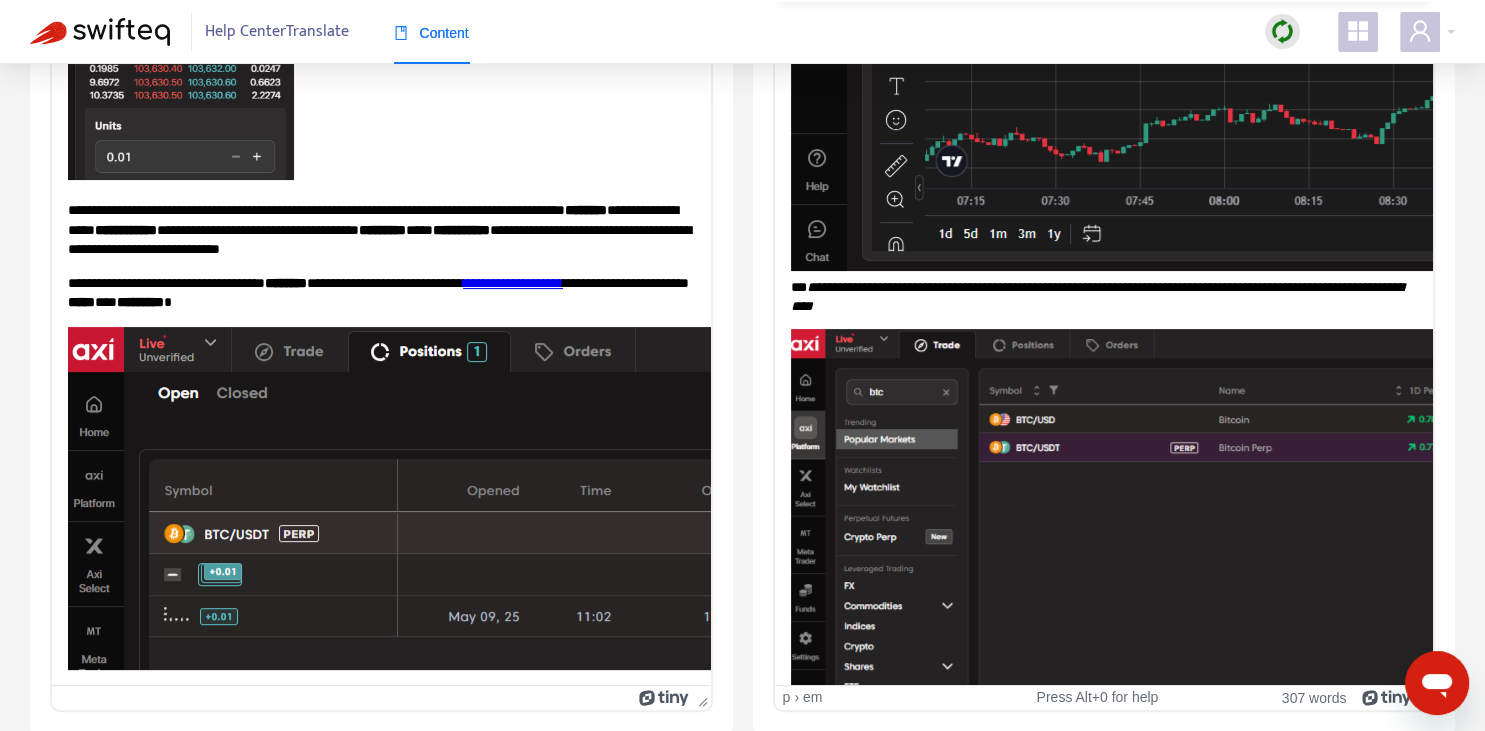 click on "**********" at bounding box center [1096, 296] 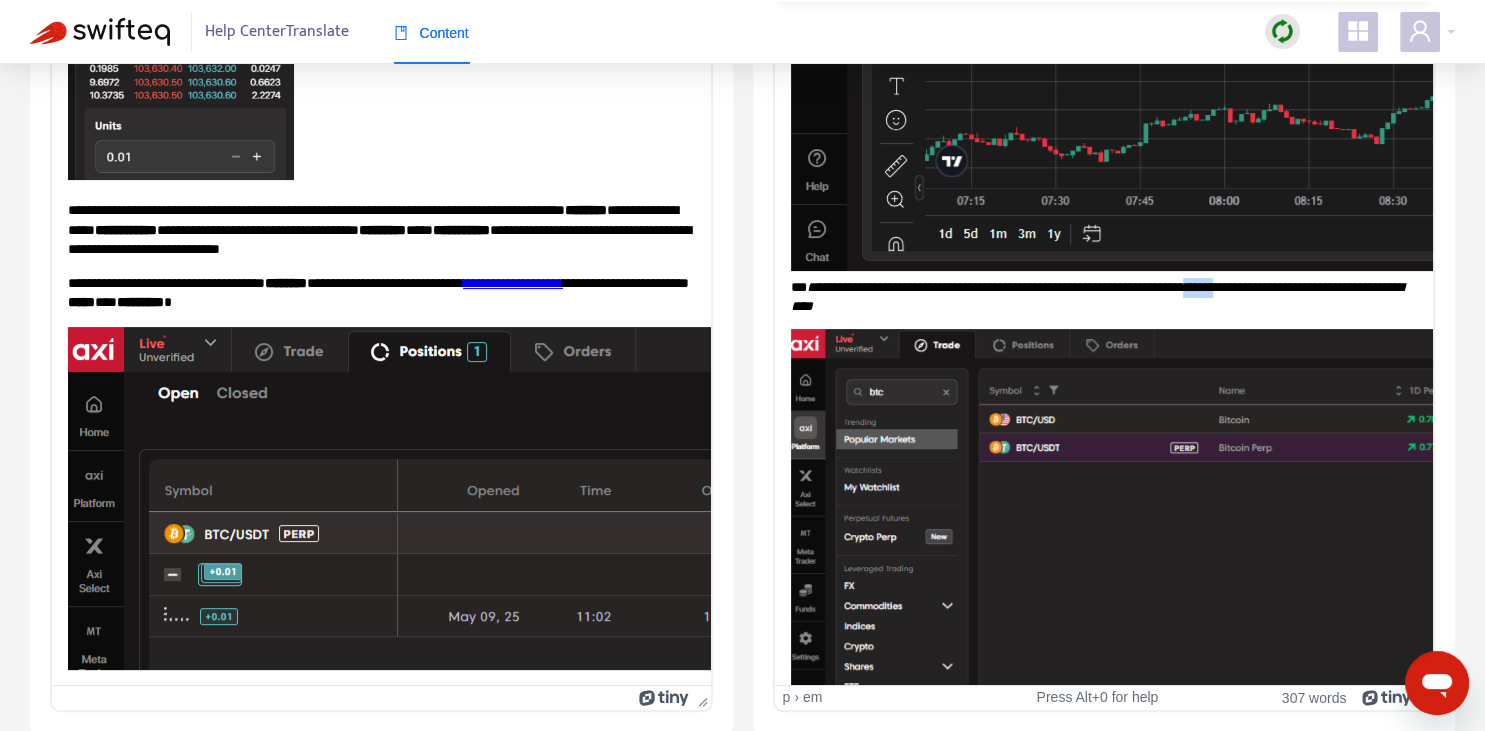 click on "**********" at bounding box center [1096, 296] 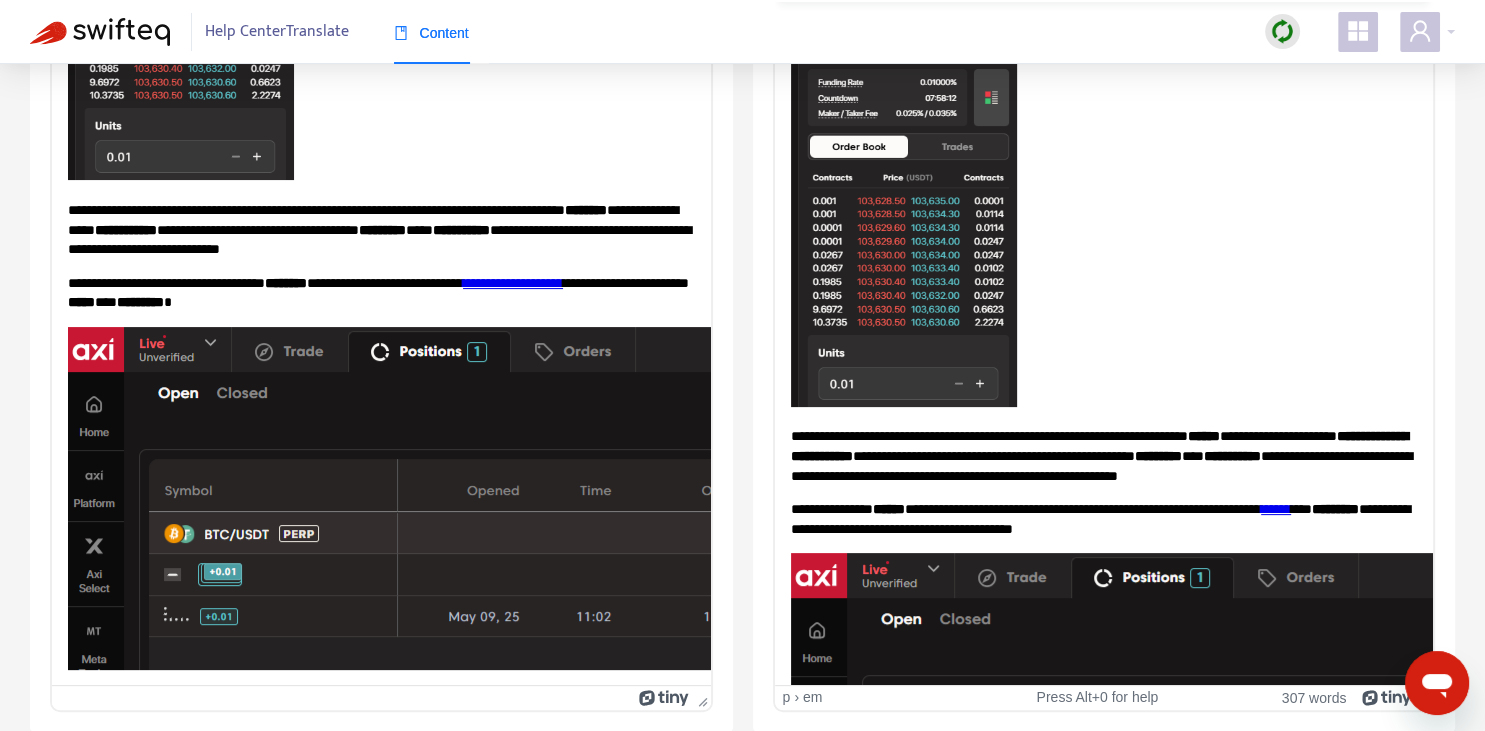 scroll, scrollTop: 3452, scrollLeft: 0, axis: vertical 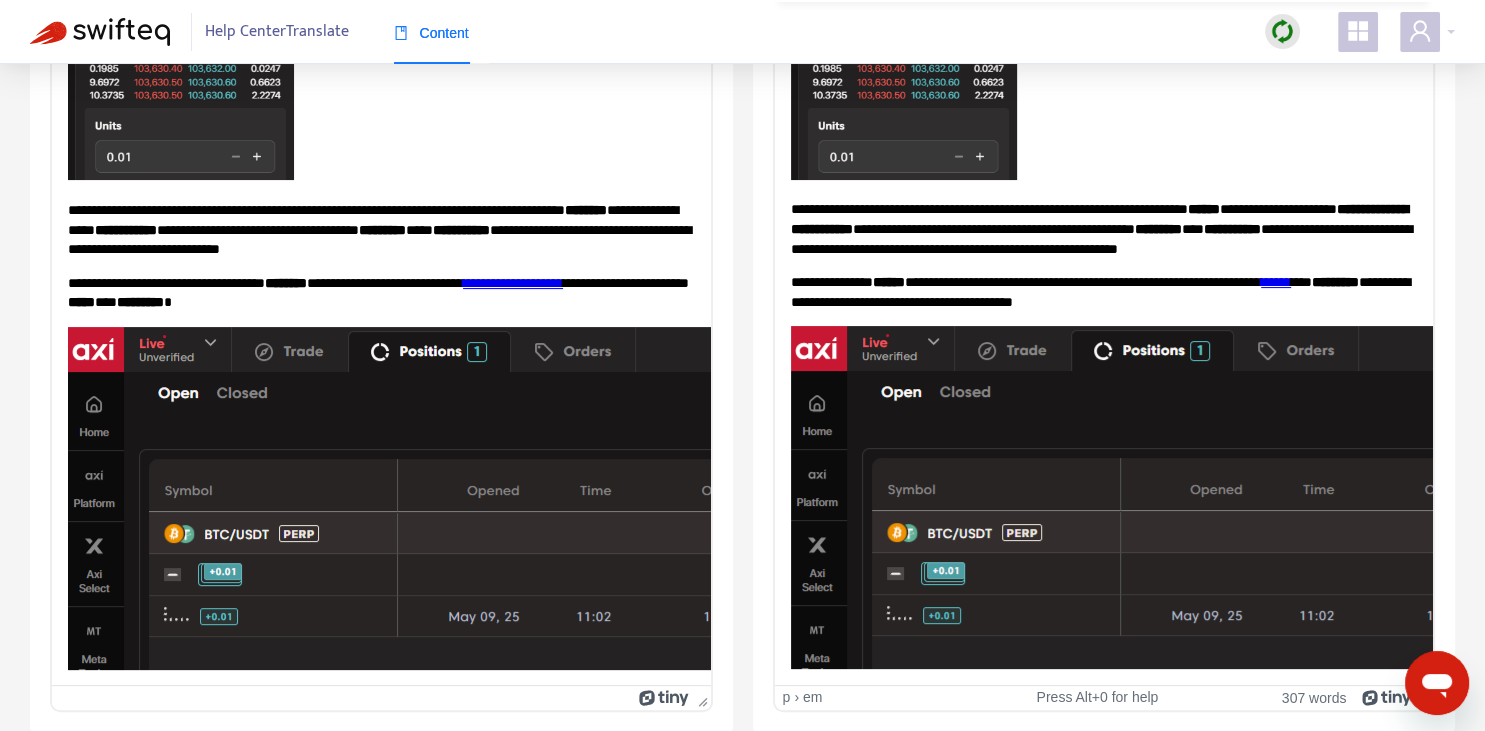 click on "**********" at bounding box center (1103, 228) 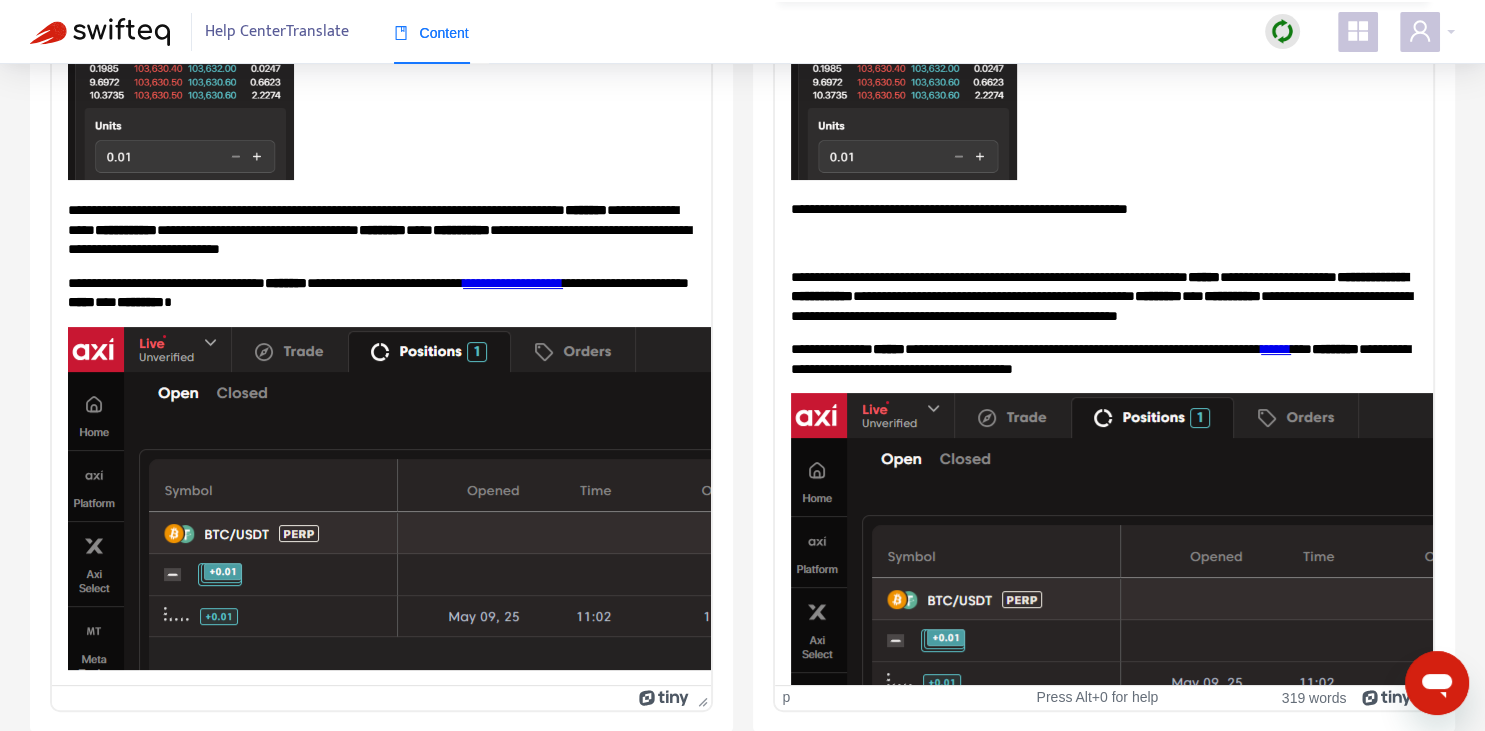 copy on "*" 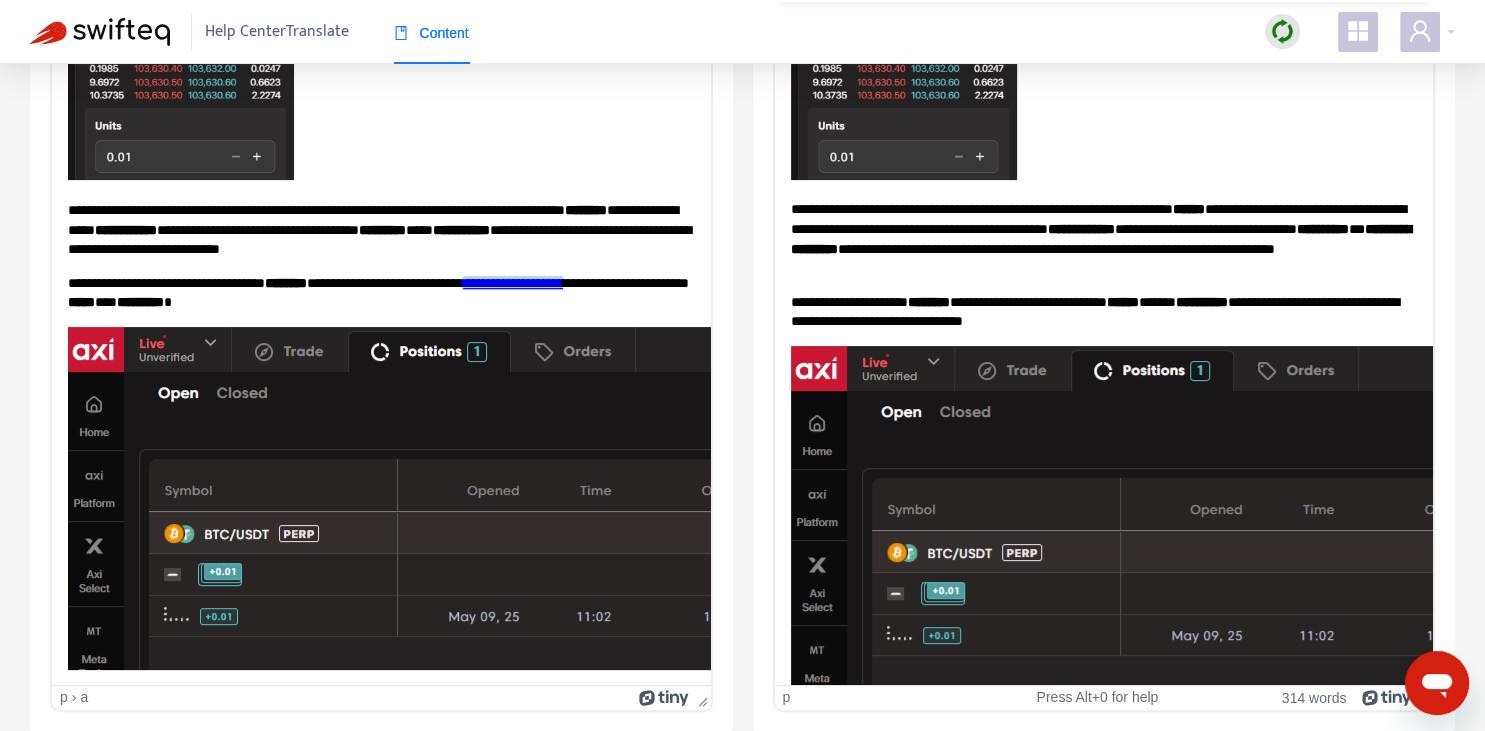 scroll, scrollTop: 0, scrollLeft: 0, axis: both 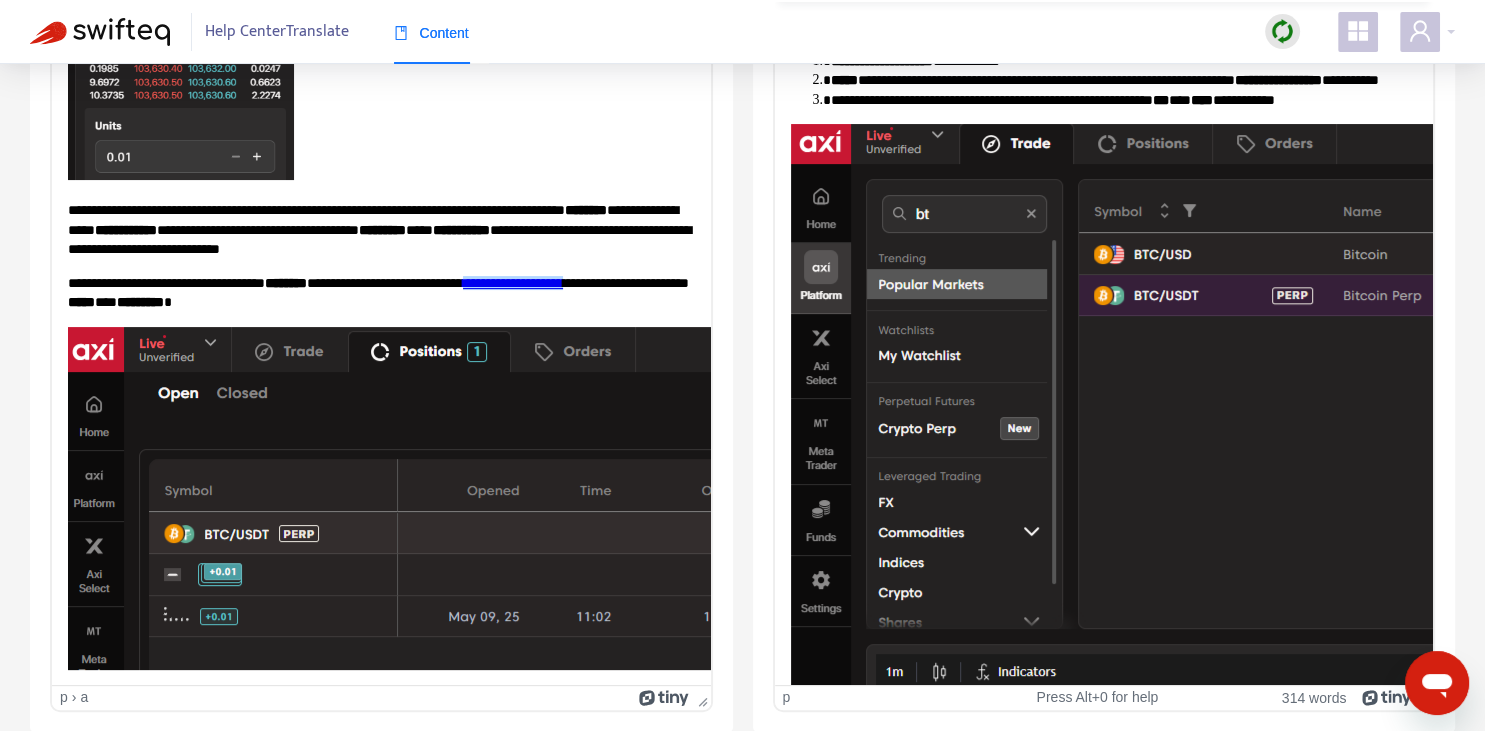 drag, startPoint x: 1038, startPoint y: 314, endPoint x: 1088, endPoint y: 311, distance: 50.08992 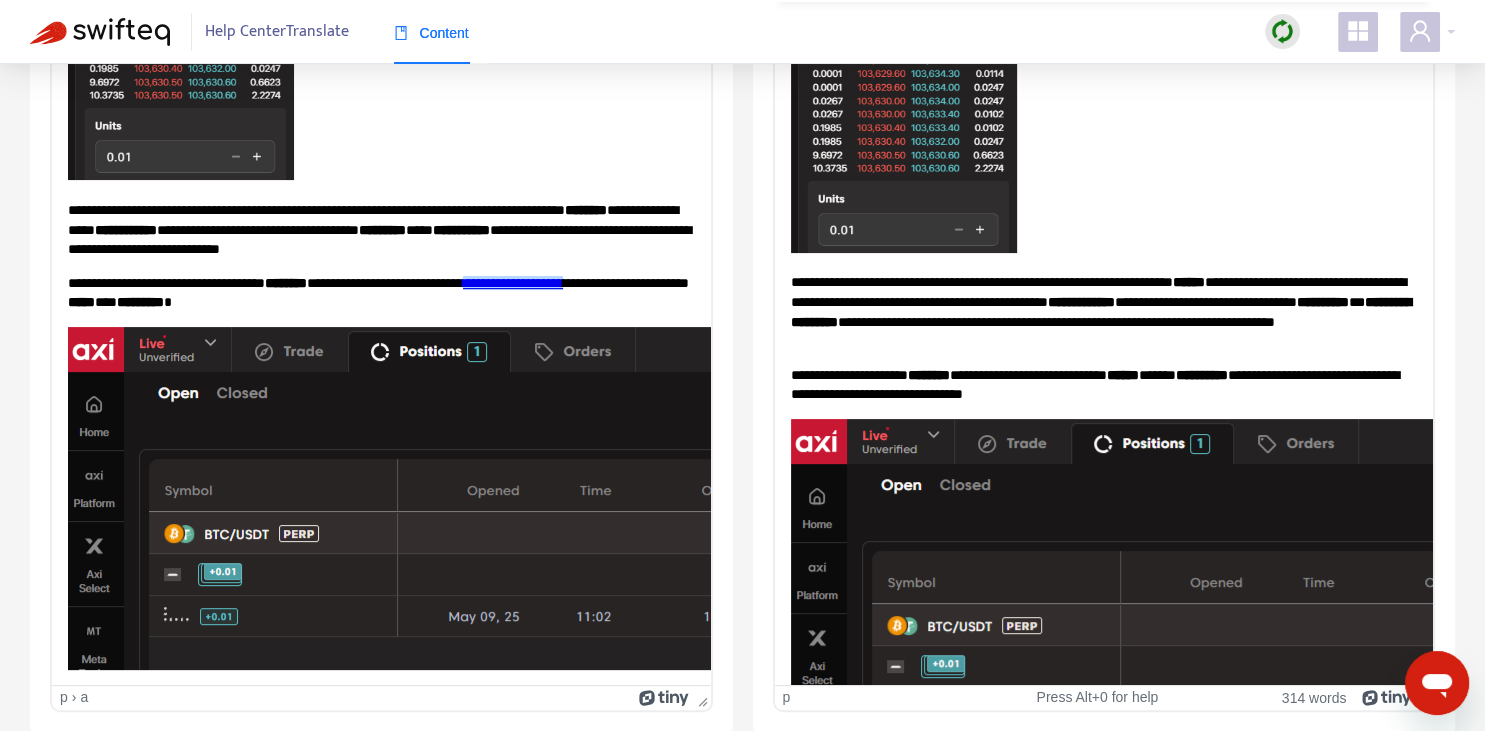 scroll, scrollTop: 3471, scrollLeft: 0, axis: vertical 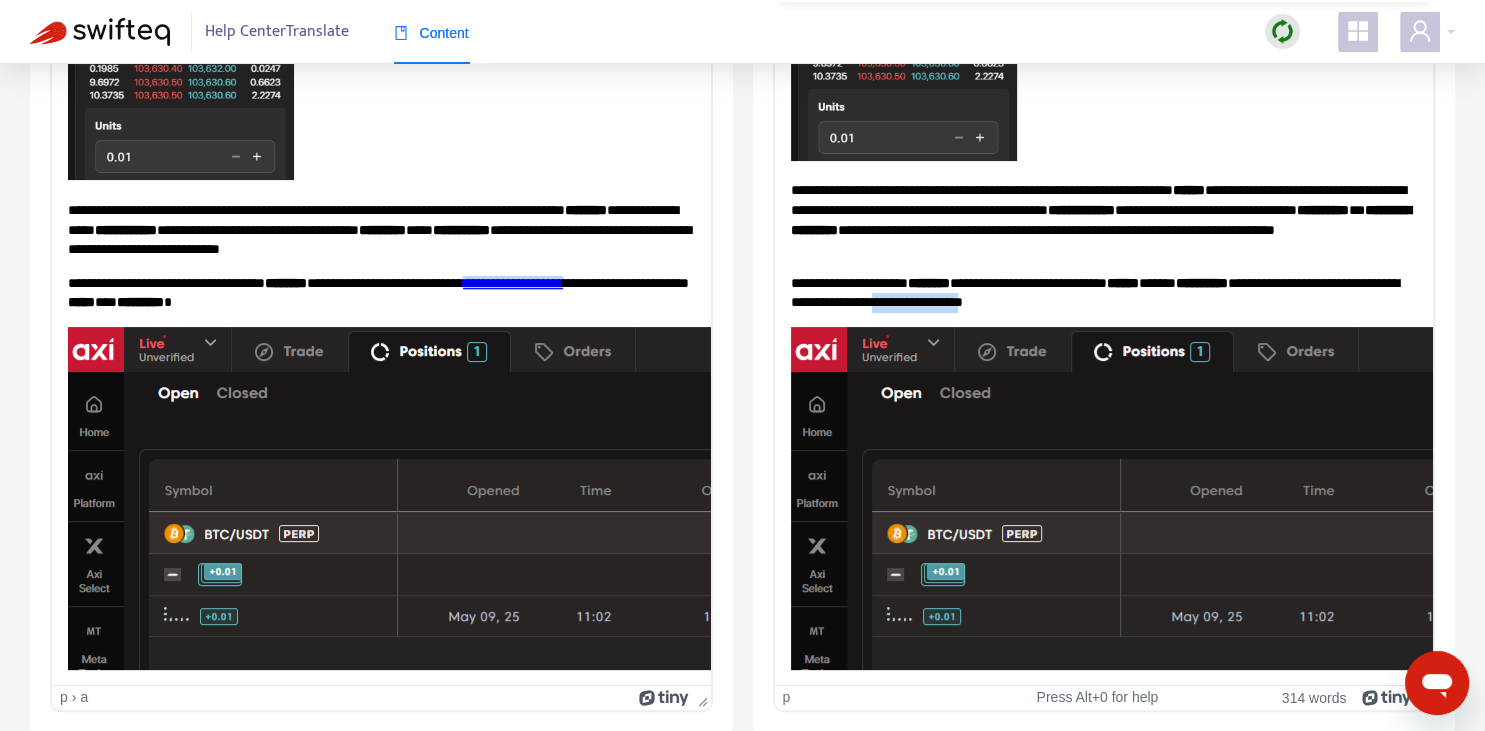 drag, startPoint x: 1035, startPoint y: 296, endPoint x: 1135, endPoint y: 288, distance: 100.31949 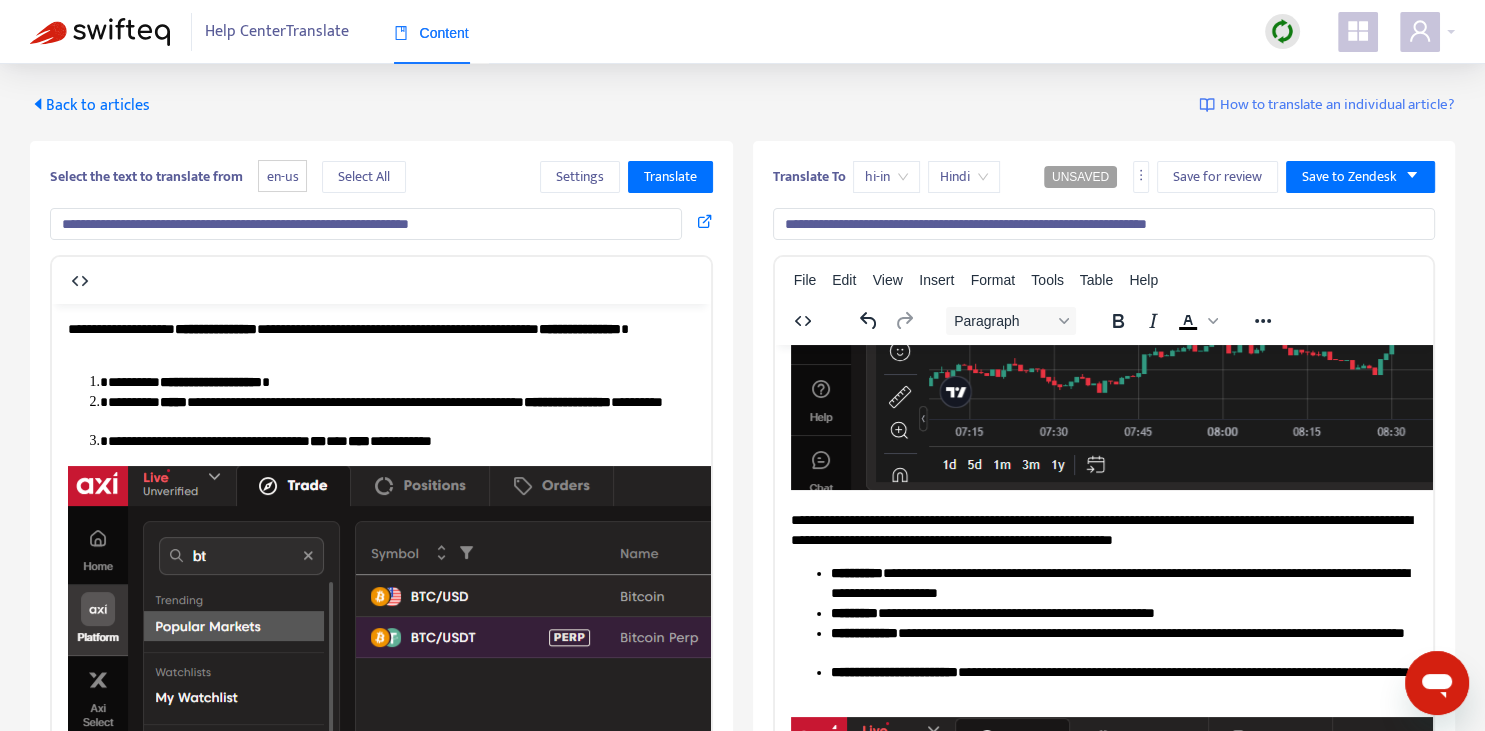 scroll, scrollTop: 1056, scrollLeft: 0, axis: vertical 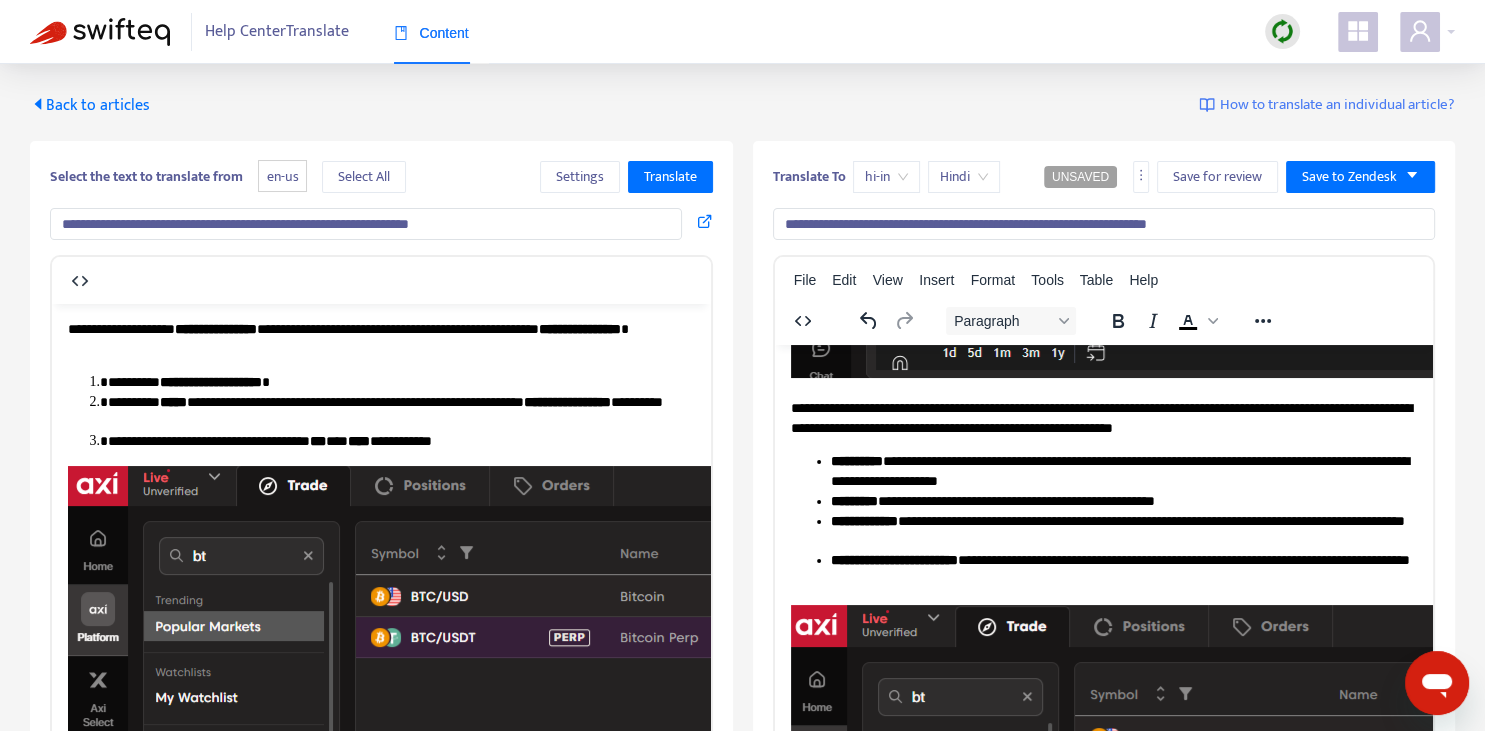 click on "**********" at bounding box center (1123, 501) 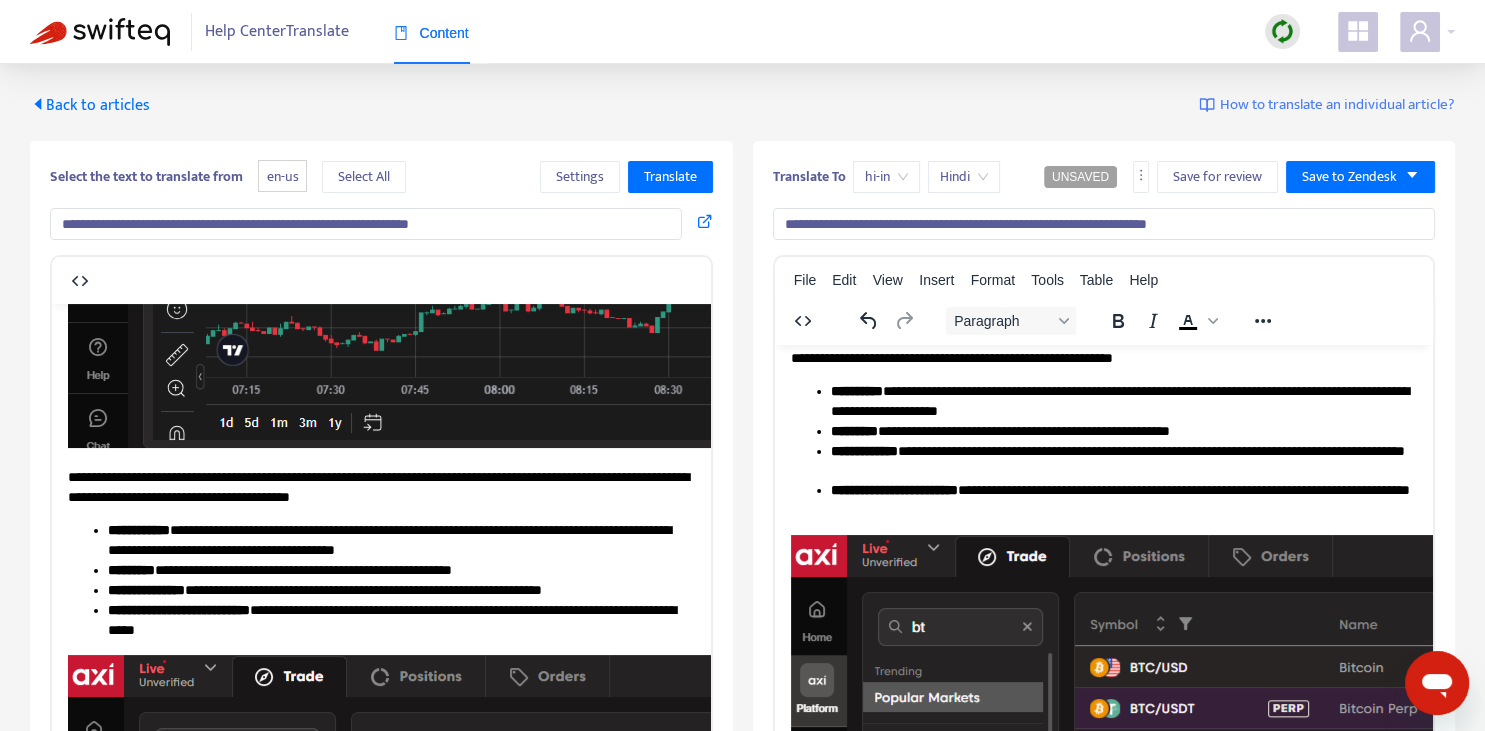 scroll, scrollTop: 1196, scrollLeft: 0, axis: vertical 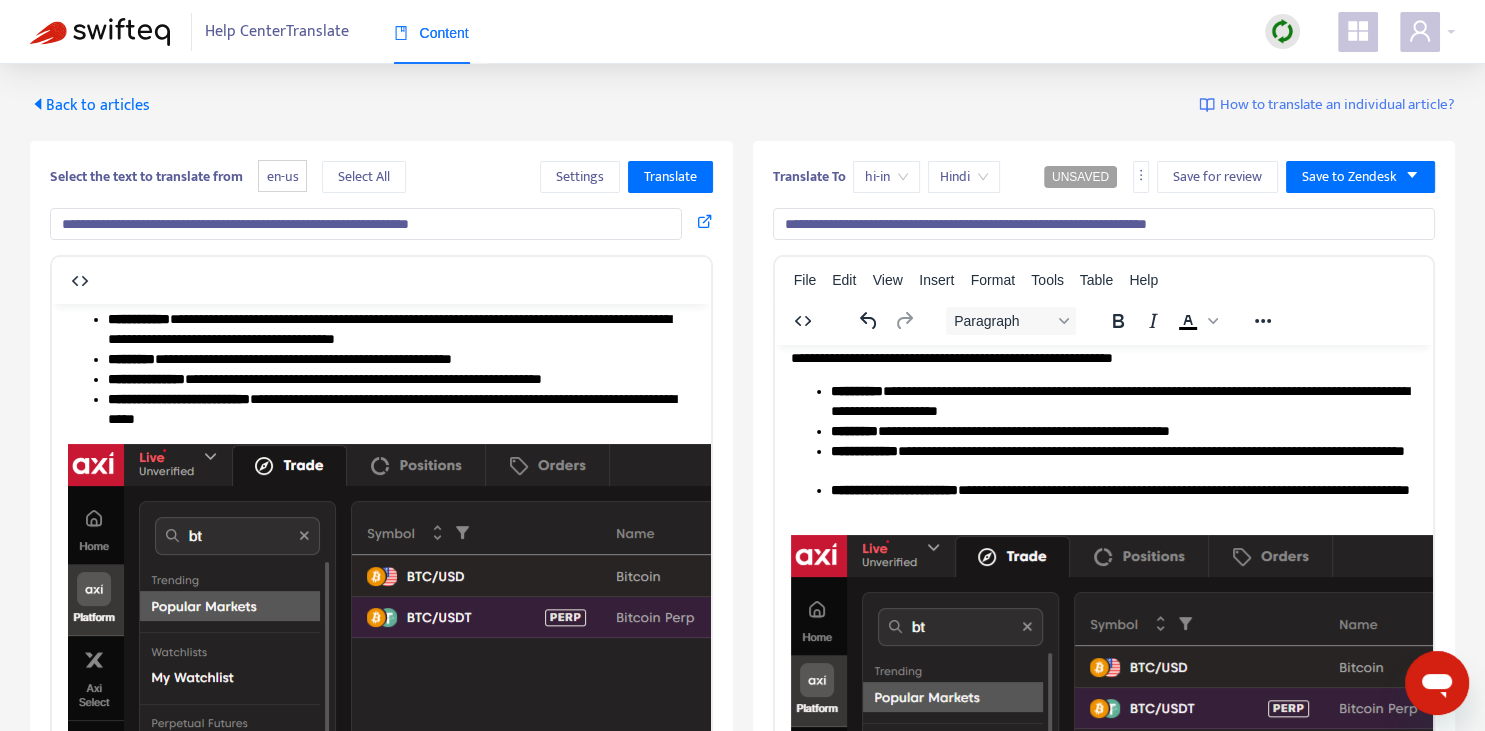 click on "**********" at bounding box center (1123, 461) 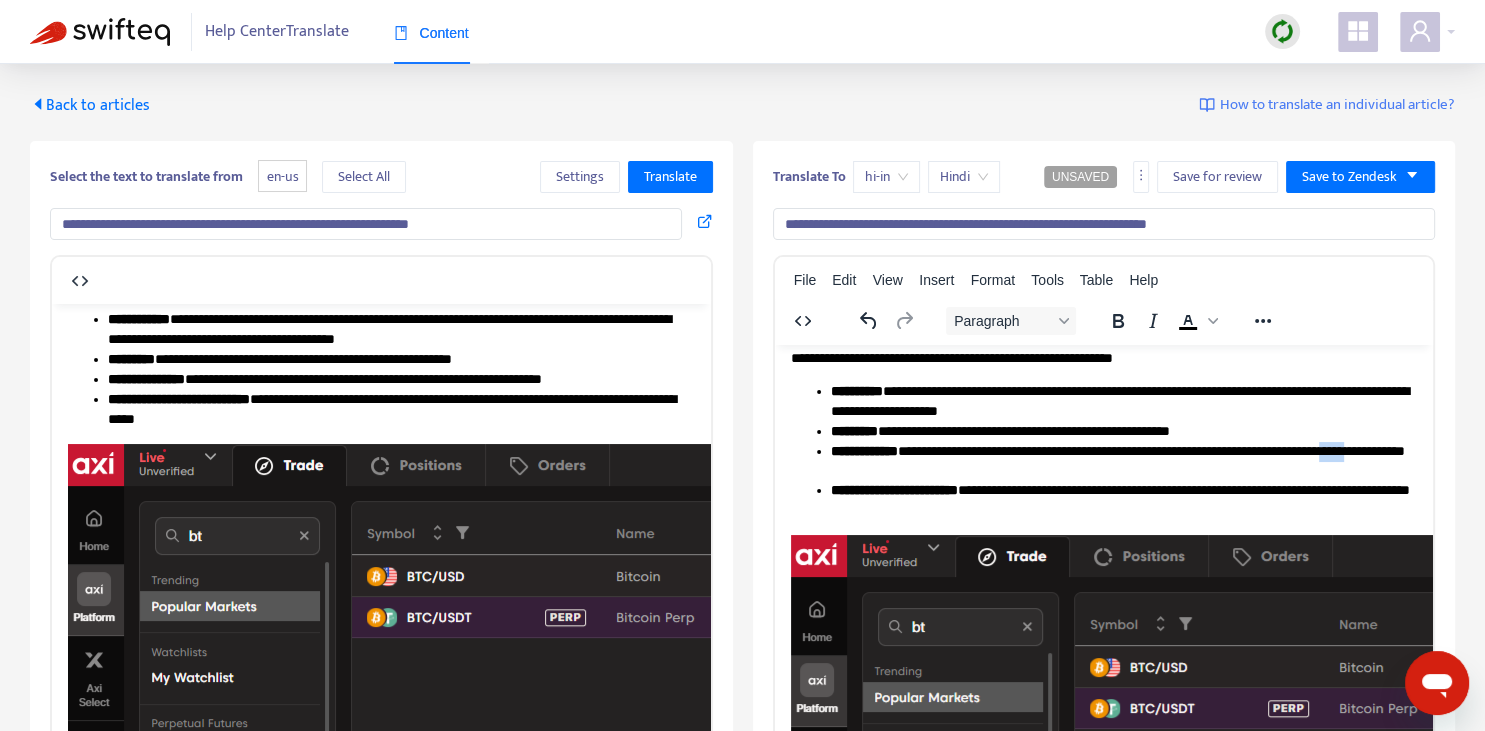 click on "**********" at bounding box center (1123, 461) 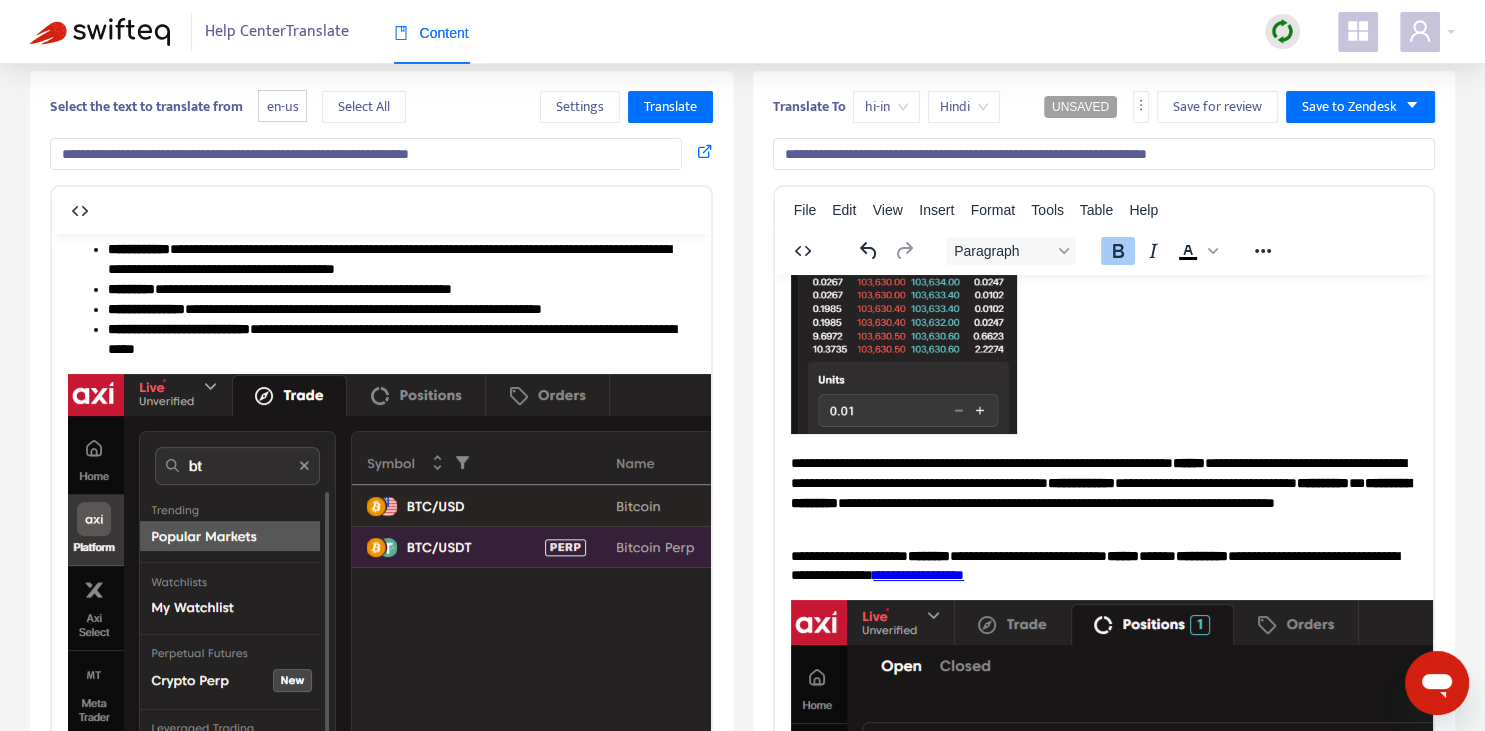 scroll, scrollTop: 281, scrollLeft: 0, axis: vertical 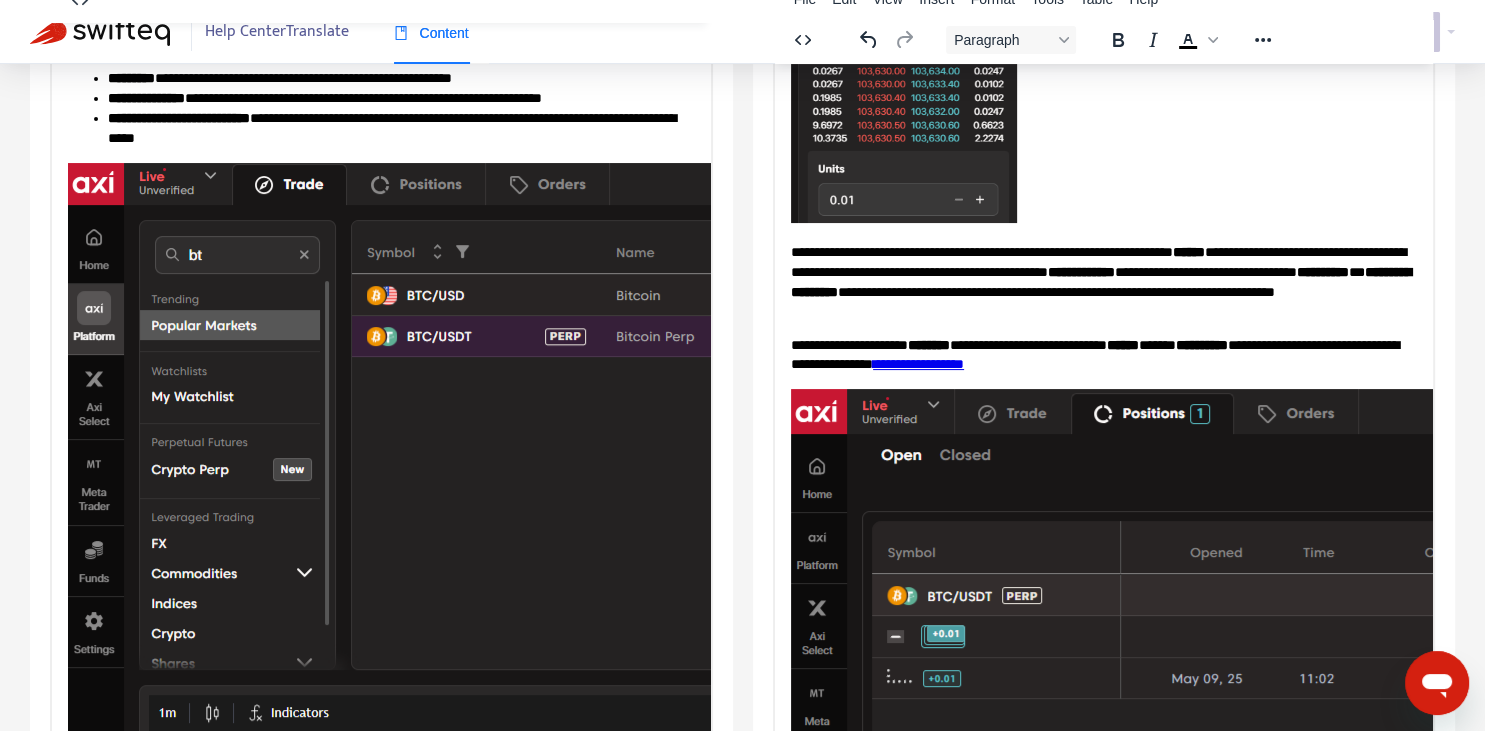 click on "**********" at bounding box center [1103, 281] 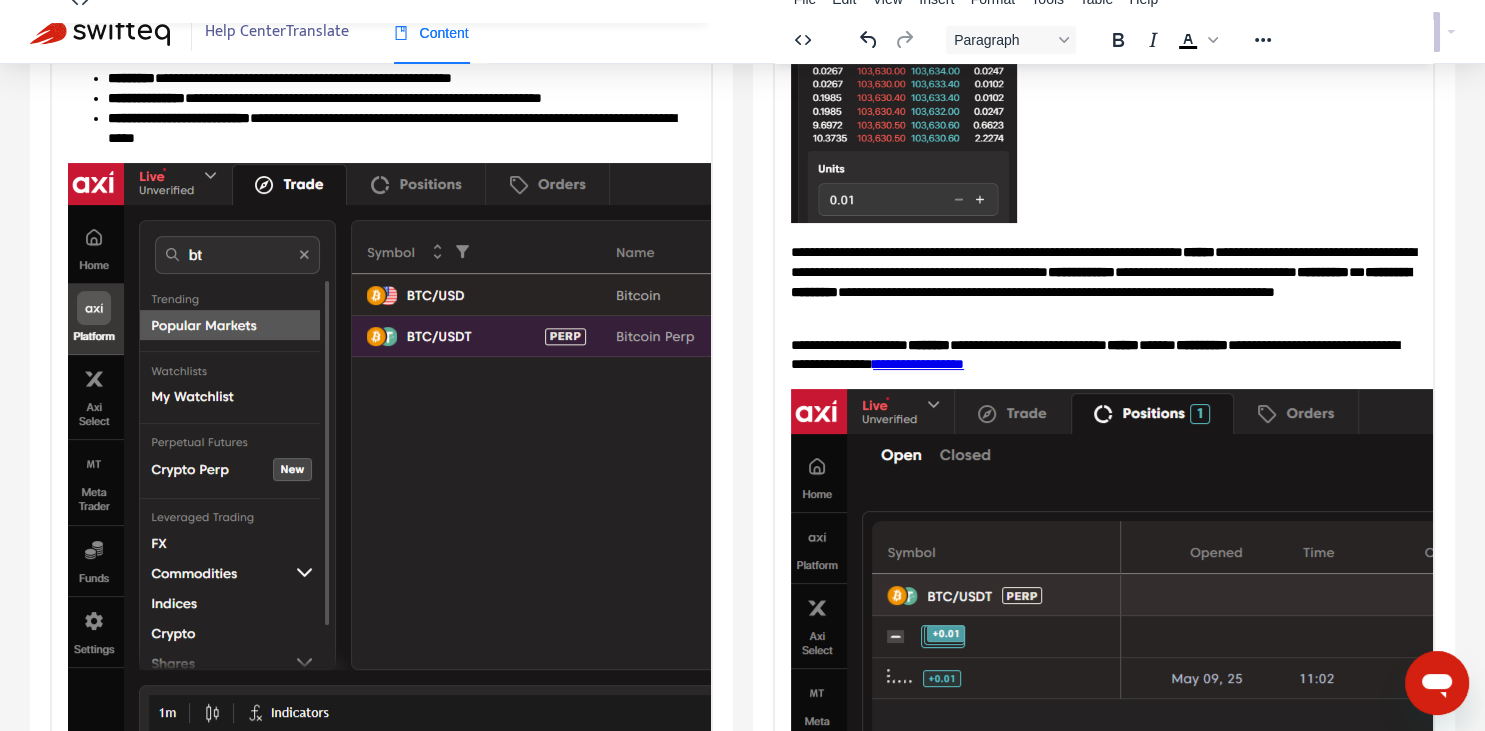 click on "**********" at bounding box center [1103, 281] 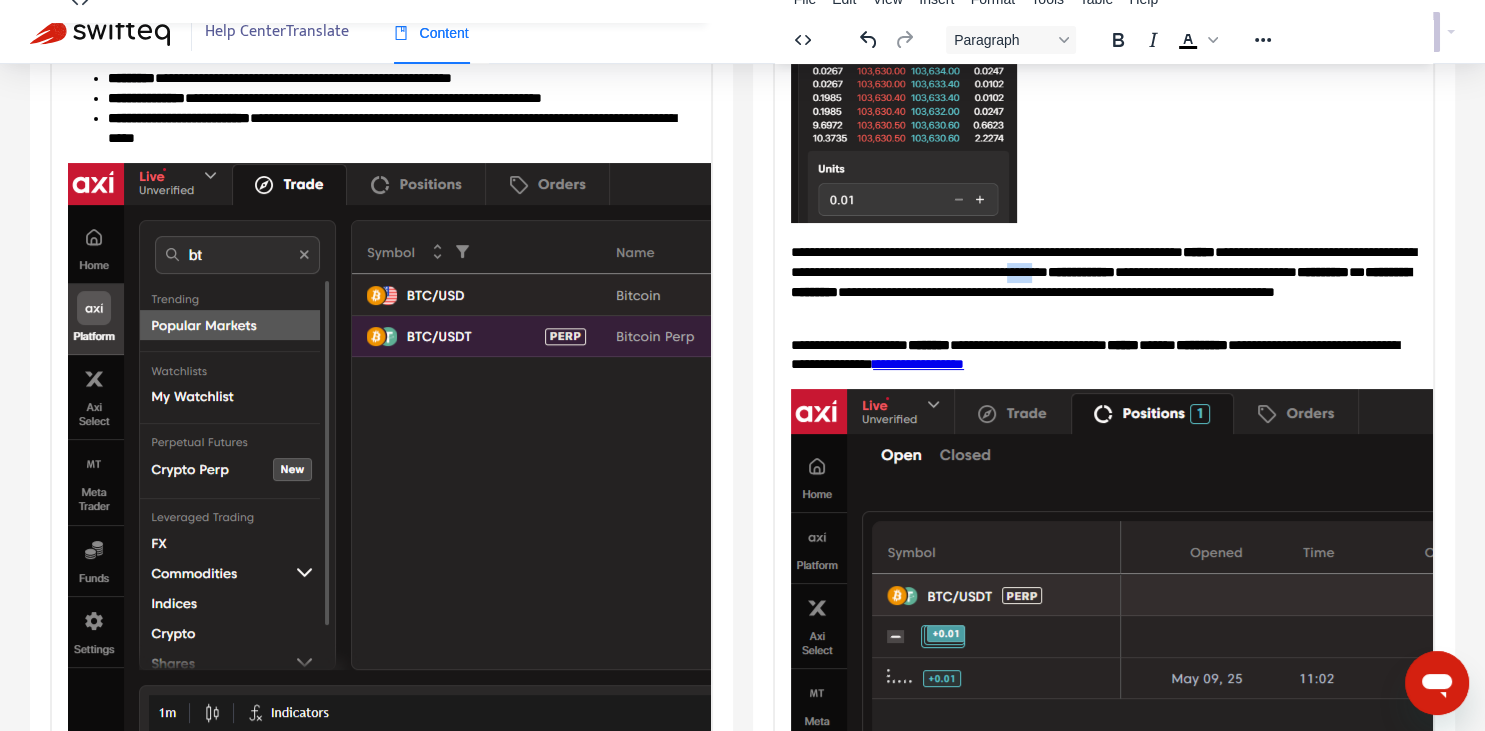 click on "**********" at bounding box center (1103, 281) 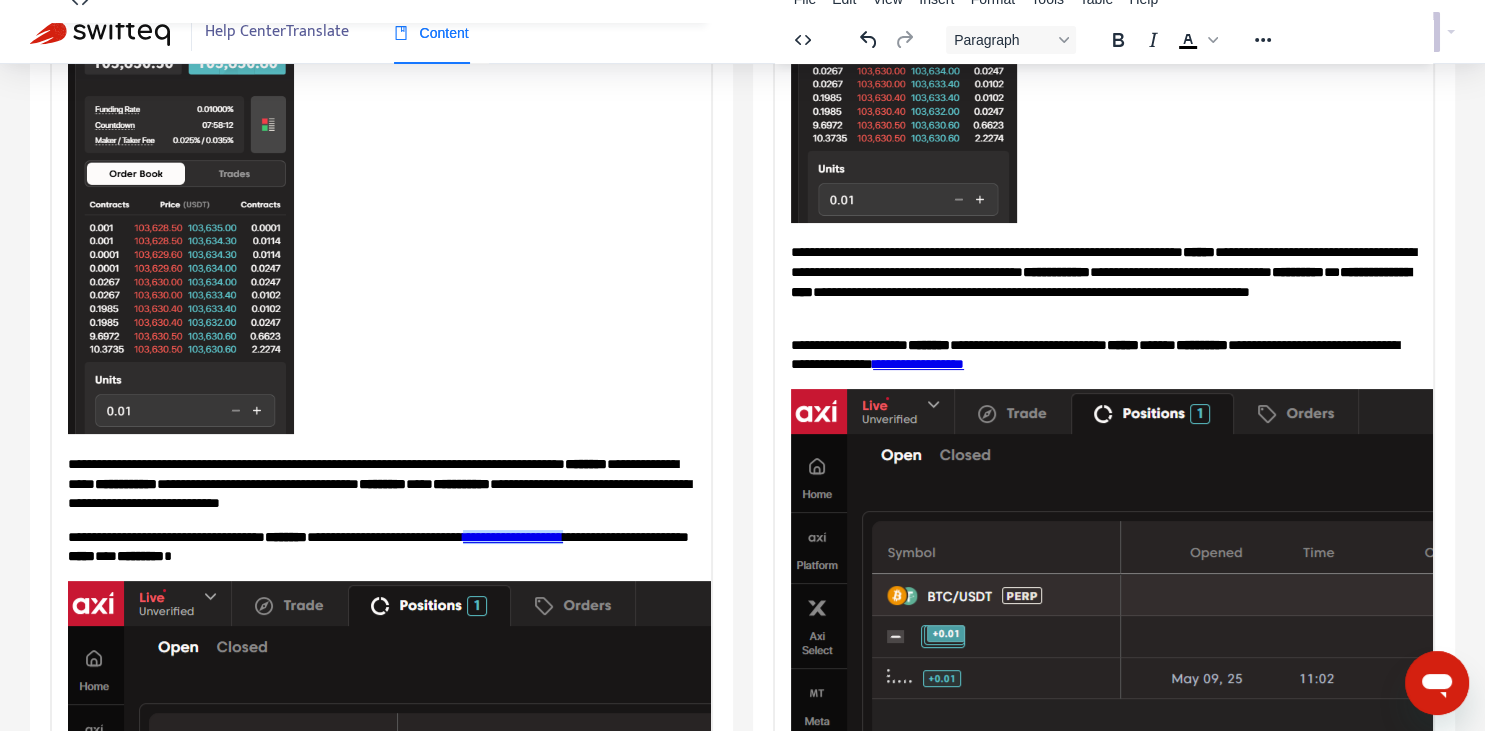 scroll, scrollTop: 3430, scrollLeft: 0, axis: vertical 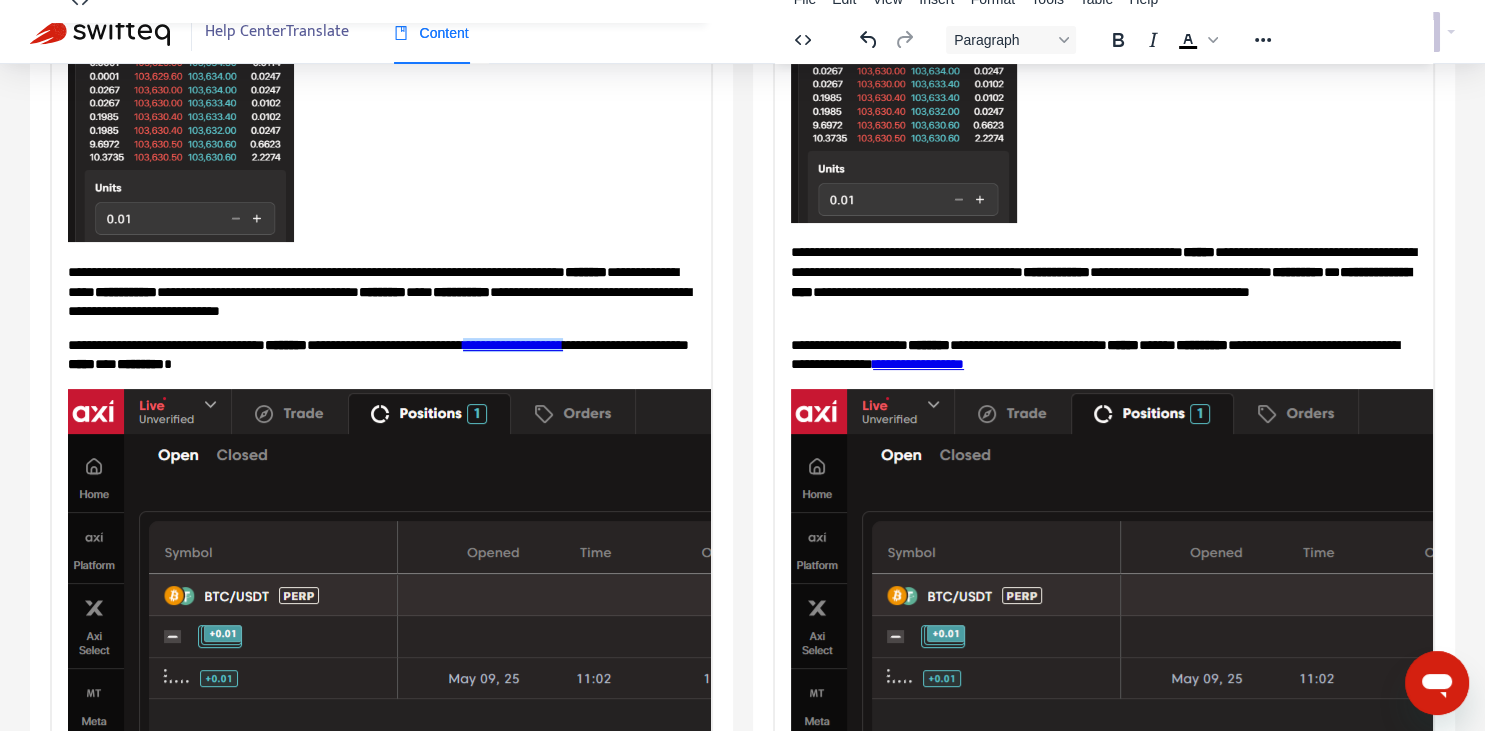 click on "**********" at bounding box center [1103, 281] 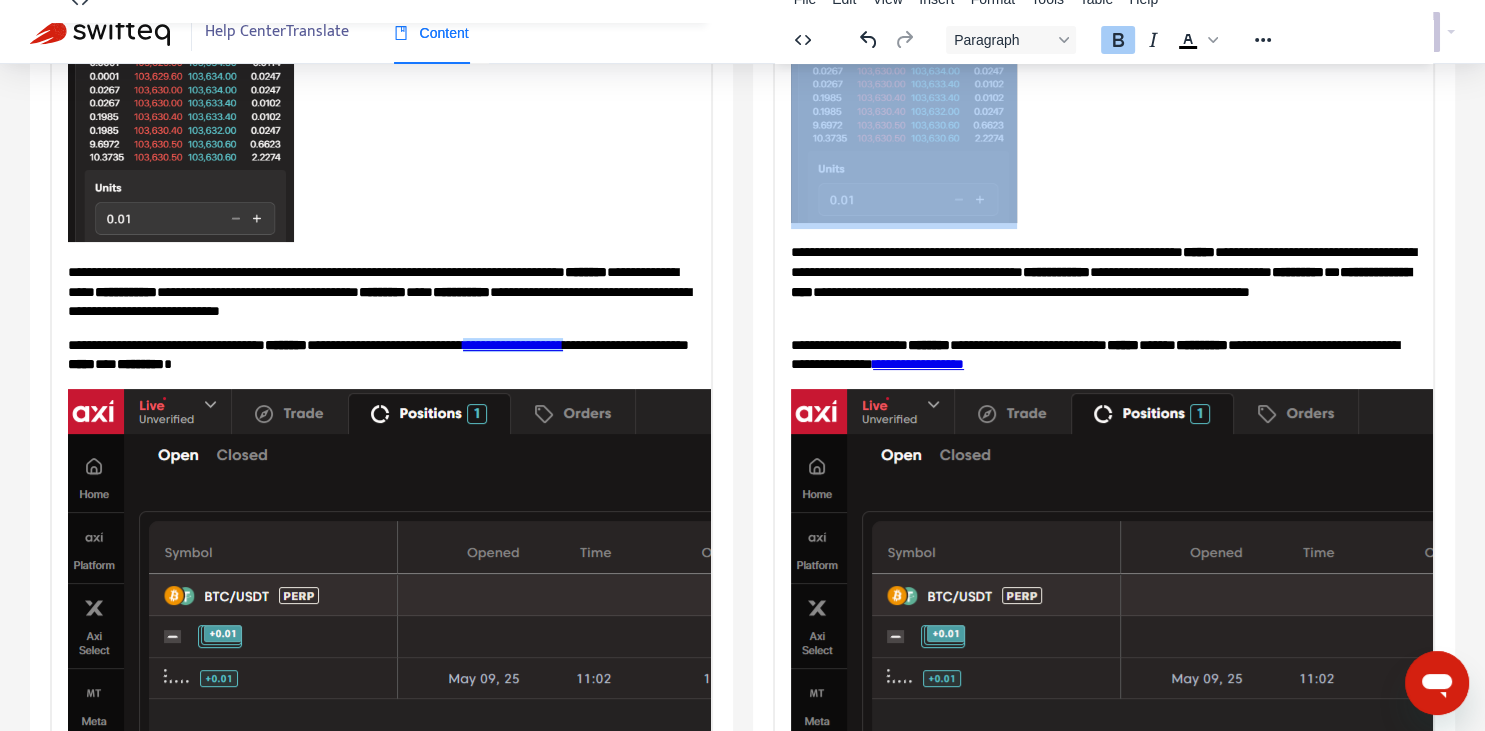 click on "**********" at bounding box center (1103, 281) 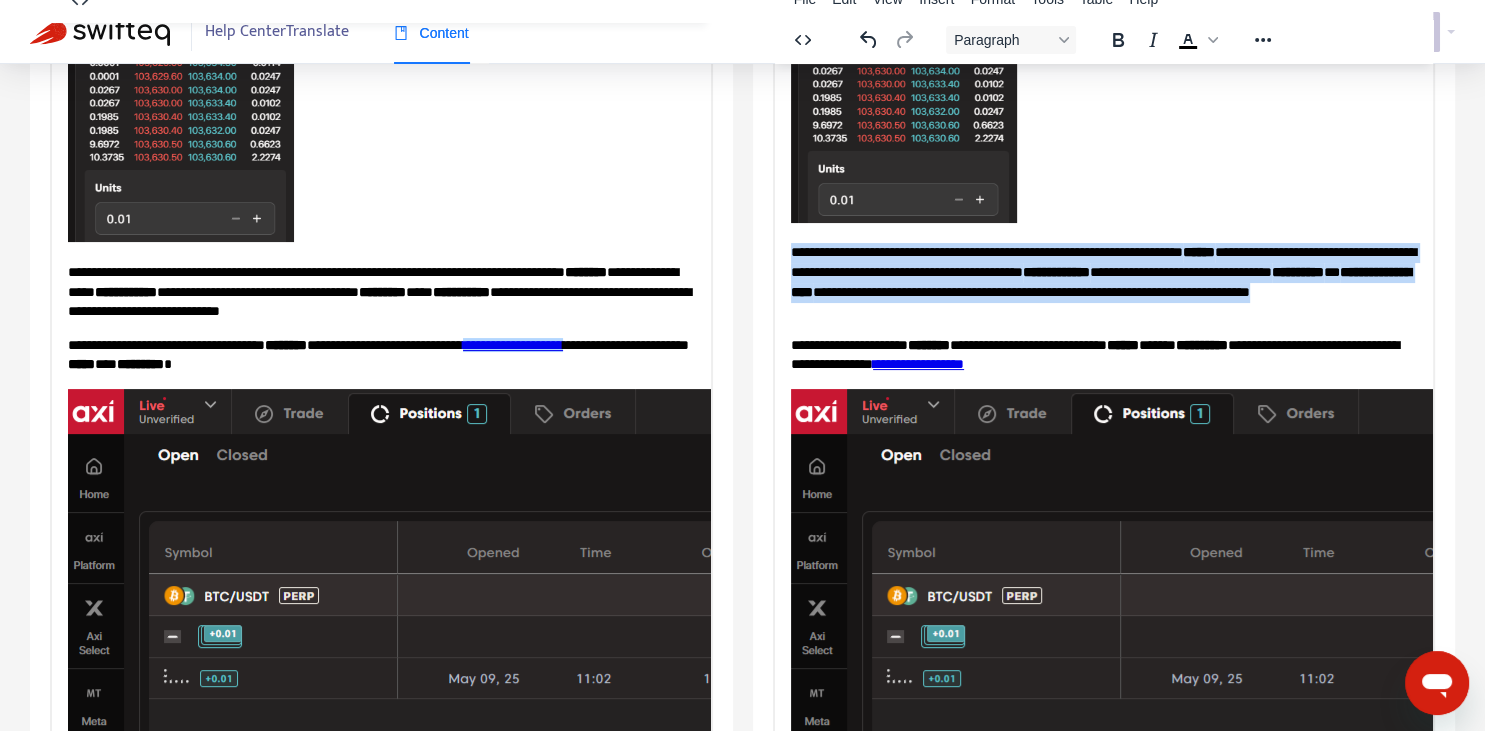 click on "**********" at bounding box center [1100, 281] 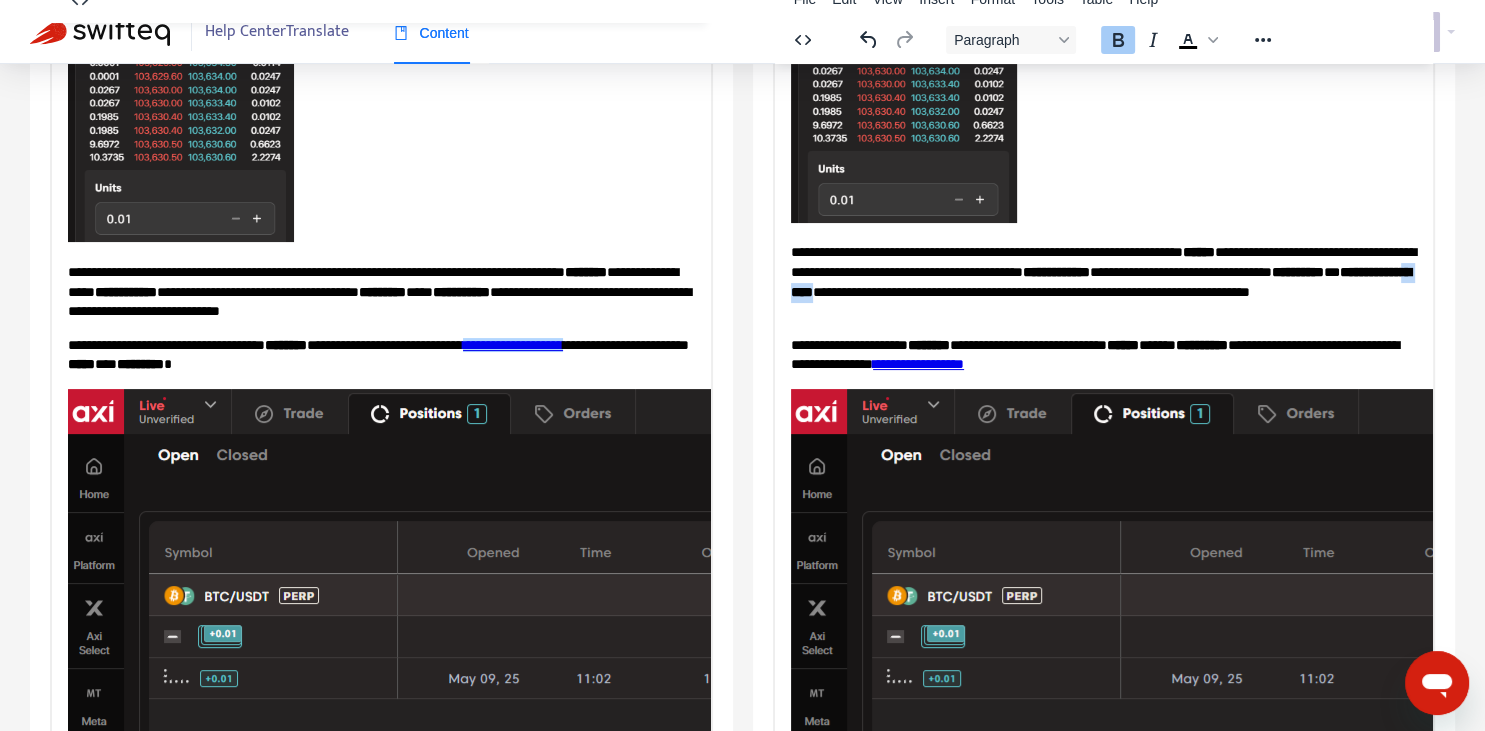 click on "**********" at bounding box center (1100, 281) 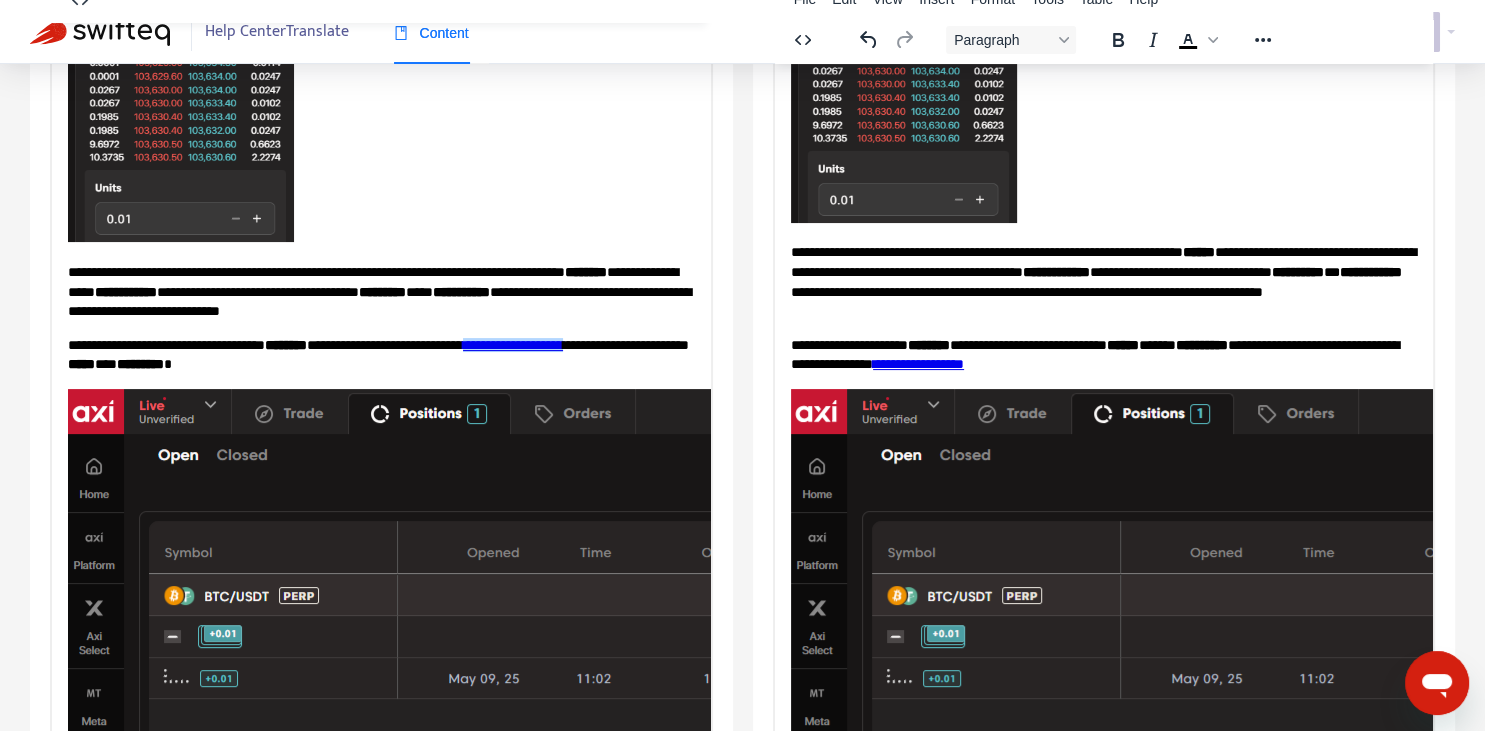 click on "**********" at bounding box center [1103, 281] 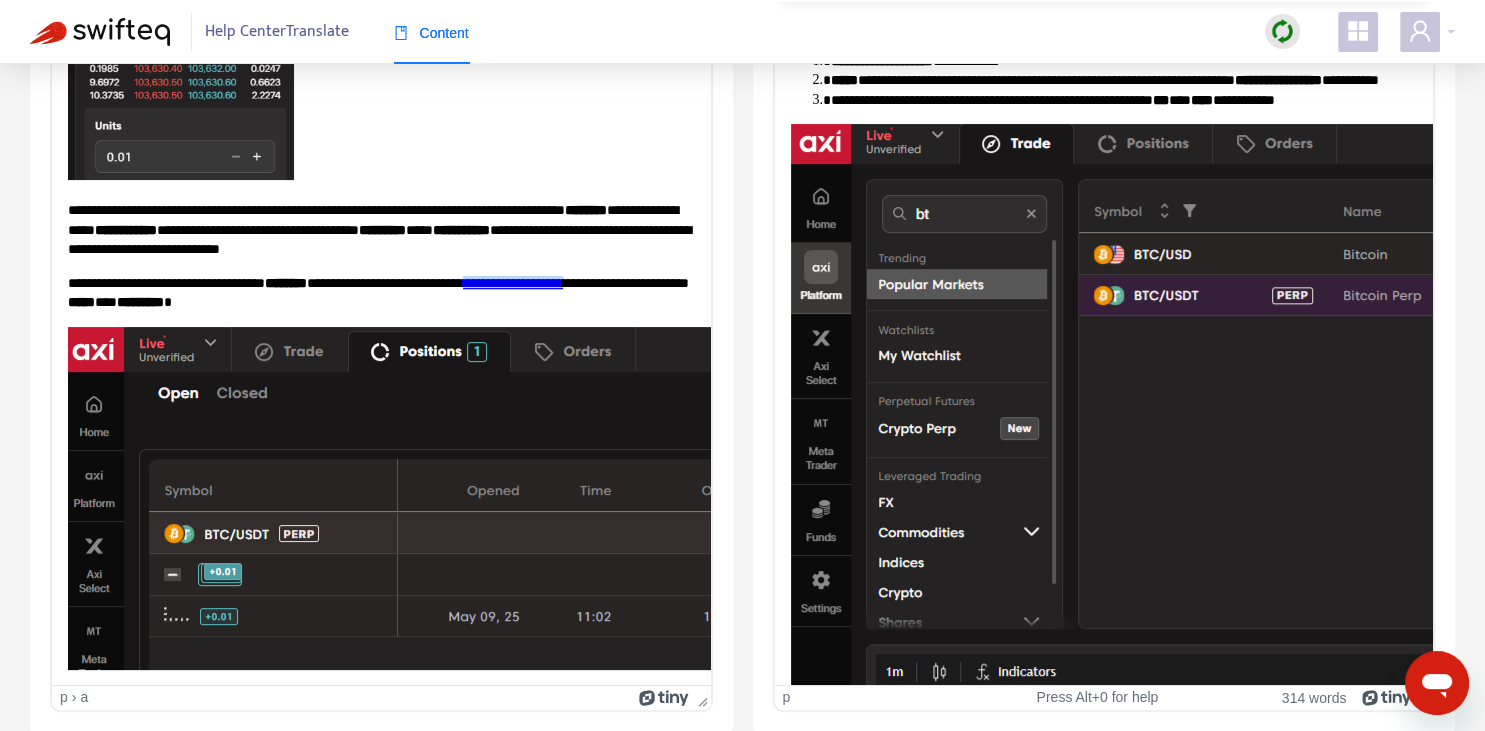 scroll, scrollTop: 0, scrollLeft: 0, axis: both 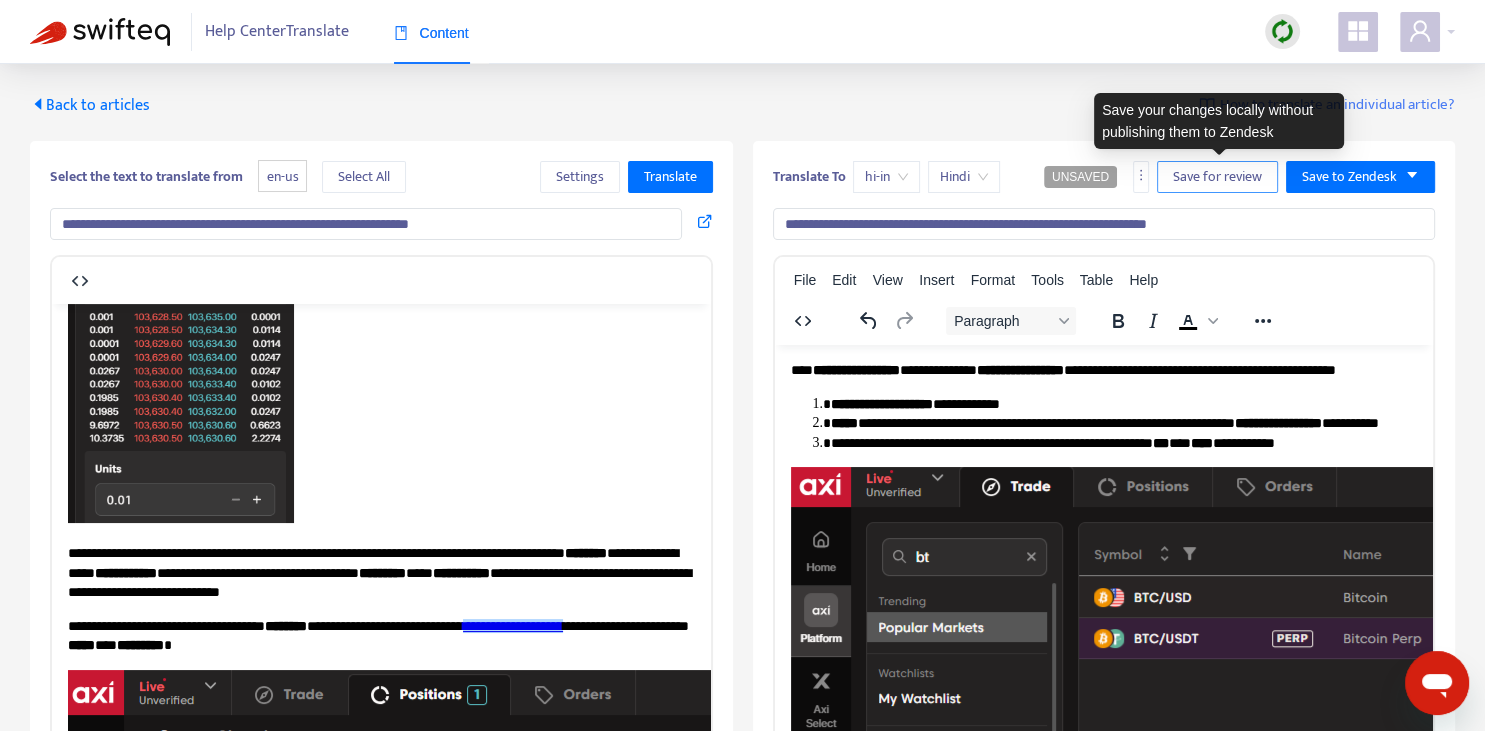 click on "Save for review" at bounding box center [1217, 177] 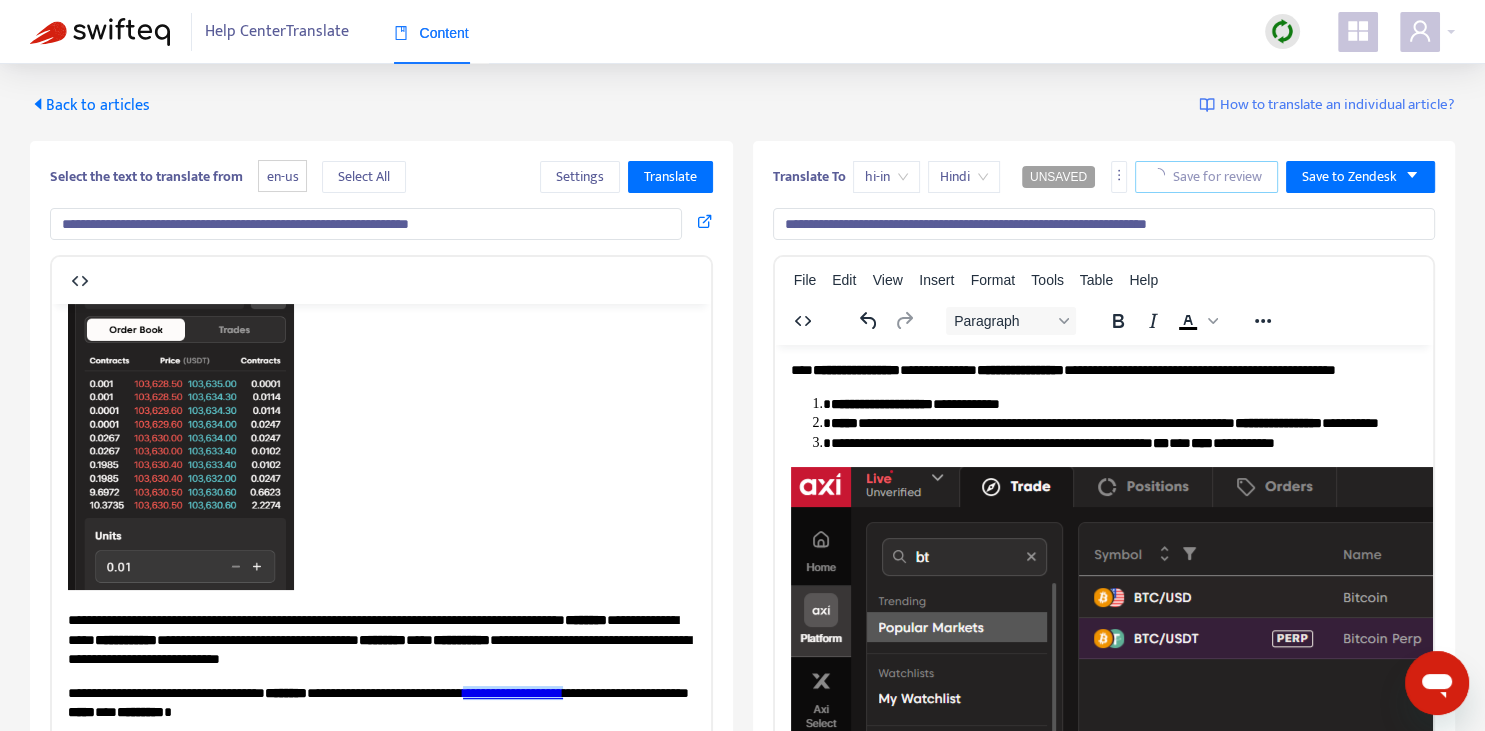 scroll, scrollTop: 3360, scrollLeft: 0, axis: vertical 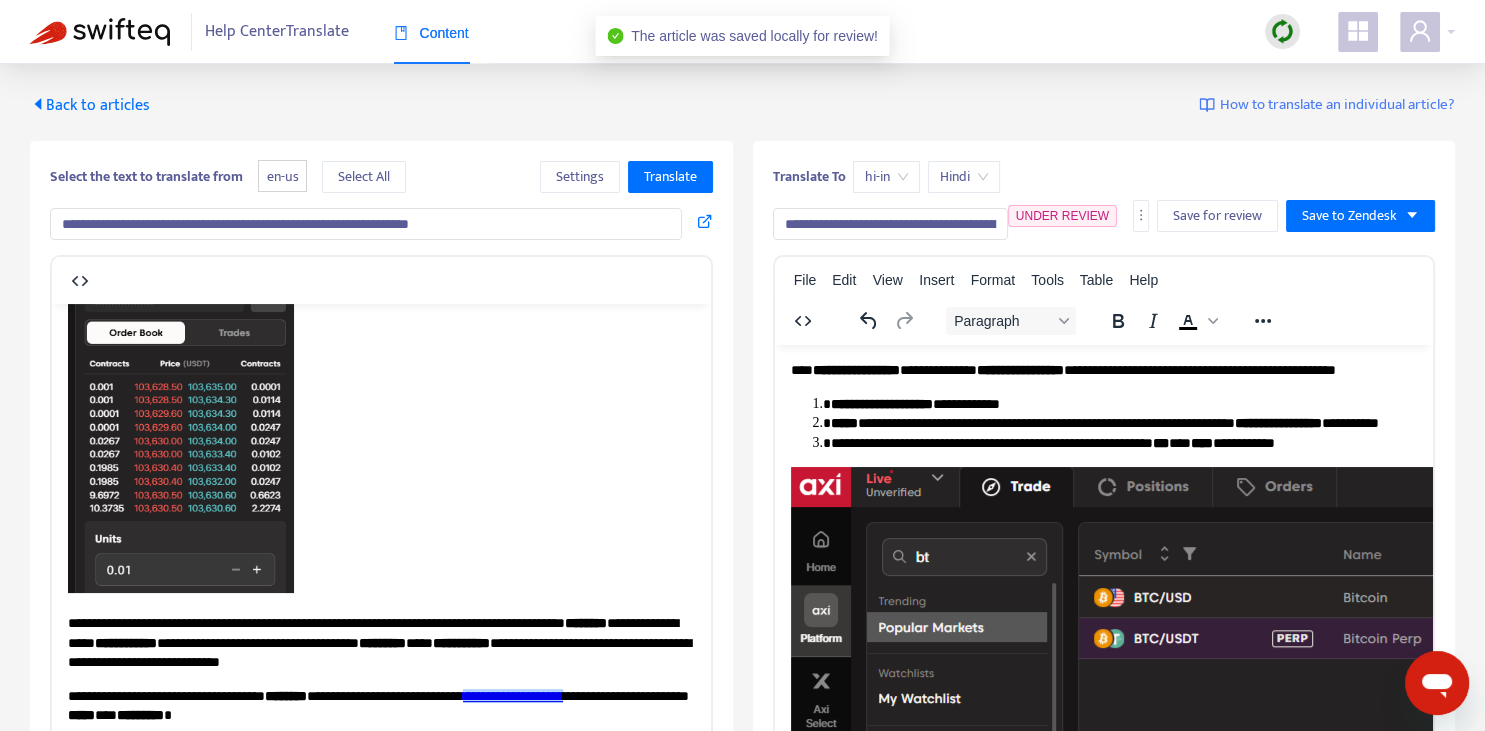 click on "Back to articles" at bounding box center [90, 105] 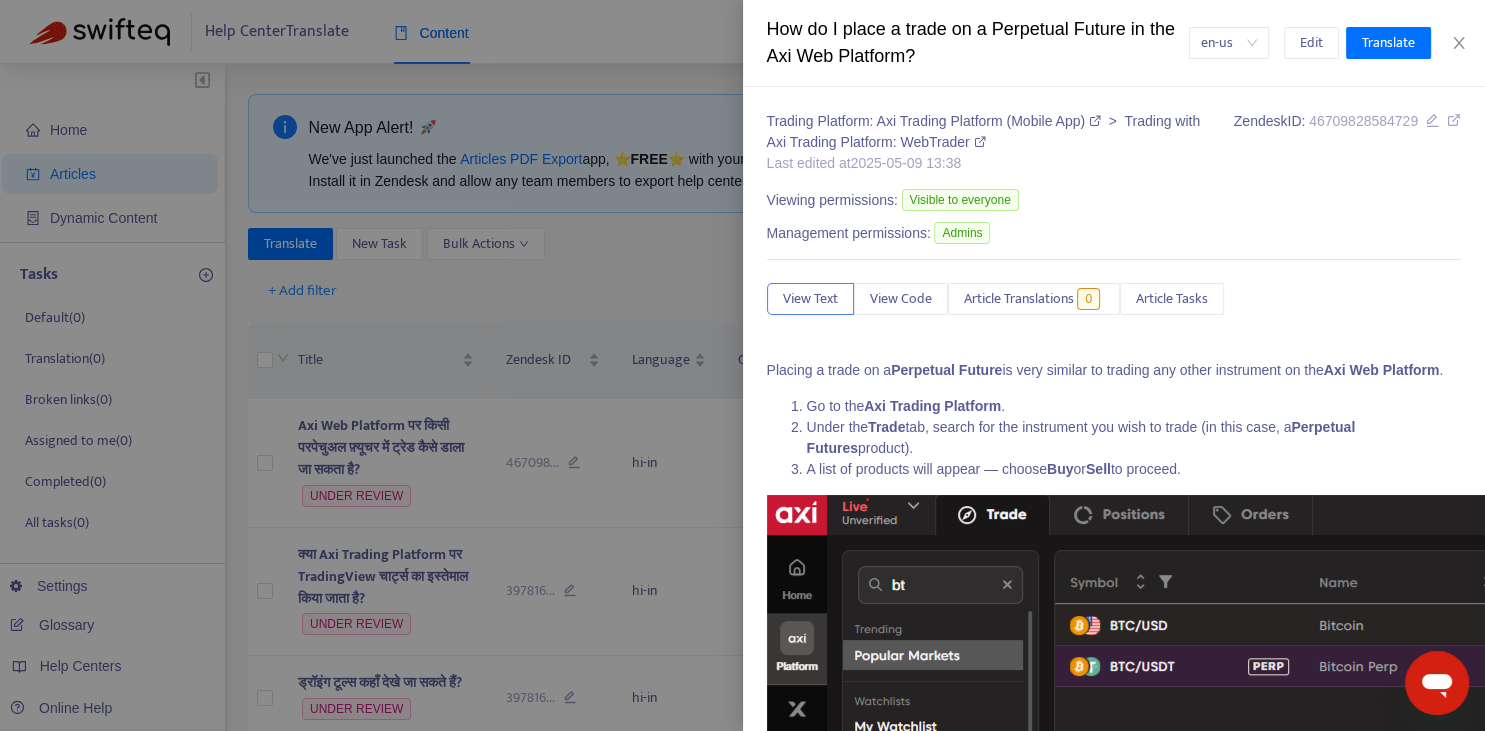 click at bounding box center [742, 365] 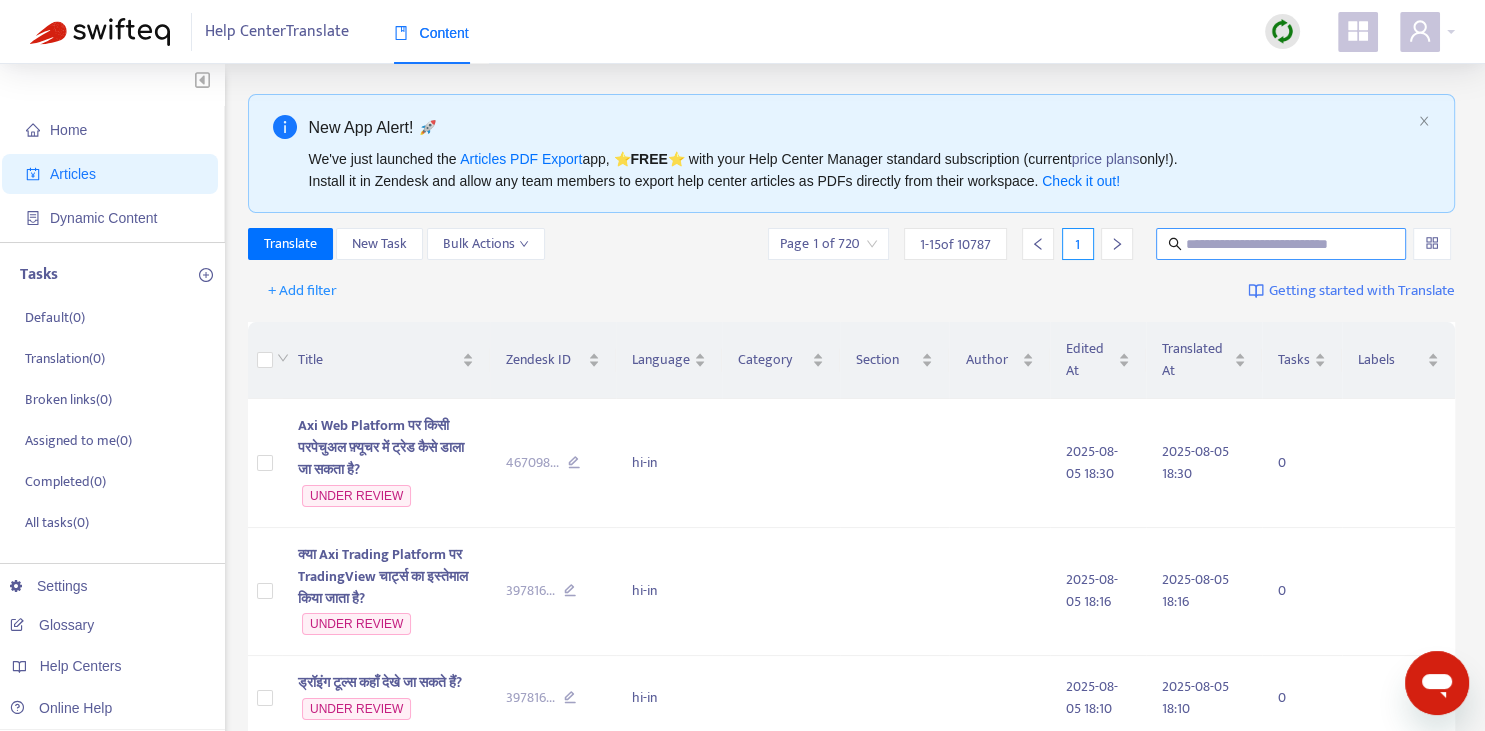 click at bounding box center [1282, 244] 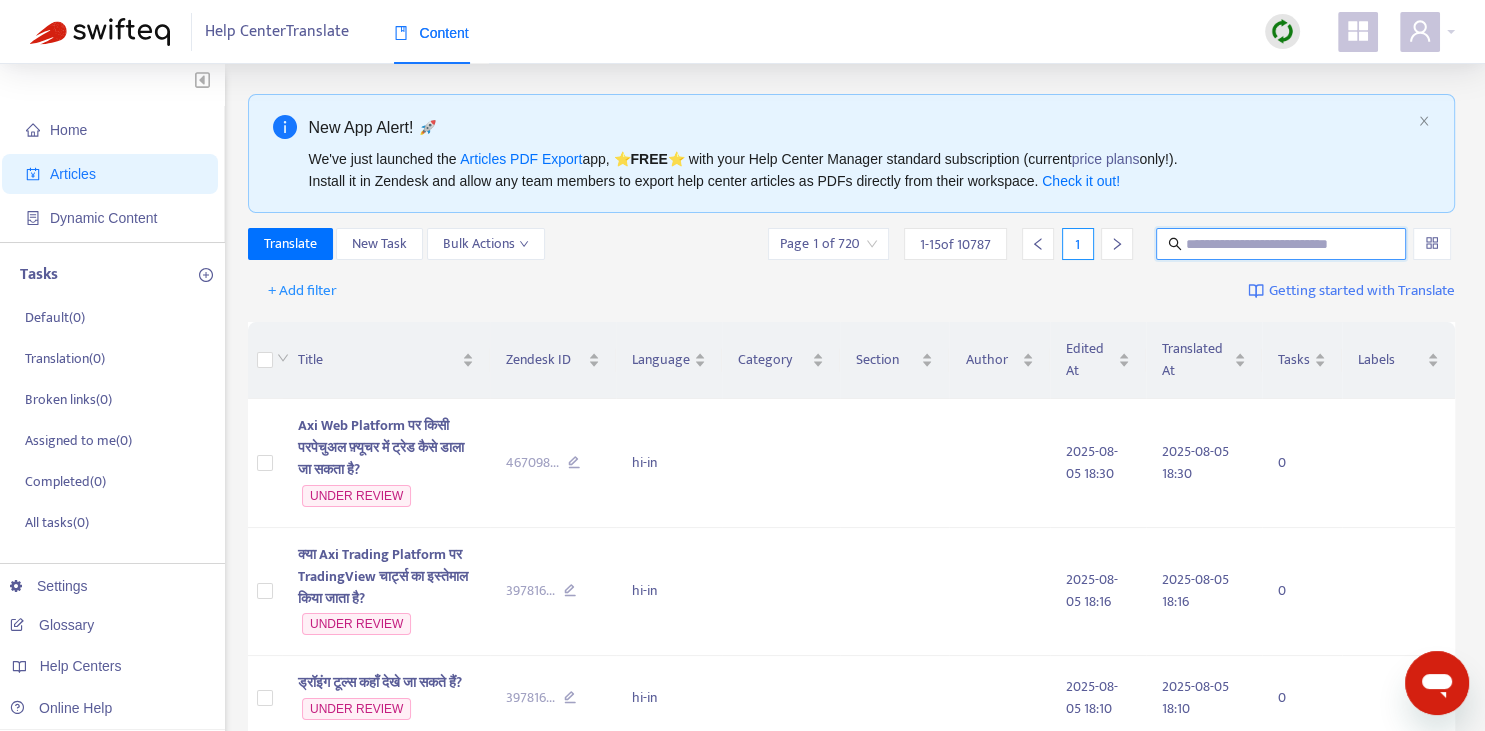 paste on "**********" 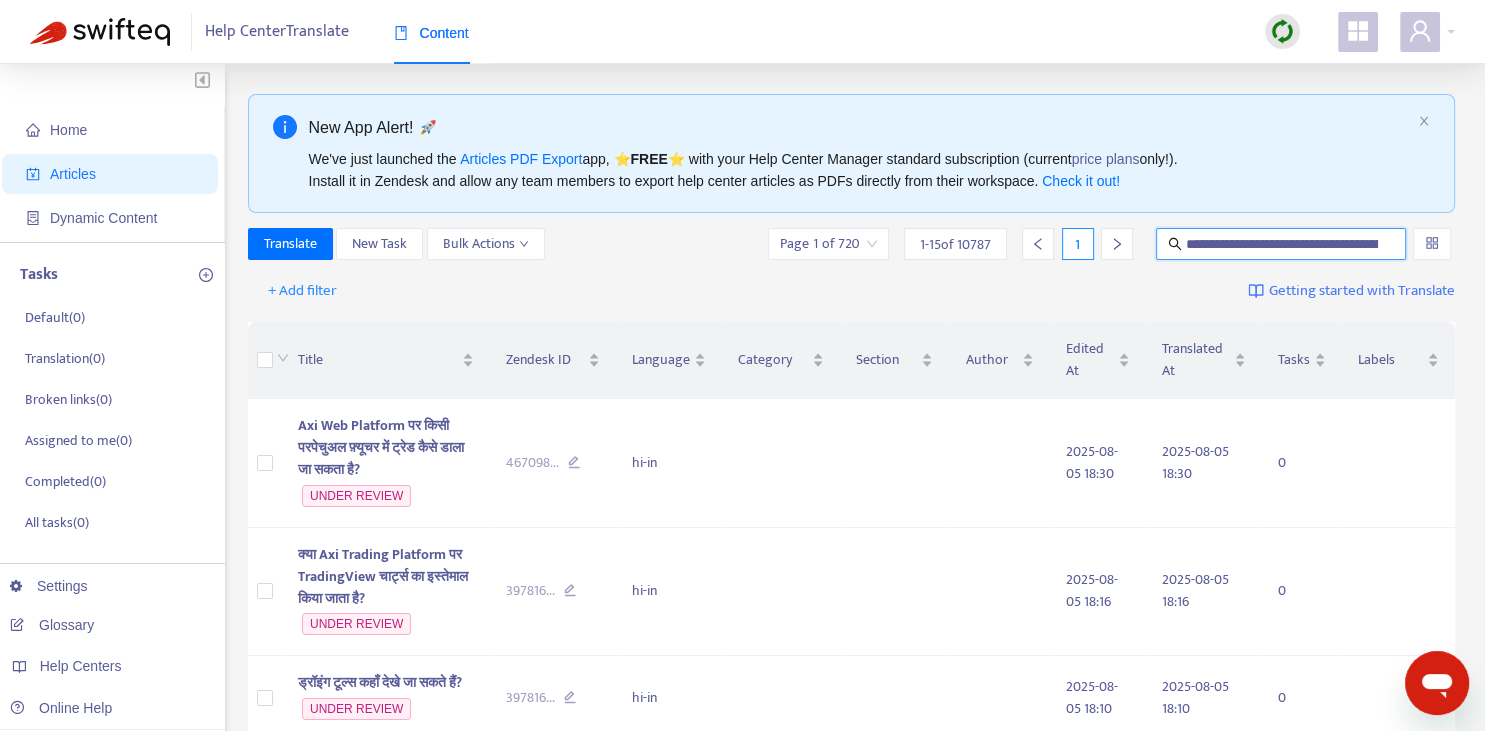 scroll, scrollTop: 0, scrollLeft: 248, axis: horizontal 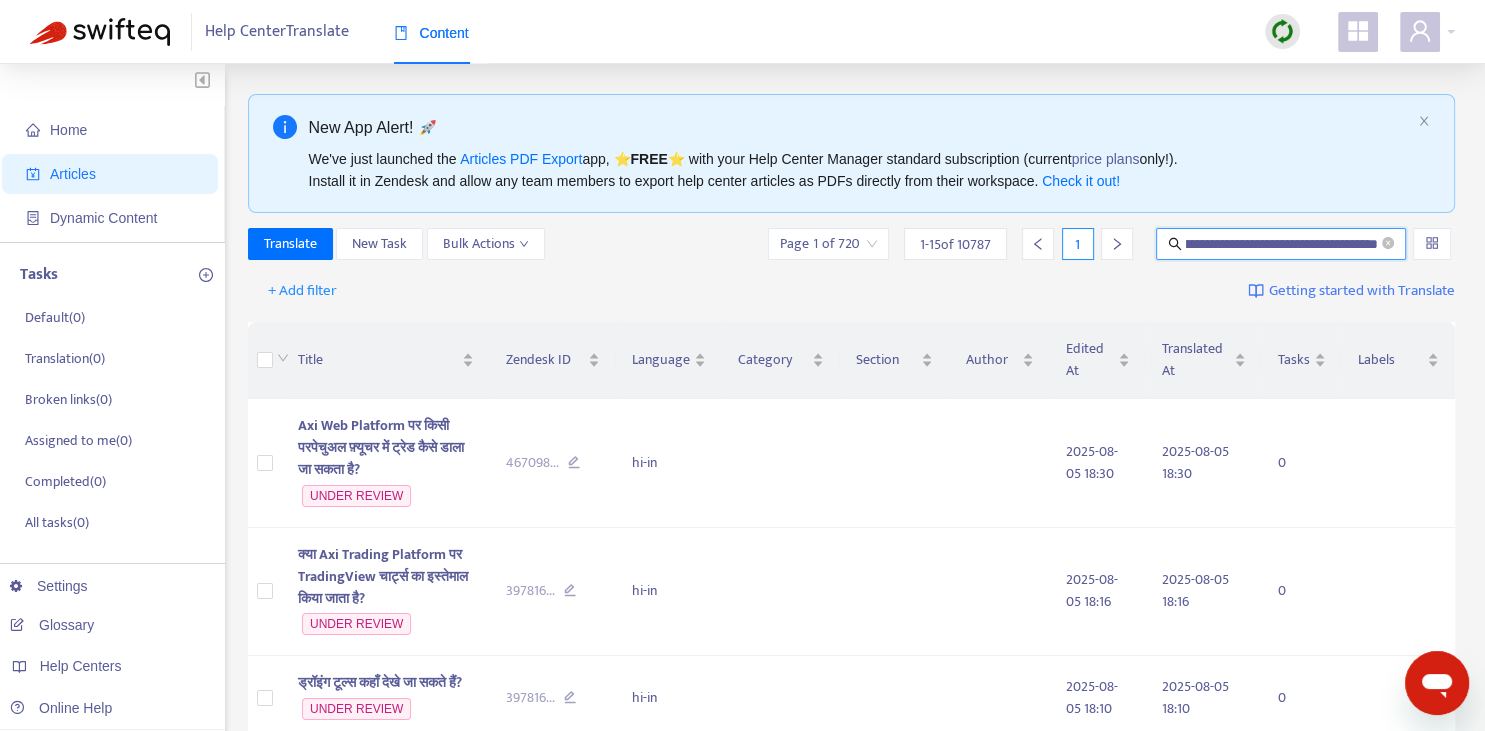type on "**********" 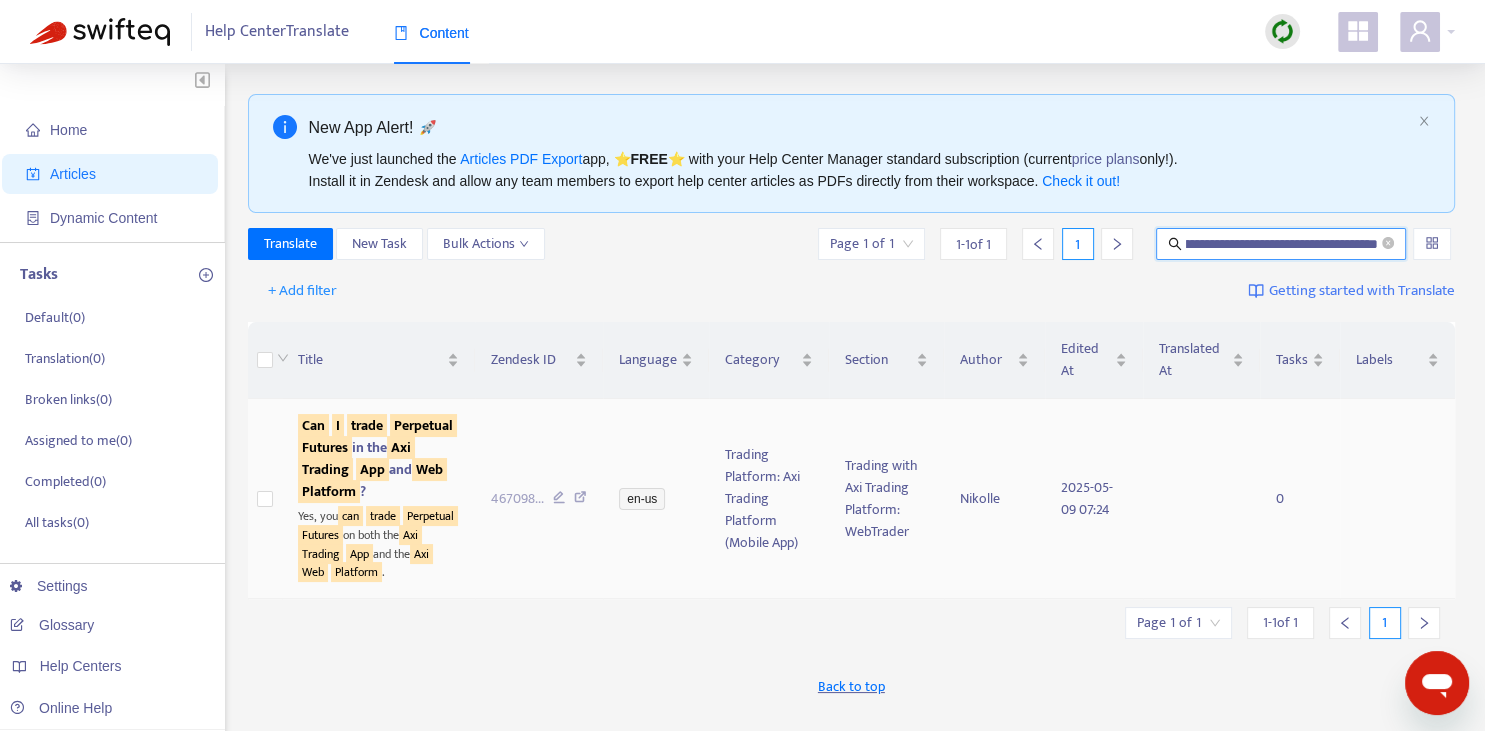 click on "trade" at bounding box center (367, 425) 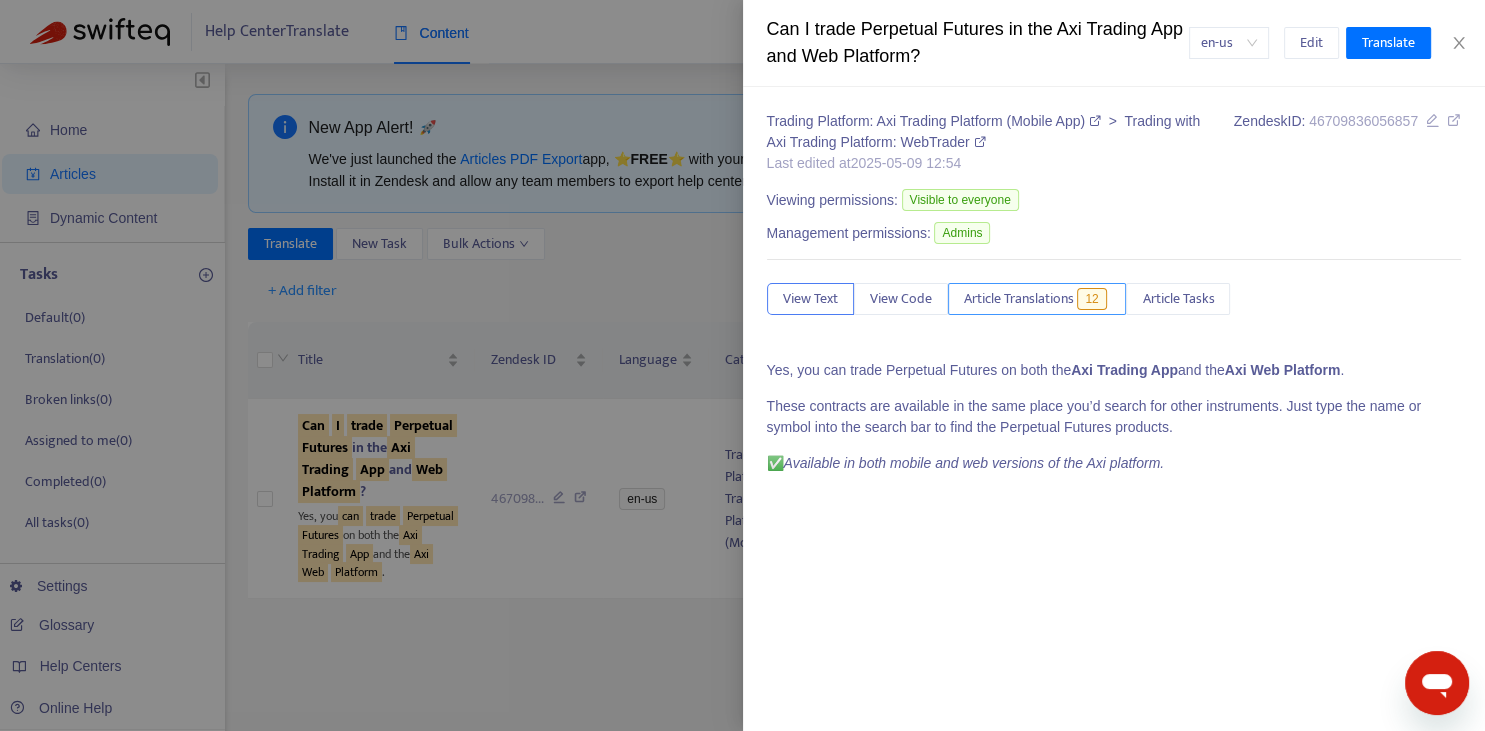 click on "Article Translations" at bounding box center (1019, 299) 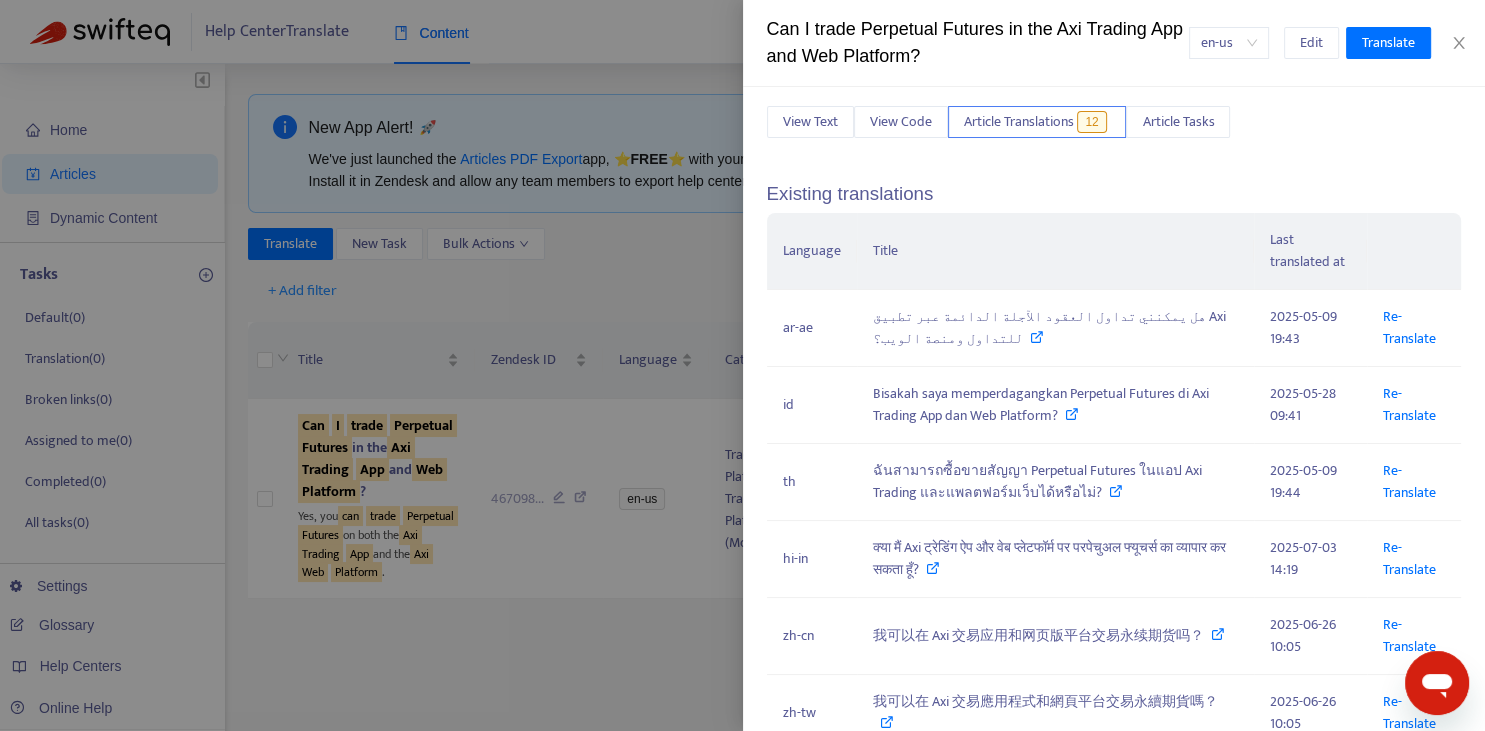 scroll, scrollTop: 294, scrollLeft: 0, axis: vertical 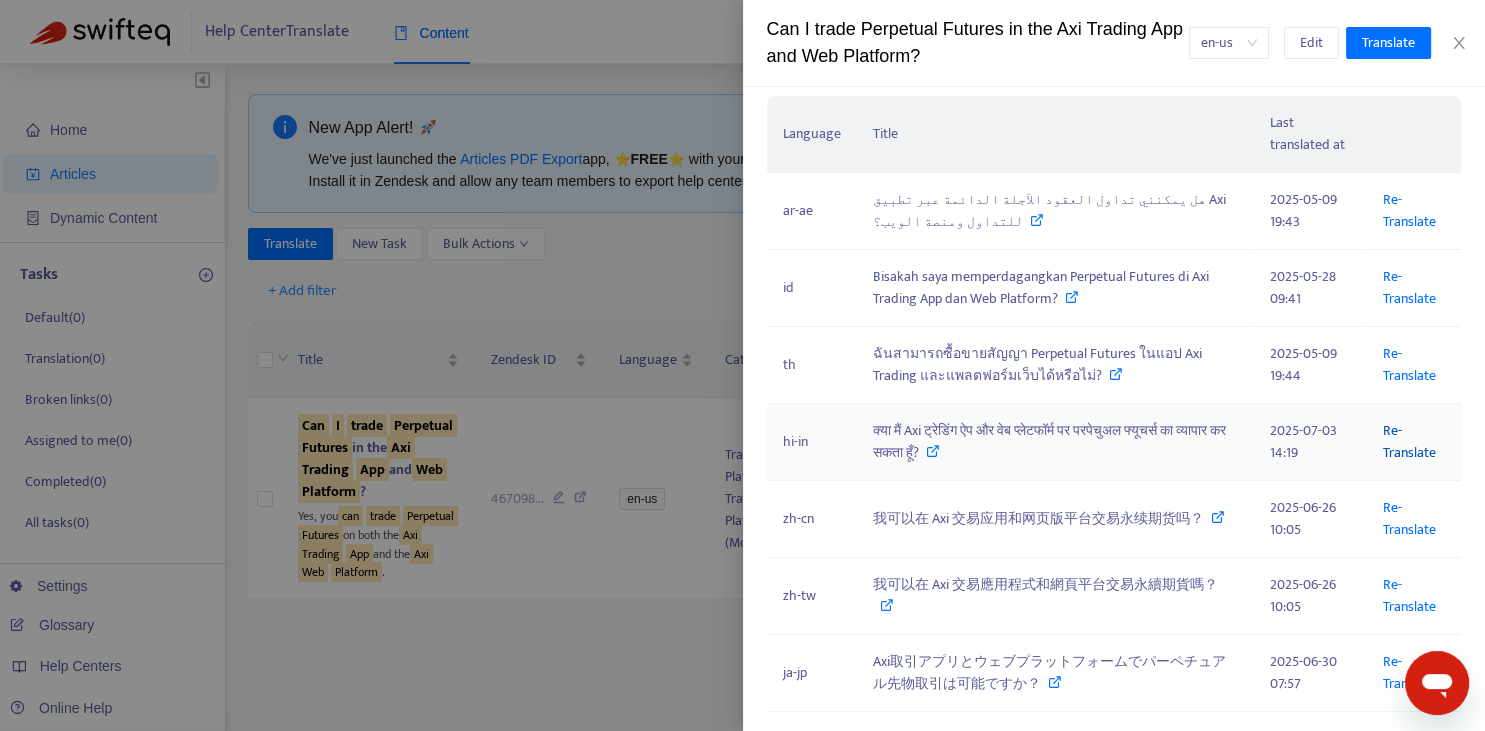 click on "Re-Translate" at bounding box center (1409, 441) 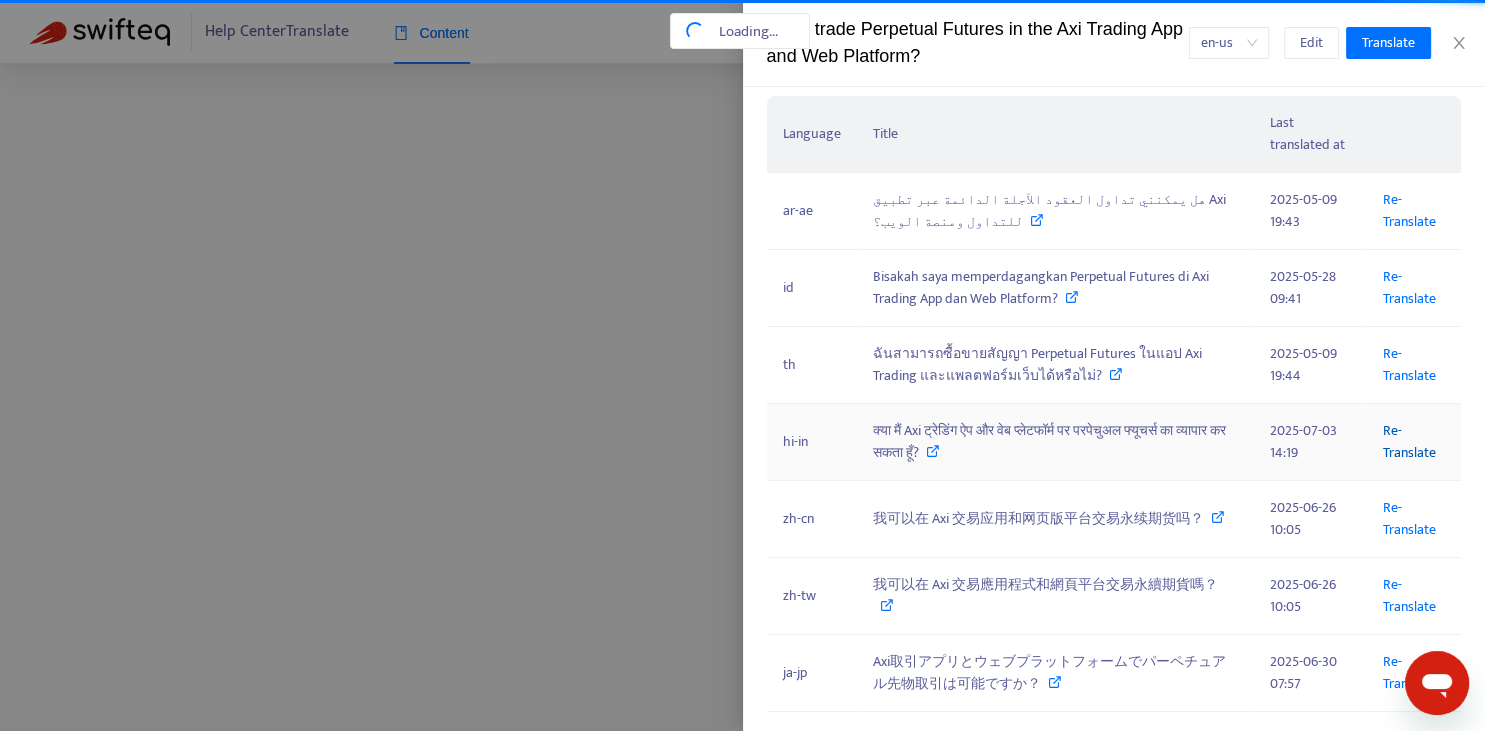 scroll, scrollTop: 0, scrollLeft: 248, axis: horizontal 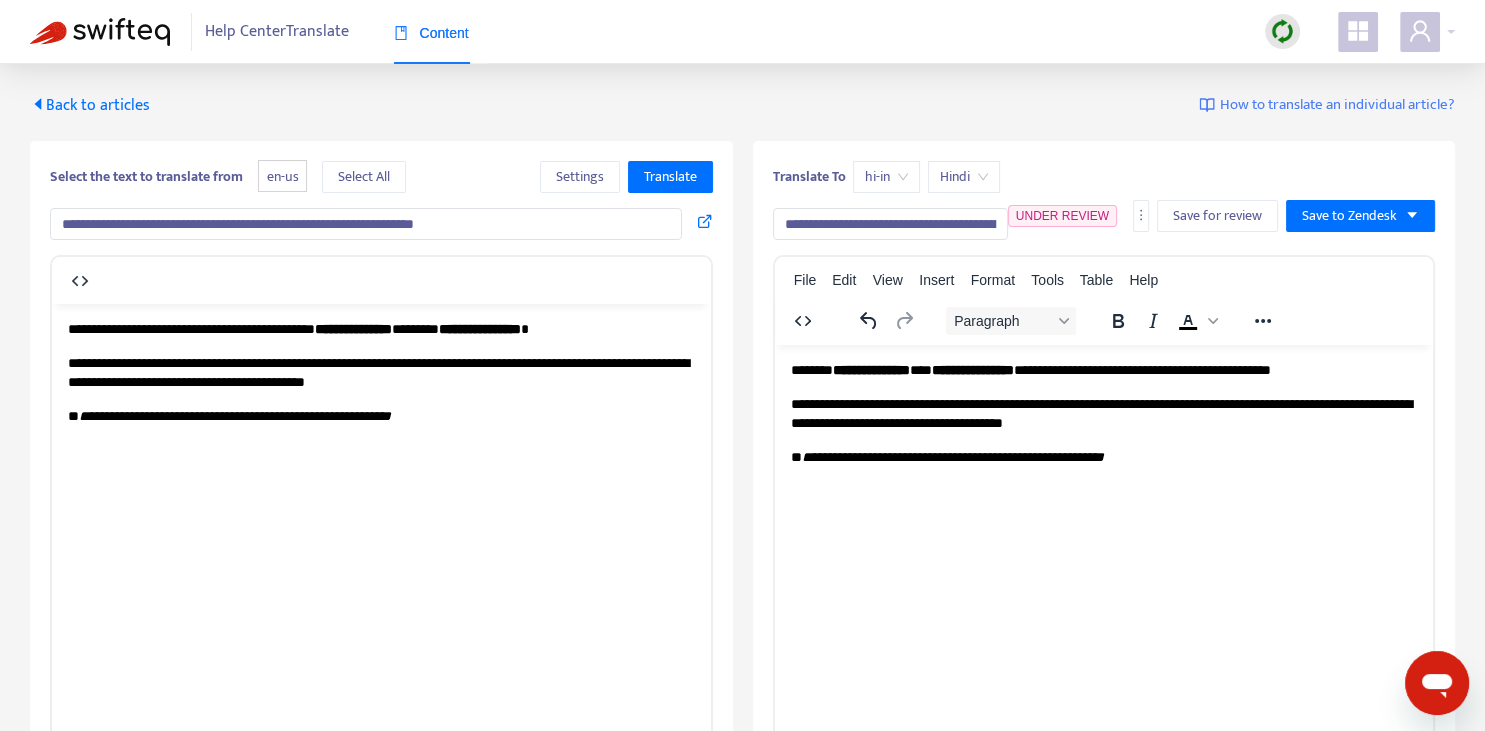 click on "**********" at bounding box center [890, 224] 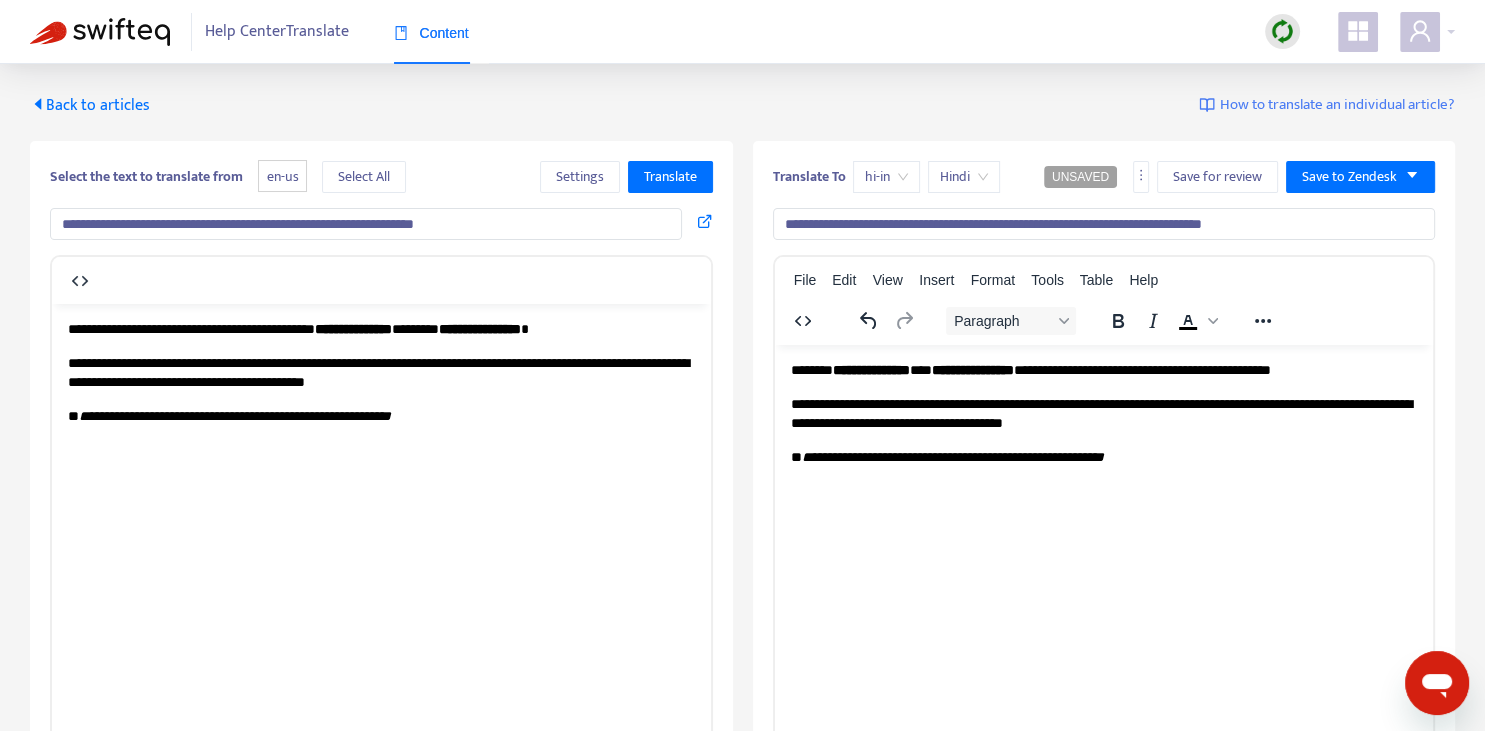 type on "**********" 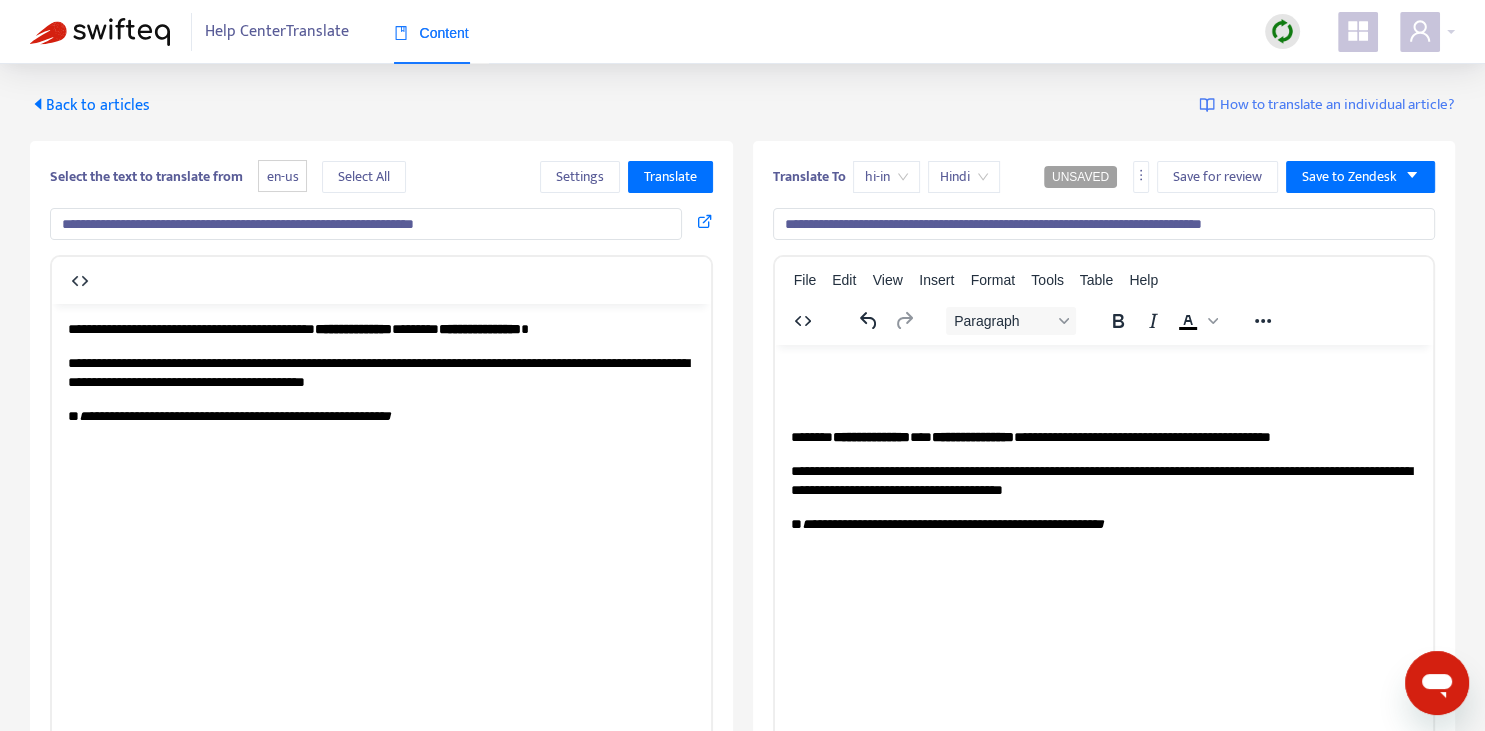 type 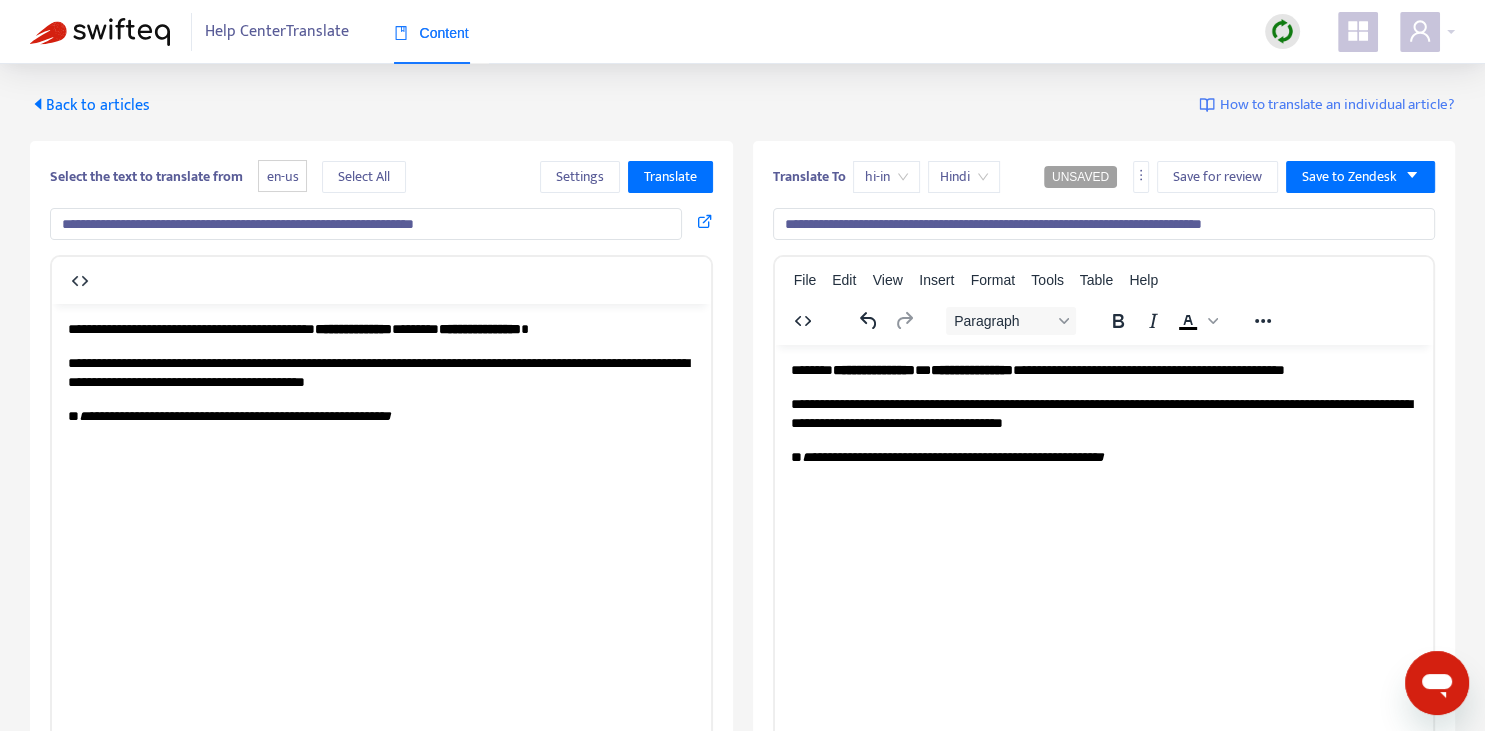 copy on "*" 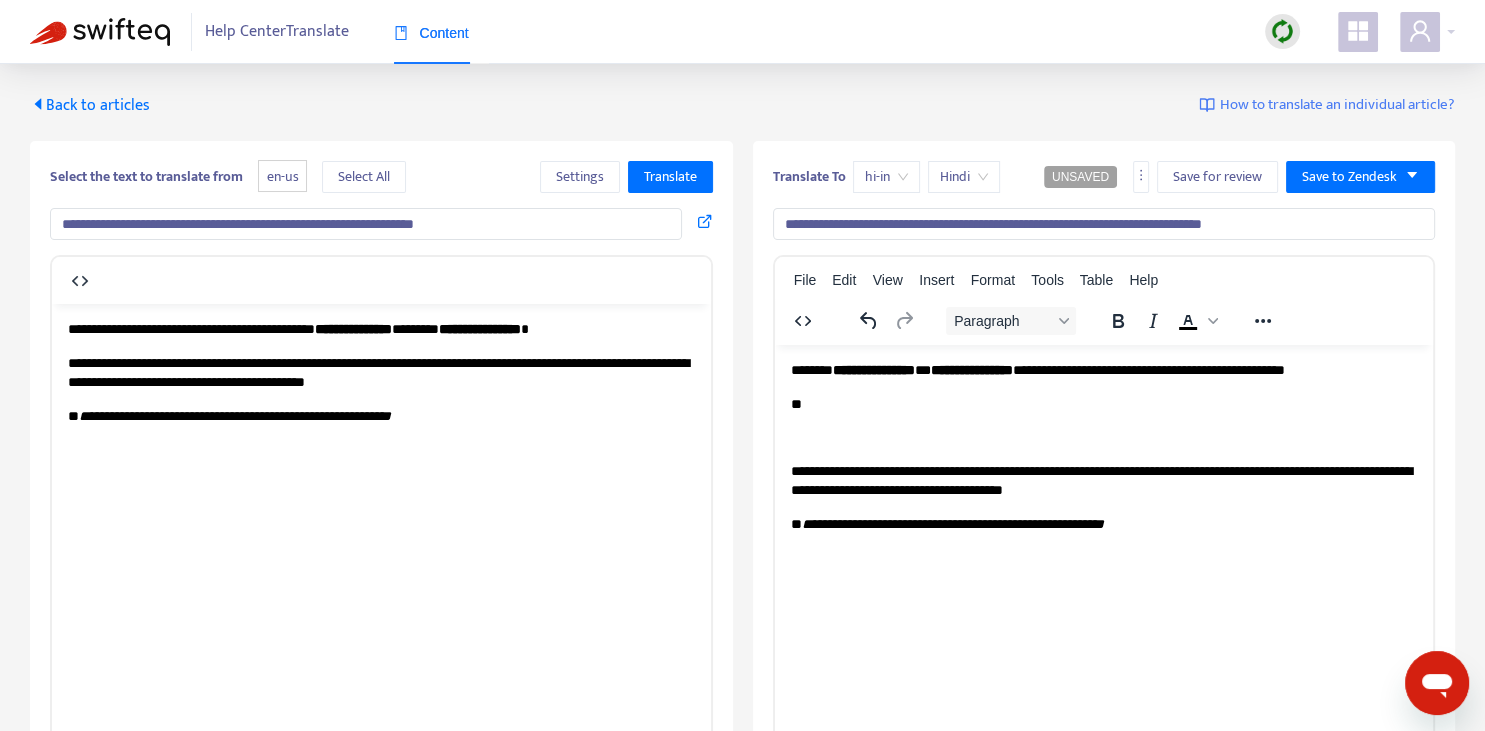 click on "**********" at bounding box center (1103, 480) 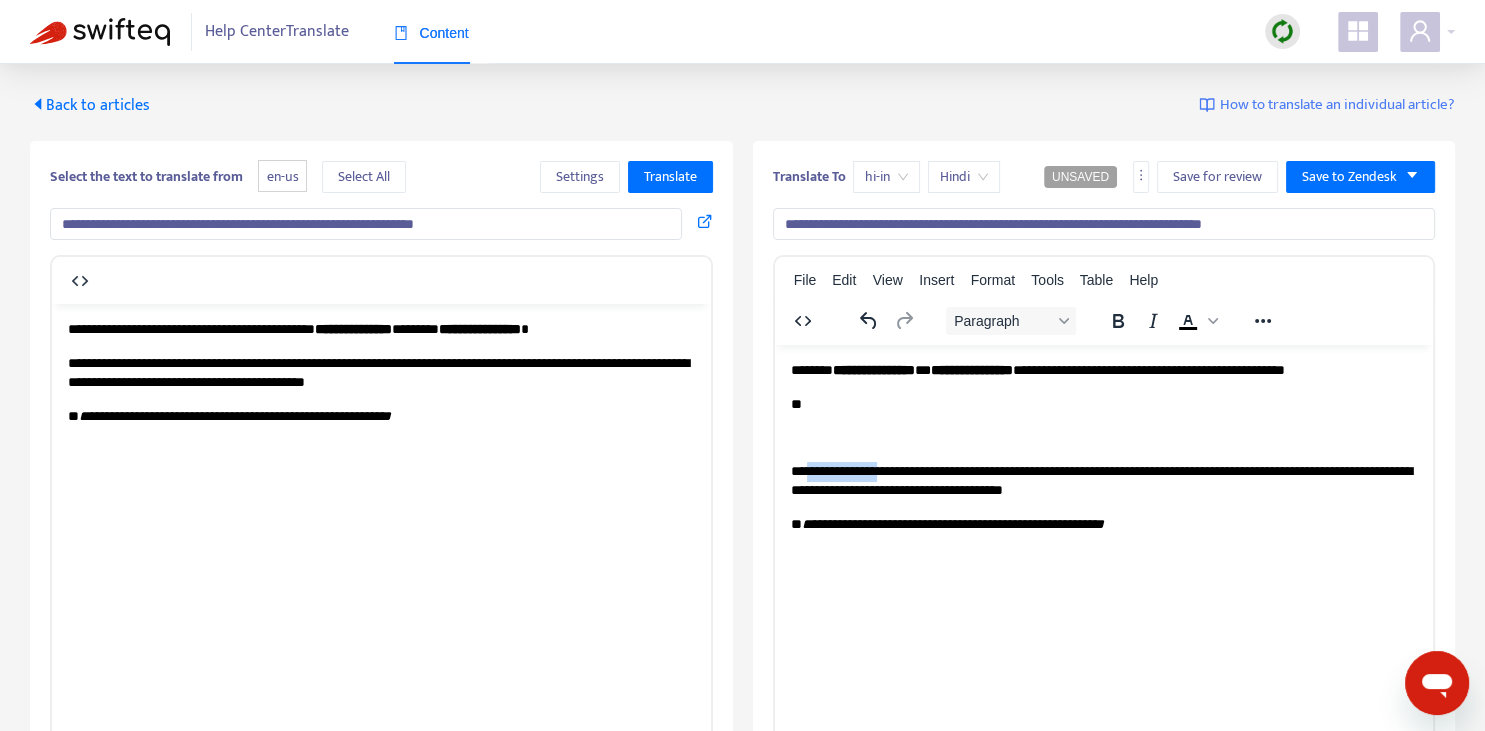 click on "**********" at bounding box center [1103, 480] 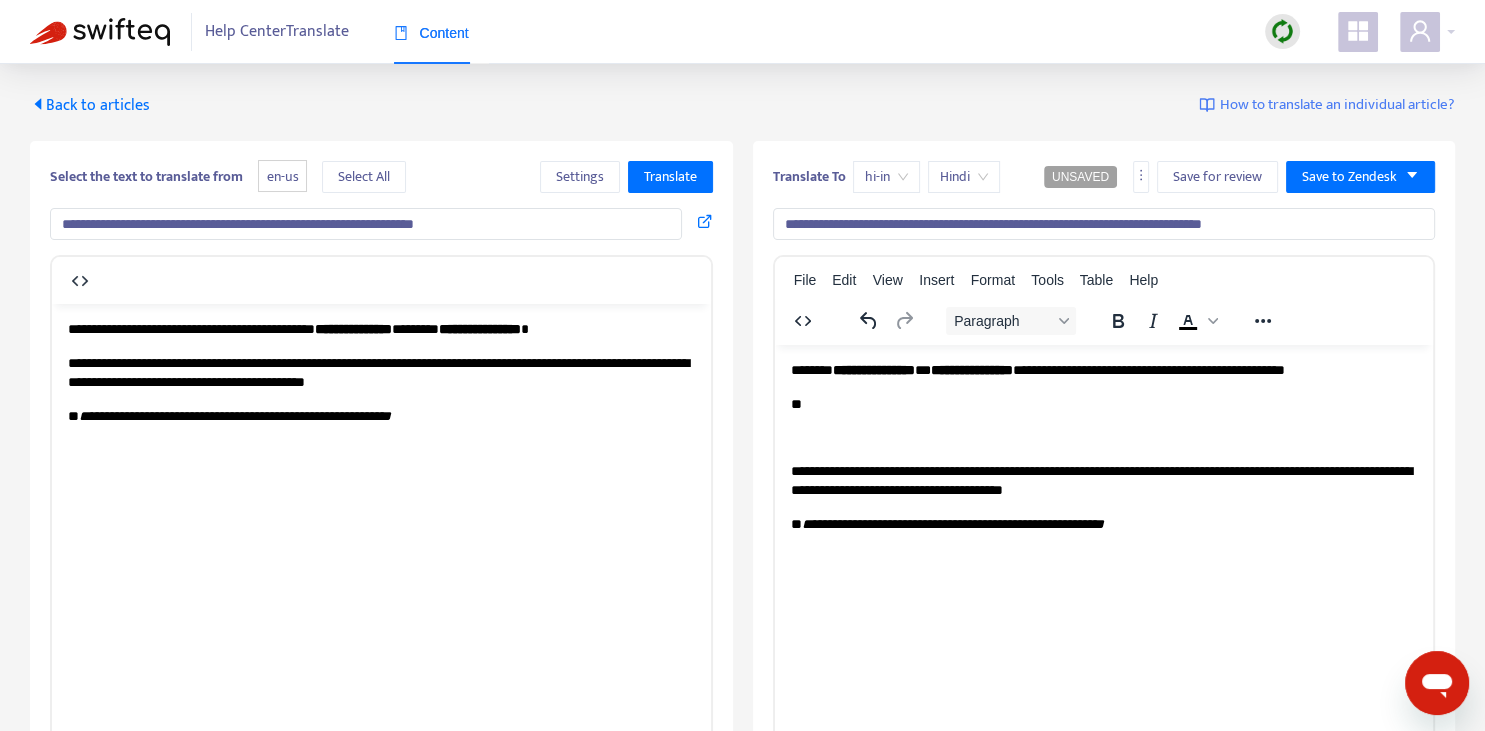 click on "**" at bounding box center [1103, 404] 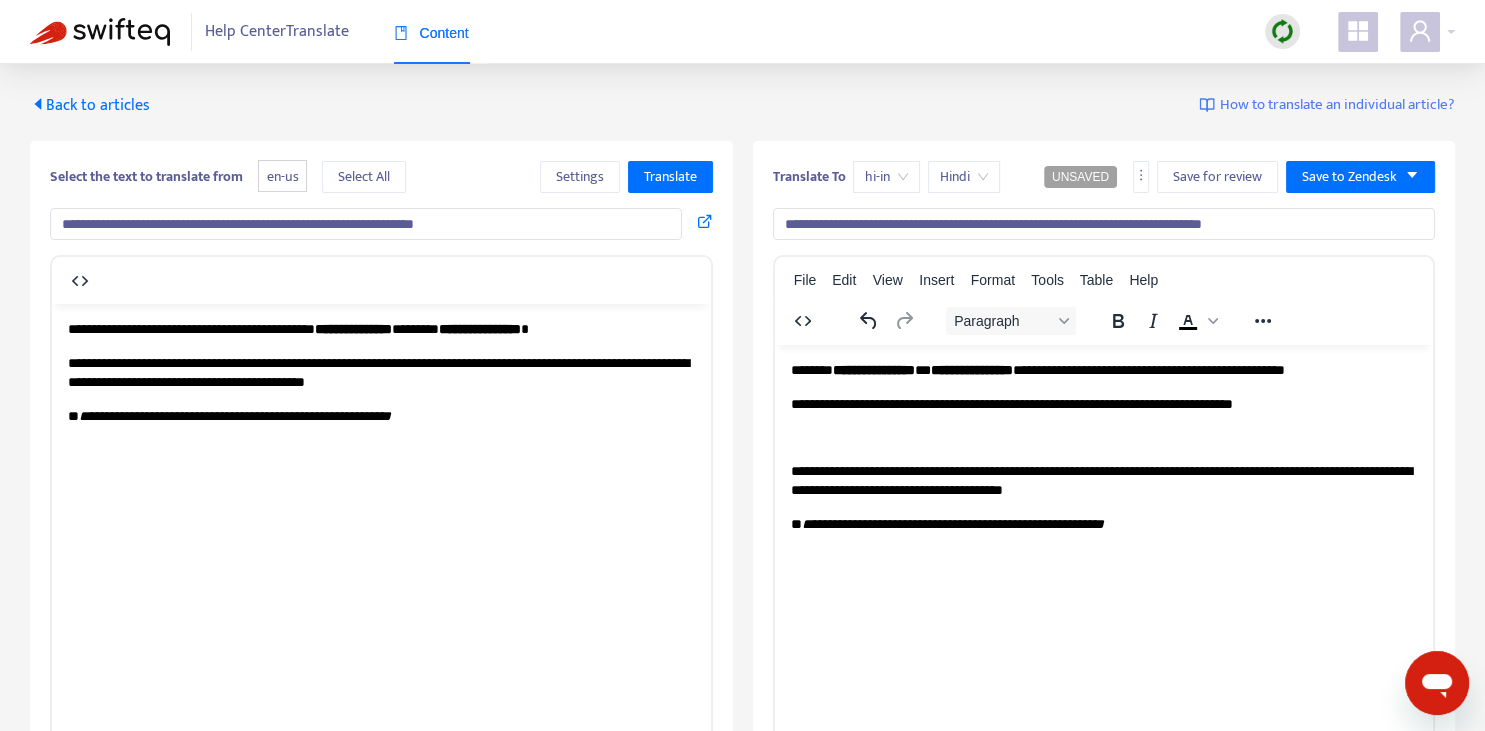 copy on "*" 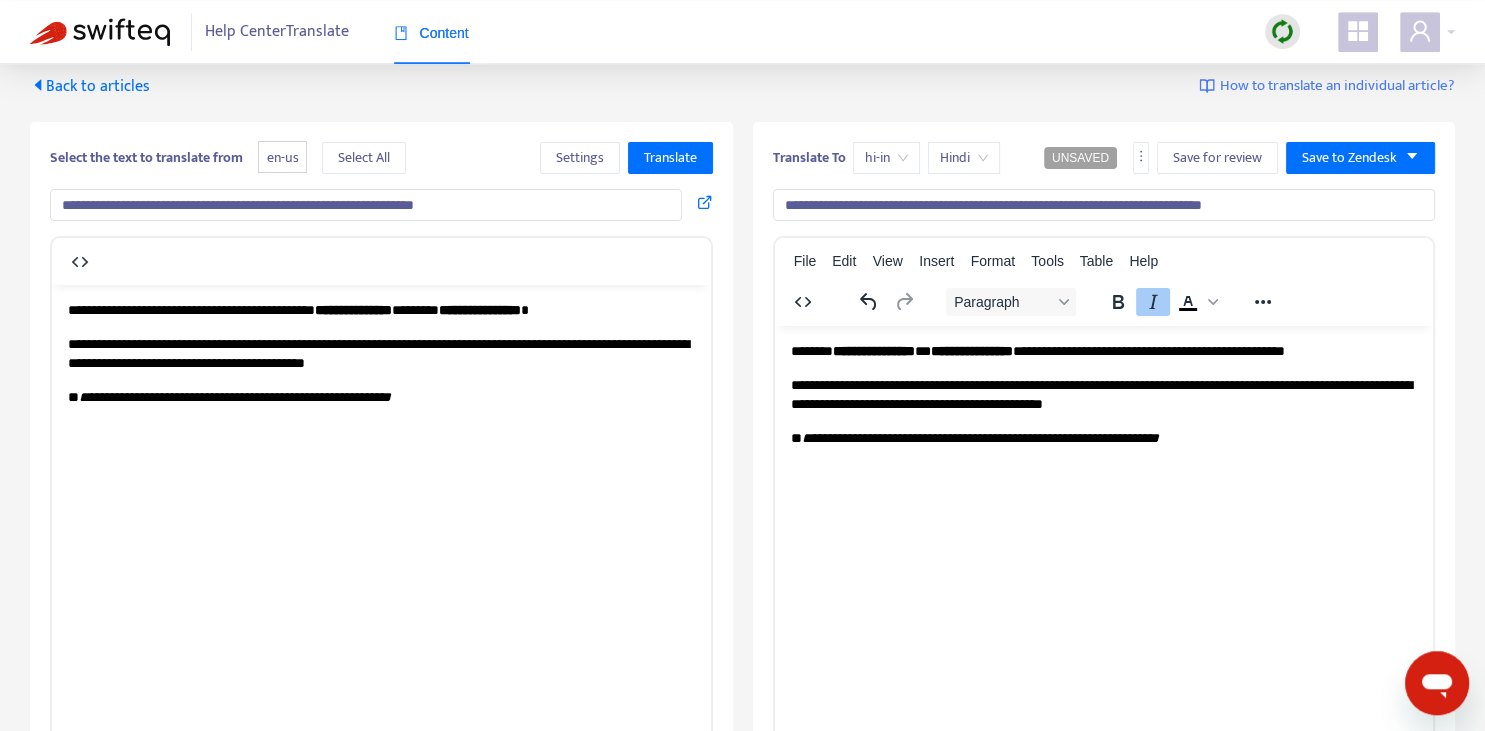 scroll, scrollTop: 0, scrollLeft: 0, axis: both 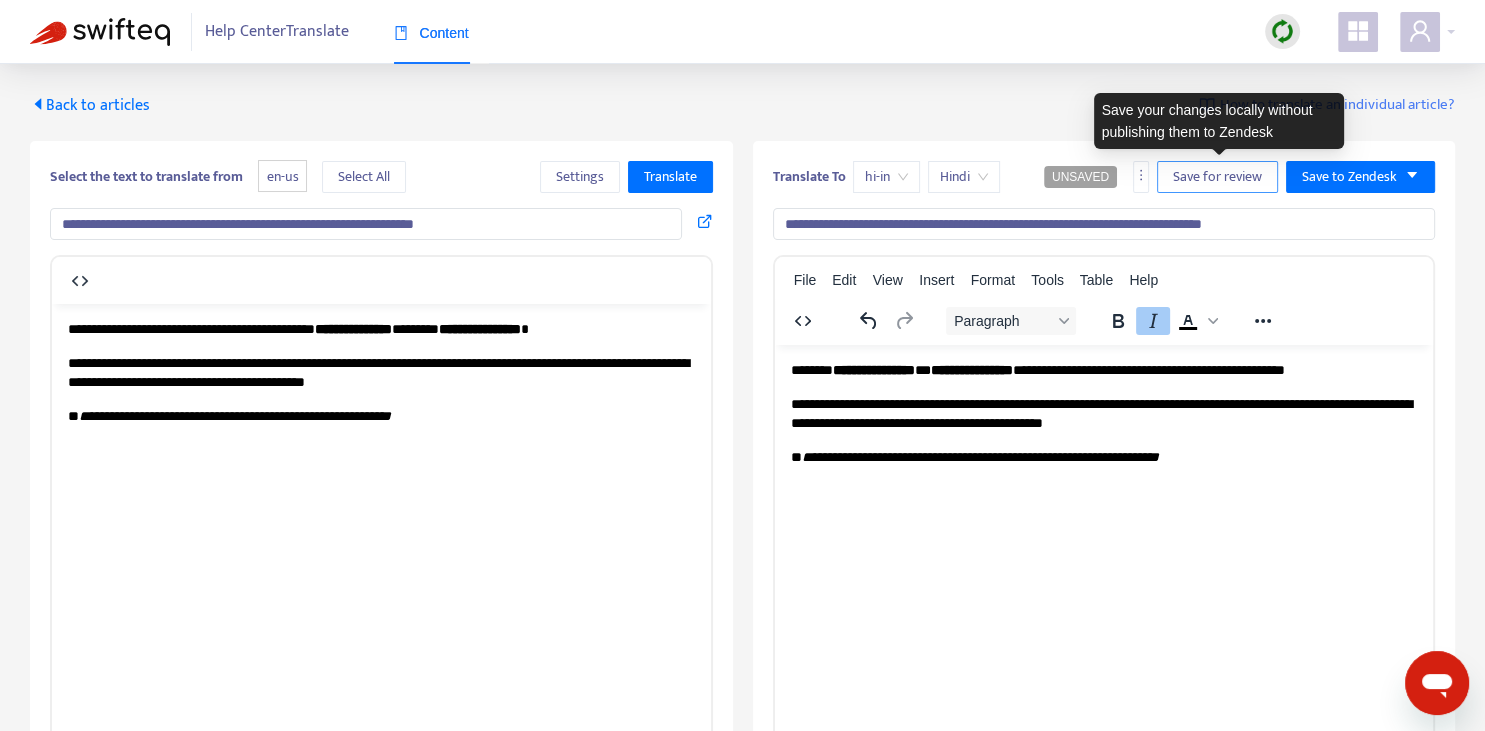 click on "Save for review" at bounding box center (1217, 177) 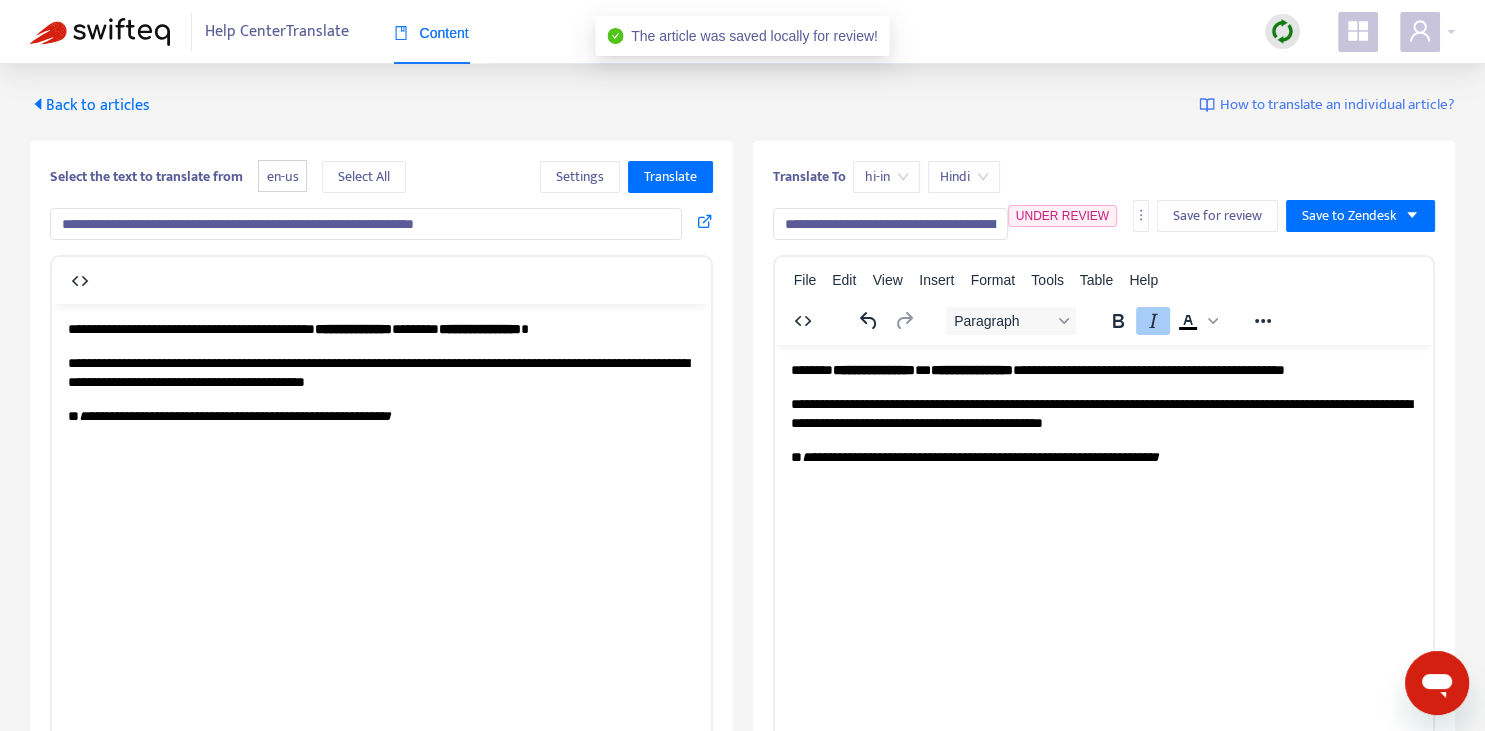 click on "Back to articles" at bounding box center (90, 105) 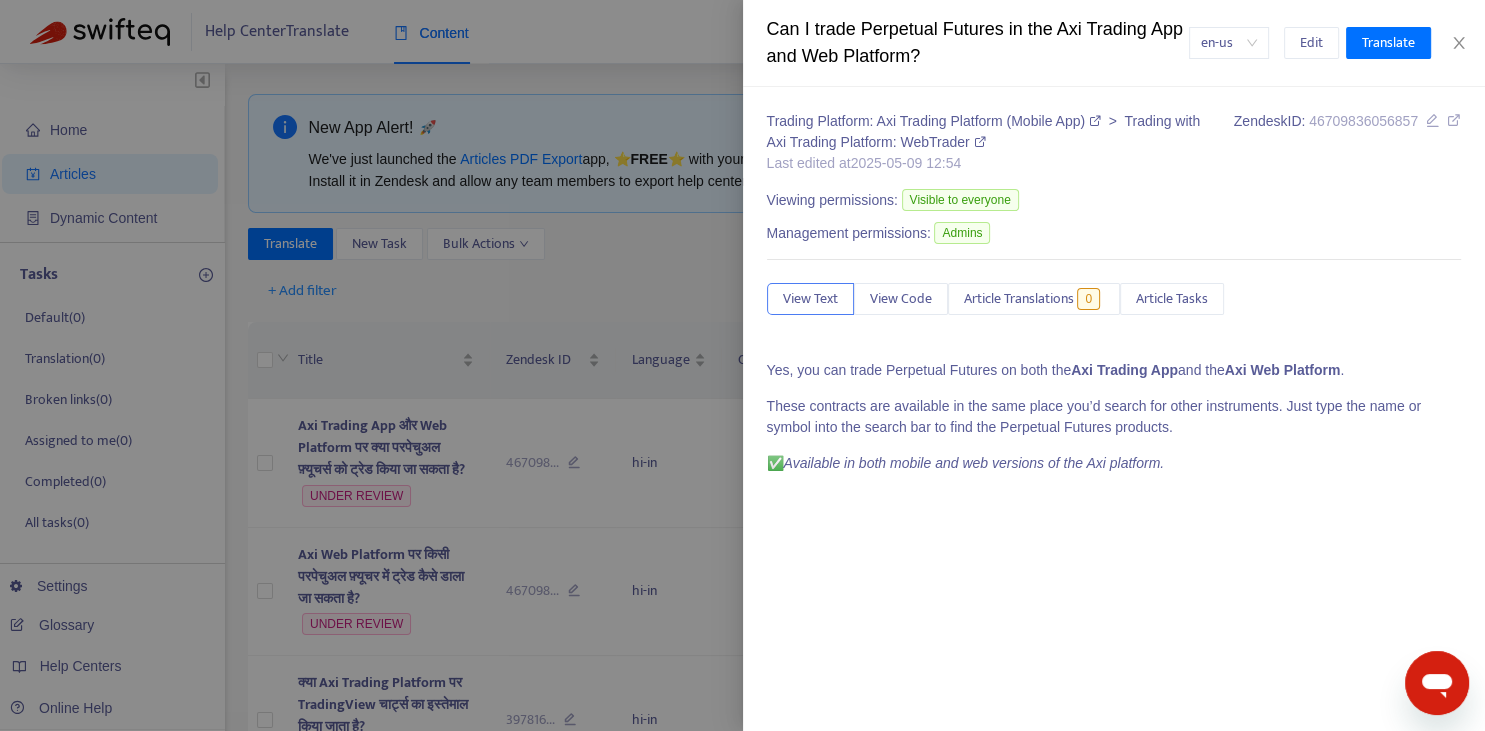 click at bounding box center [742, 365] 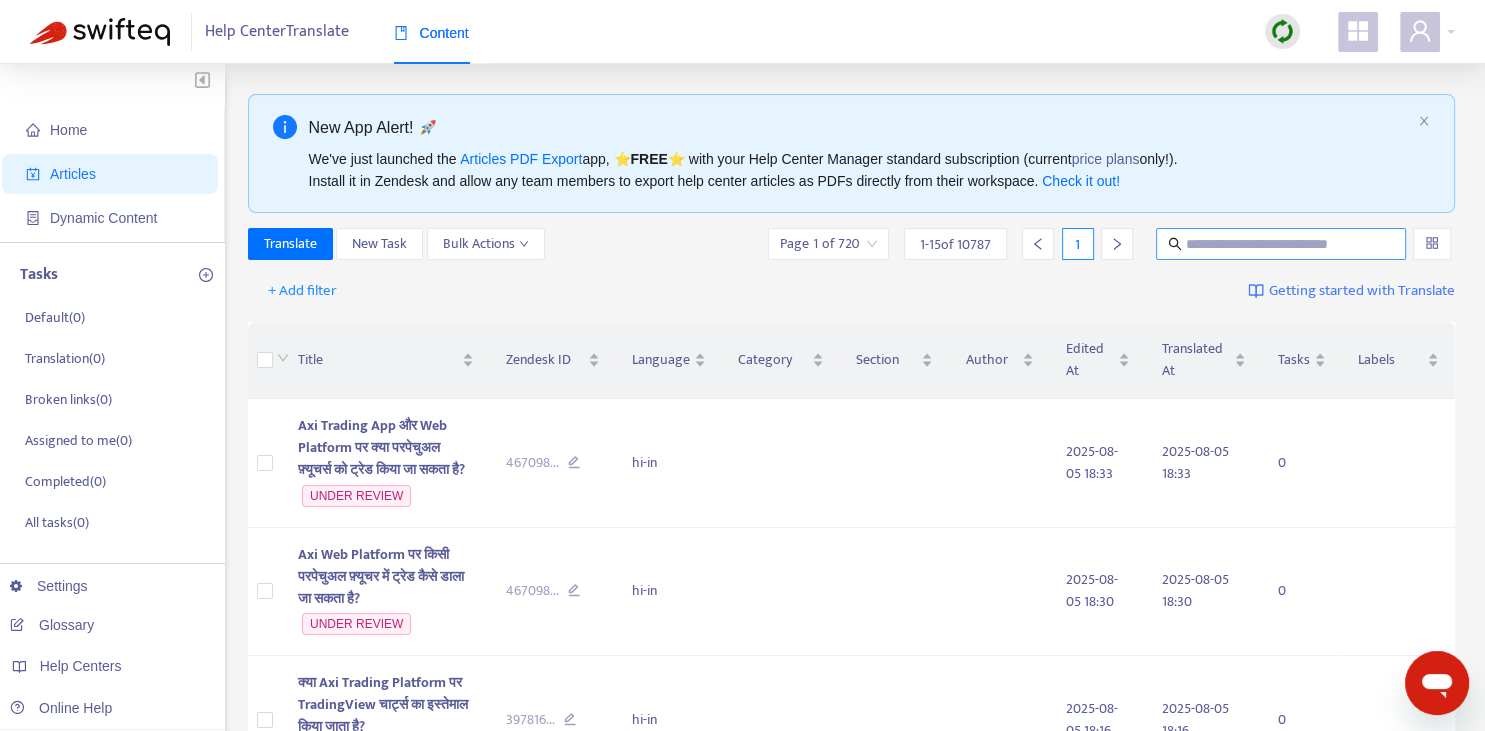 click at bounding box center [1282, 244] 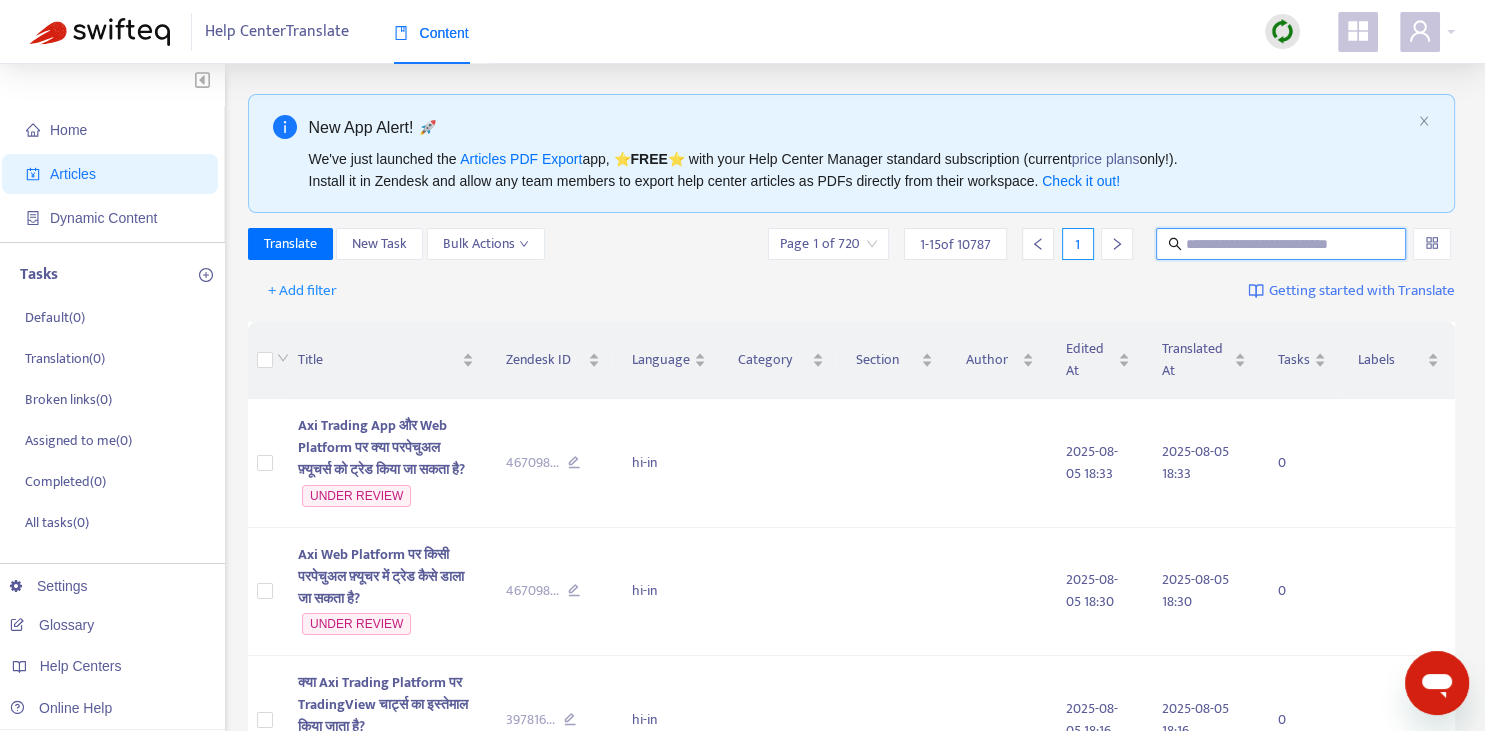paste on "**********" 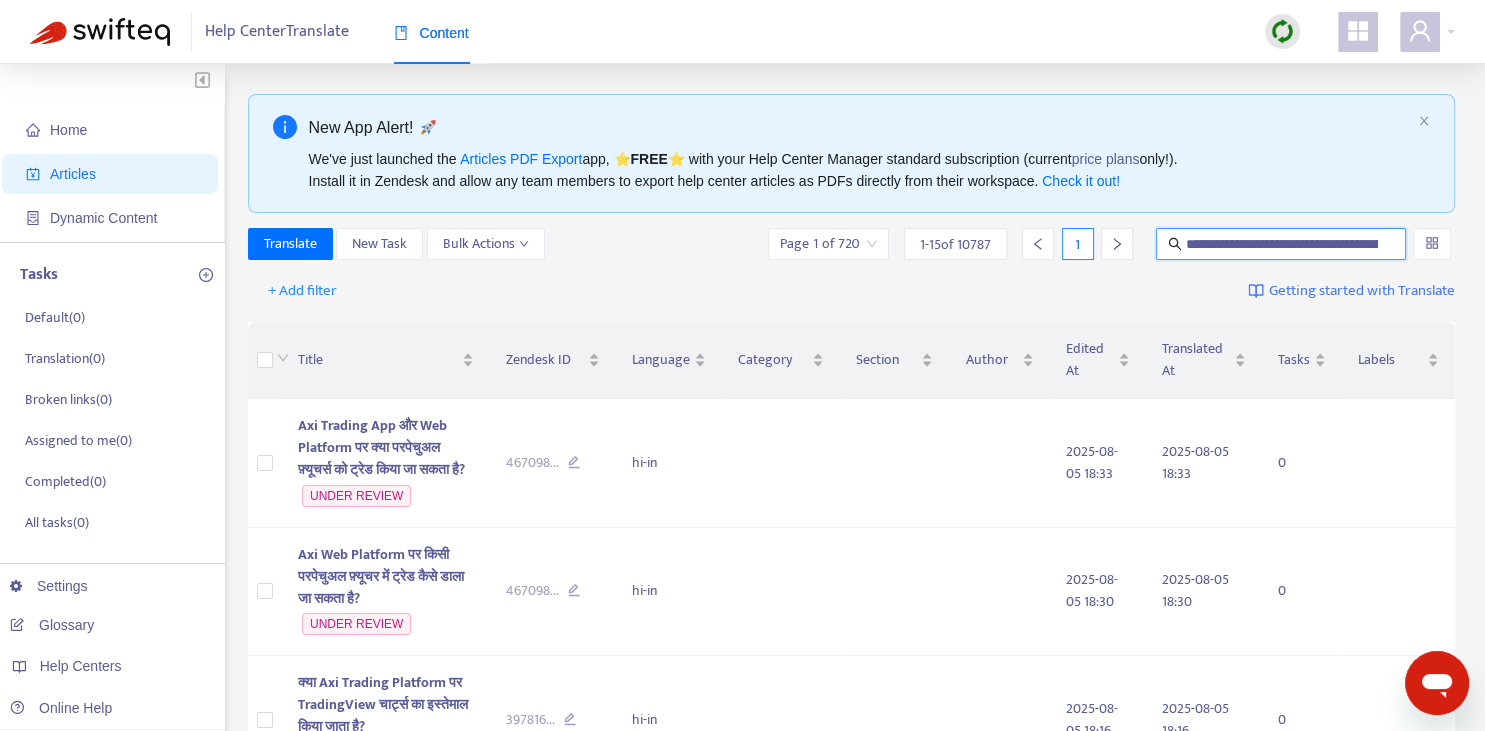 scroll, scrollTop: 0, scrollLeft: 88, axis: horizontal 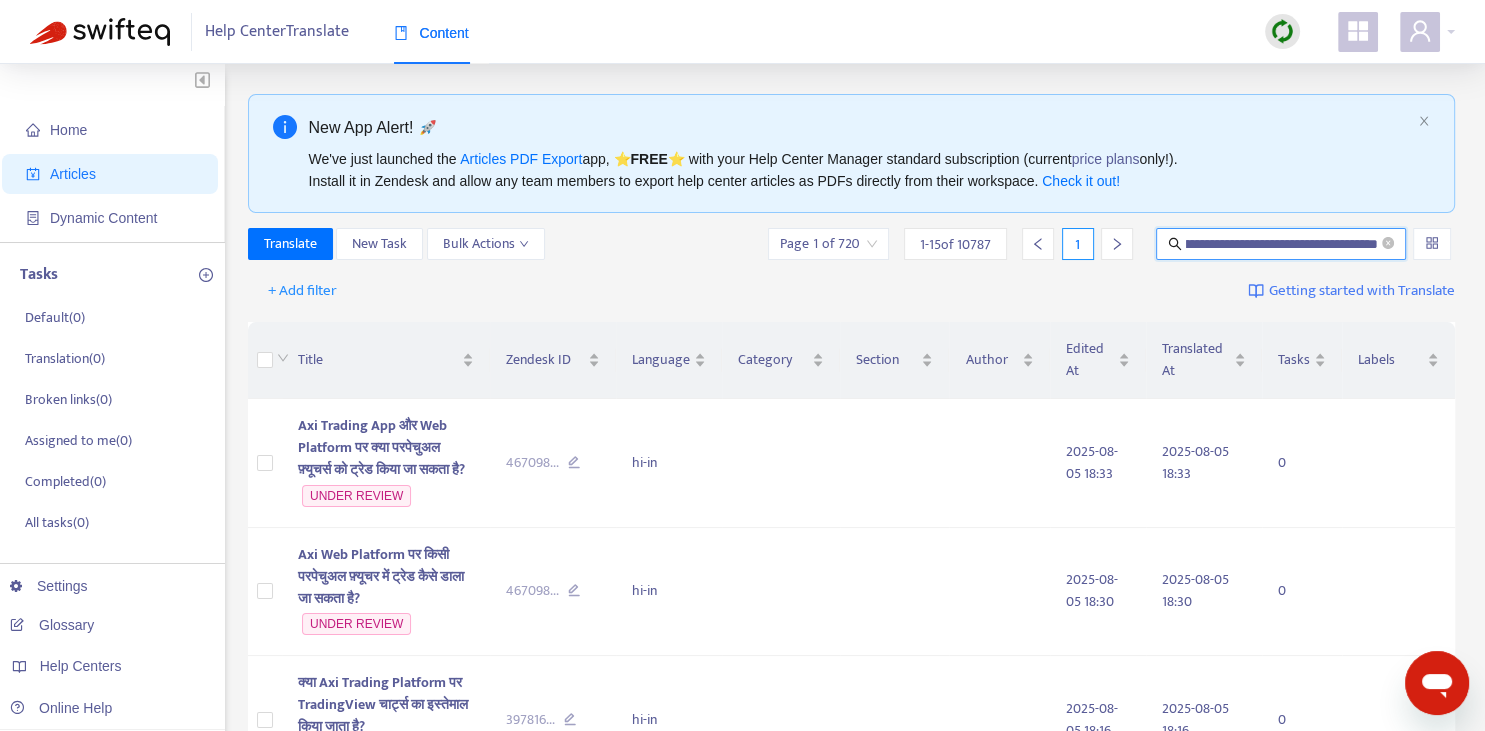 type on "**********" 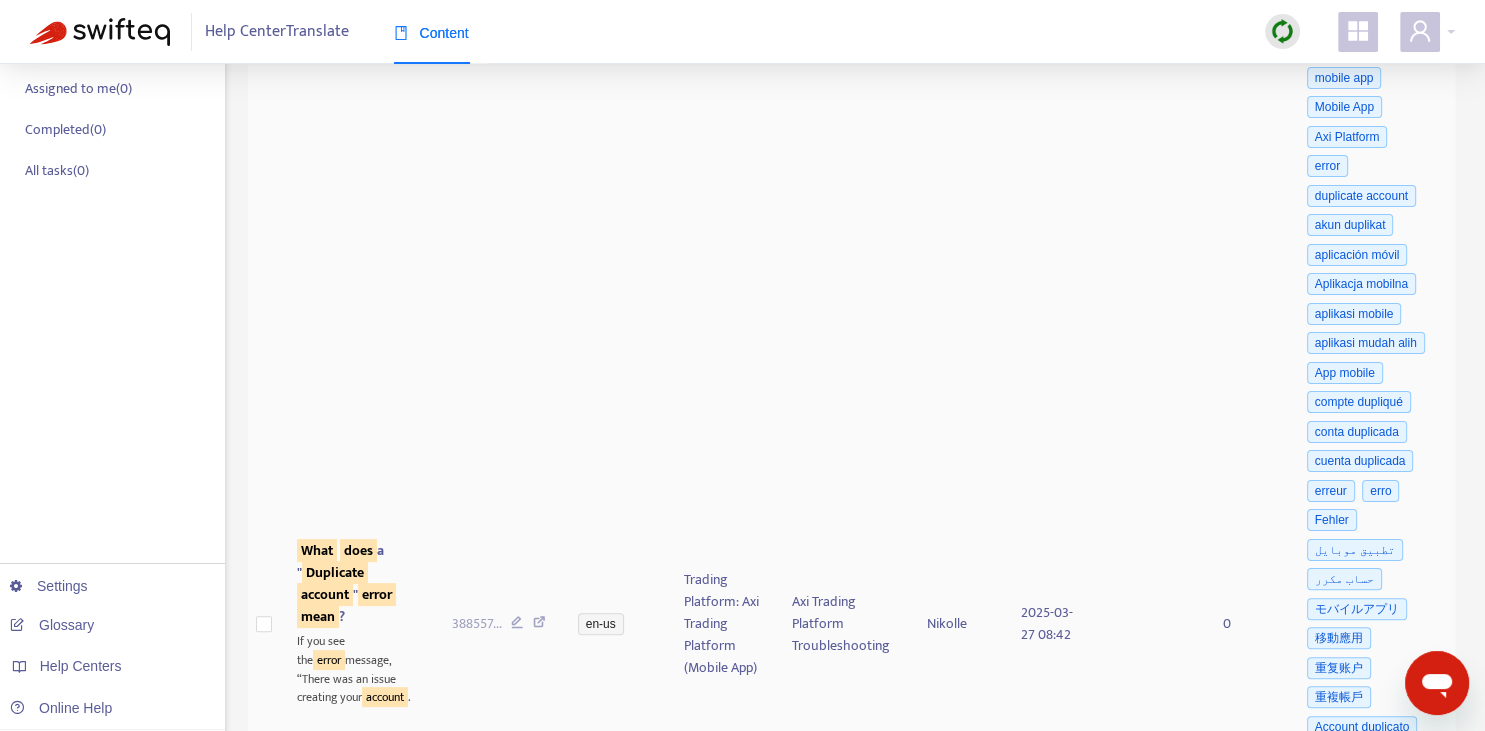scroll, scrollTop: 704, scrollLeft: 0, axis: vertical 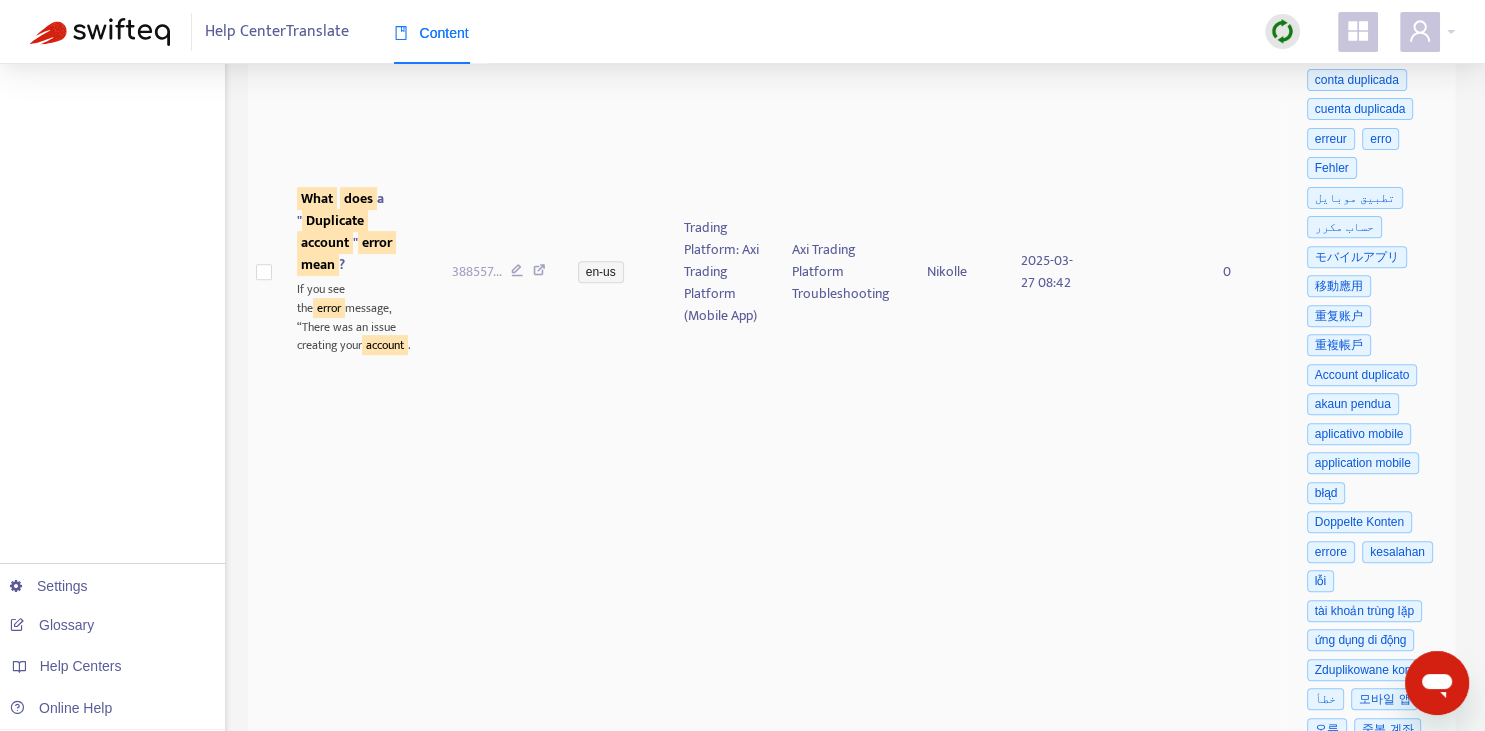click on "What" at bounding box center (317, 198) 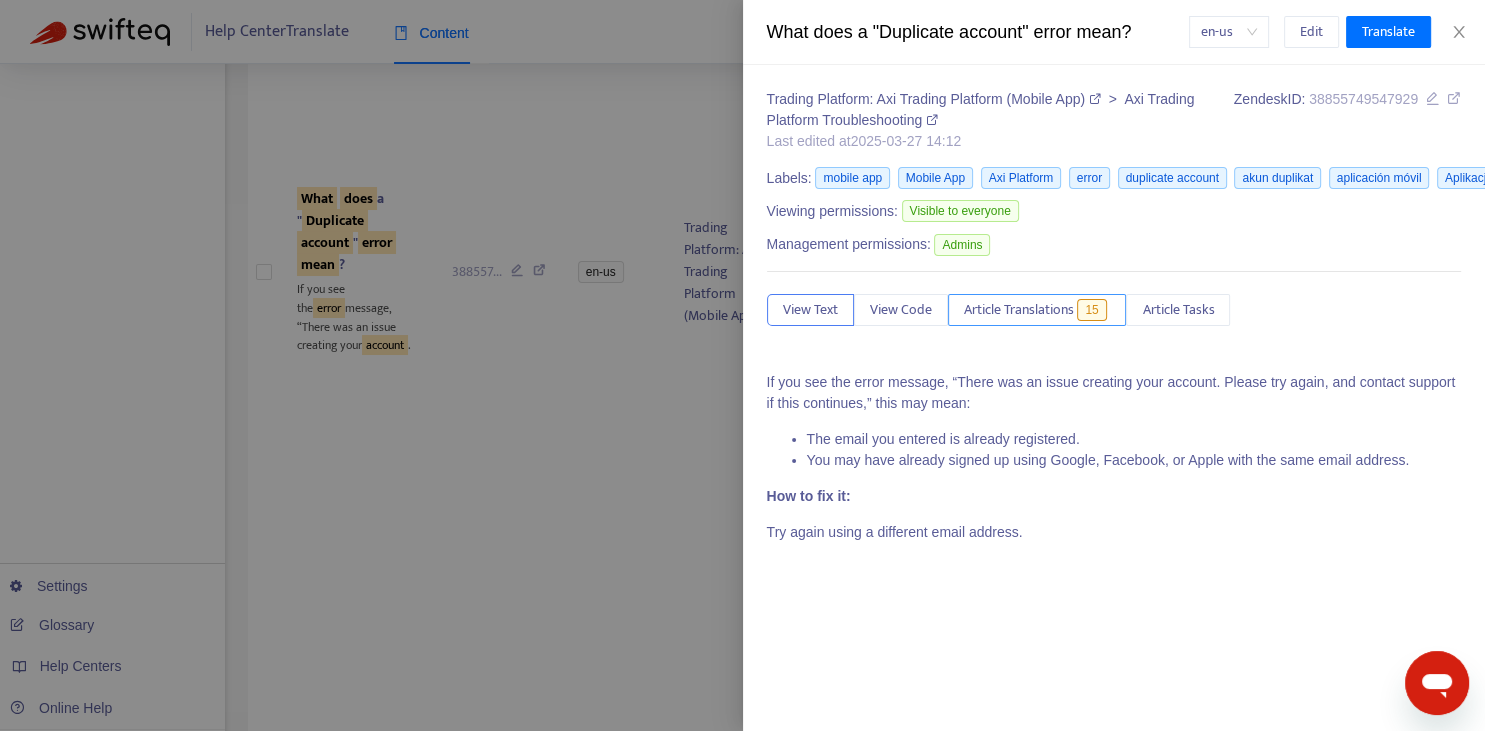 click on "Article Translations" at bounding box center [1019, 310] 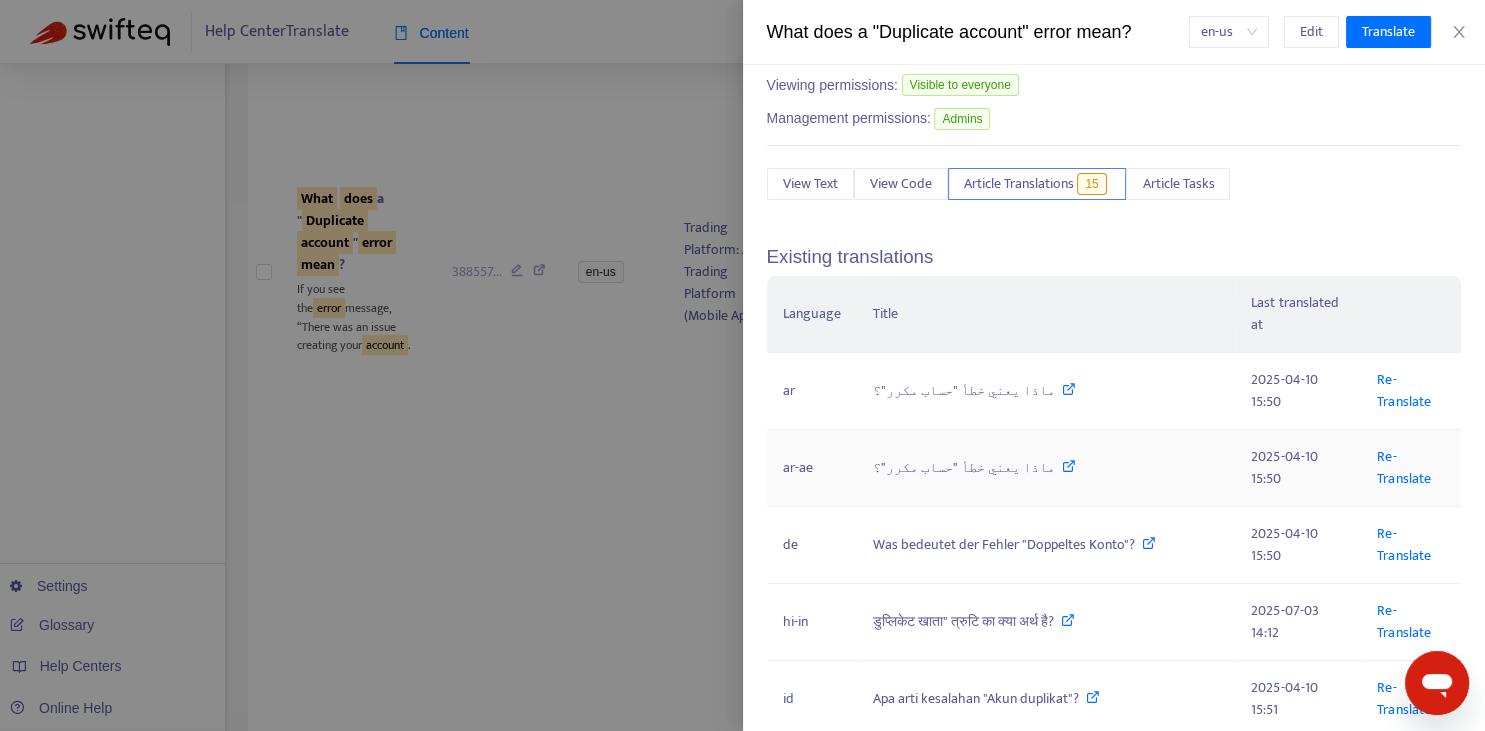 scroll, scrollTop: 220, scrollLeft: 0, axis: vertical 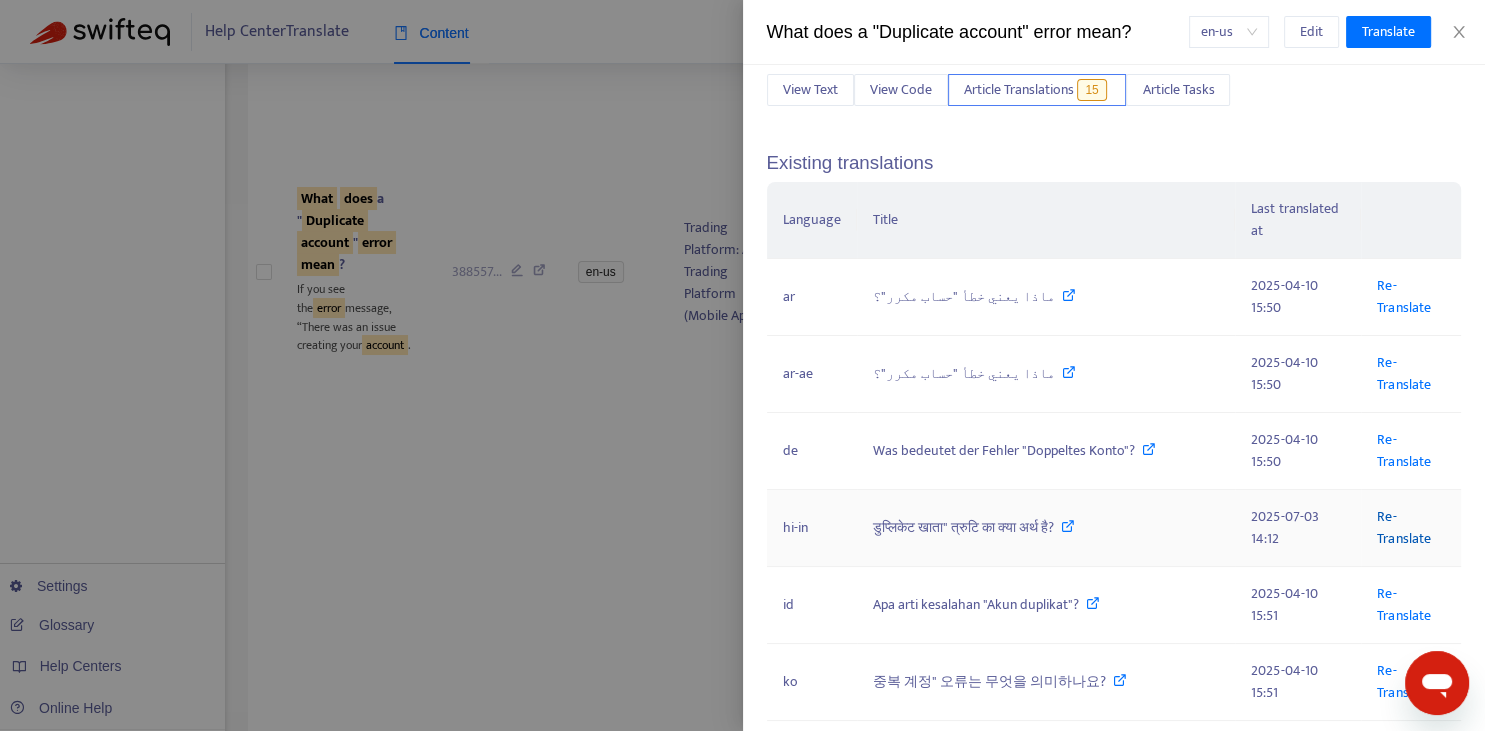 click on "Re-Translate" at bounding box center [1403, 527] 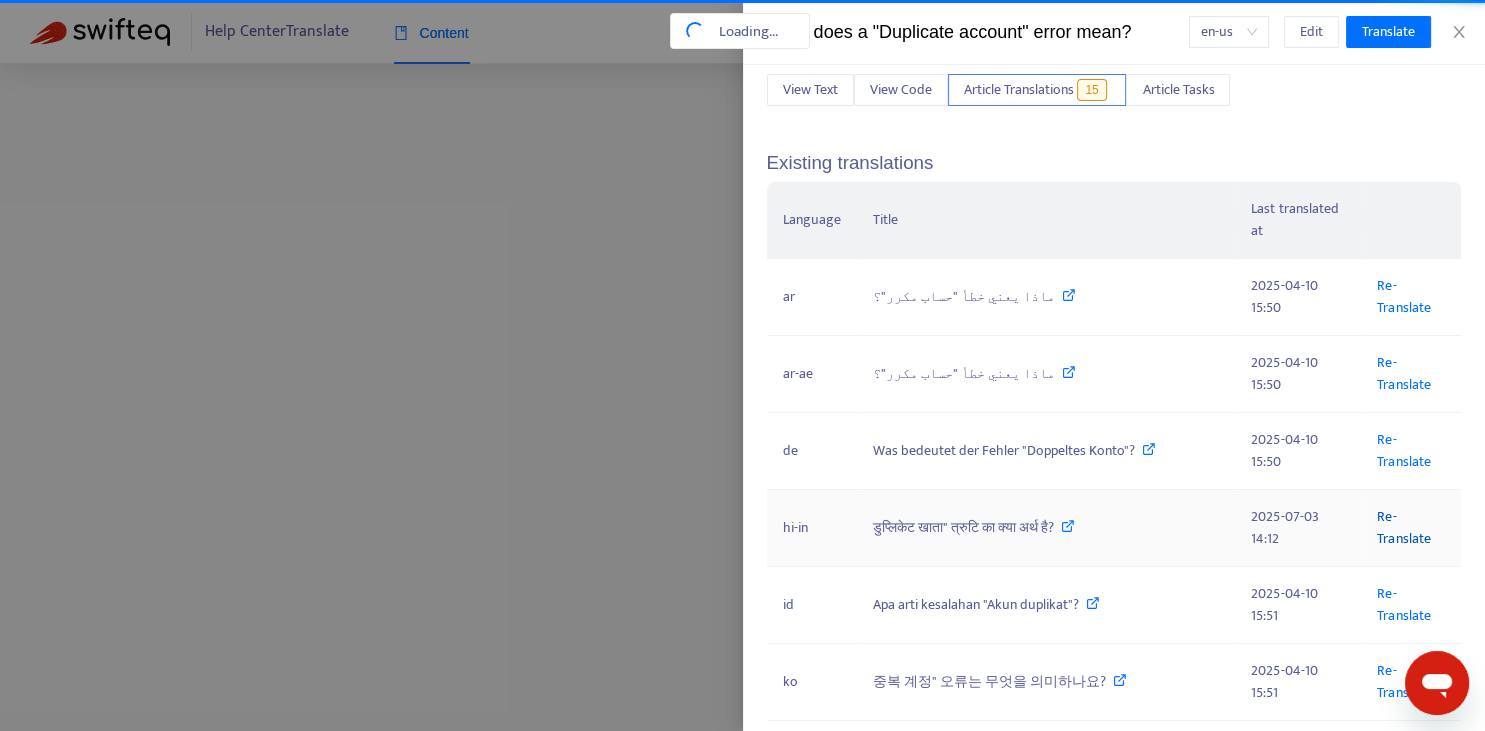 scroll, scrollTop: 24, scrollLeft: 0, axis: vertical 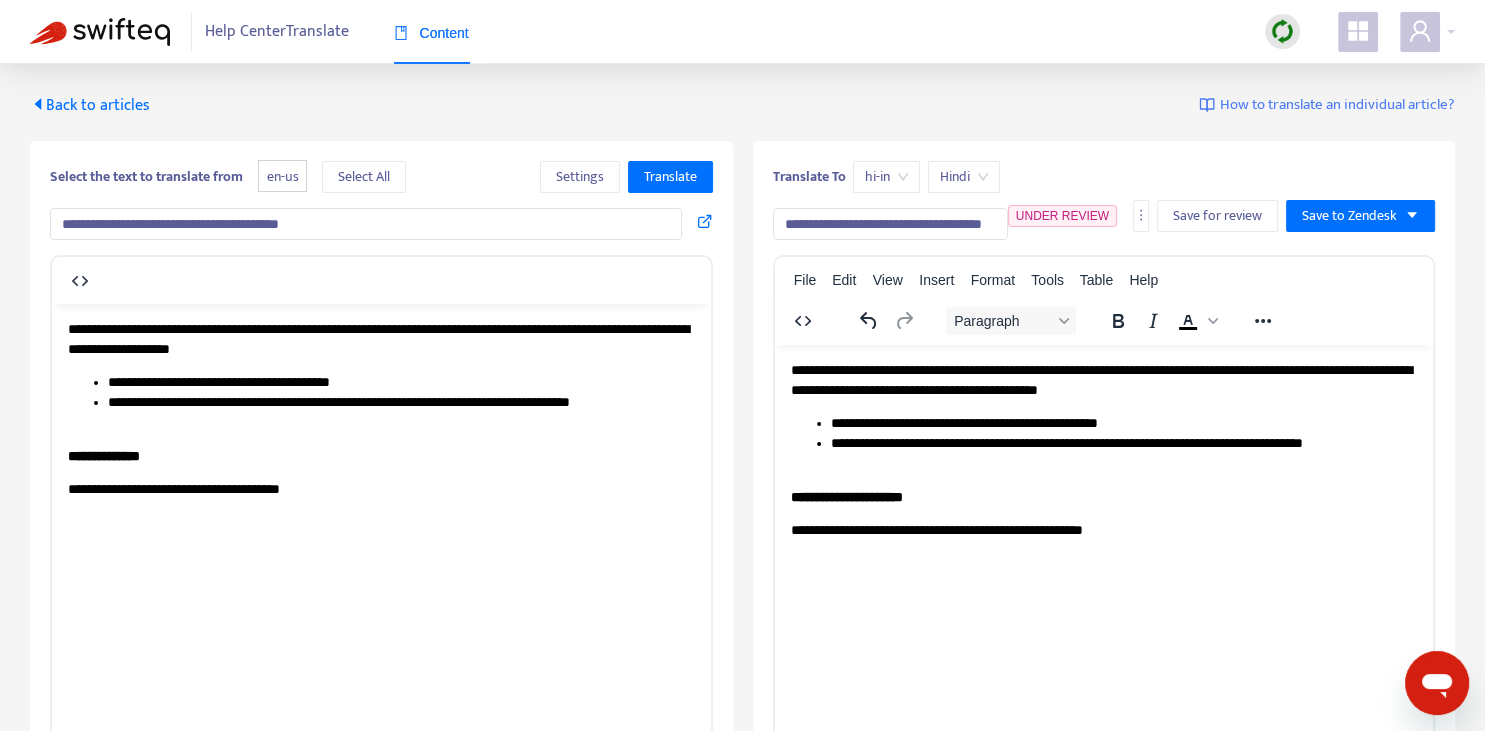 drag, startPoint x: 785, startPoint y: 222, endPoint x: 1107, endPoint y: 194, distance: 323.2151 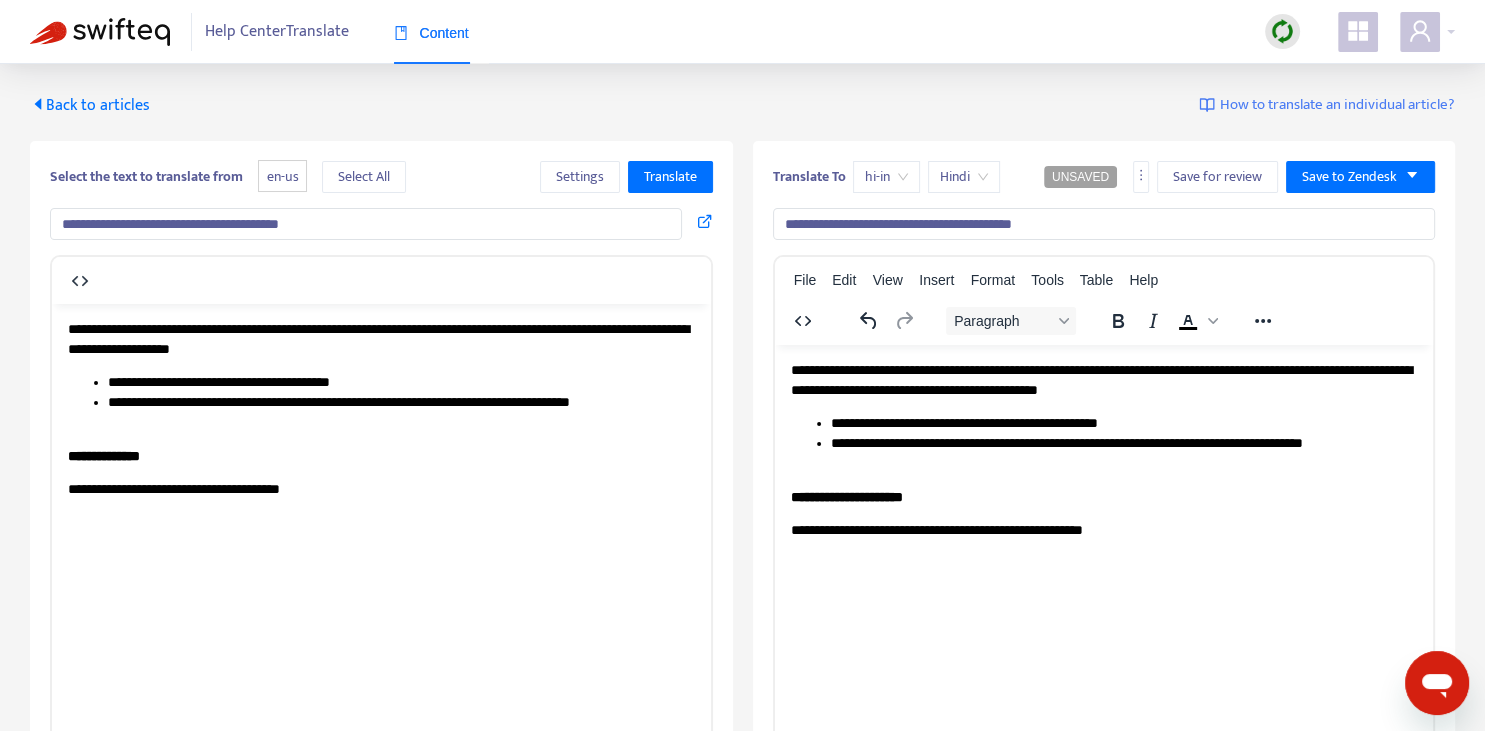 type on "**********" 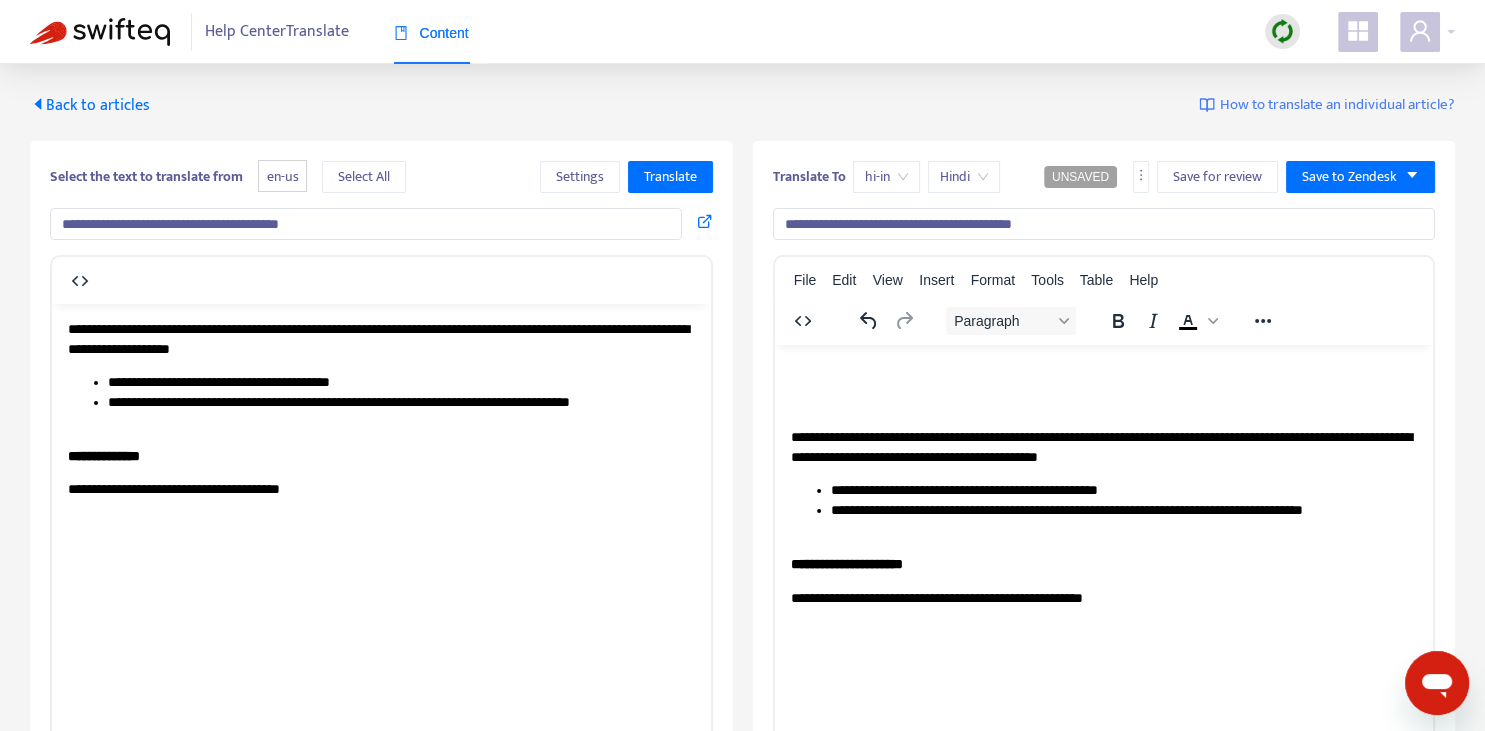 type 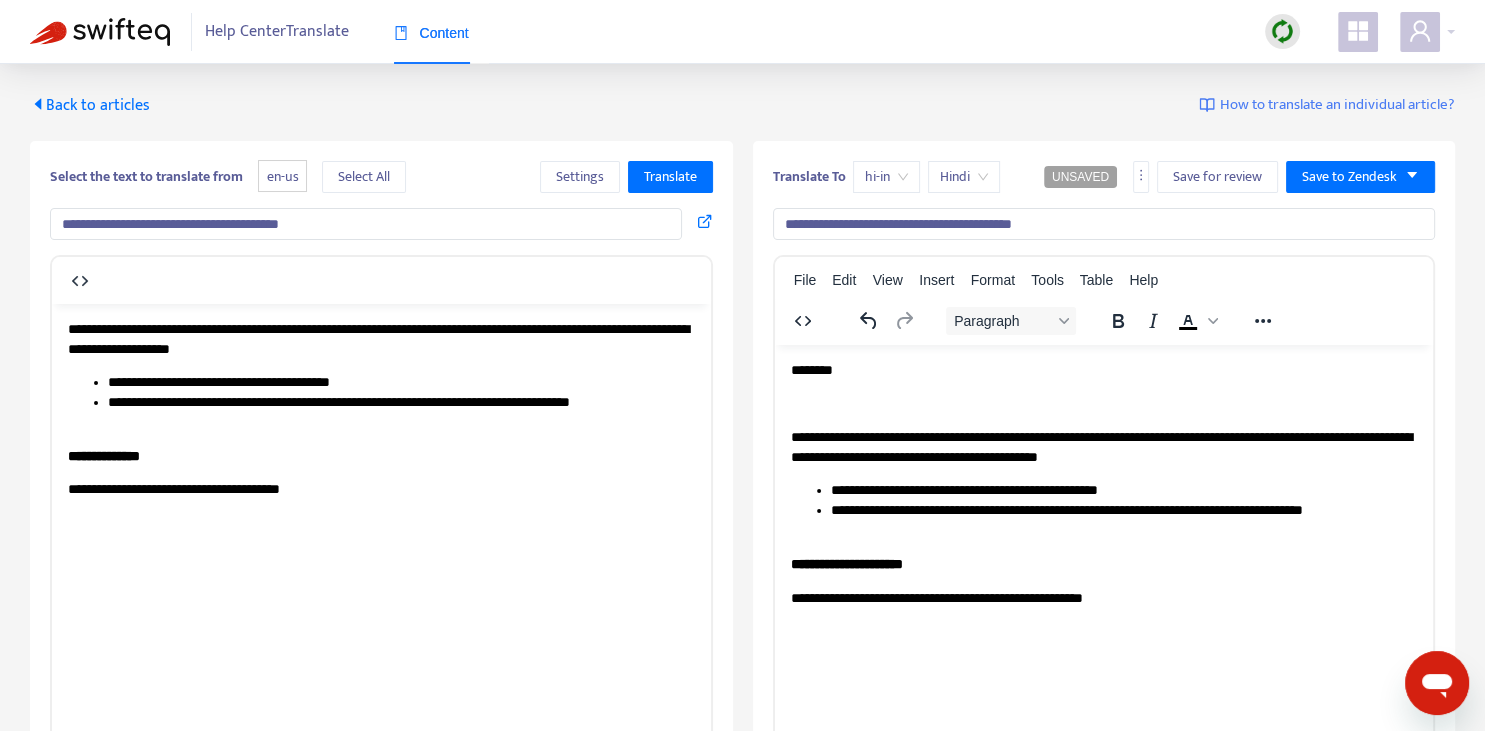 click on "**********" at bounding box center (381, 338) 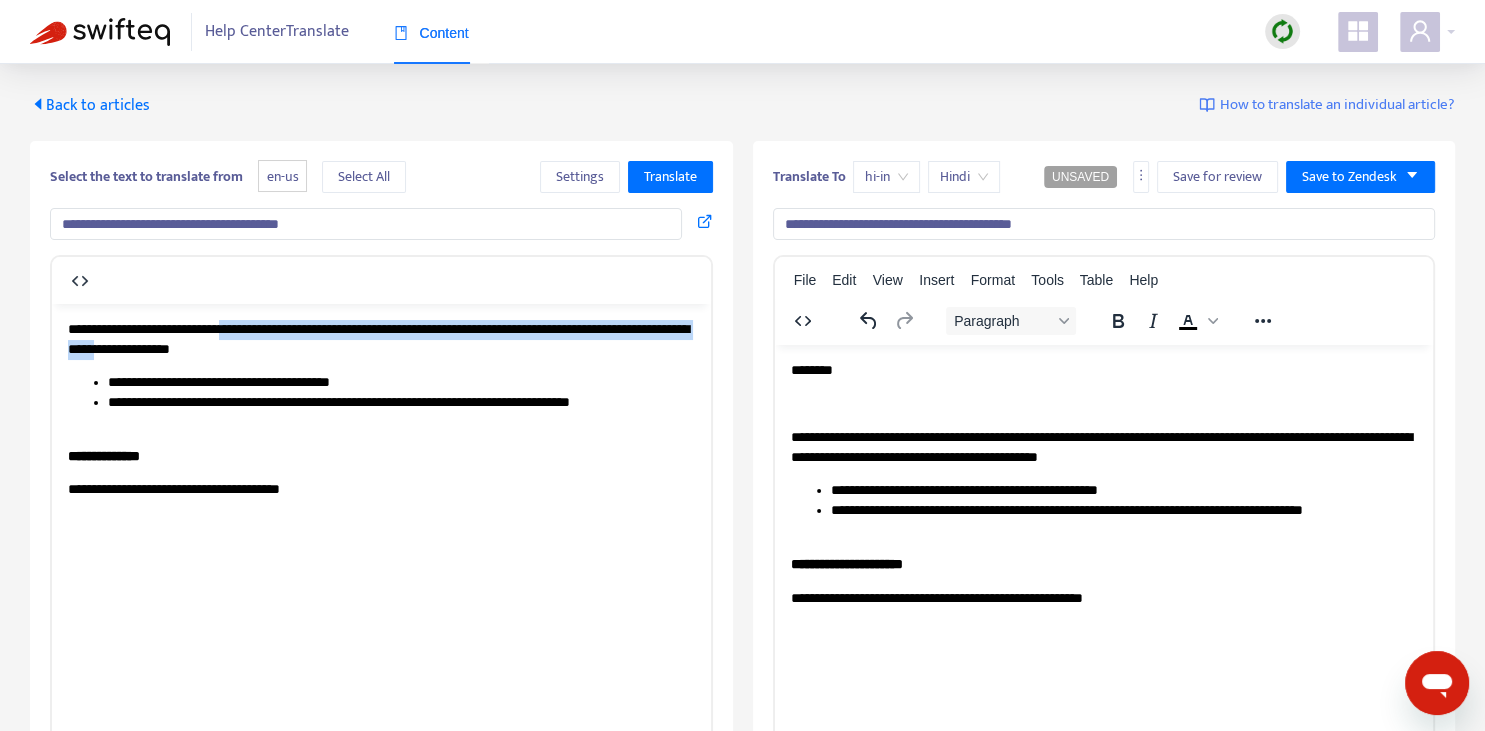 drag, startPoint x: 255, startPoint y: 321, endPoint x: 612, endPoint y: 597, distance: 451.24826 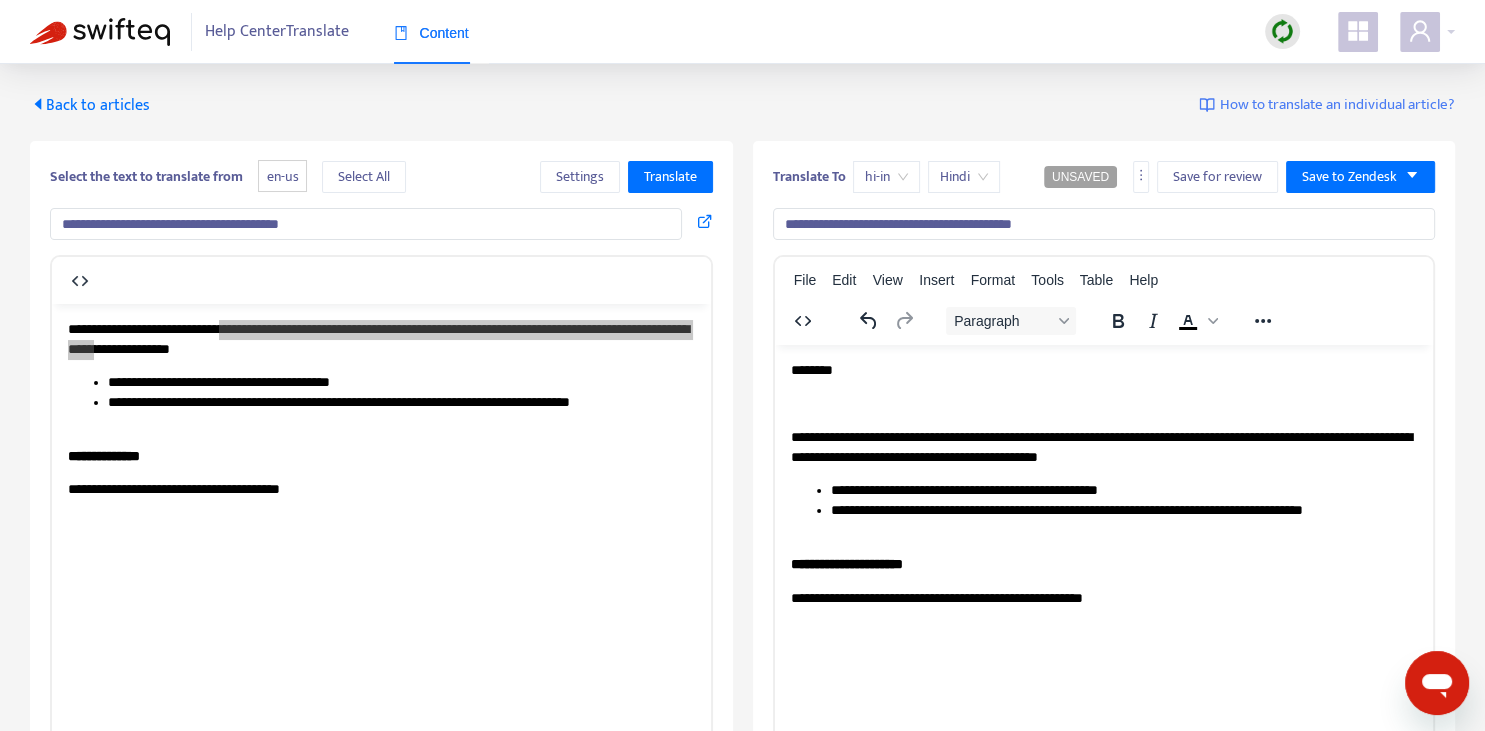 click on "********" at bounding box center [1103, 370] 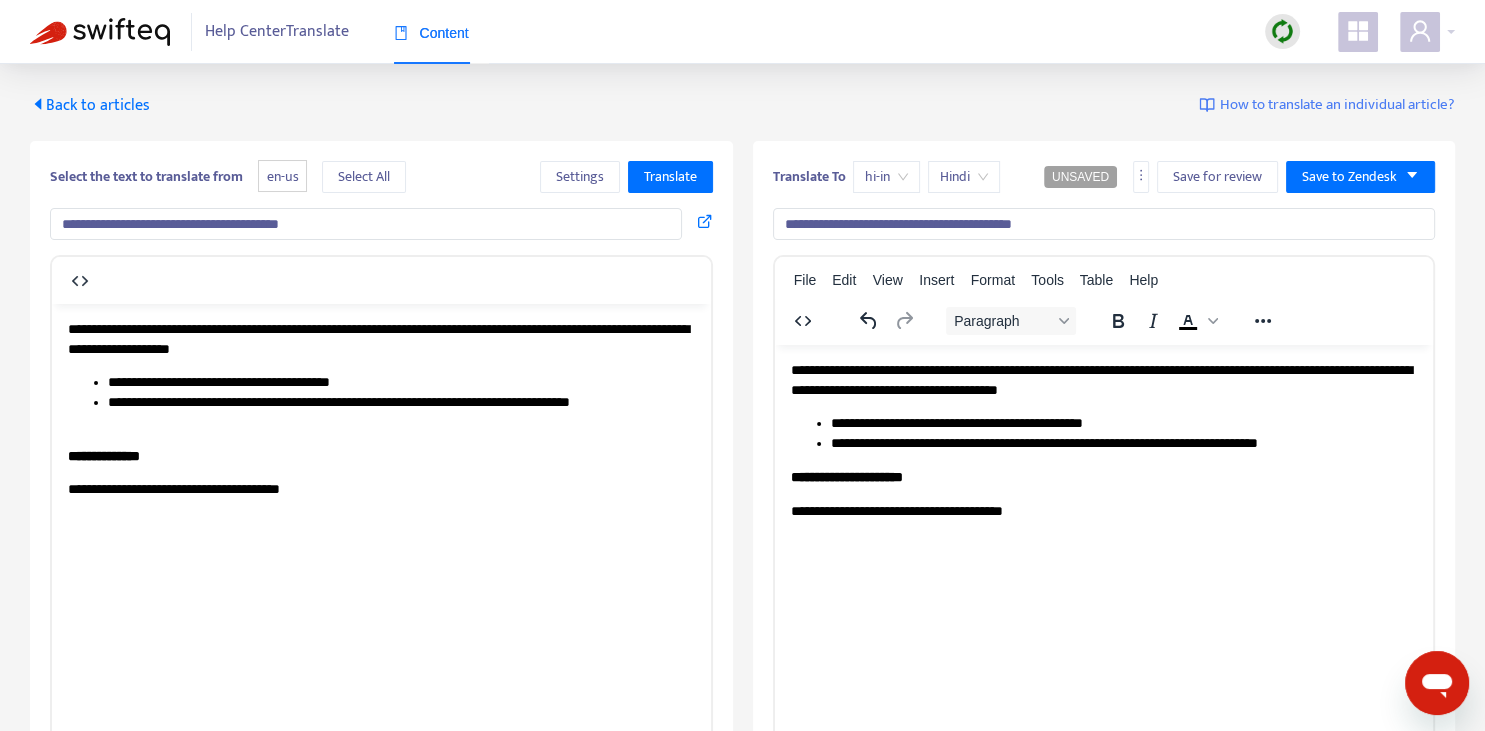 scroll, scrollTop: 70, scrollLeft: 0, axis: vertical 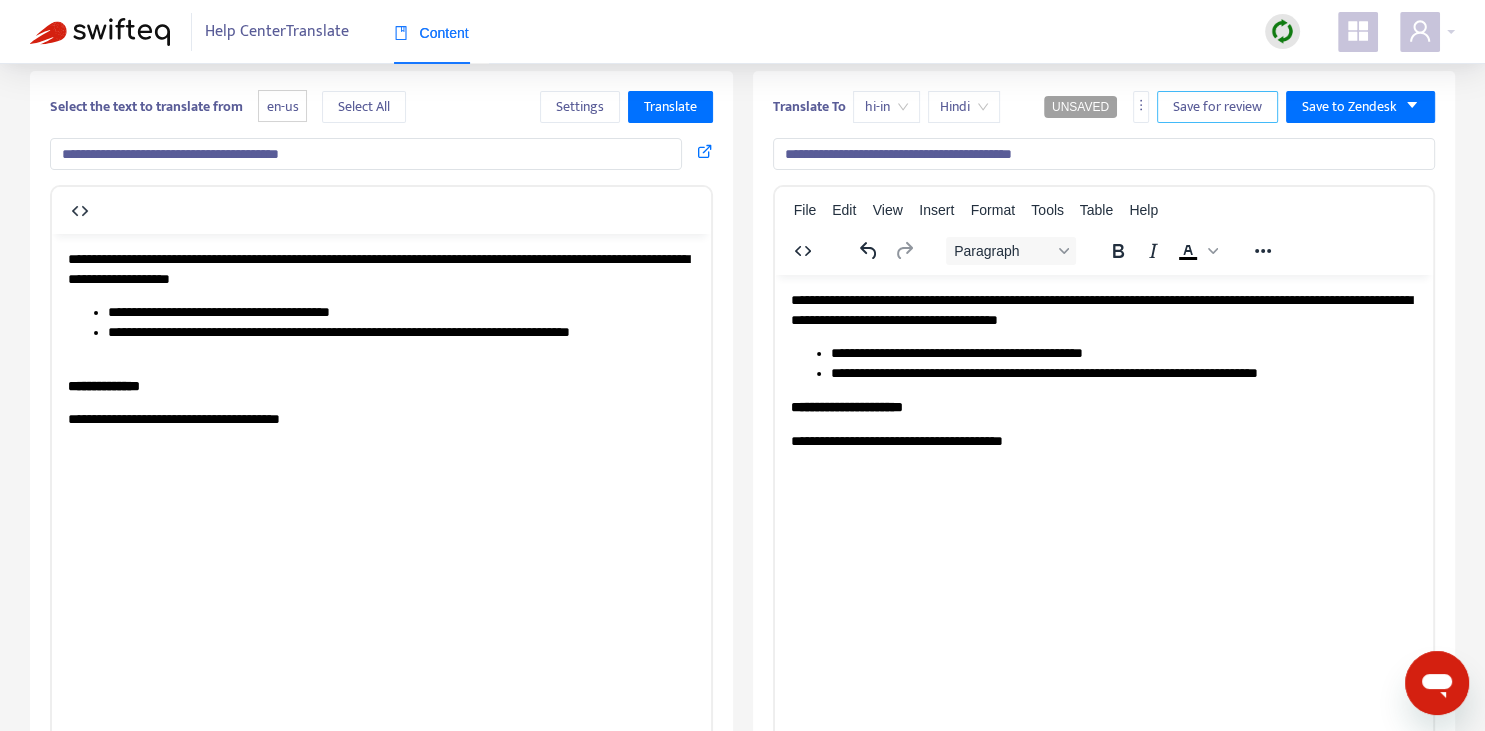 click on "Save for review" at bounding box center (1217, 107) 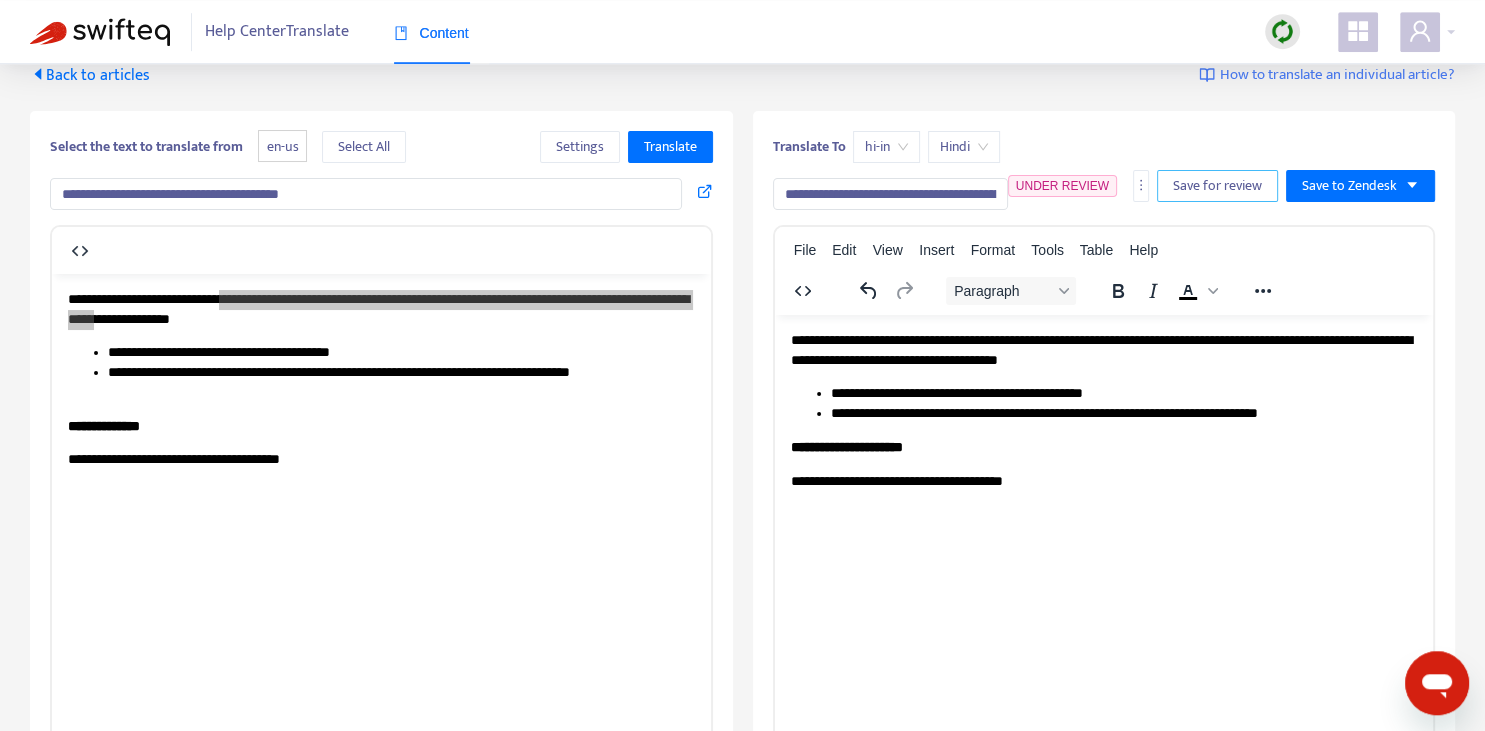 scroll, scrollTop: 0, scrollLeft: 0, axis: both 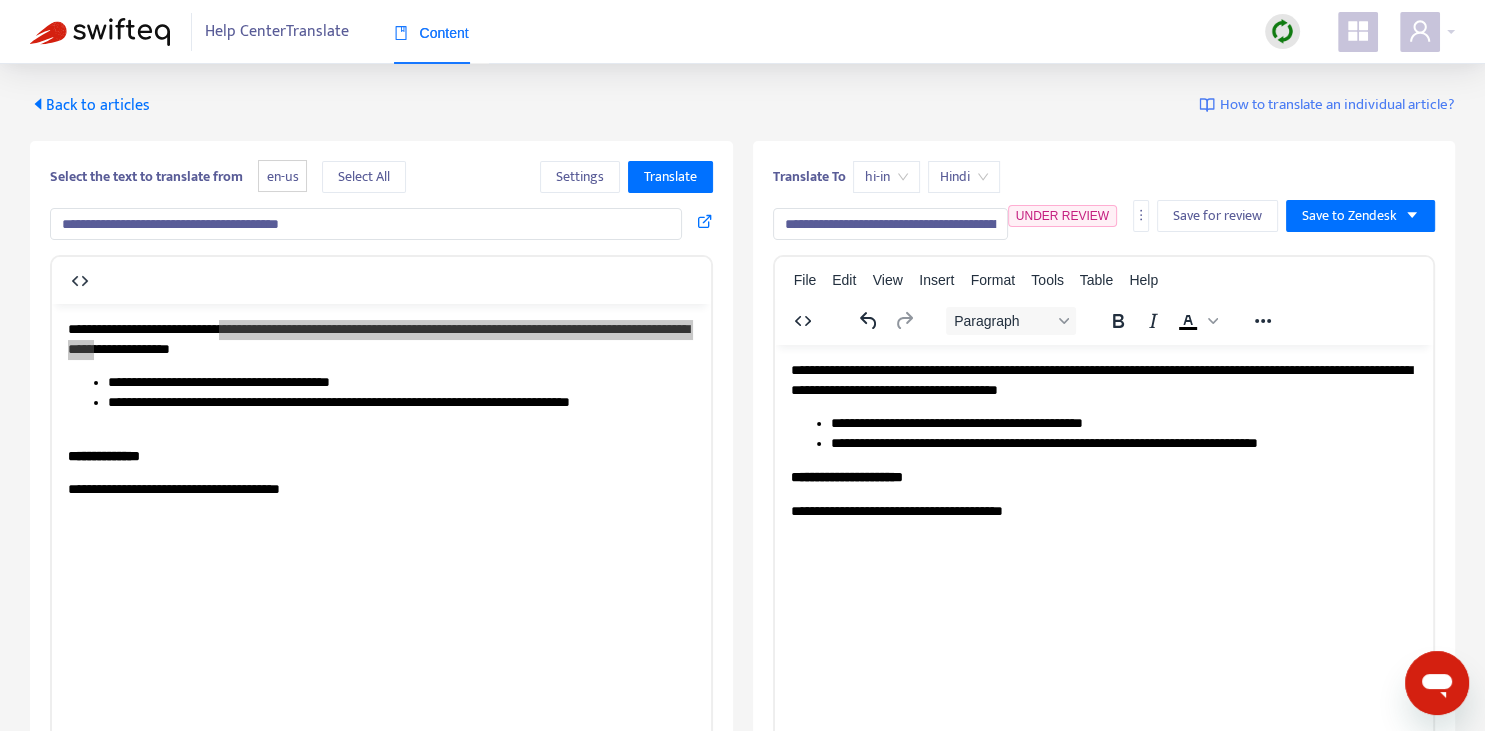 click on "Back to articles" at bounding box center [90, 105] 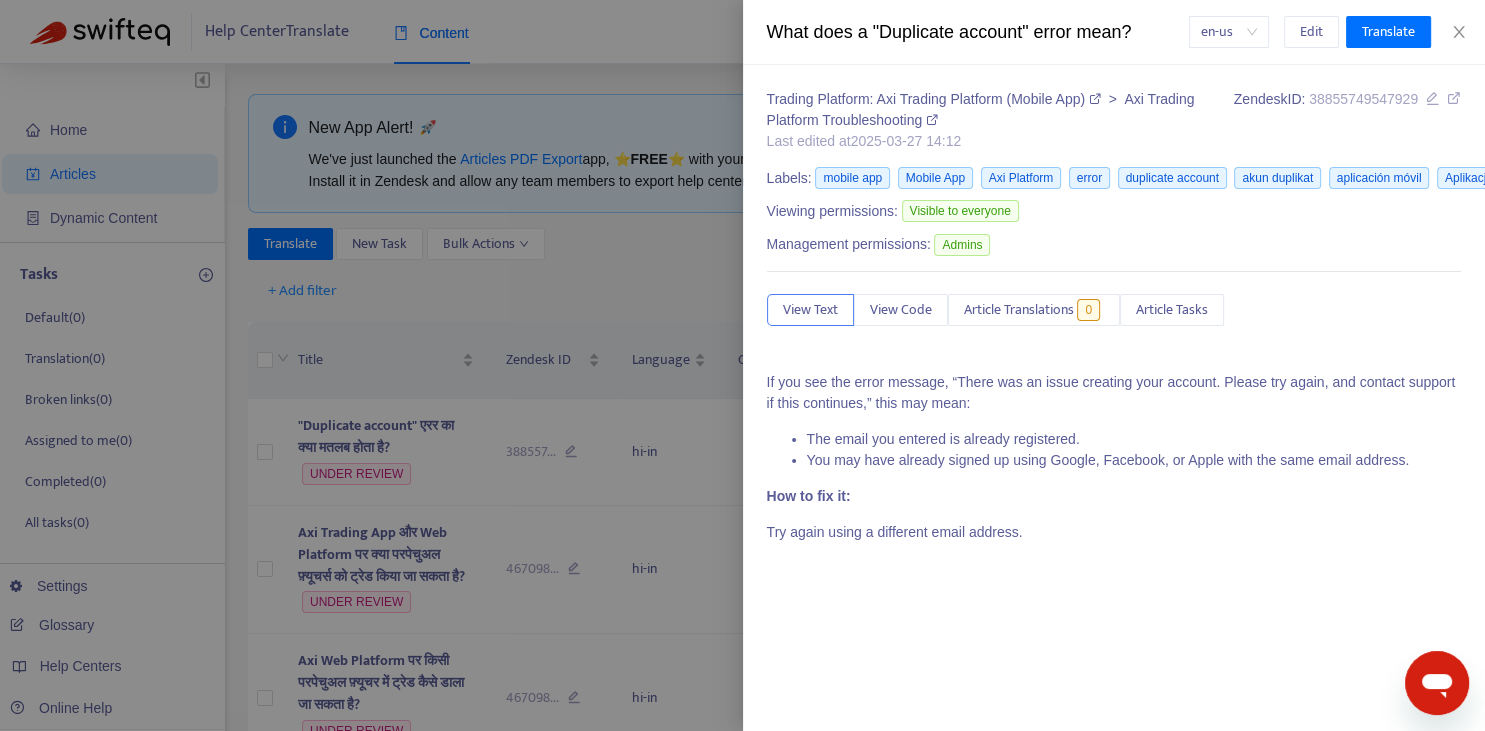click at bounding box center (742, 365) 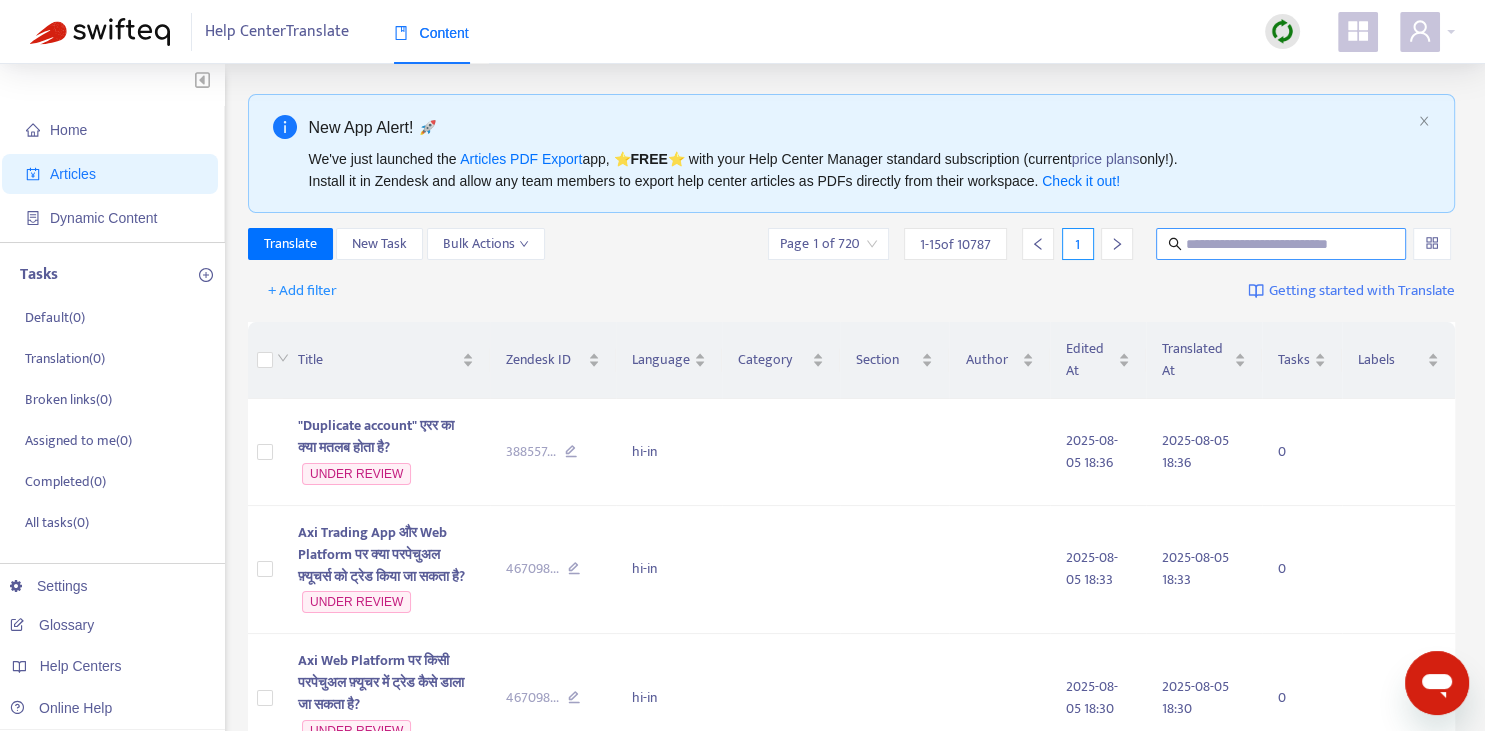 click at bounding box center (1282, 244) 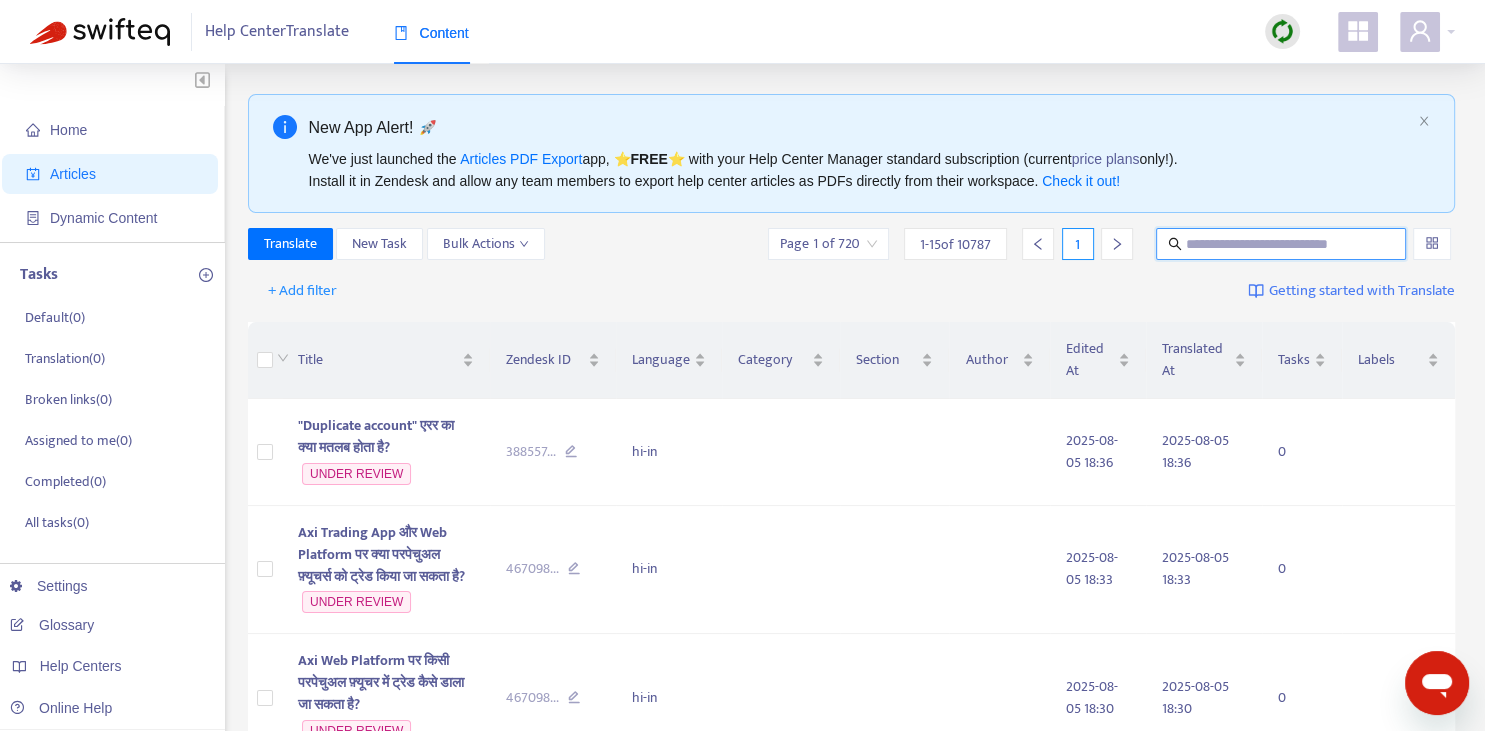 paste on "**********" 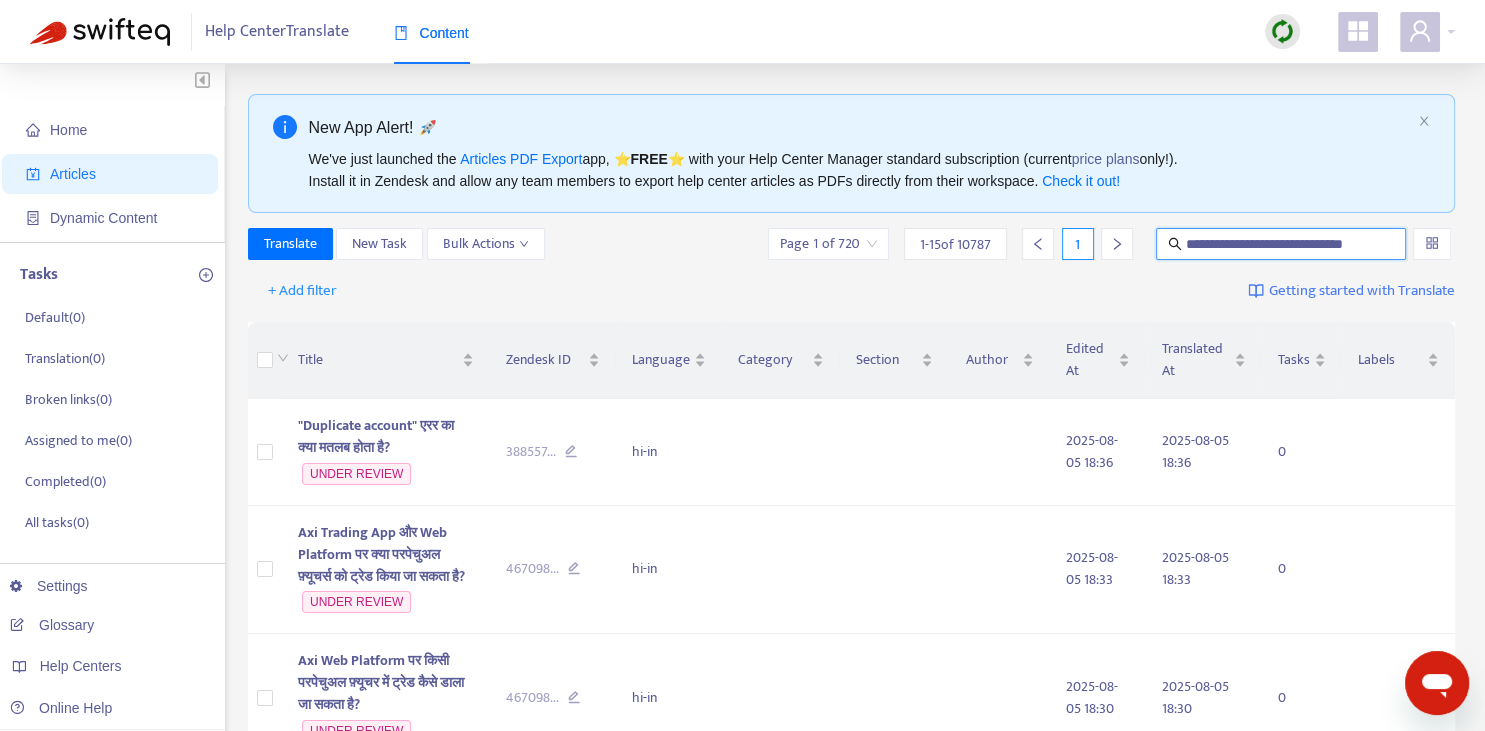 scroll, scrollTop: 0, scrollLeft: 11, axis: horizontal 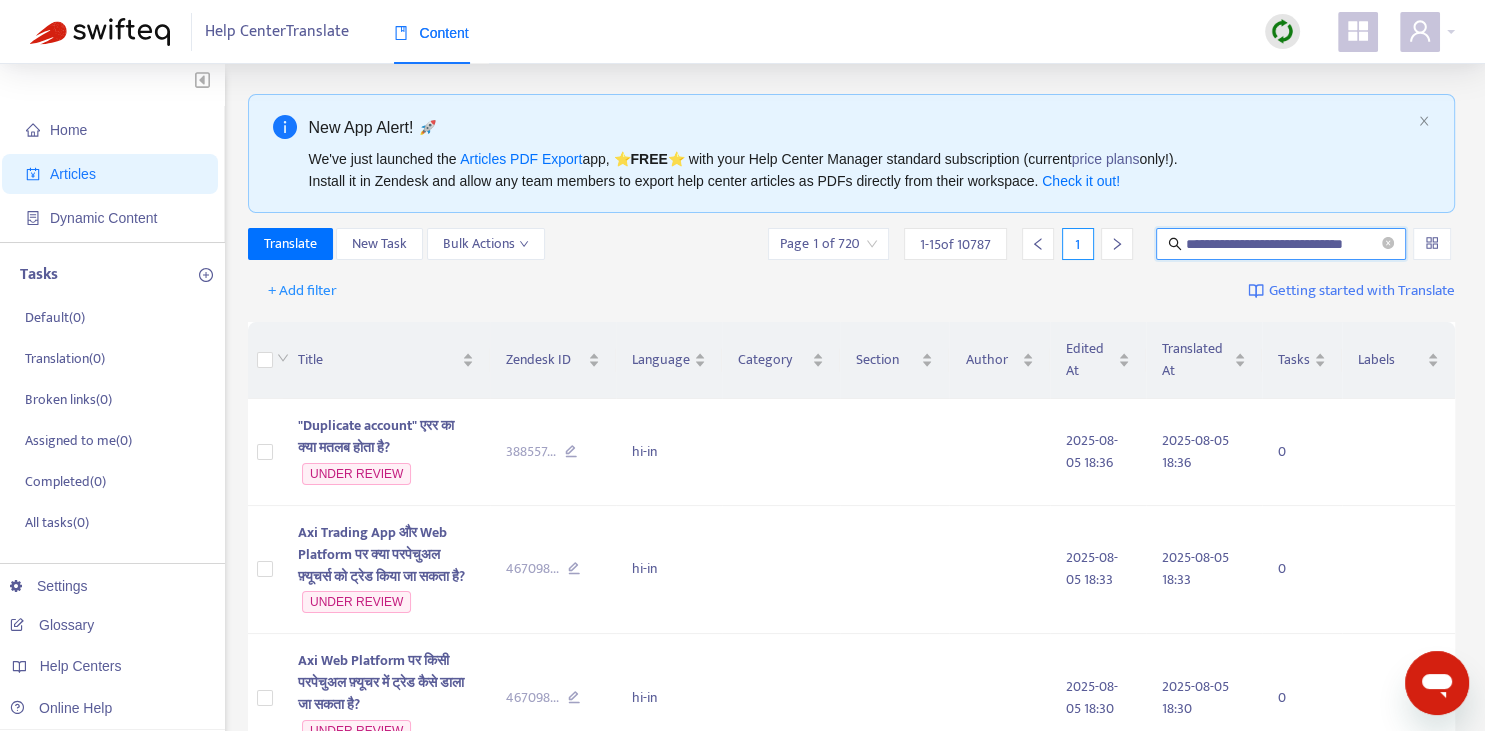 type on "**********" 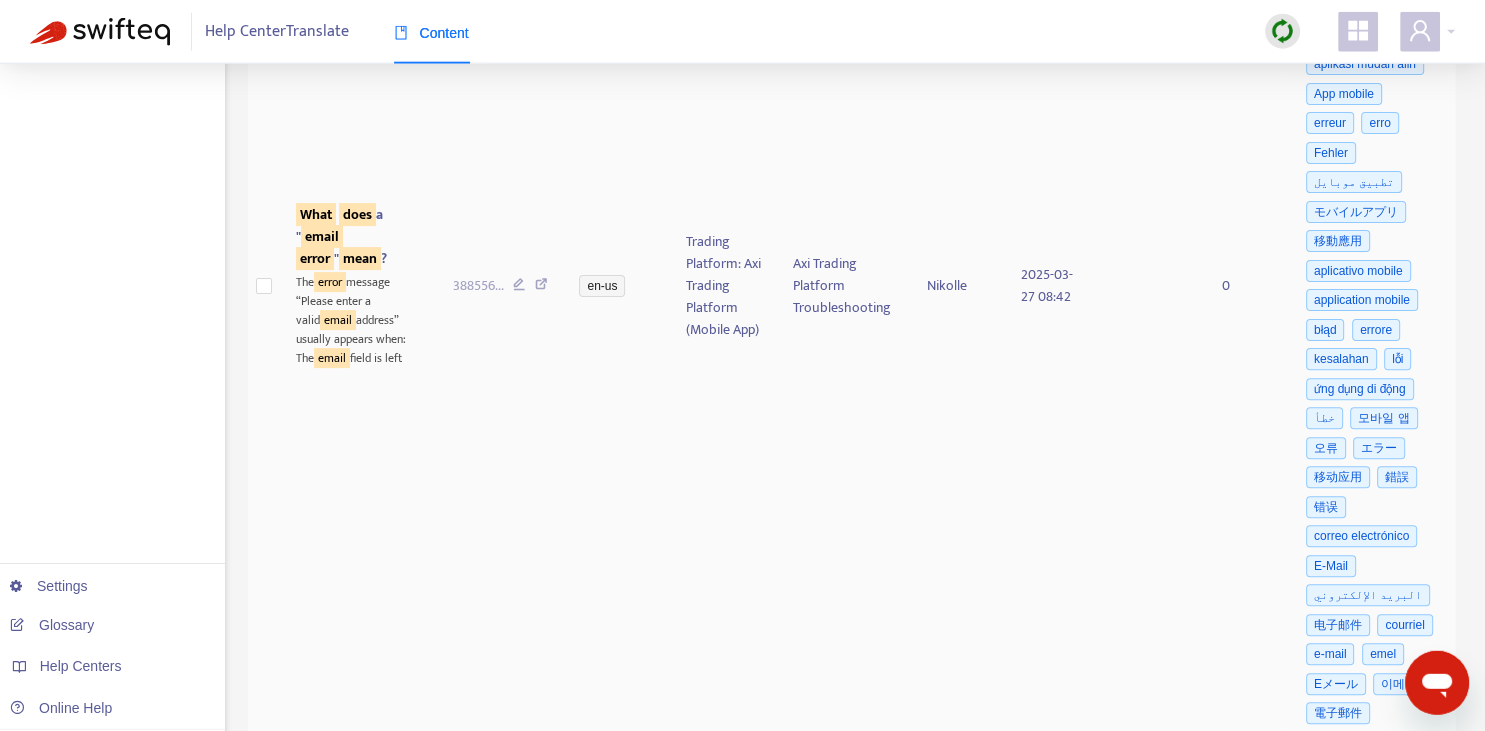 scroll, scrollTop: 422, scrollLeft: 0, axis: vertical 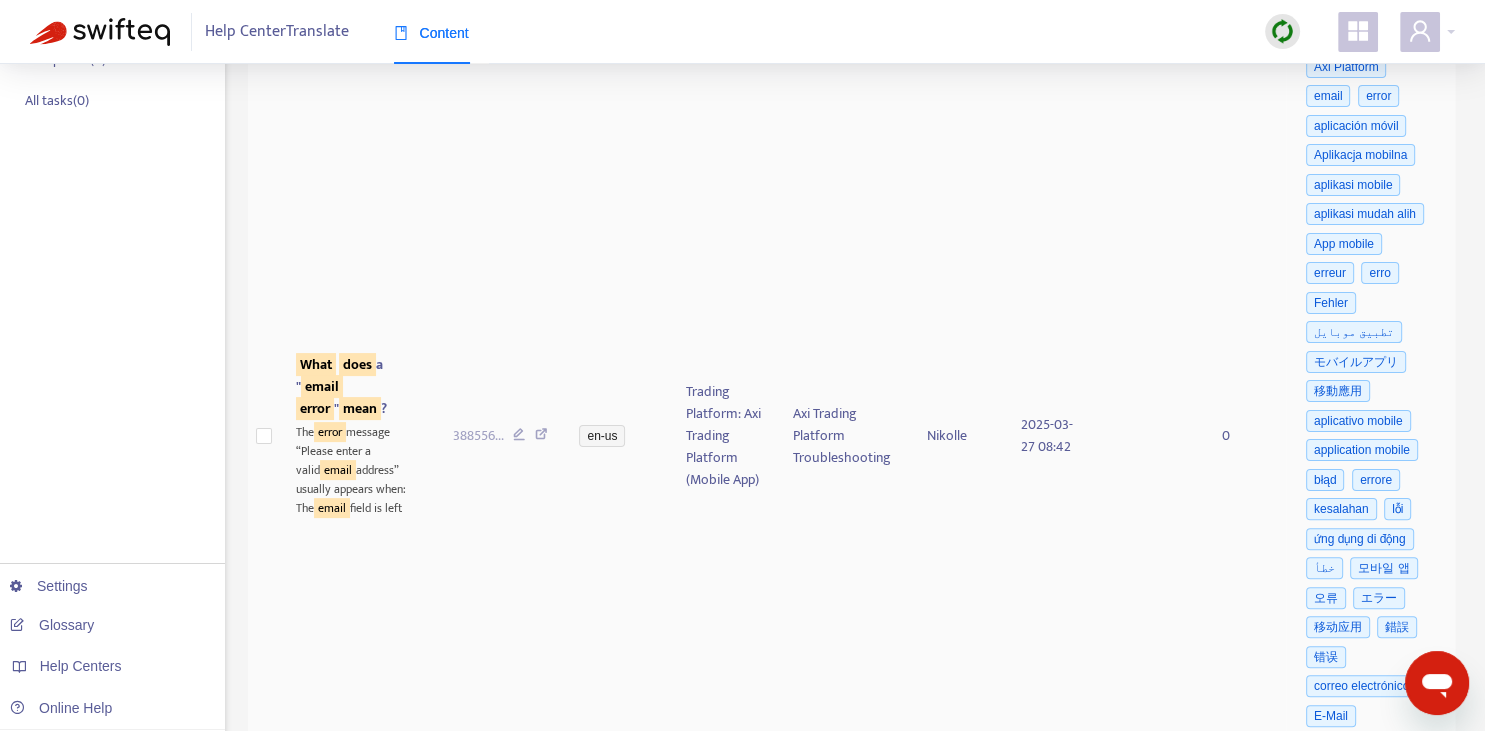 click on "What   does  a " email   error "  mean ?" at bounding box center [341, 386] 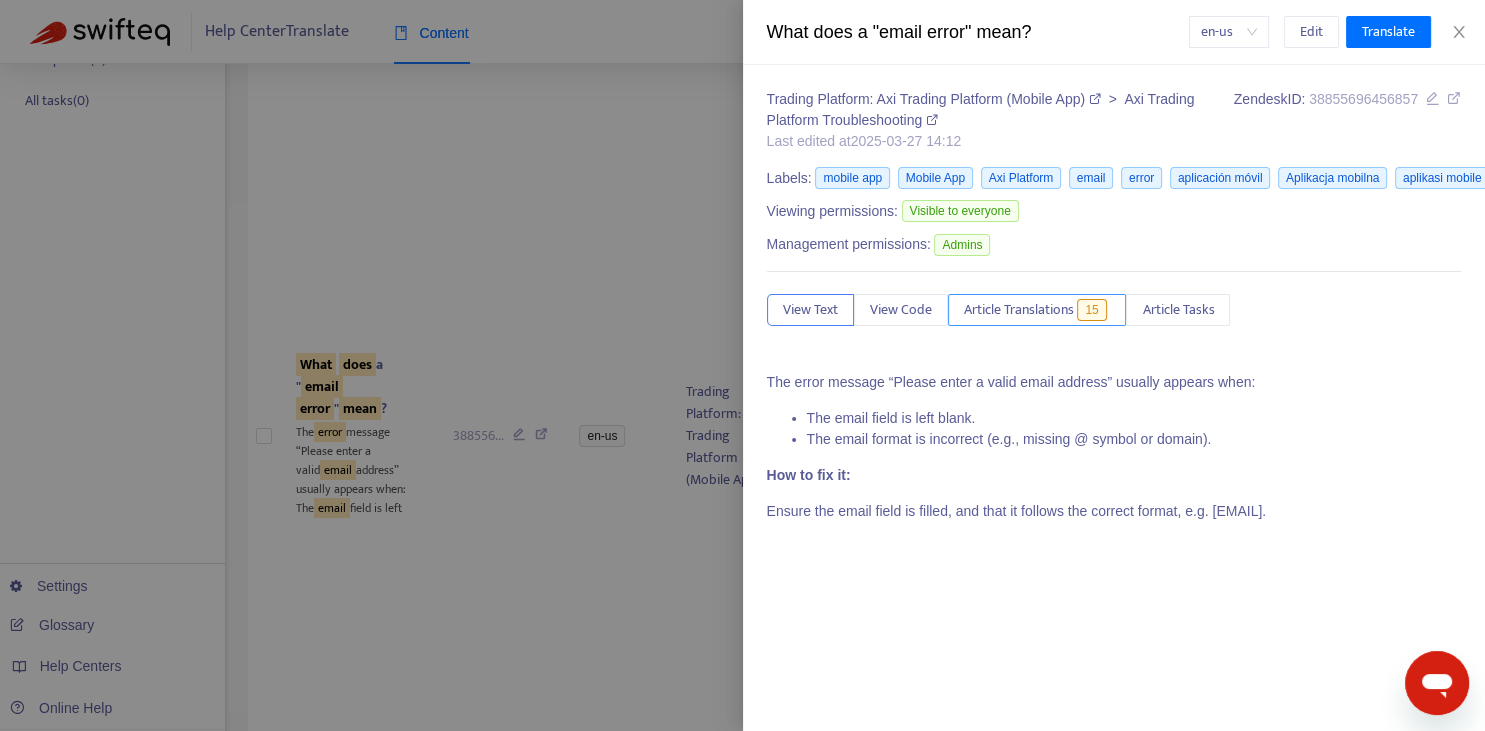 click on "Article Translations" at bounding box center [1019, 310] 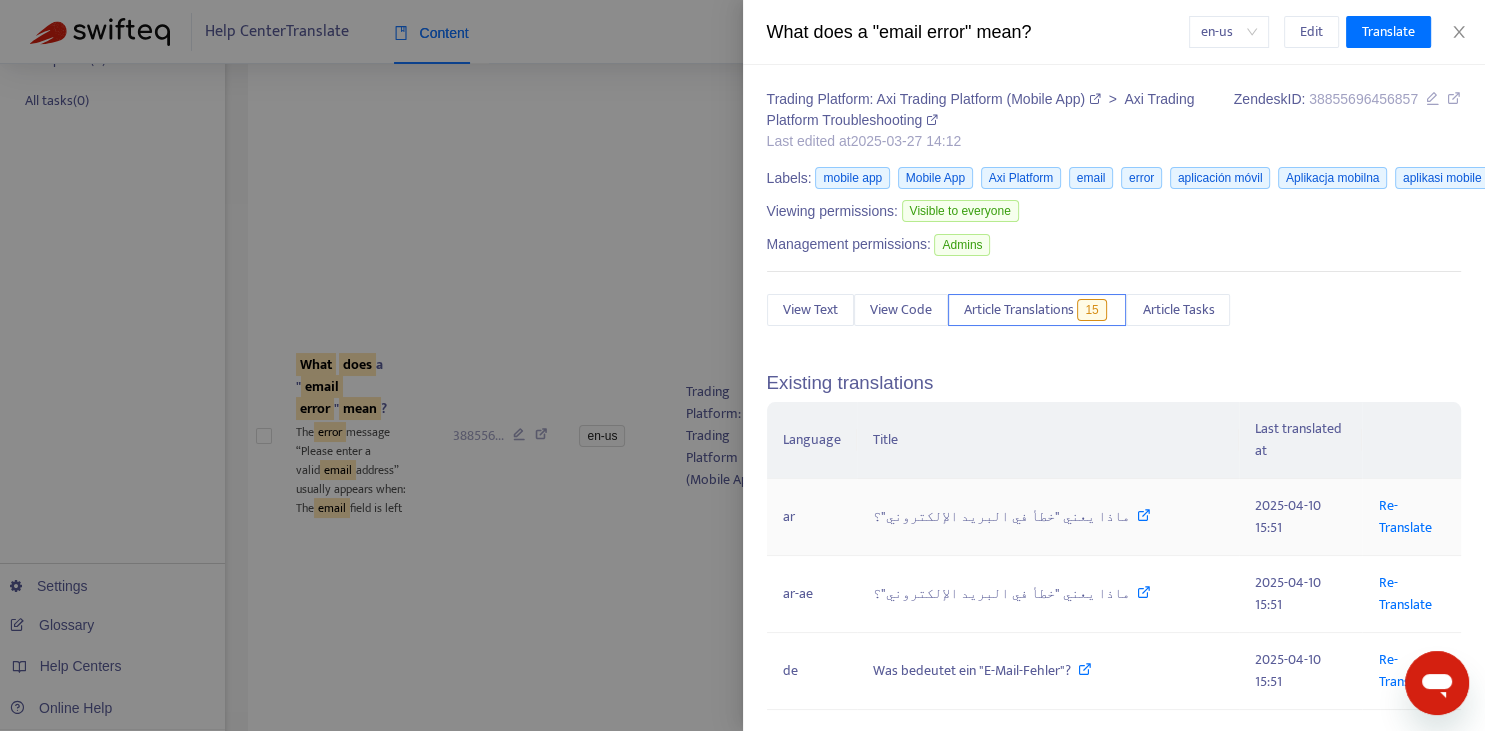 scroll, scrollTop: 294, scrollLeft: 0, axis: vertical 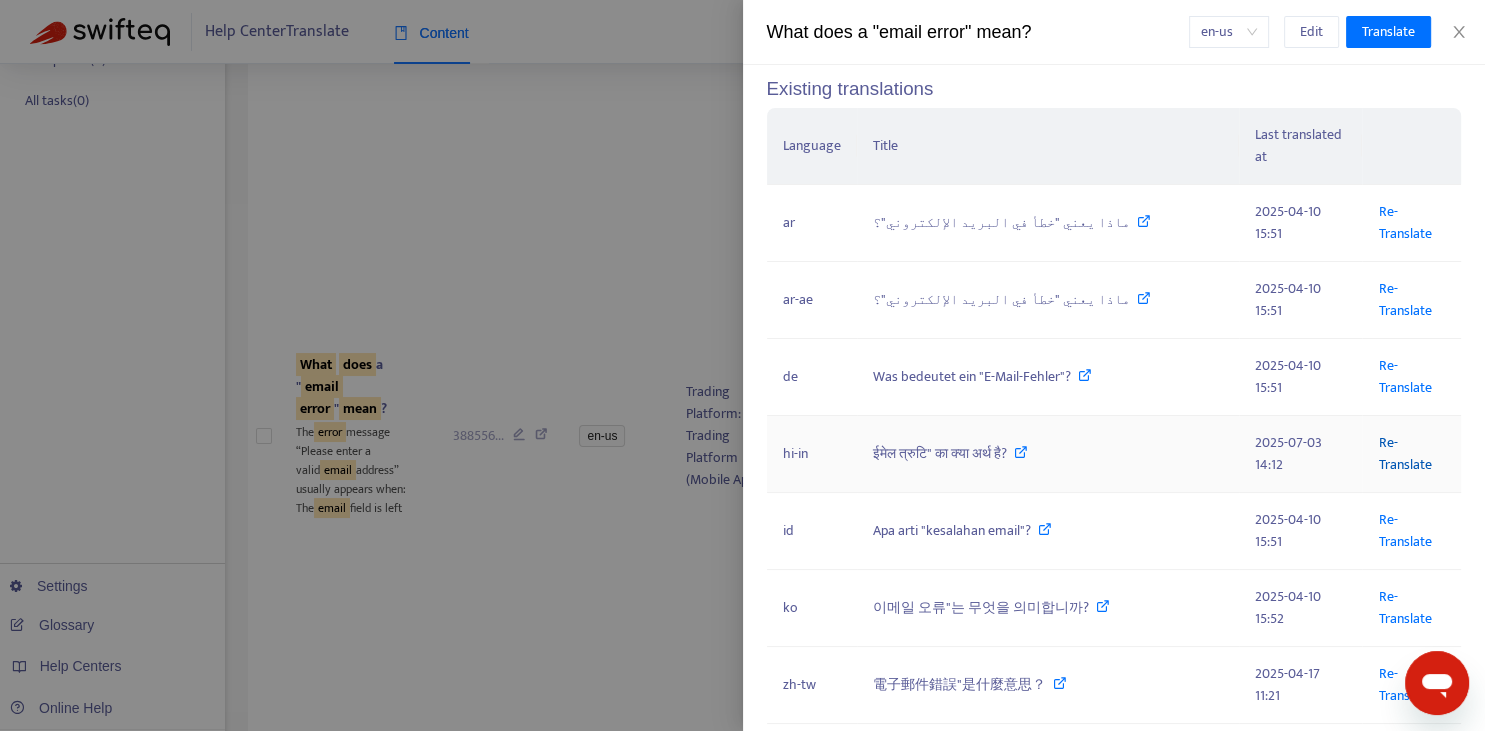 click on "Re-Translate" at bounding box center (1404, 453) 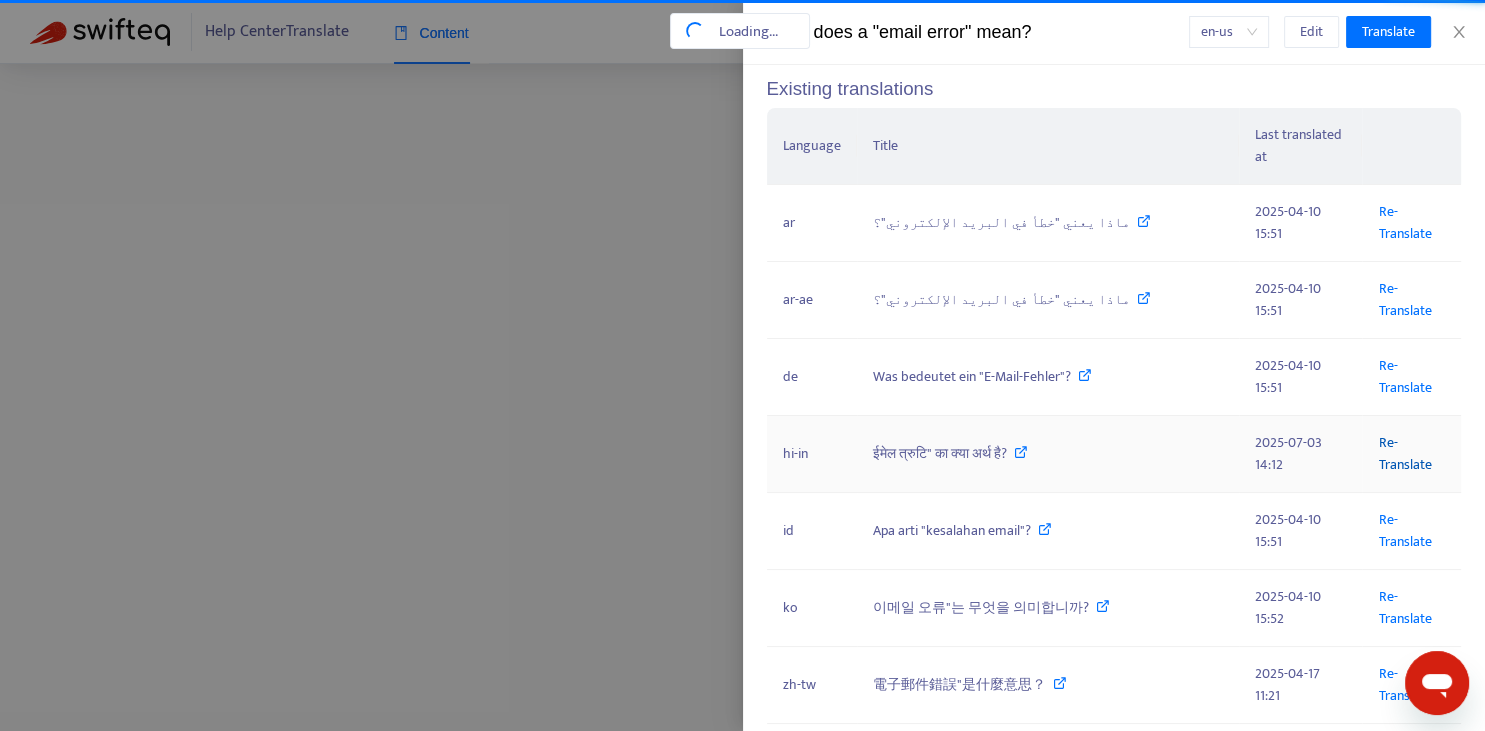 scroll, scrollTop: 22, scrollLeft: 0, axis: vertical 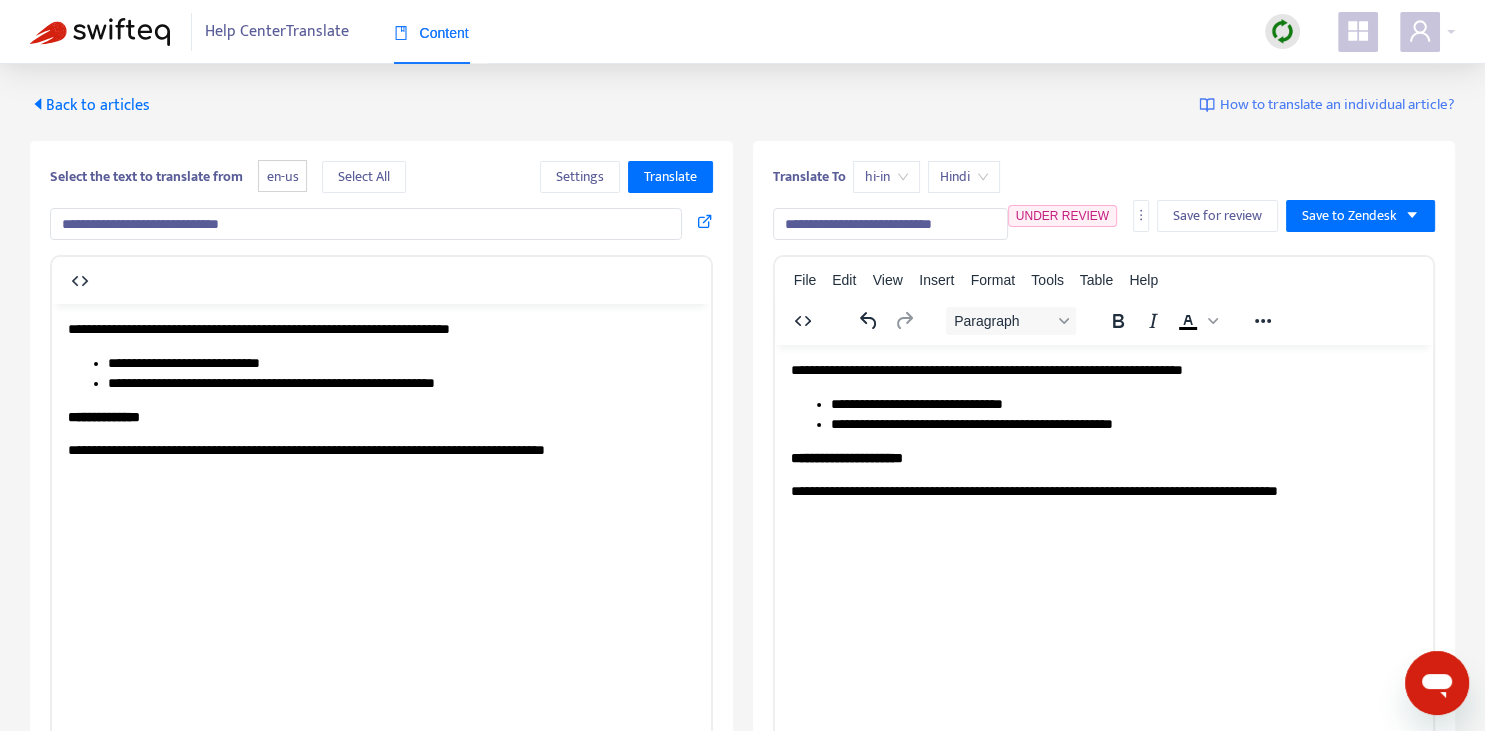 drag, startPoint x: 793, startPoint y: 222, endPoint x: 1026, endPoint y: 232, distance: 233.2145 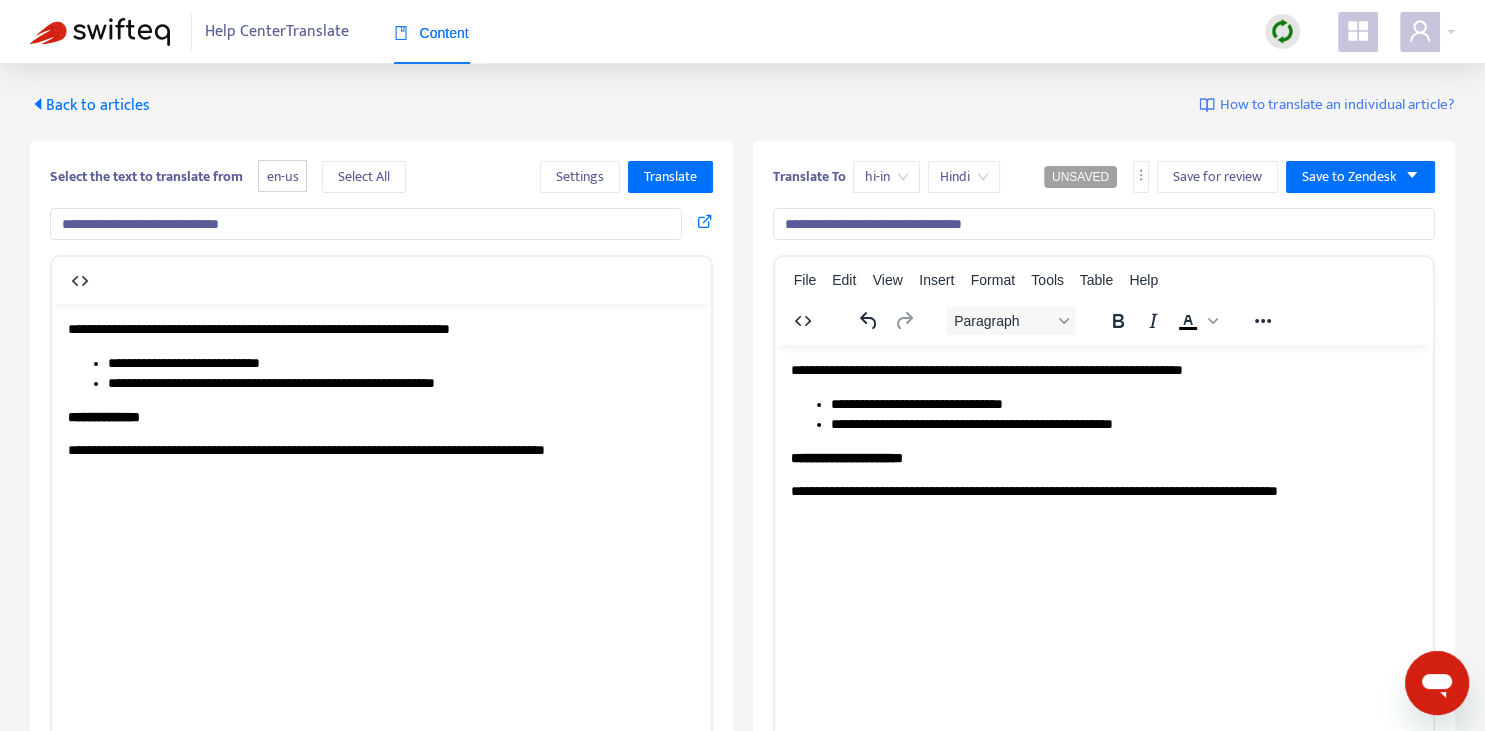 type on "**********" 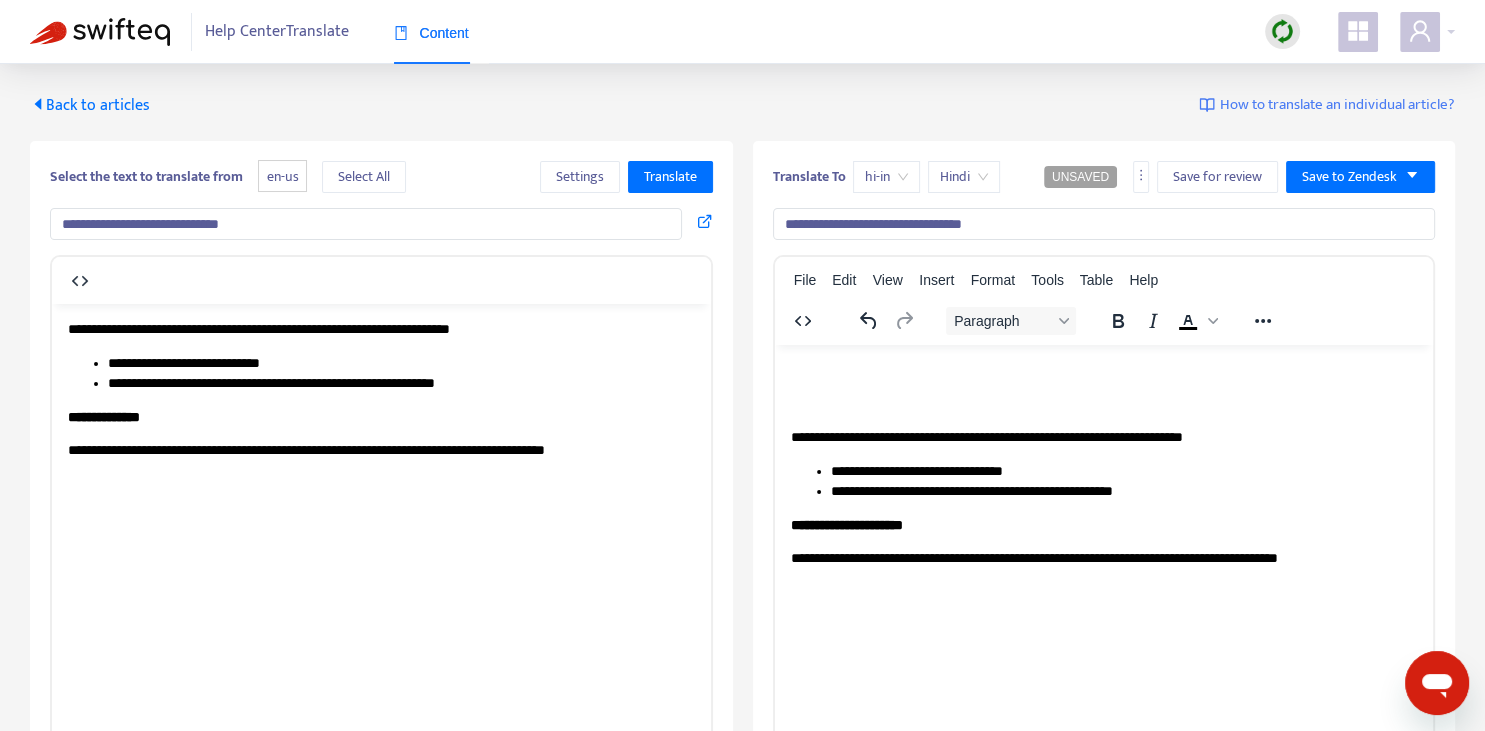 click on "**********" at bounding box center (1103, 464) 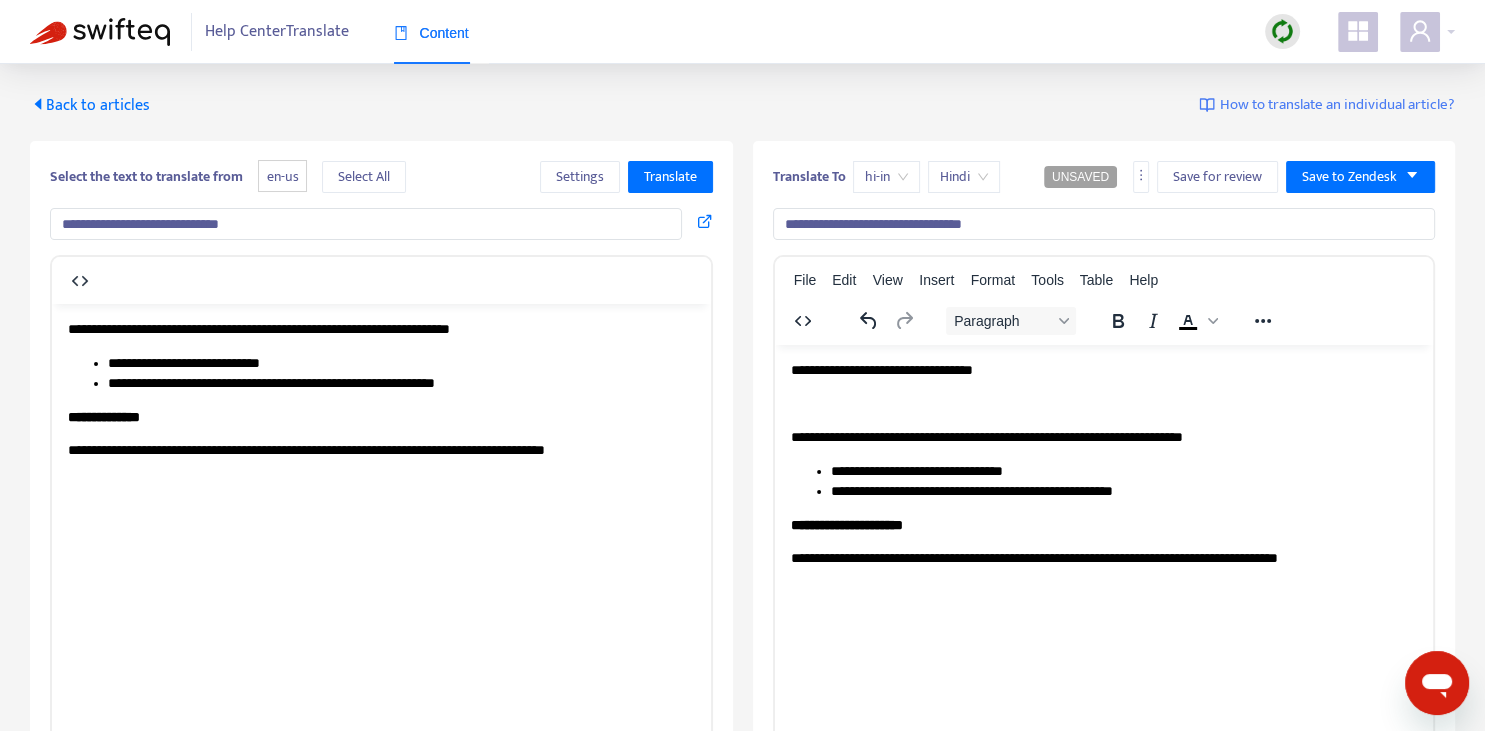 type 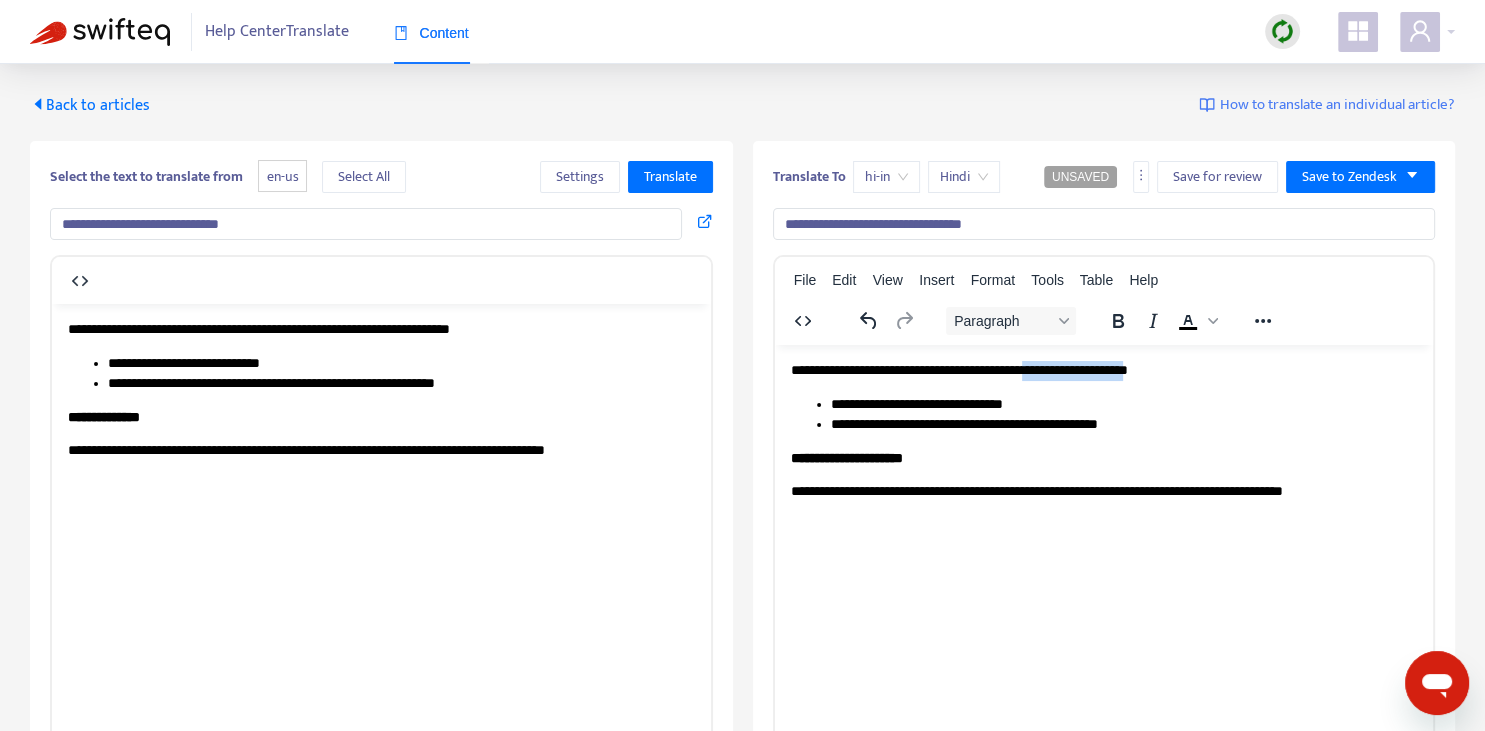 drag, startPoint x: 1085, startPoint y: 366, endPoint x: 1198, endPoint y: 361, distance: 113.110565 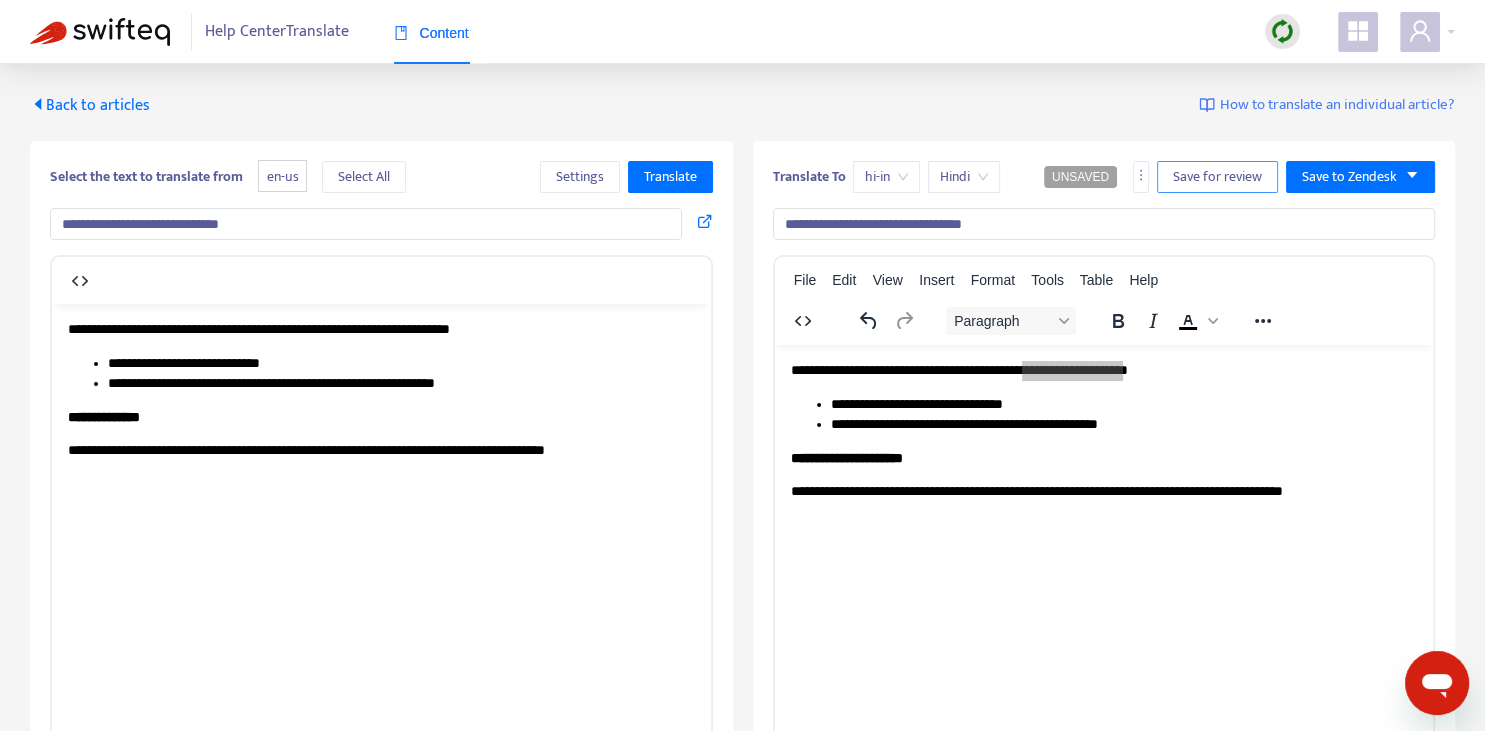 click on "Save for review" at bounding box center [1217, 177] 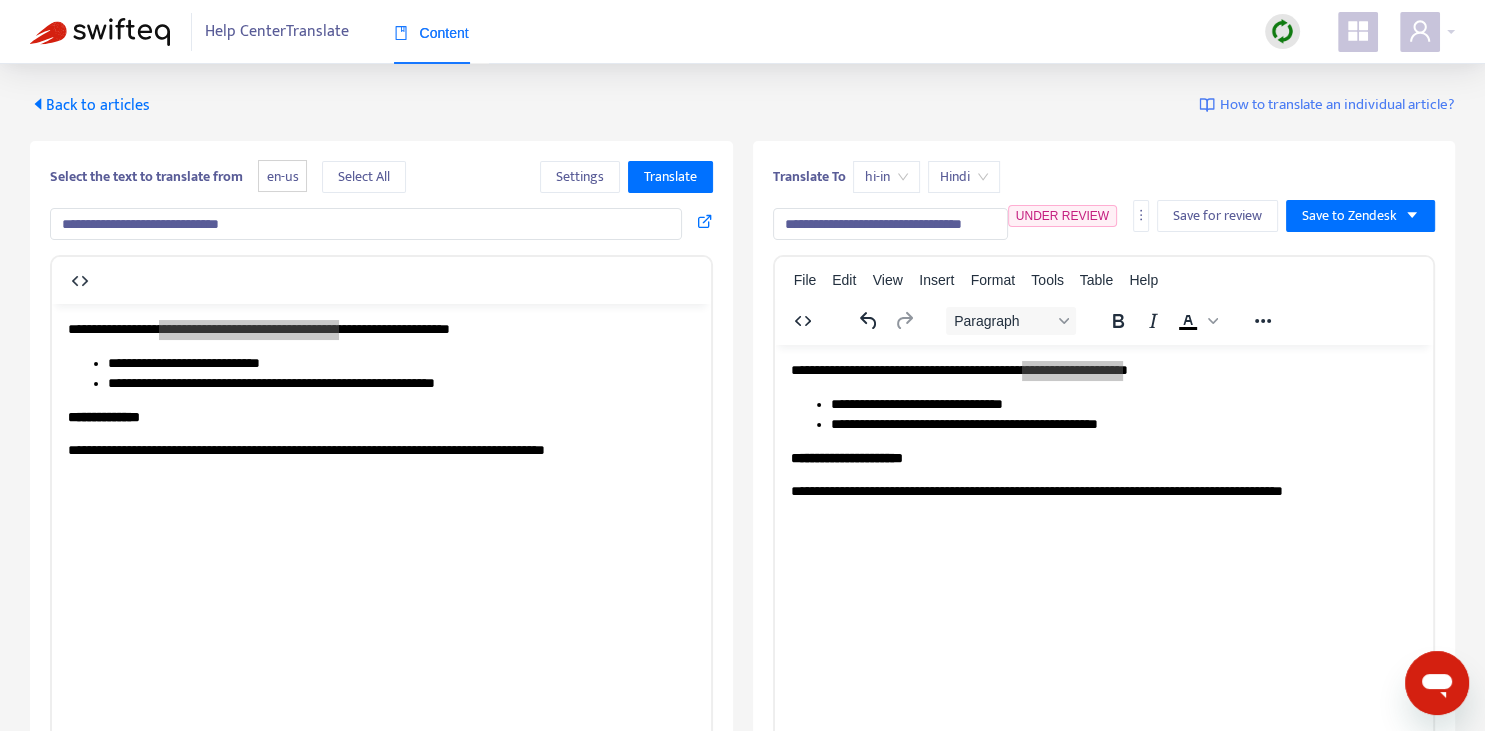 click on "Back to articles" at bounding box center (90, 105) 